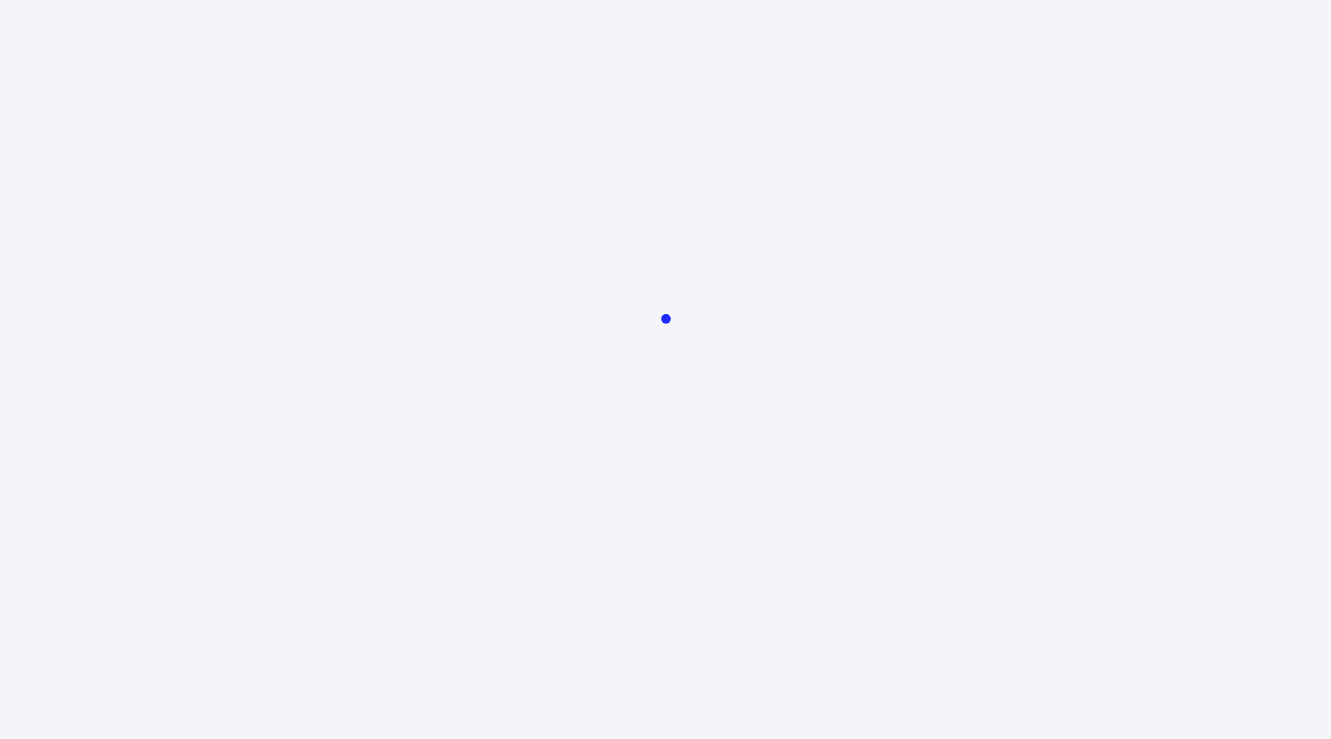 scroll, scrollTop: 0, scrollLeft: 0, axis: both 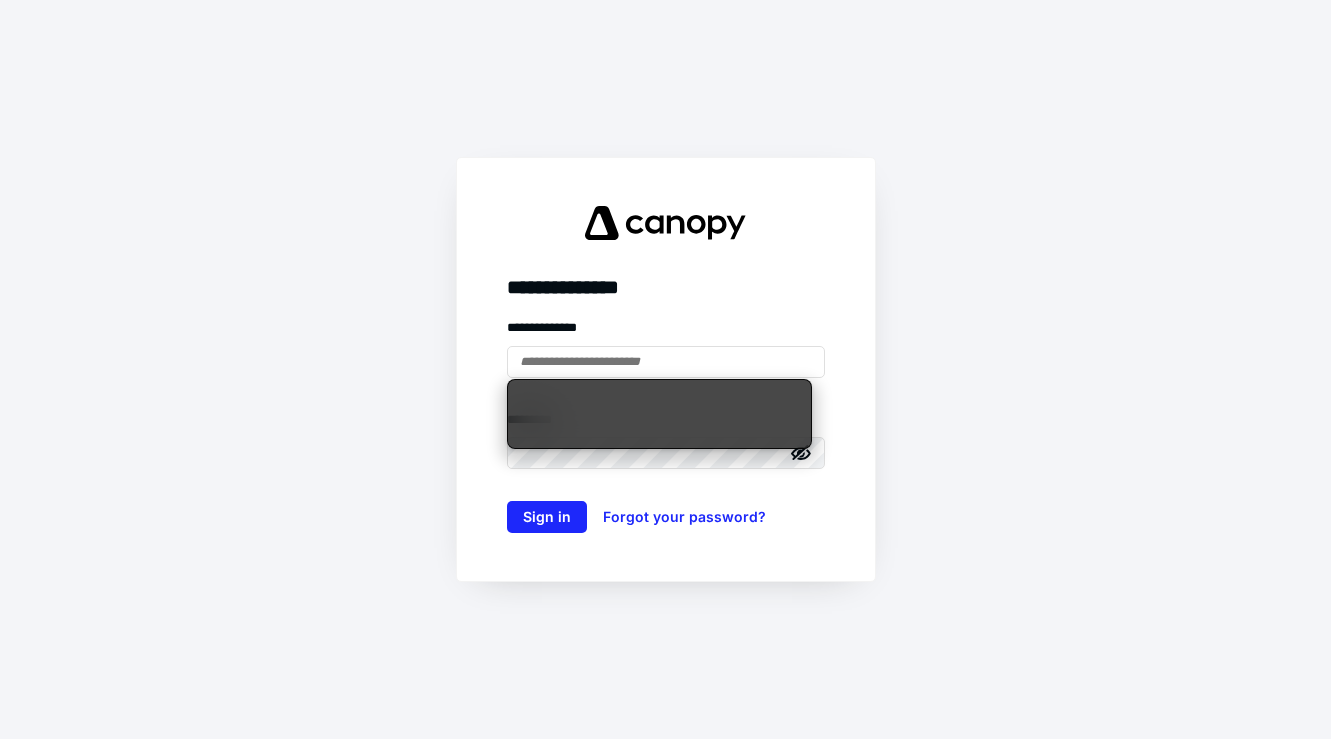 type on "**********" 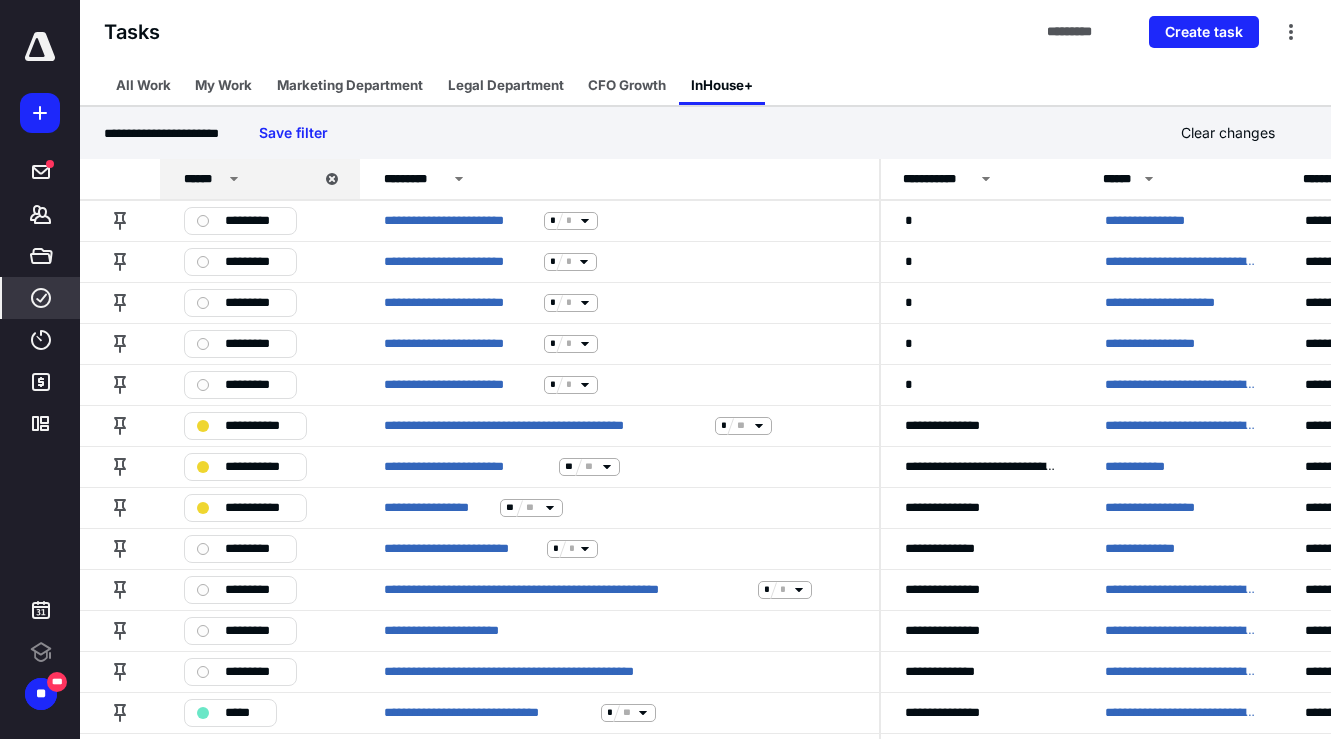 scroll, scrollTop: 0, scrollLeft: 0, axis: both 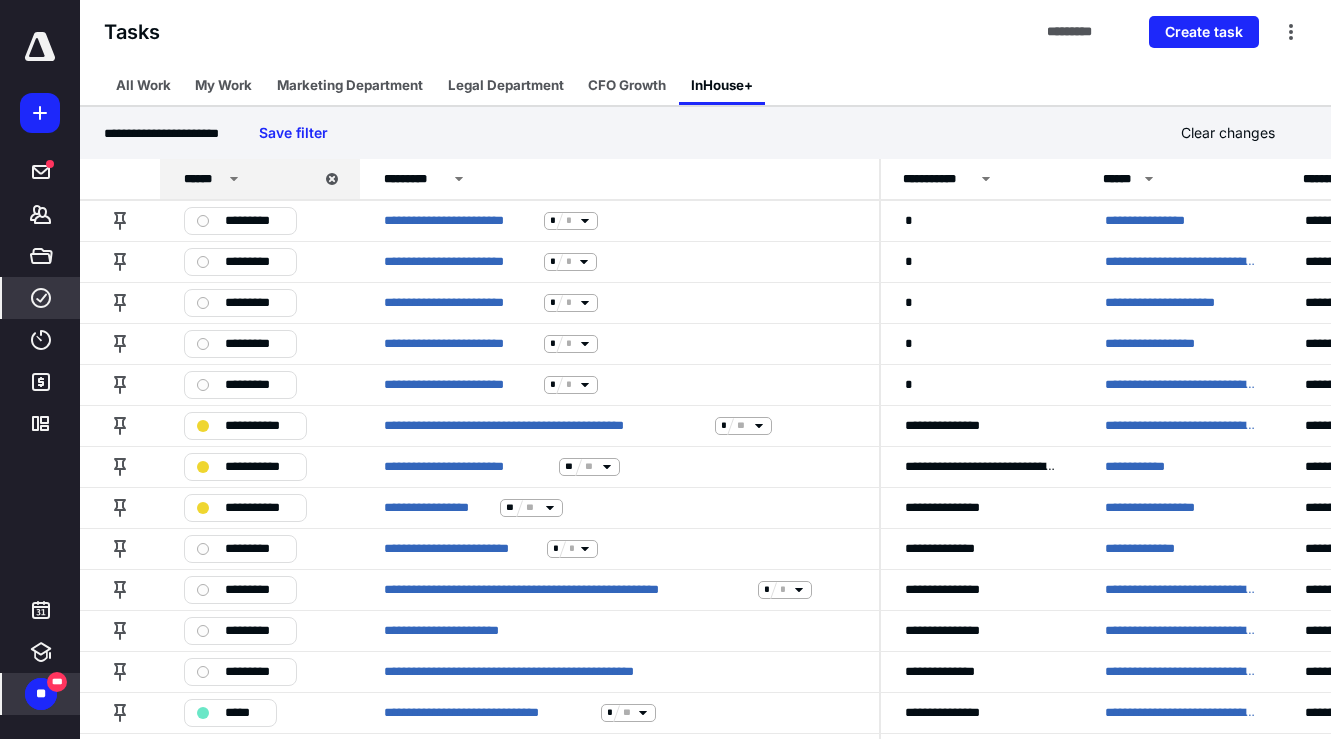 click on "**" at bounding box center [41, 694] 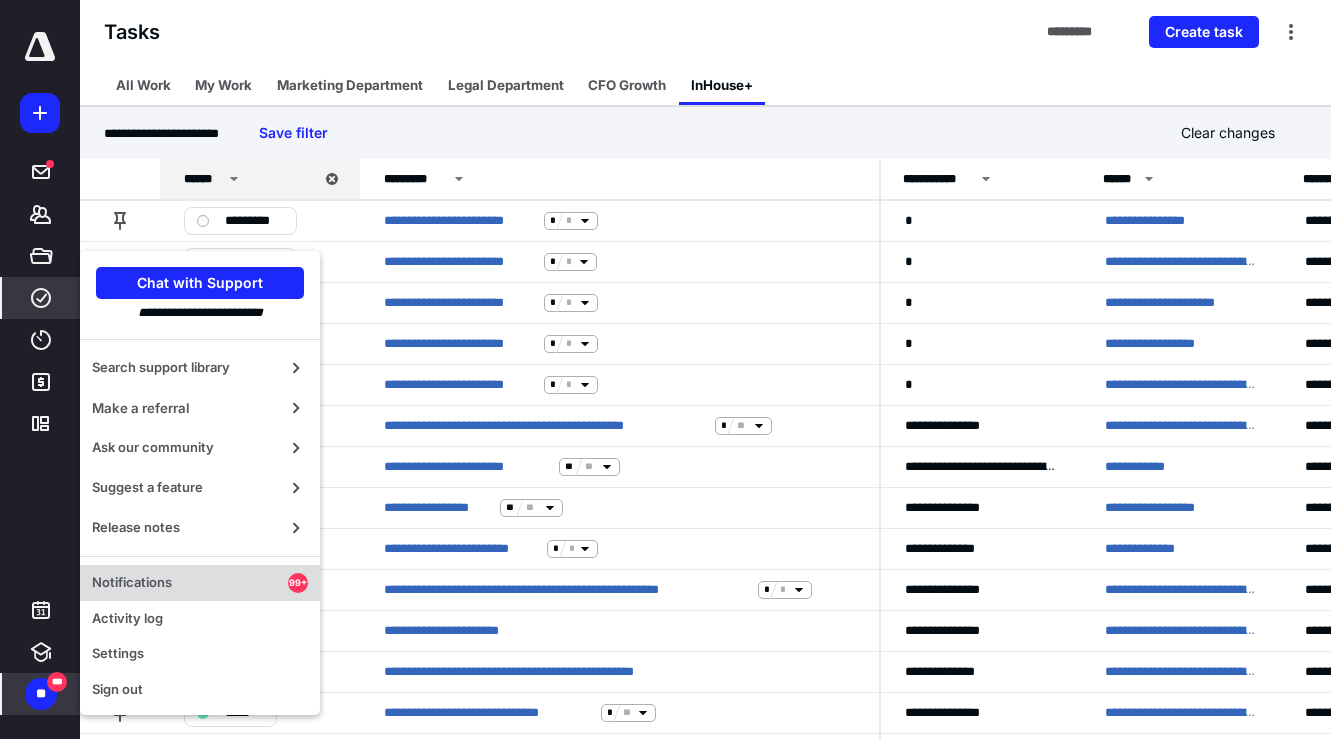 click on "Notifications" at bounding box center [190, 583] 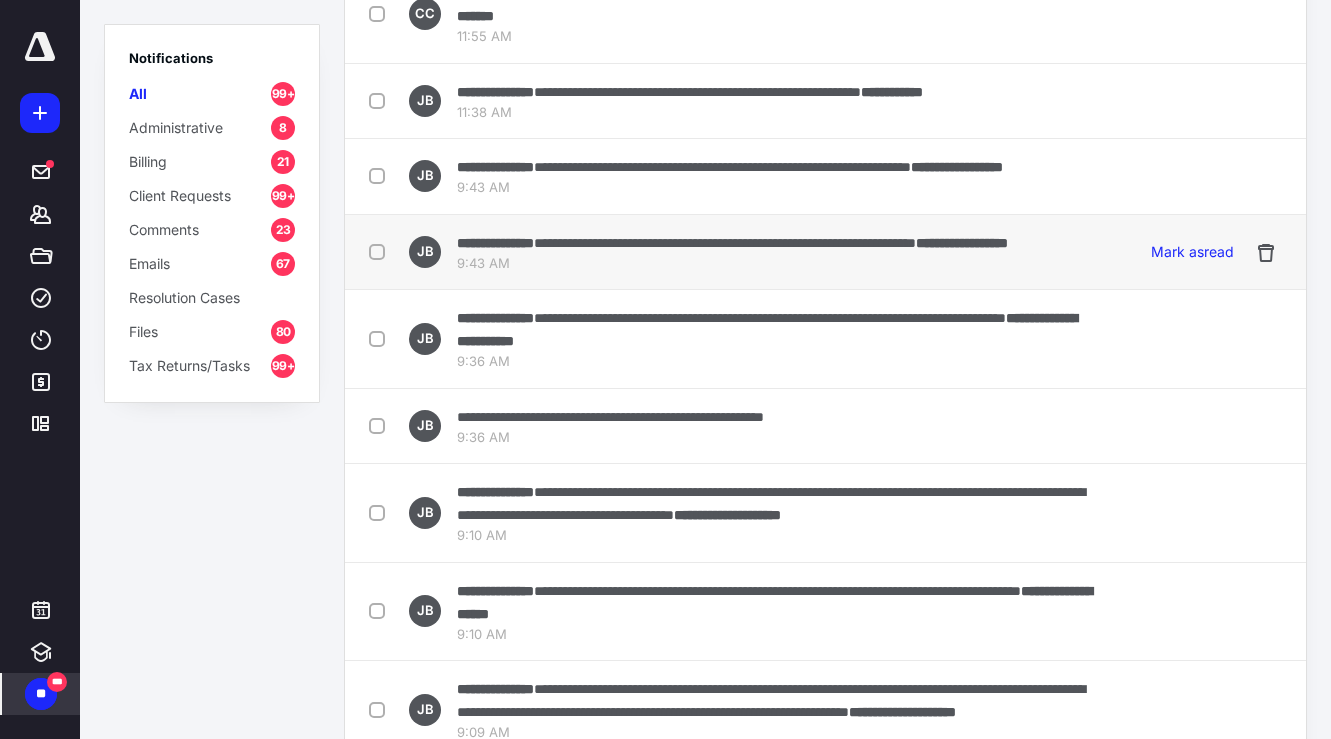 scroll, scrollTop: 181, scrollLeft: 0, axis: vertical 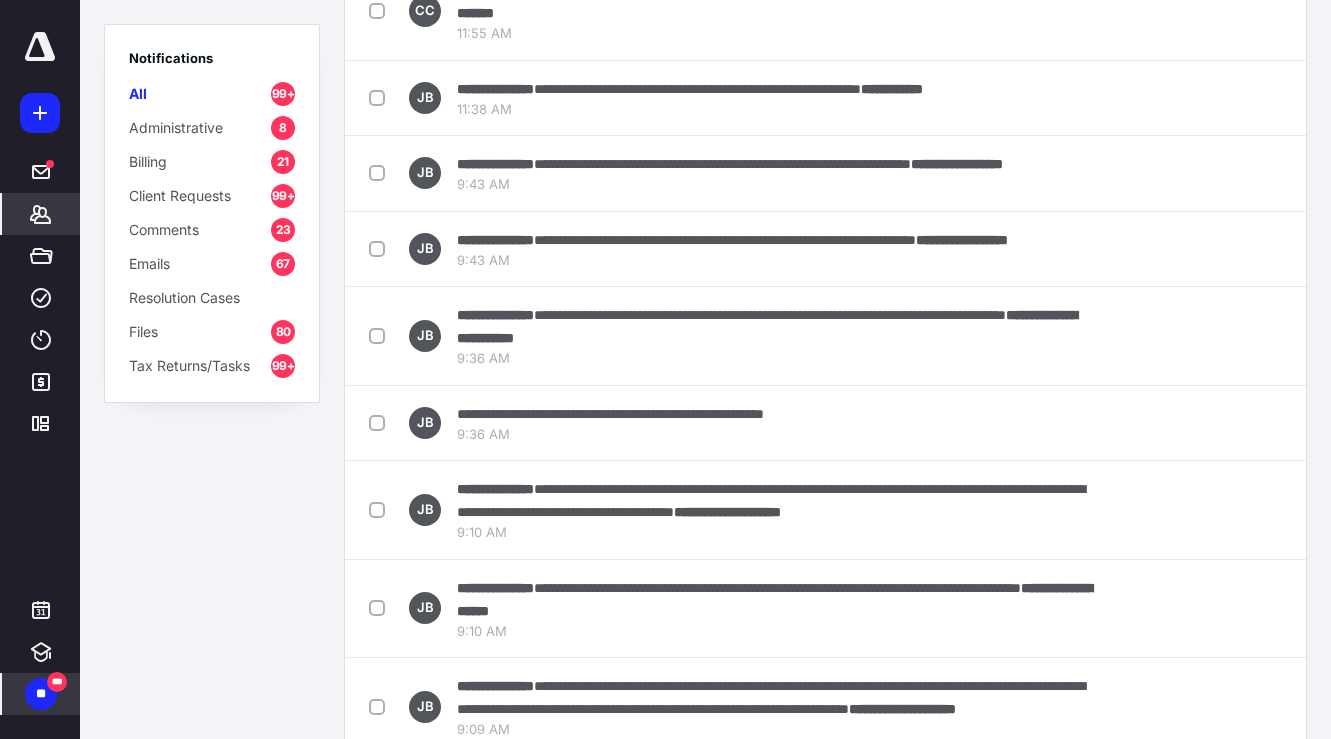 click 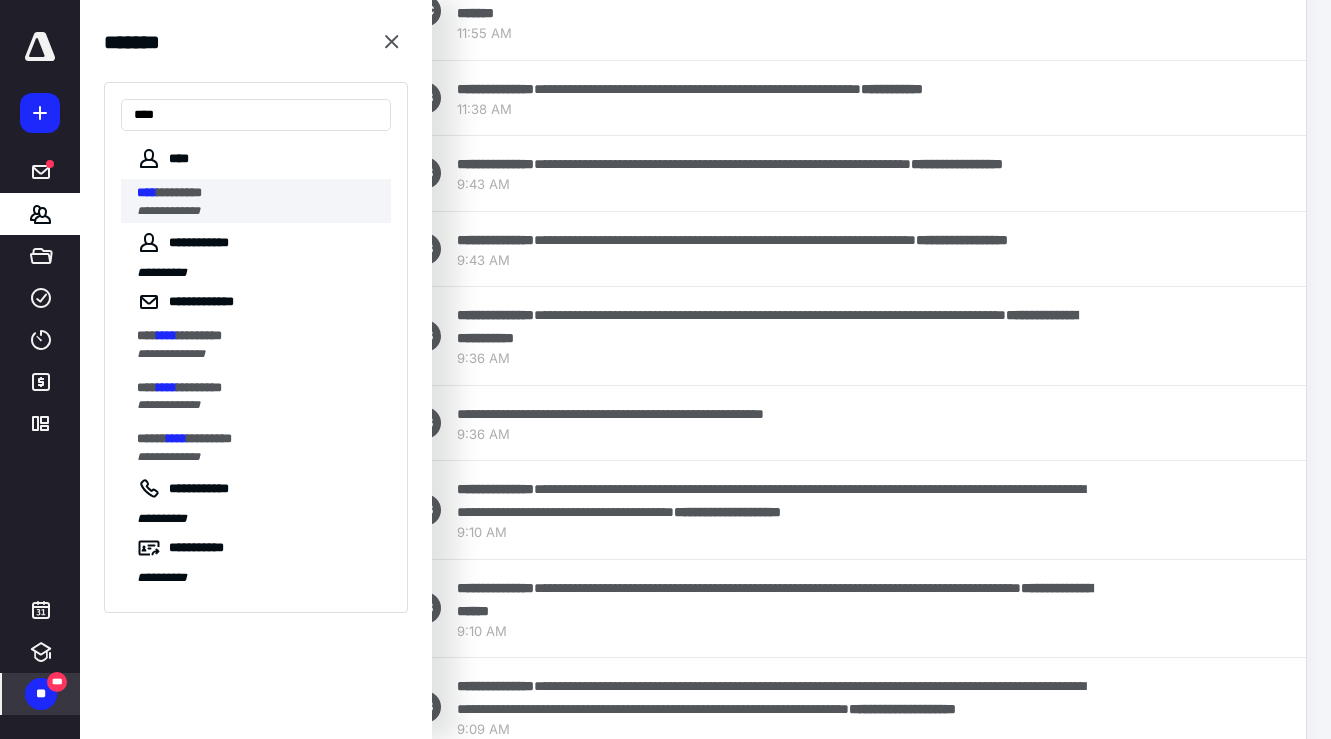 type on "****" 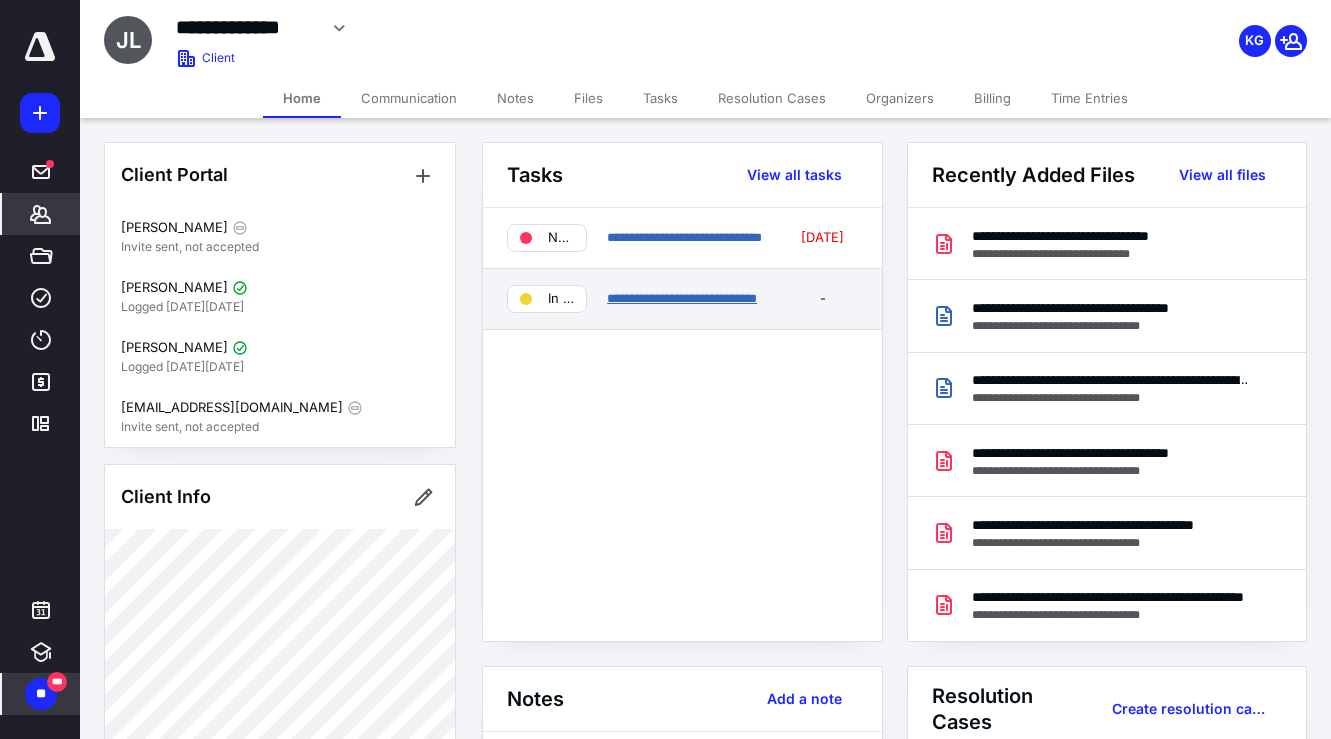 click on "**********" at bounding box center [682, 298] 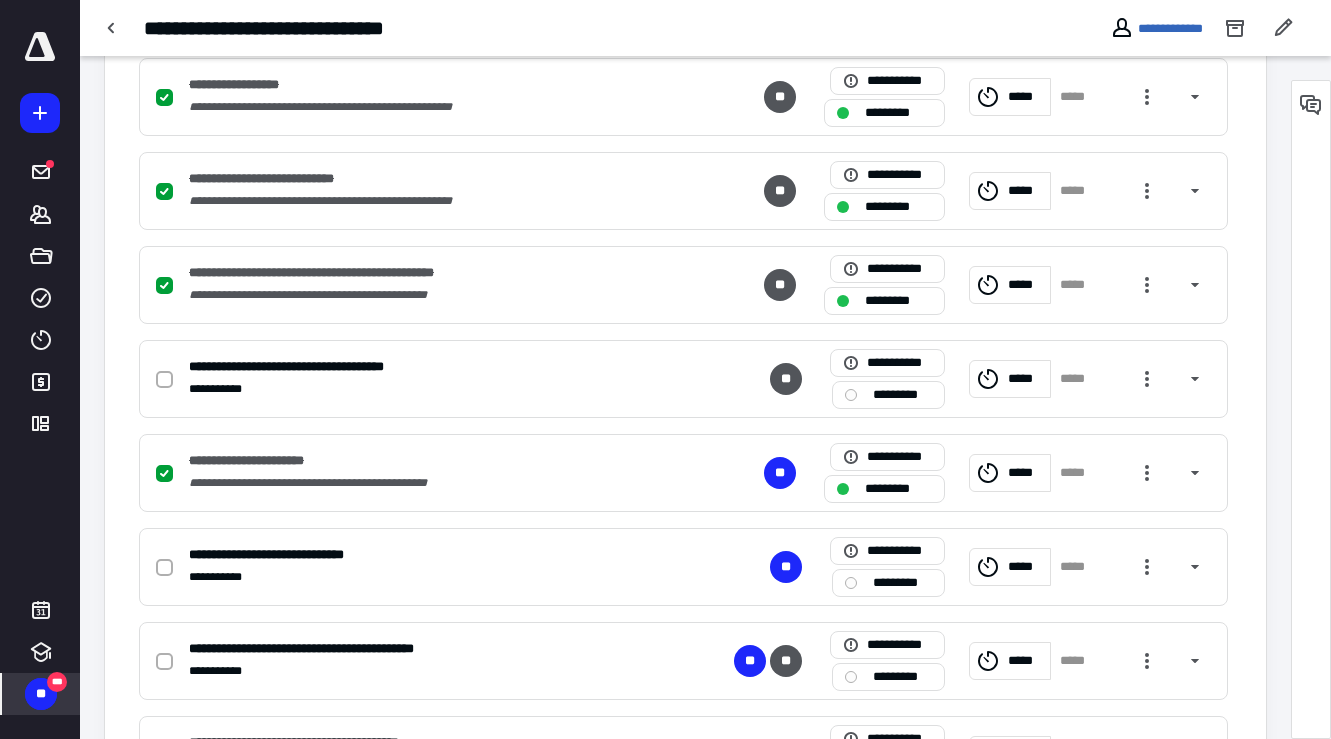 scroll, scrollTop: 718, scrollLeft: 0, axis: vertical 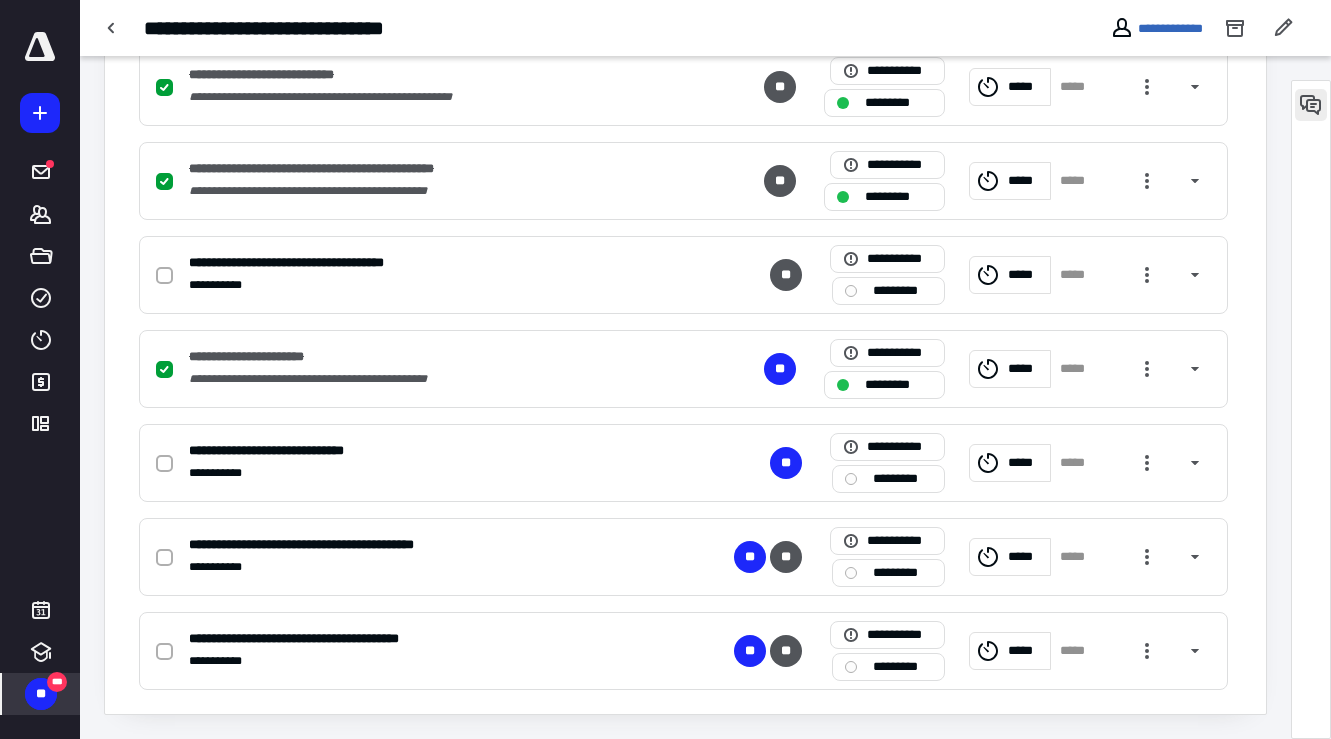 click at bounding box center [1311, 105] 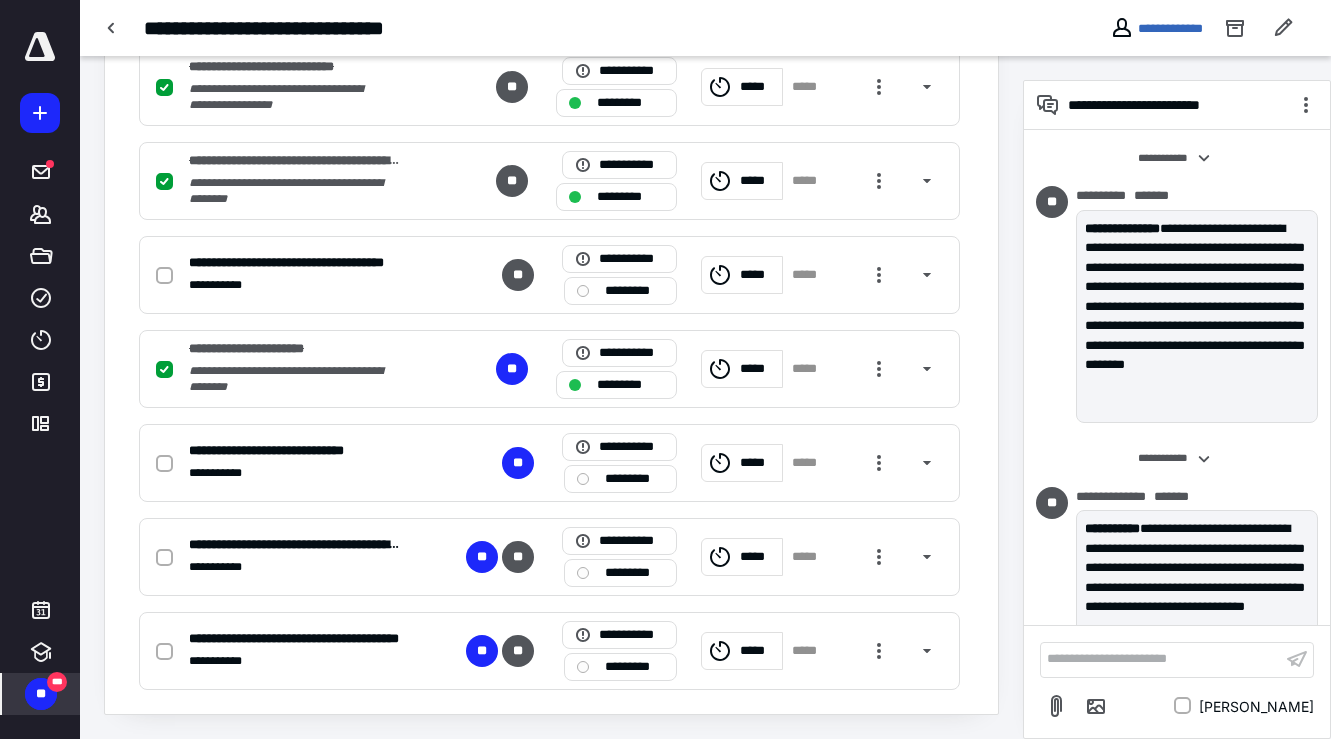 scroll, scrollTop: 917, scrollLeft: 0, axis: vertical 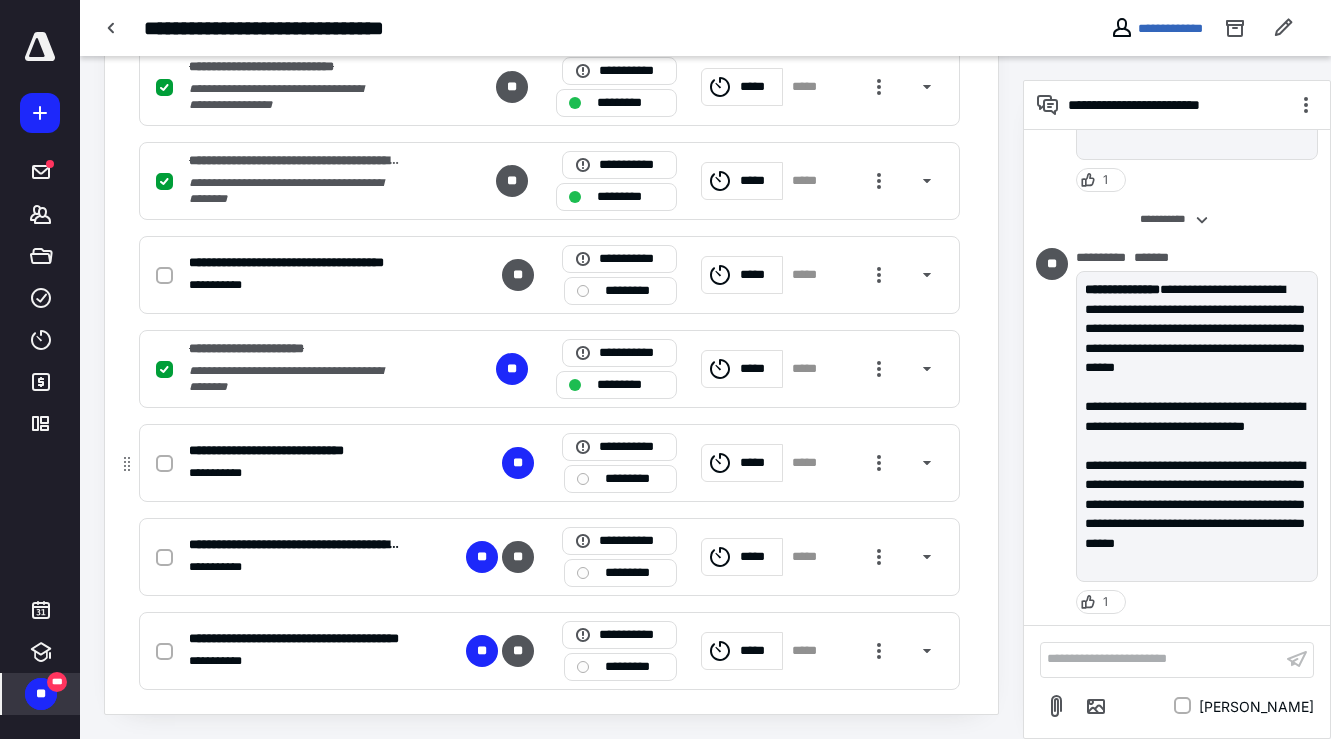 click on "**********" at bounding box center (549, 463) 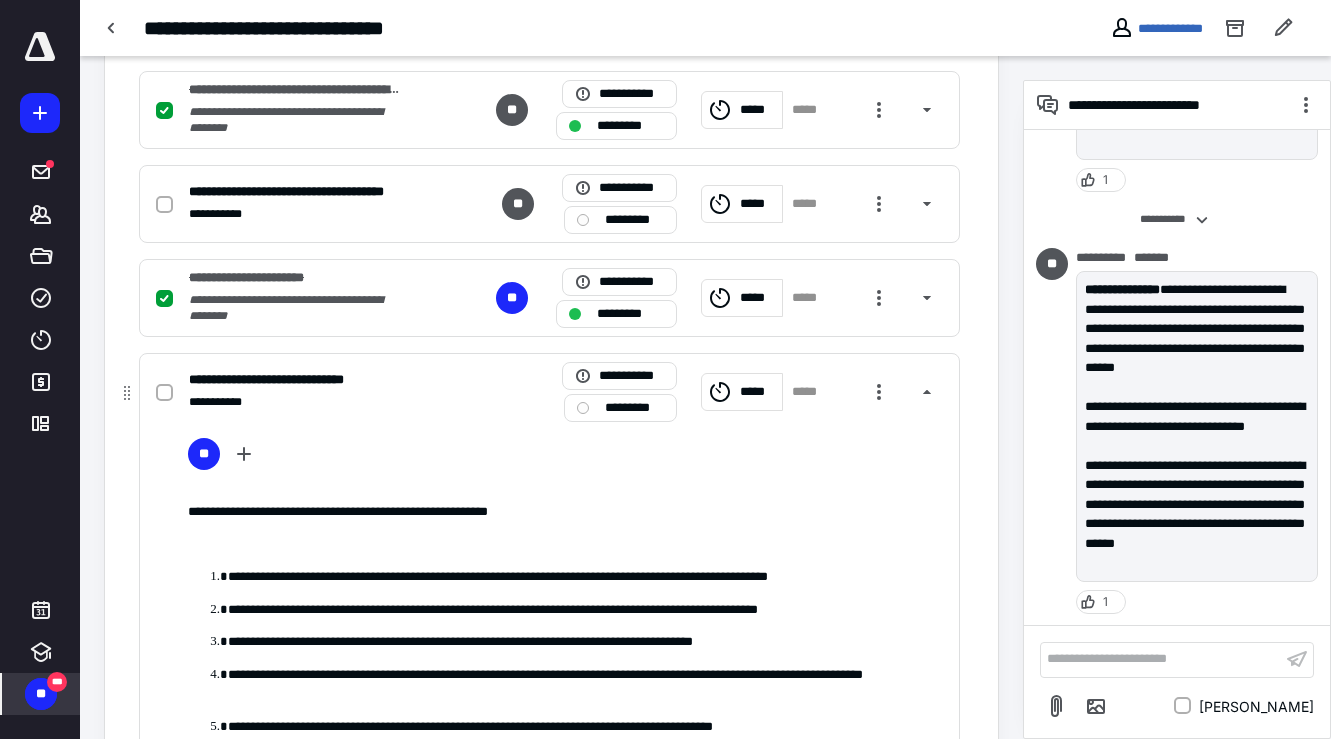 scroll, scrollTop: 790, scrollLeft: 0, axis: vertical 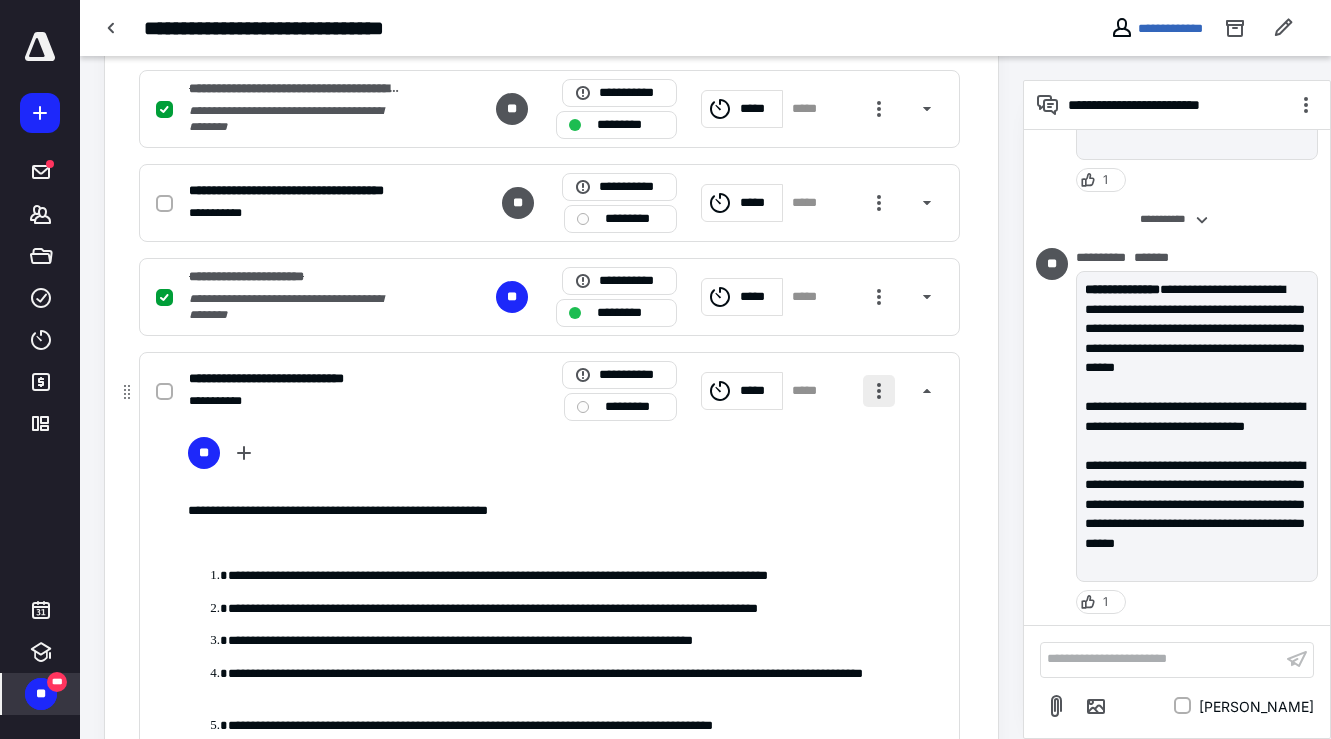 click at bounding box center (879, 391) 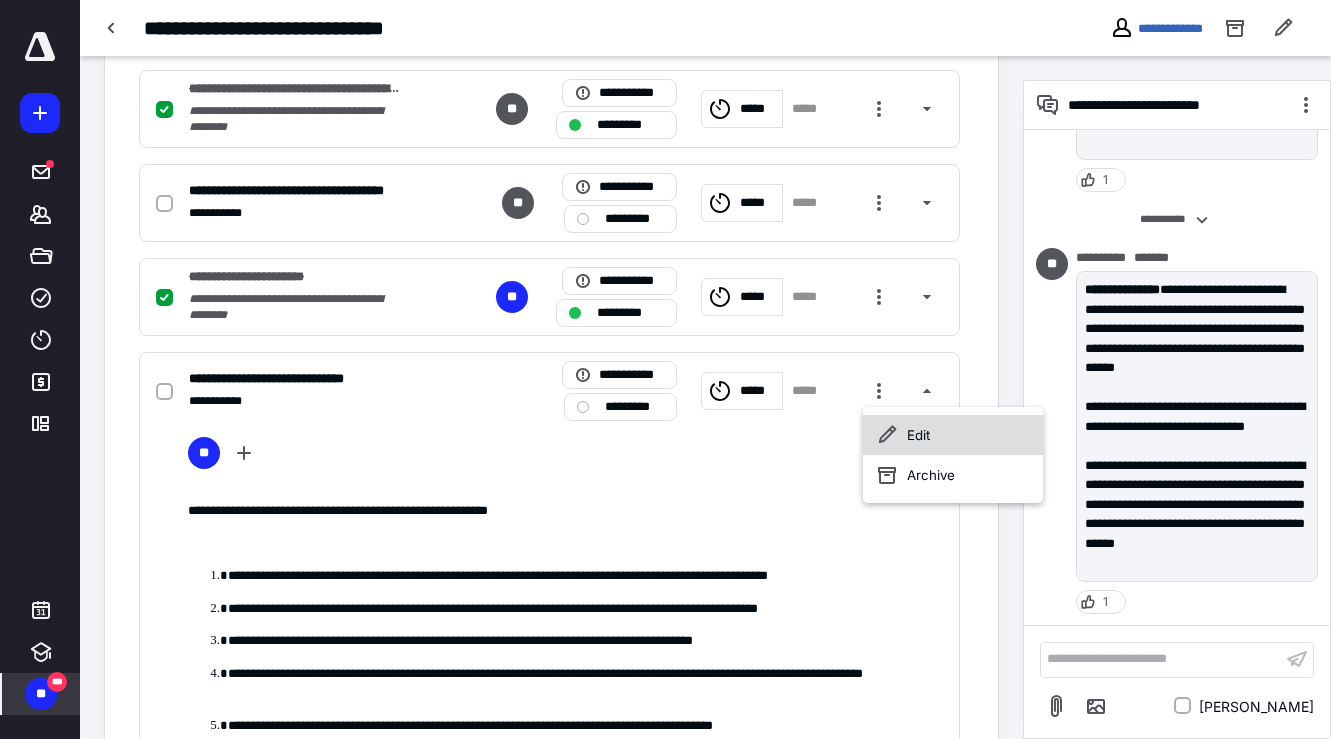click 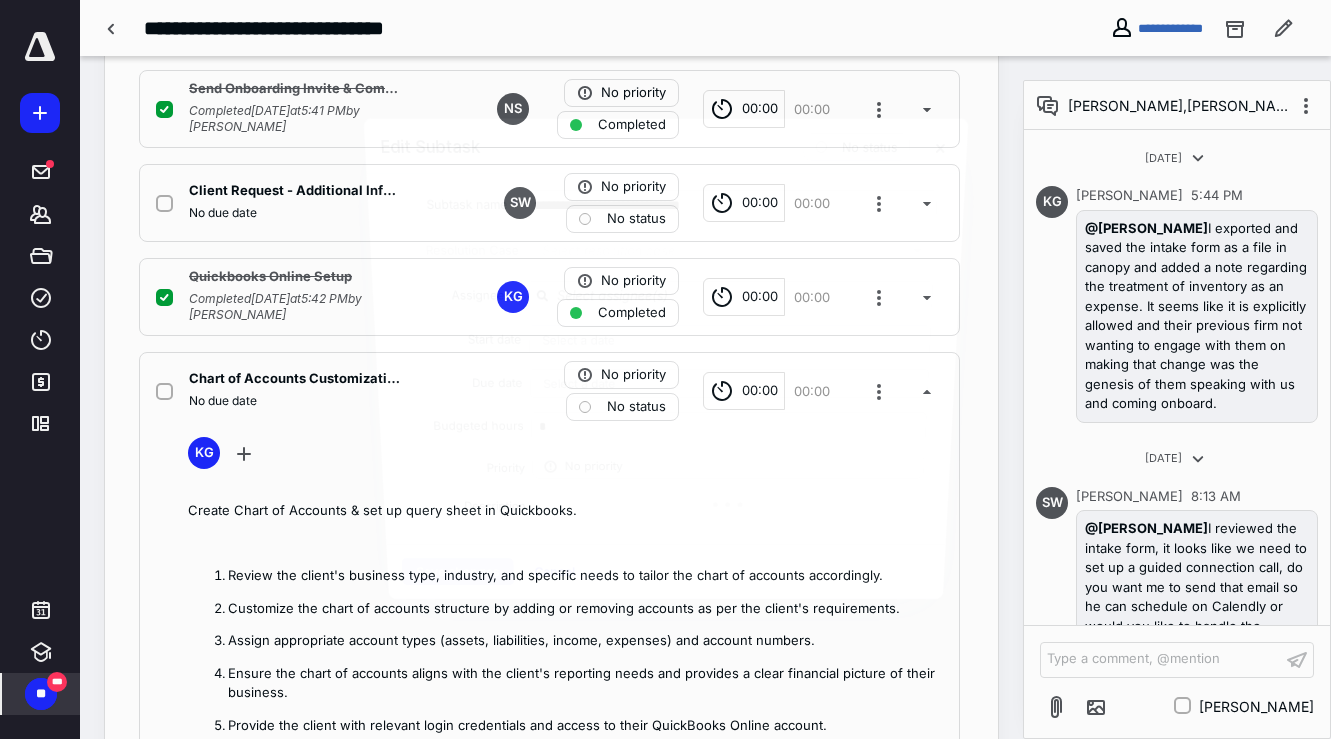 scroll, scrollTop: 917, scrollLeft: 0, axis: vertical 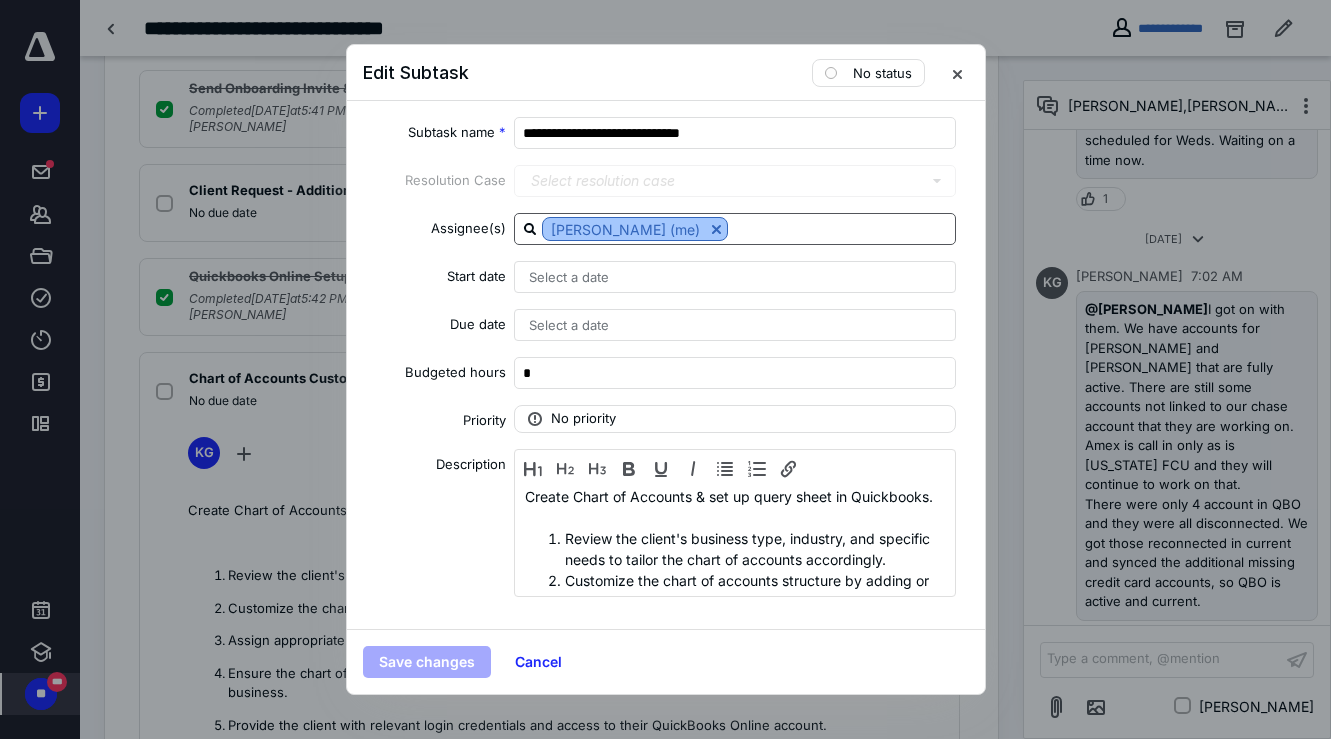 click at bounding box center [716, 229] 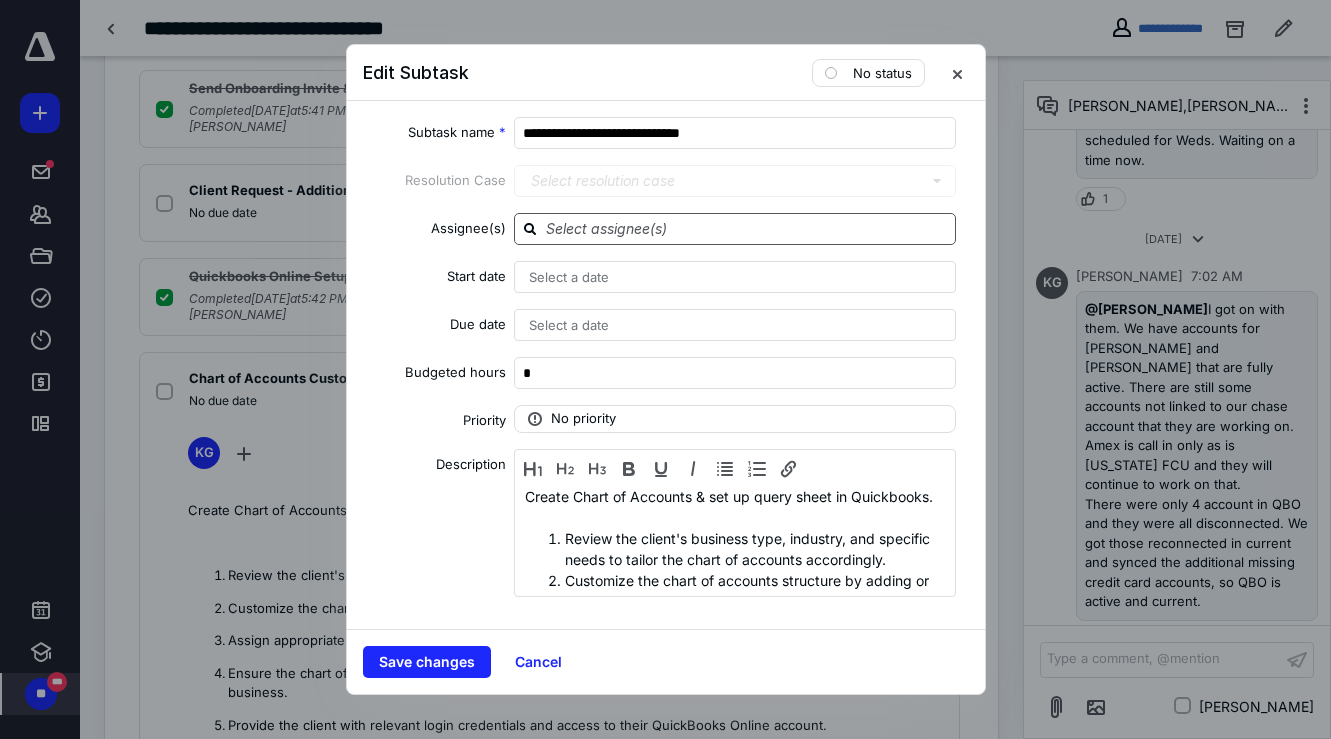 click at bounding box center [747, 228] 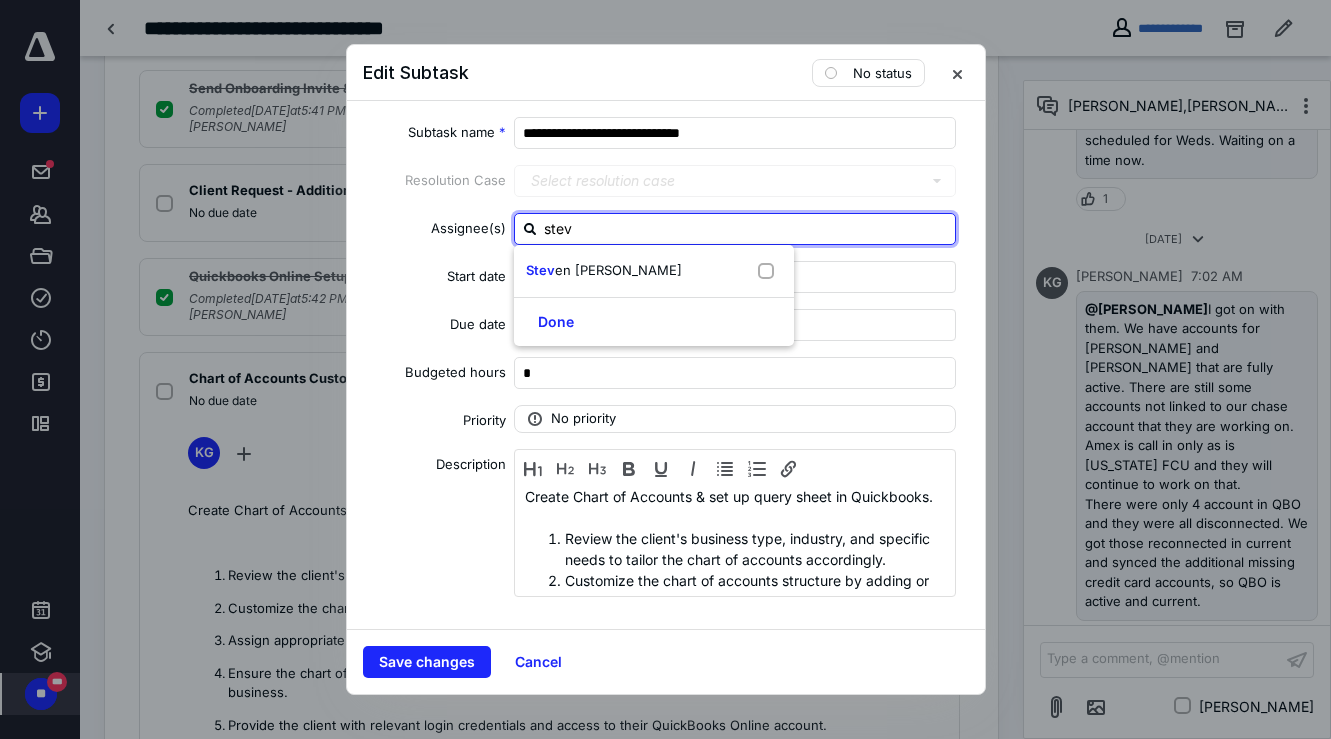 type on "[PERSON_NAME]" 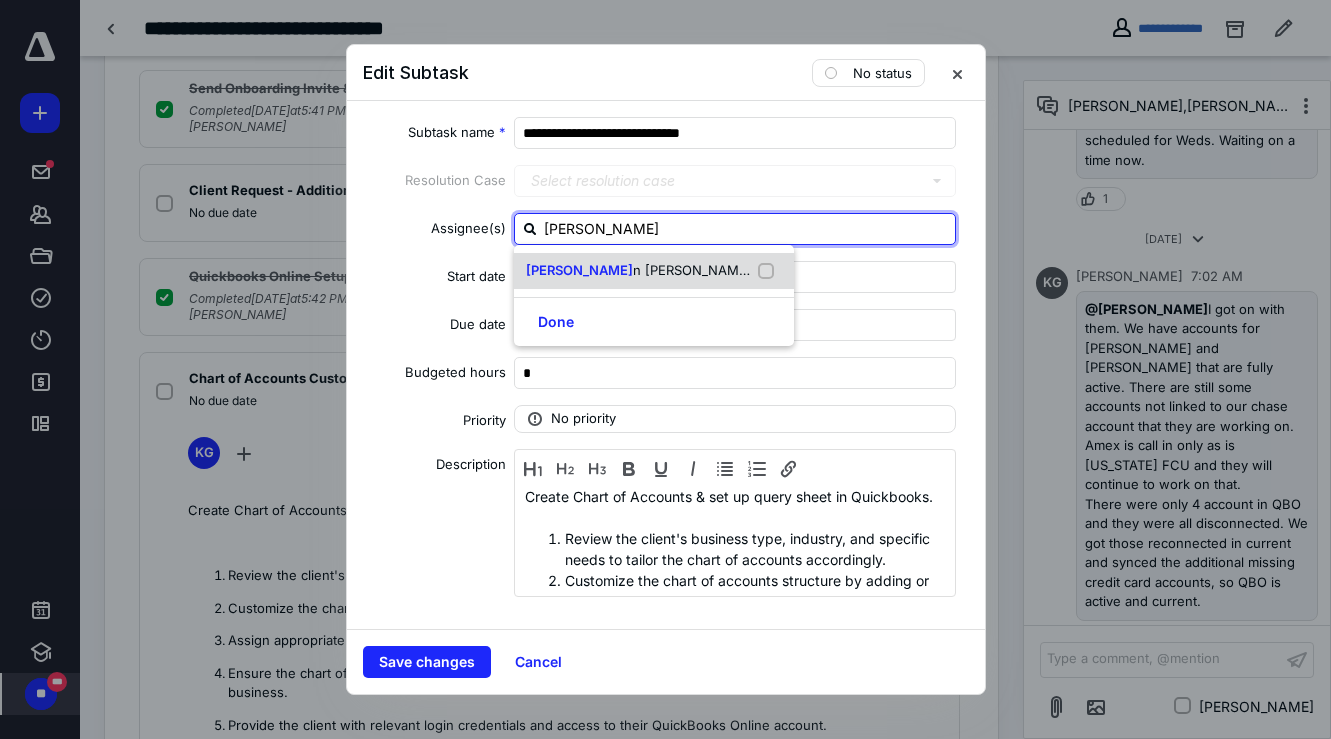 click at bounding box center (770, 271) 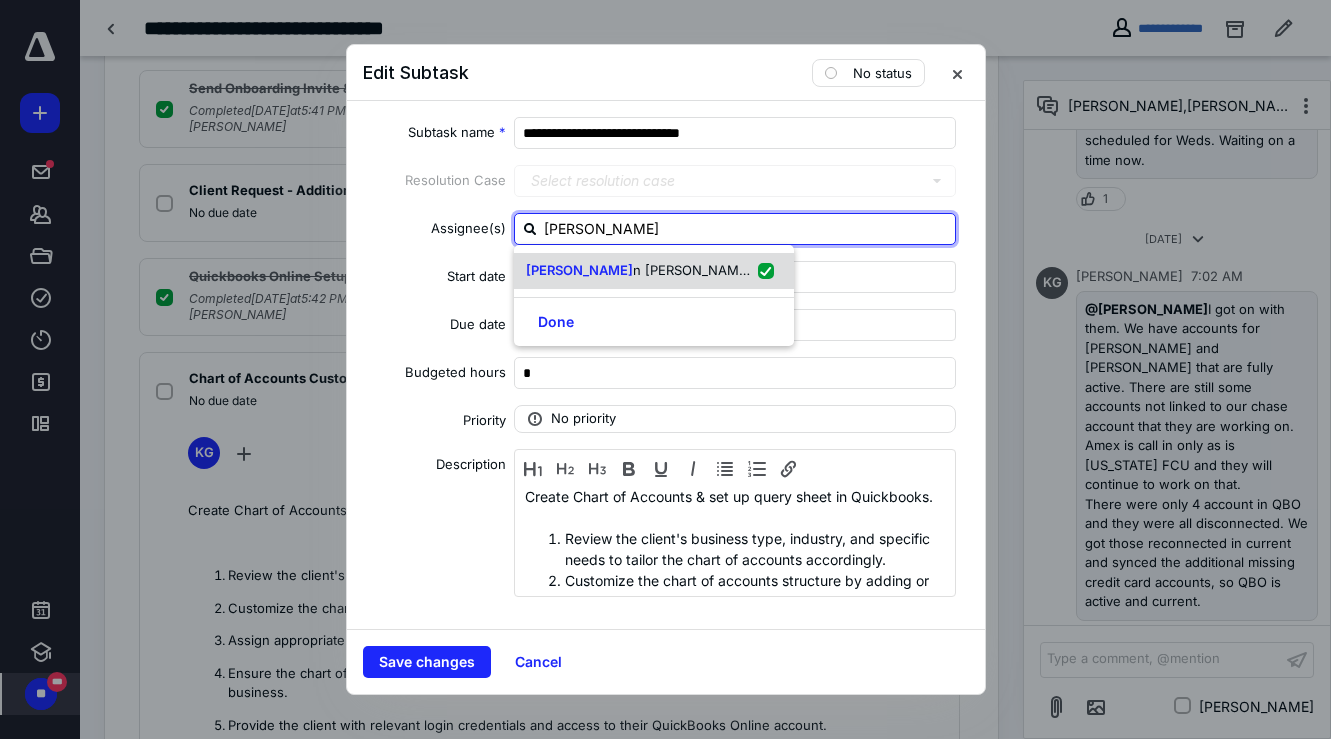 checkbox on "true" 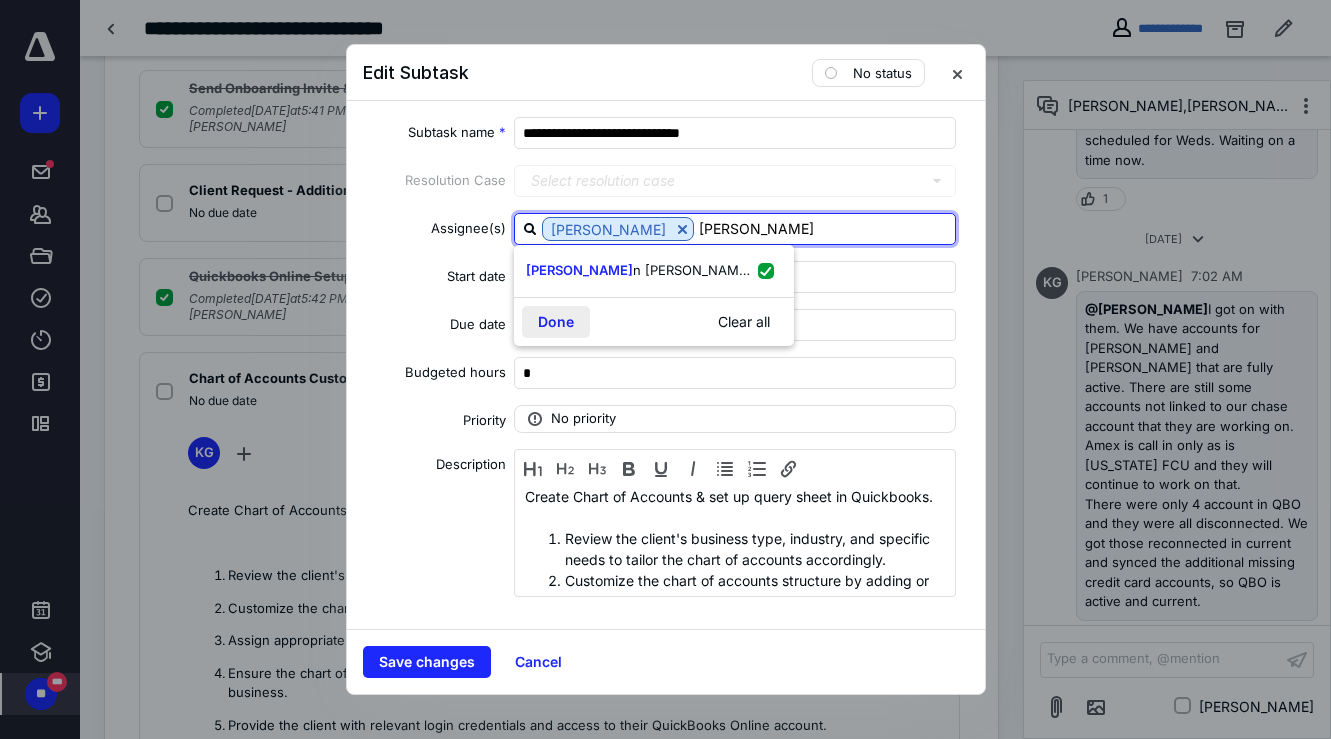 type on "[PERSON_NAME]" 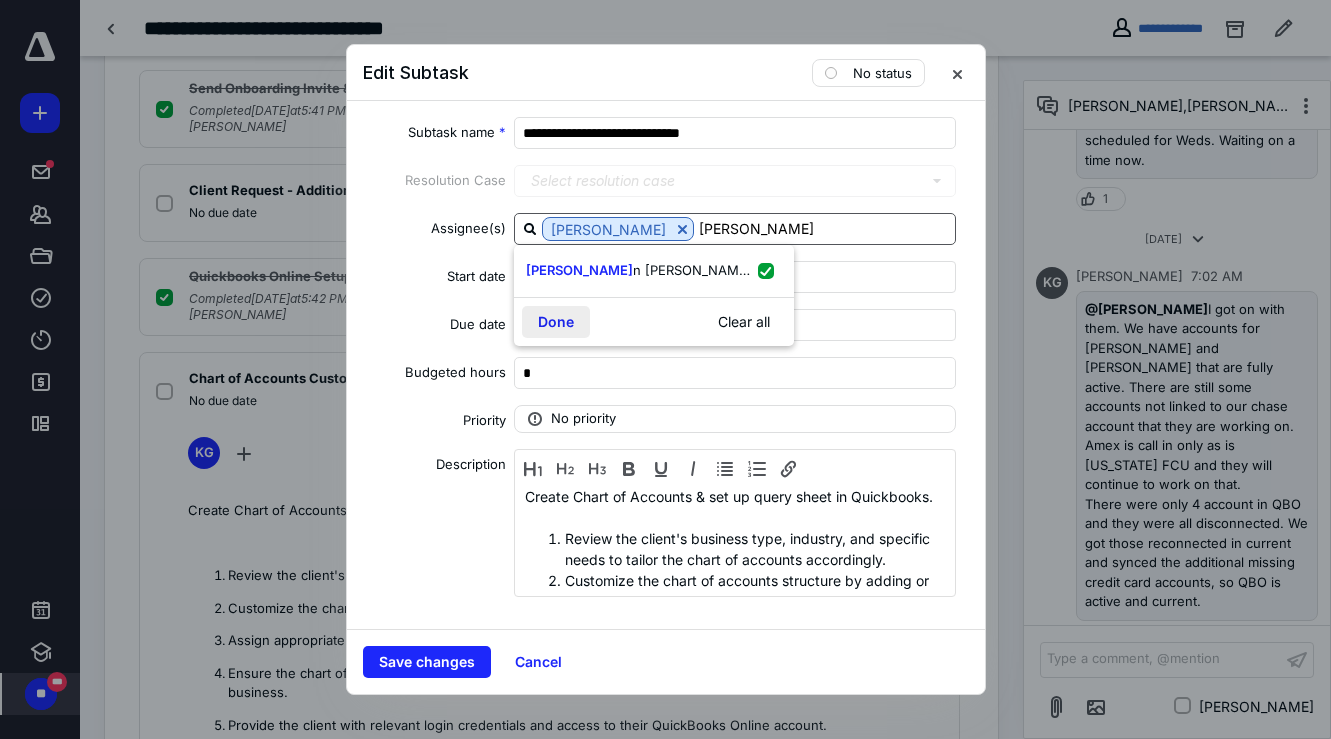 click on "Done" at bounding box center [556, 322] 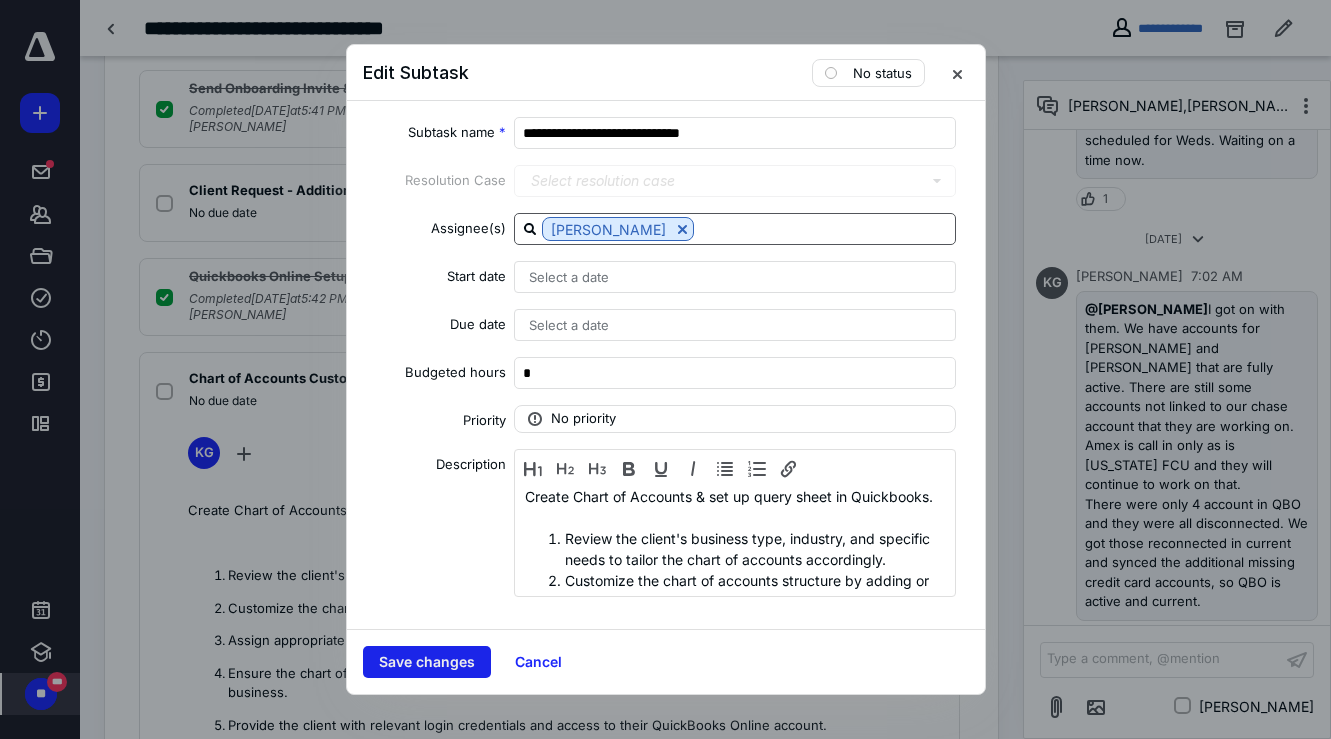 click on "Save changes" at bounding box center [427, 662] 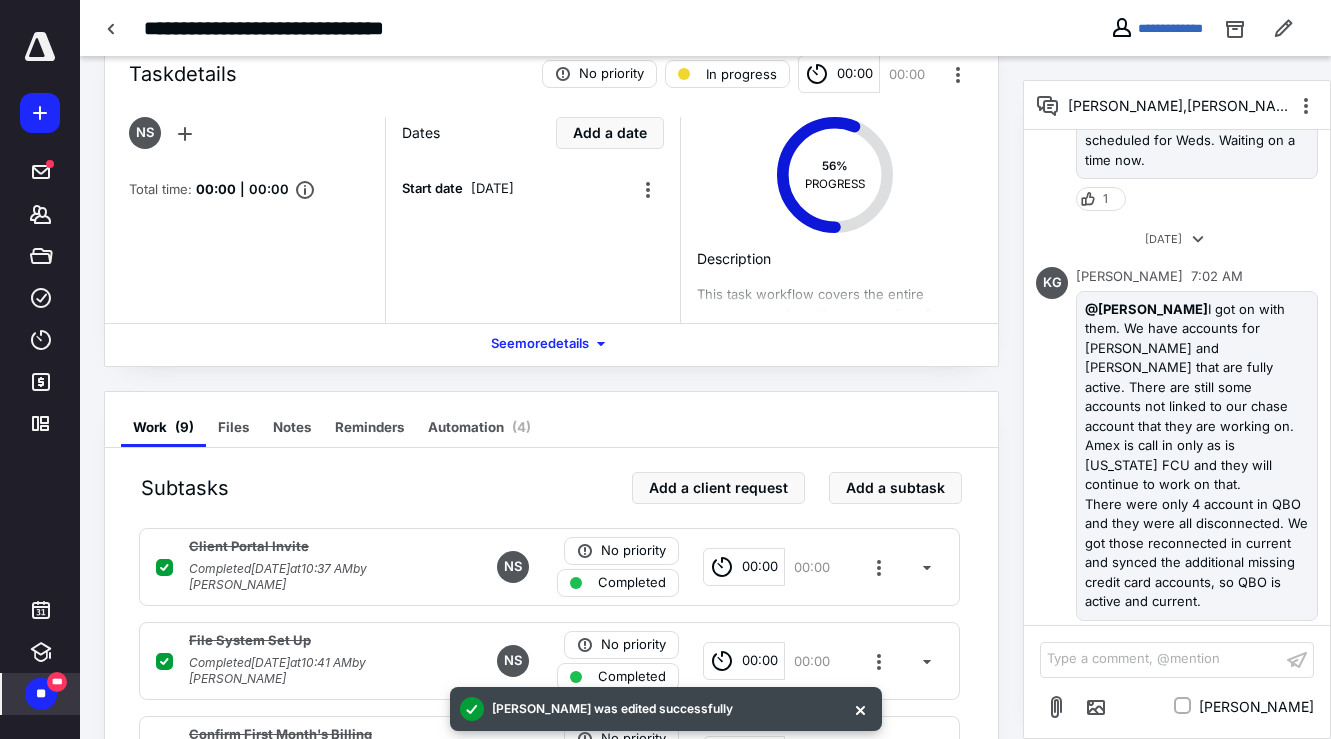 scroll, scrollTop: 0, scrollLeft: 0, axis: both 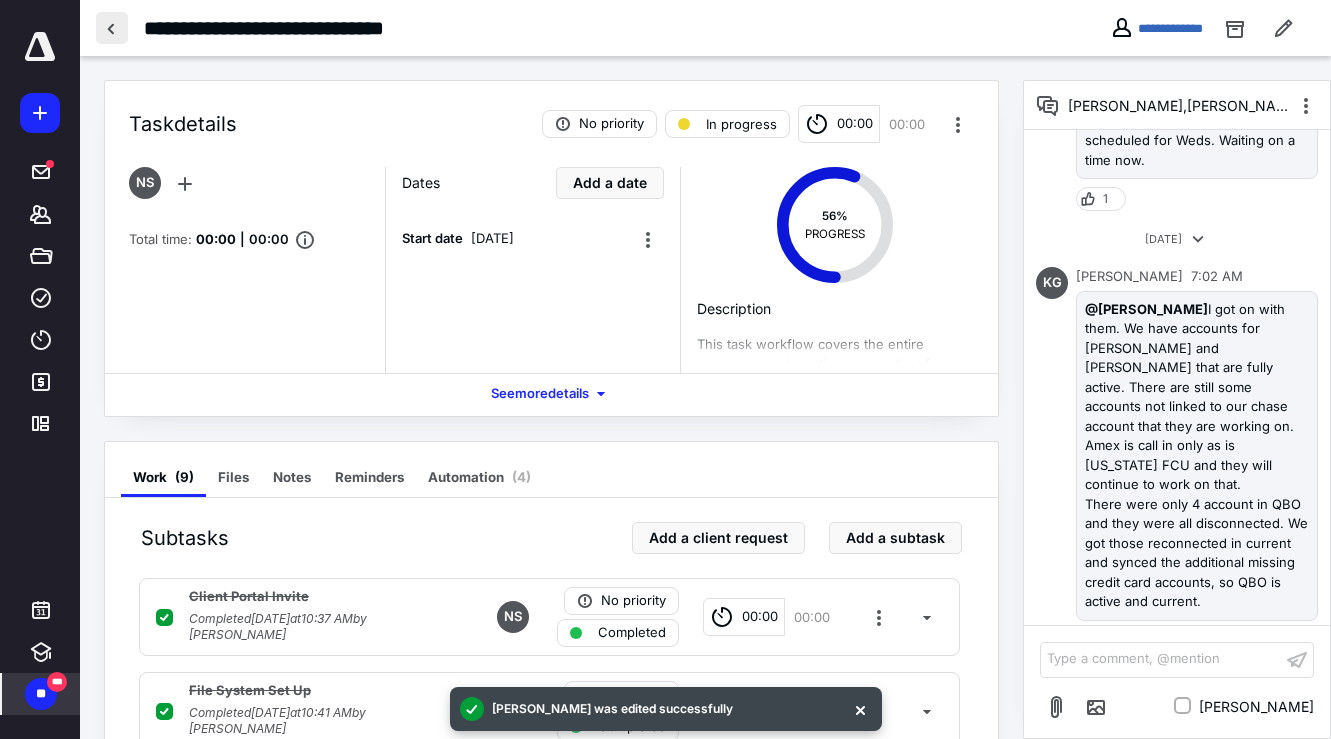 click at bounding box center (112, 28) 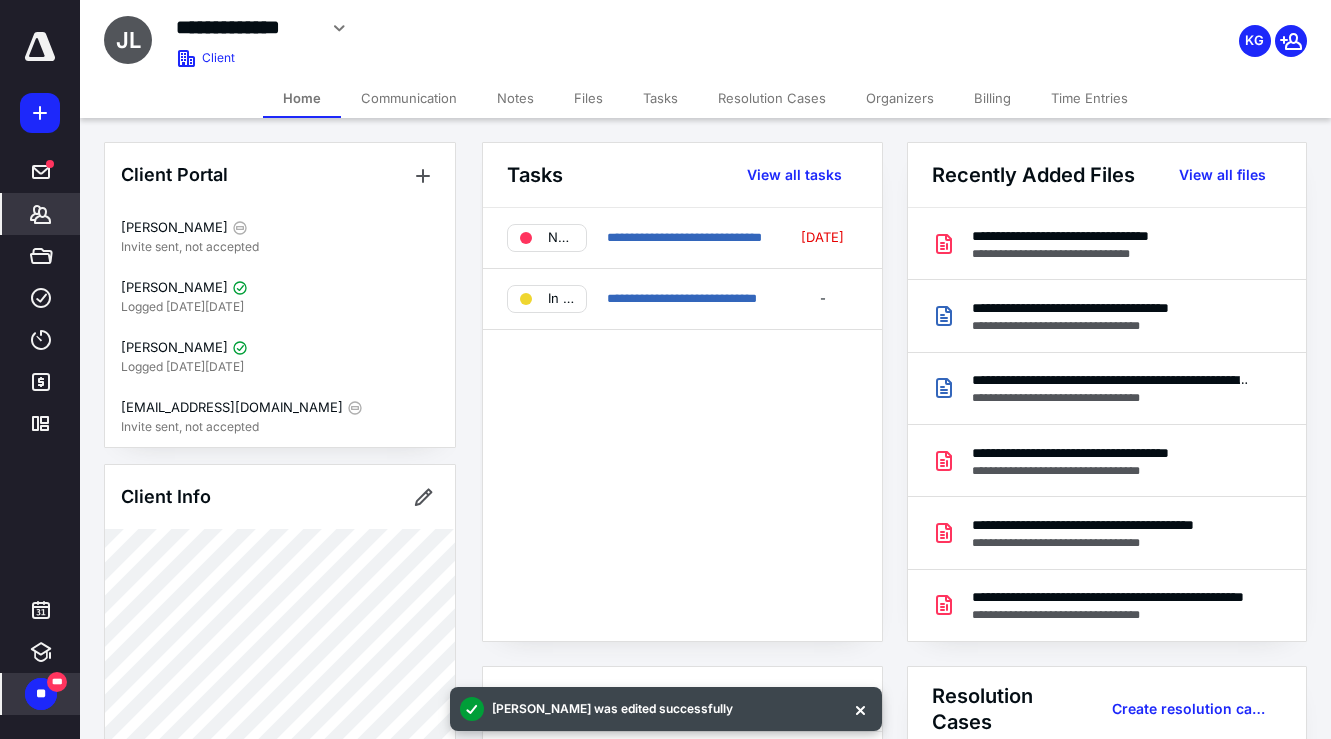 click on "Billing" at bounding box center [992, 98] 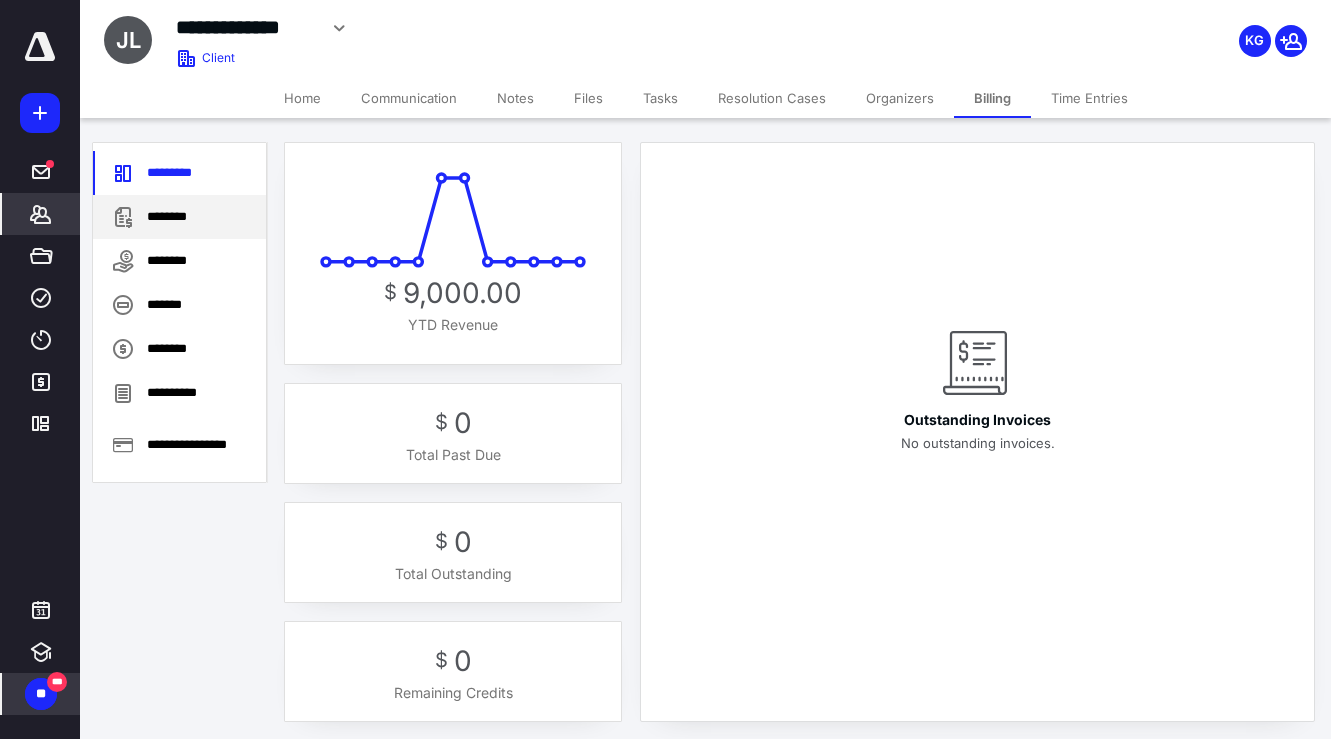 click on "********" at bounding box center (179, 217) 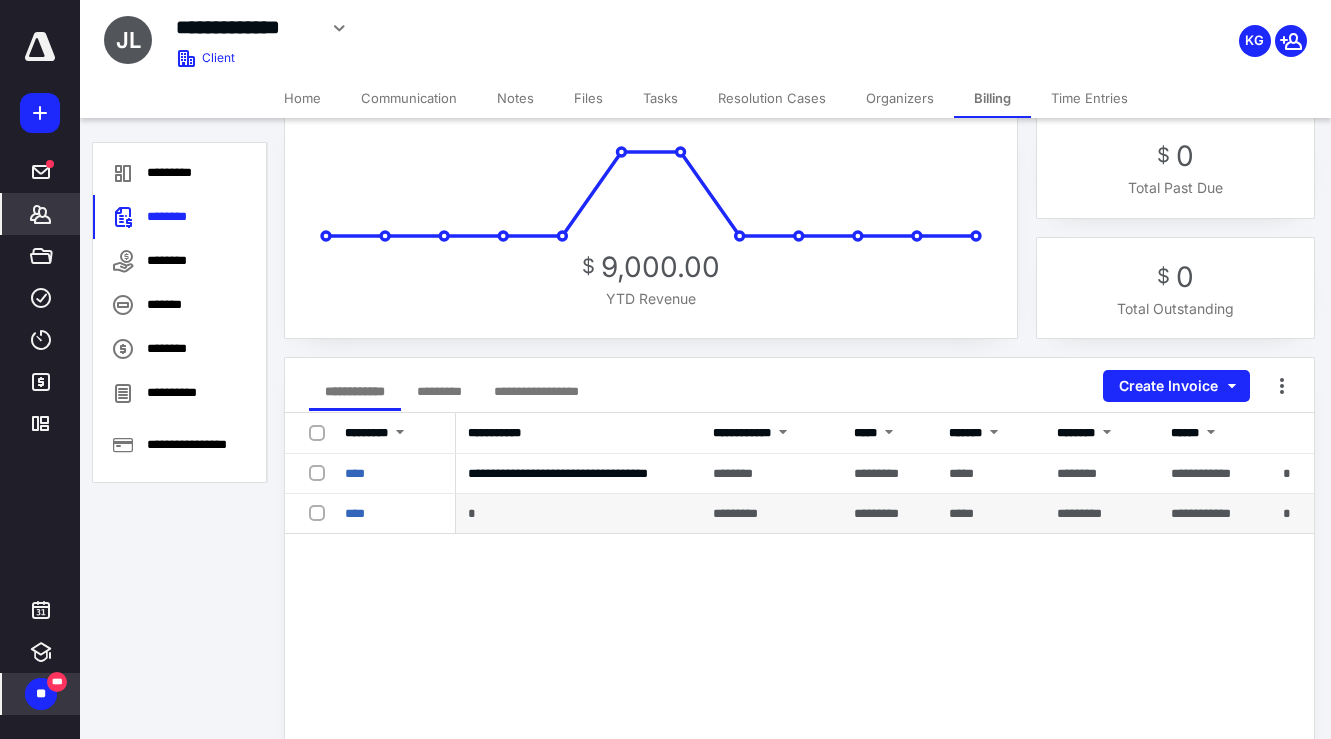 scroll, scrollTop: 25, scrollLeft: 0, axis: vertical 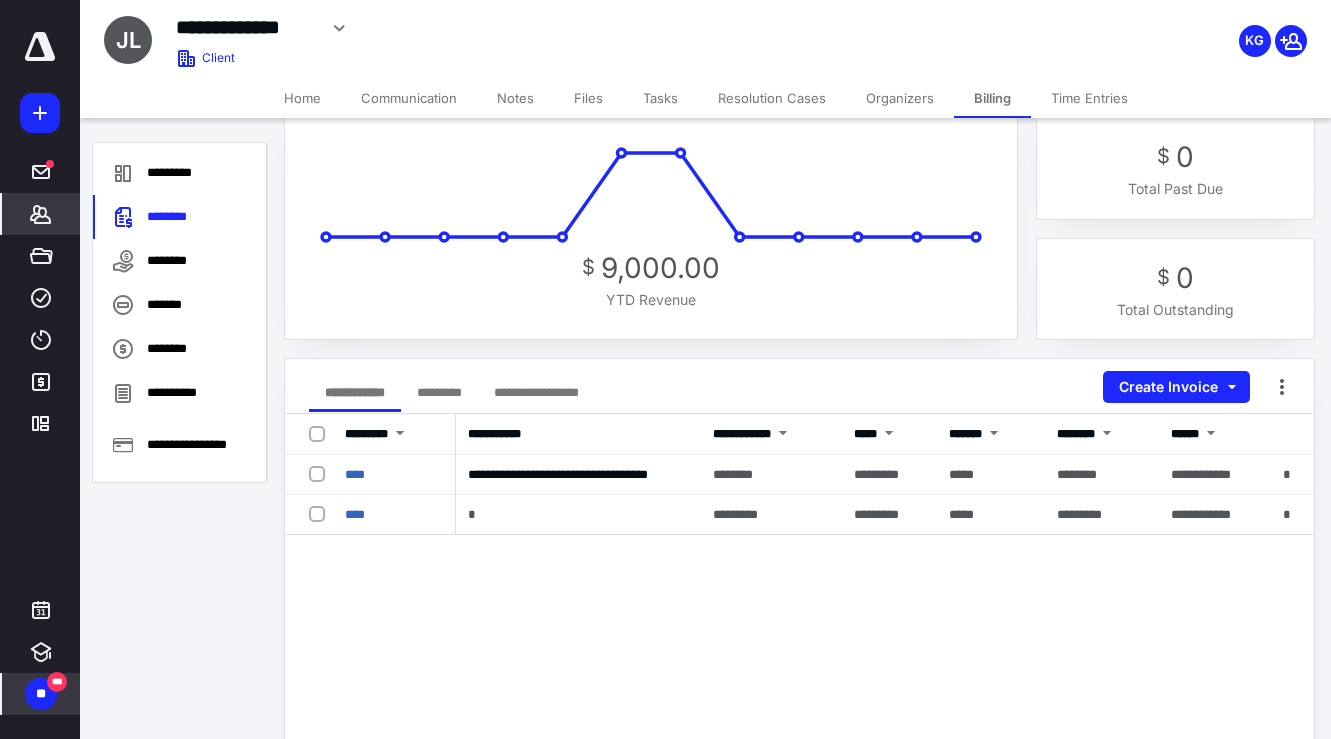click on "*********" at bounding box center [439, 392] 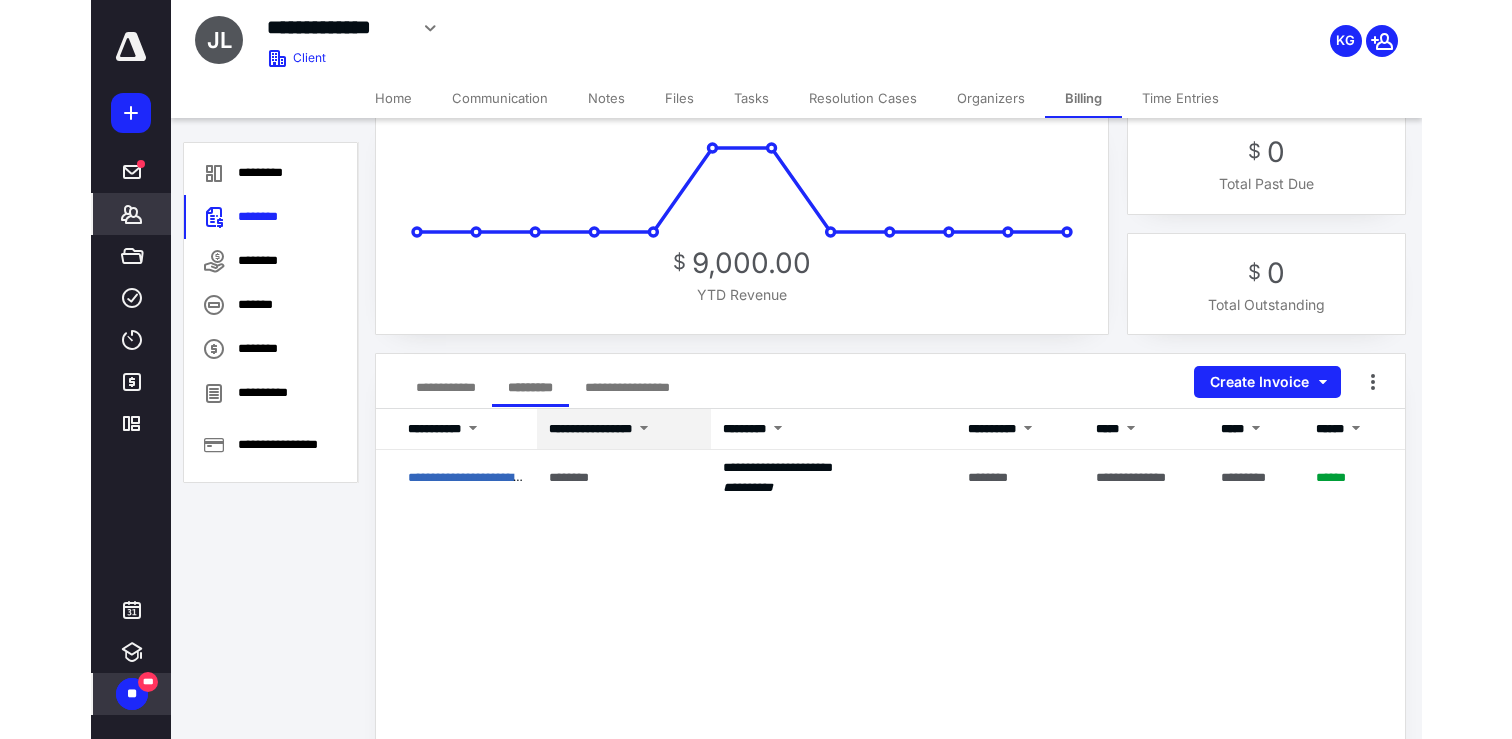 scroll, scrollTop: 0, scrollLeft: 0, axis: both 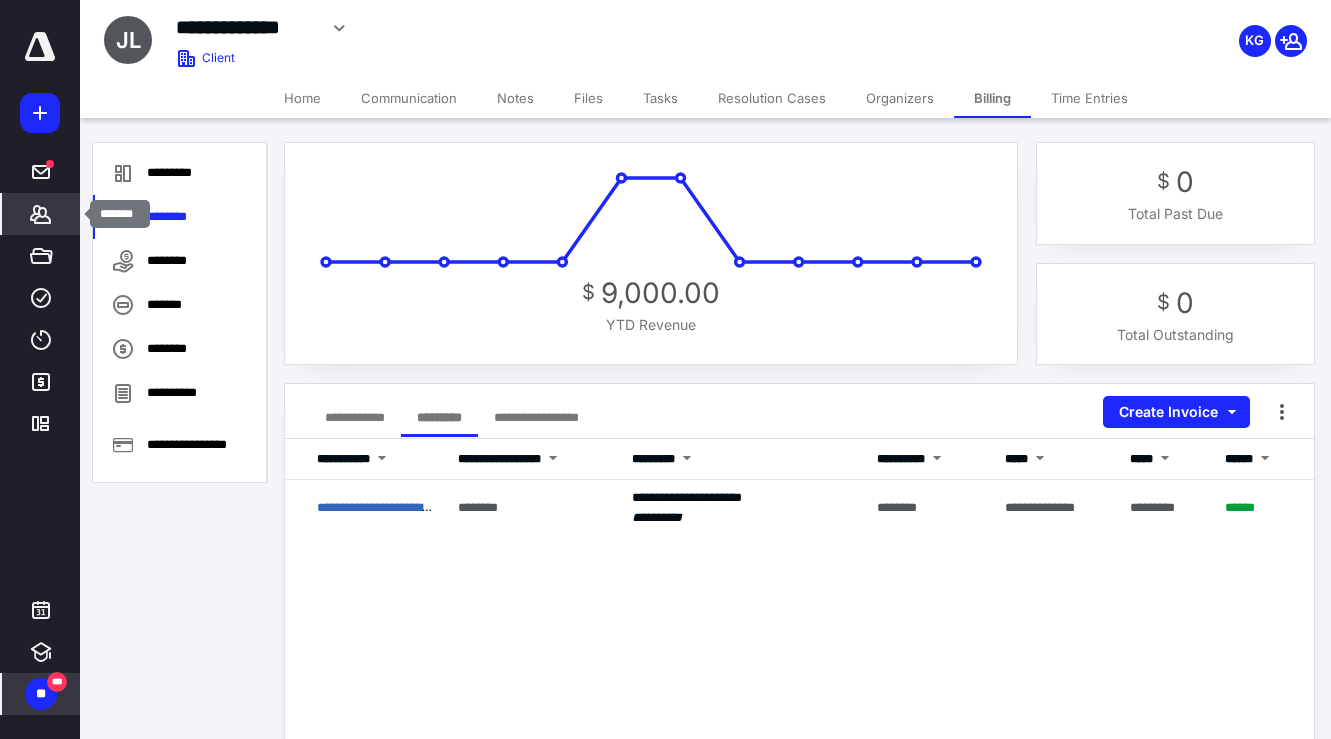 click 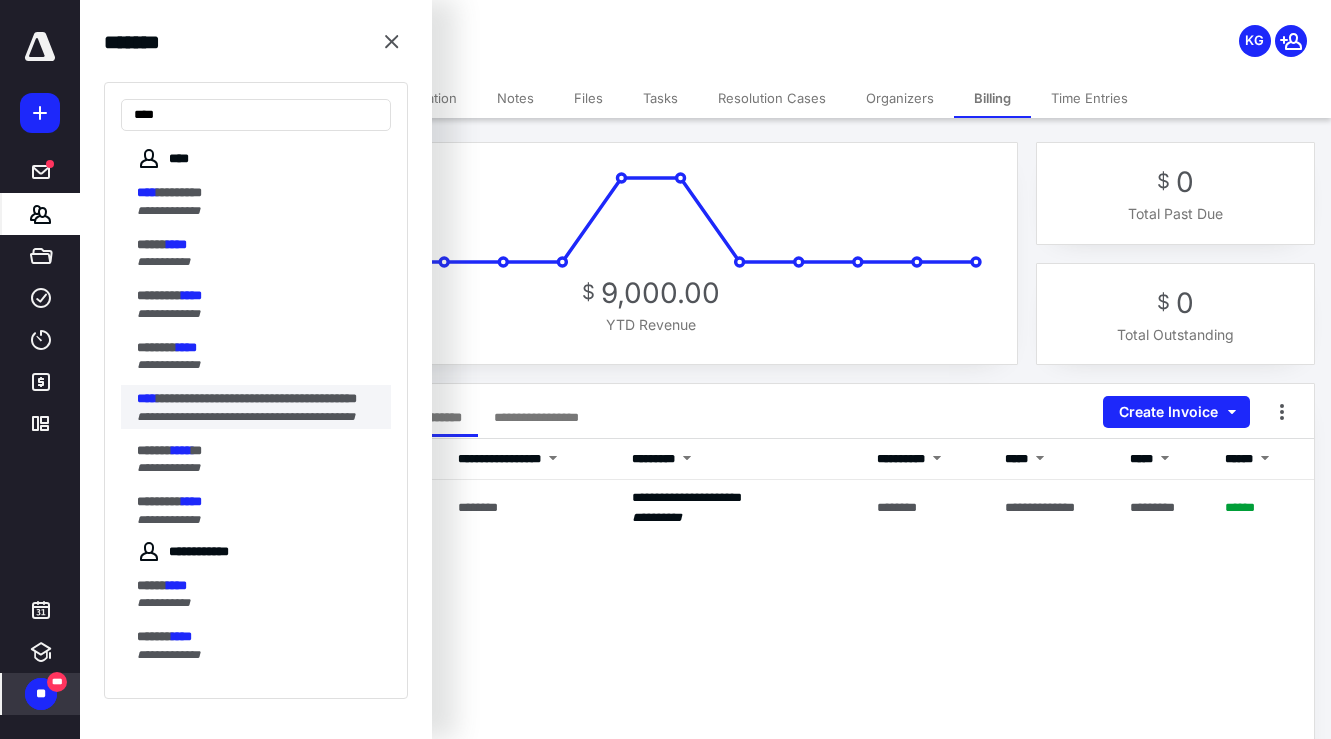 type on "****" 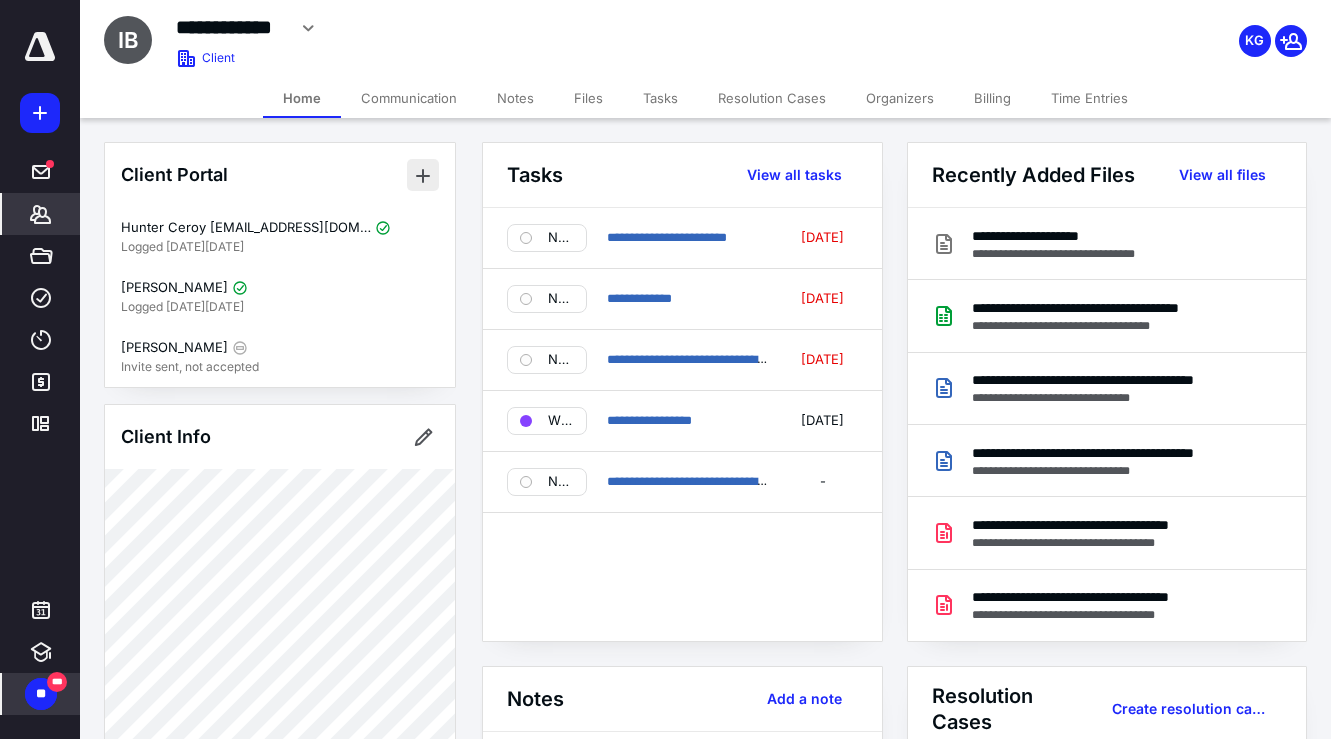 click at bounding box center [423, 175] 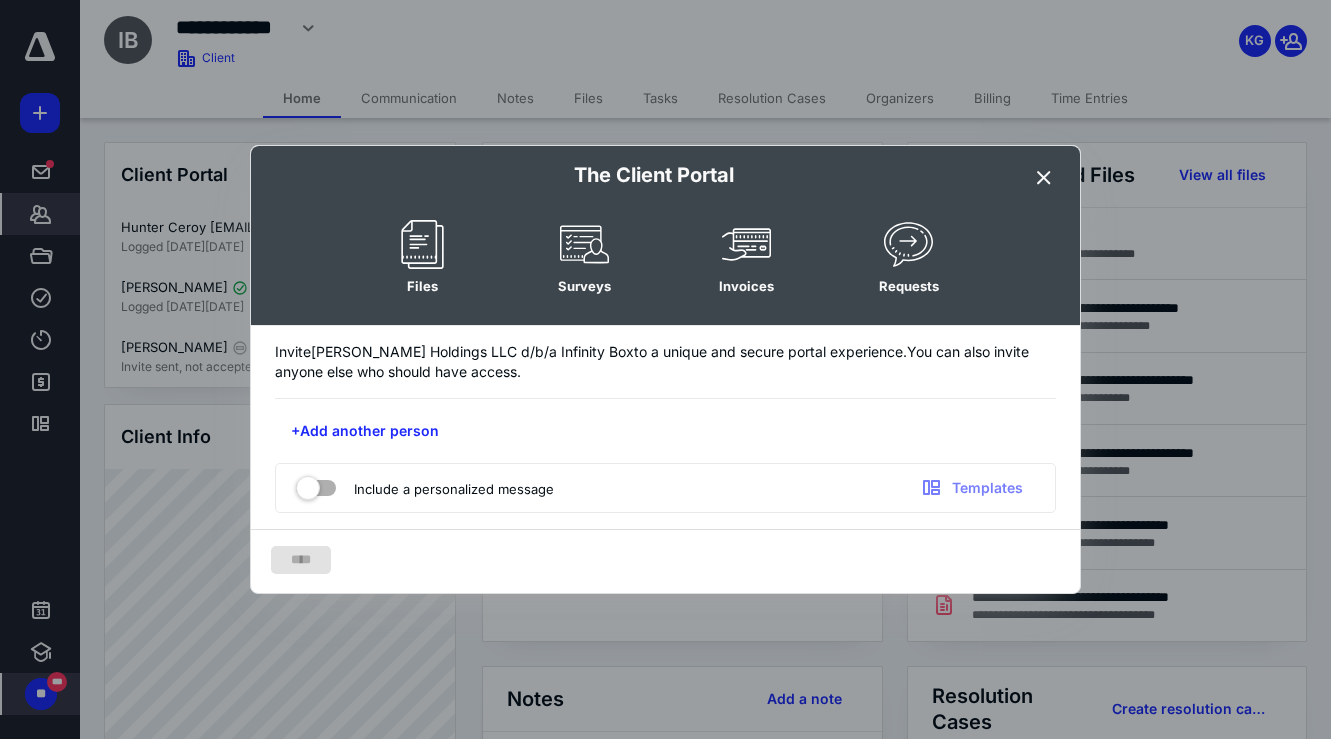 click at bounding box center (1044, 178) 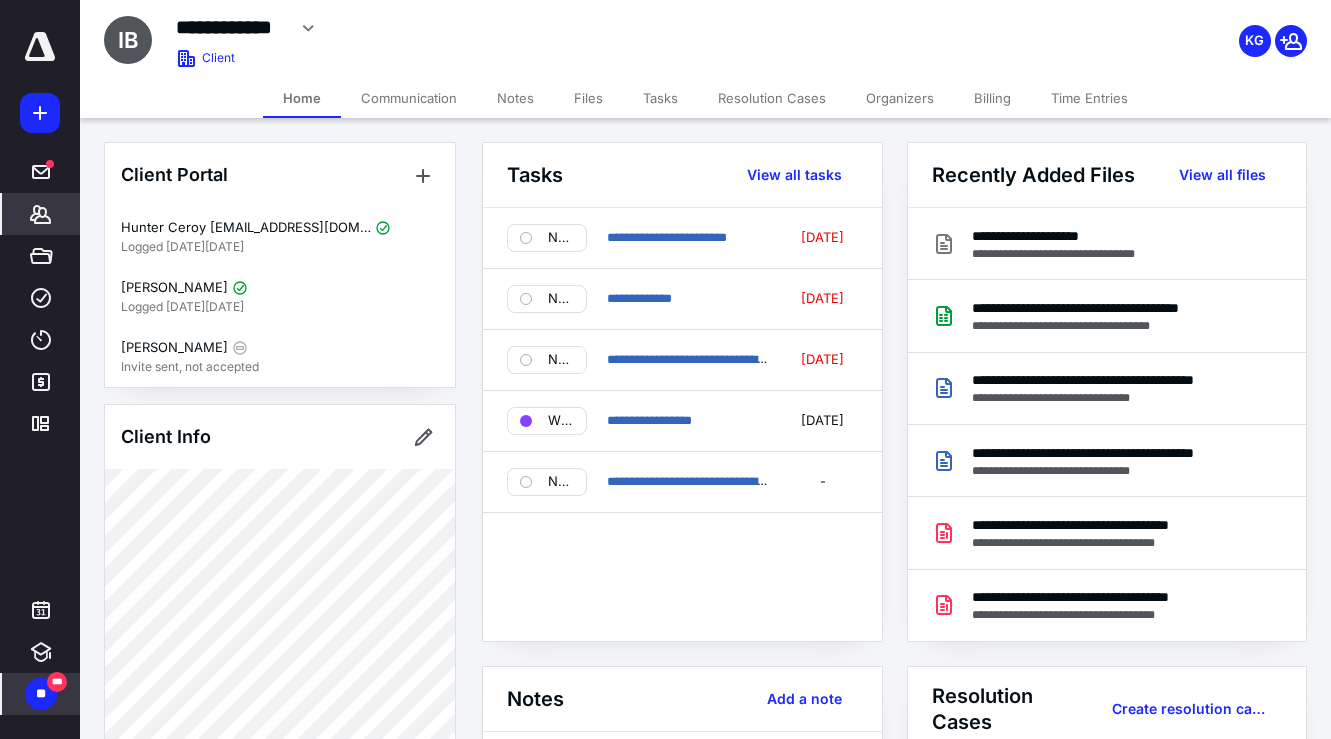 click on "Files" at bounding box center (588, 98) 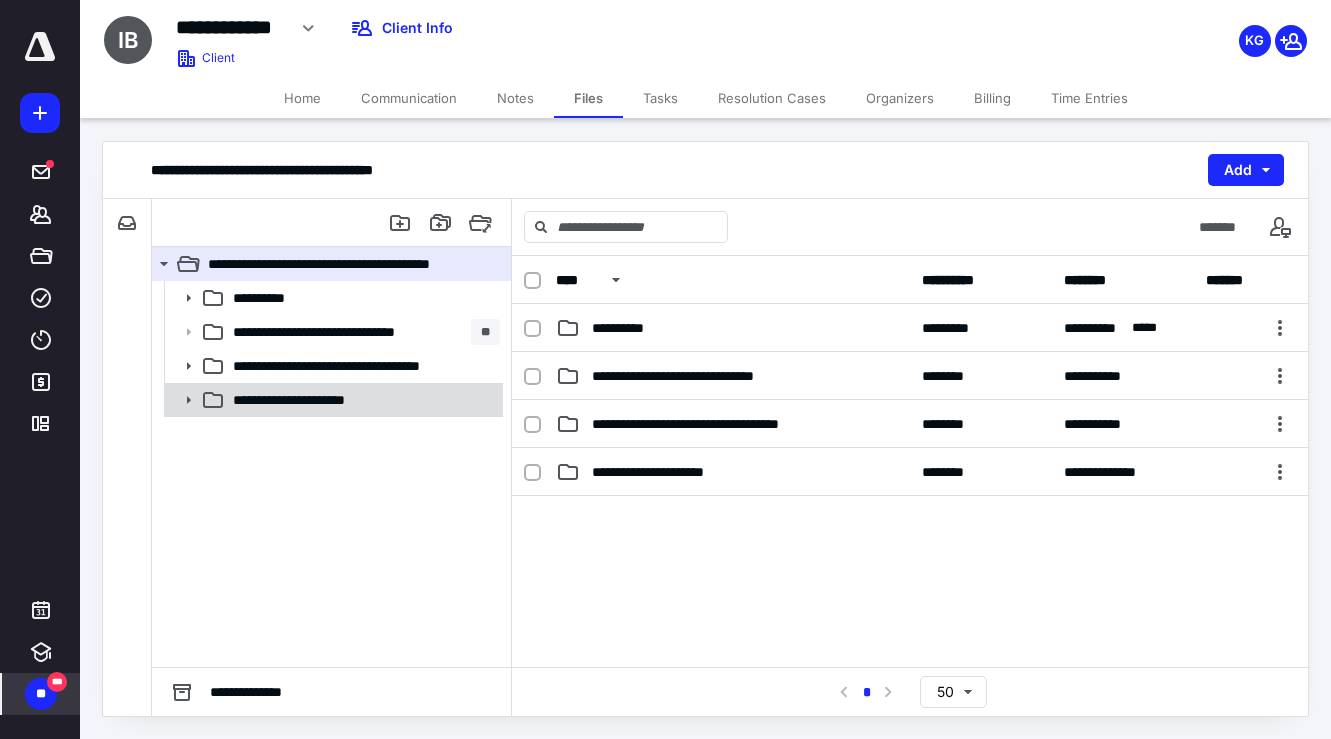 click on "**********" at bounding box center (309, 400) 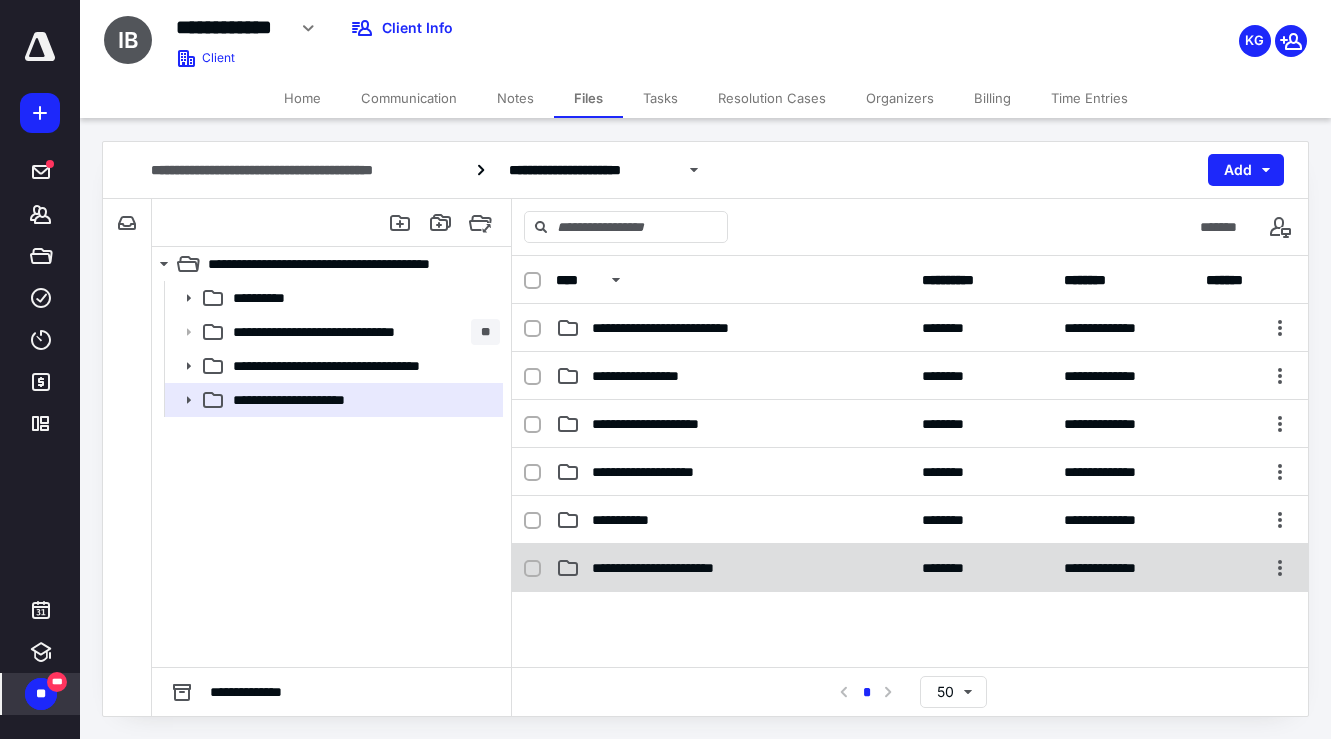 click on "**********" at bounding box center (673, 568) 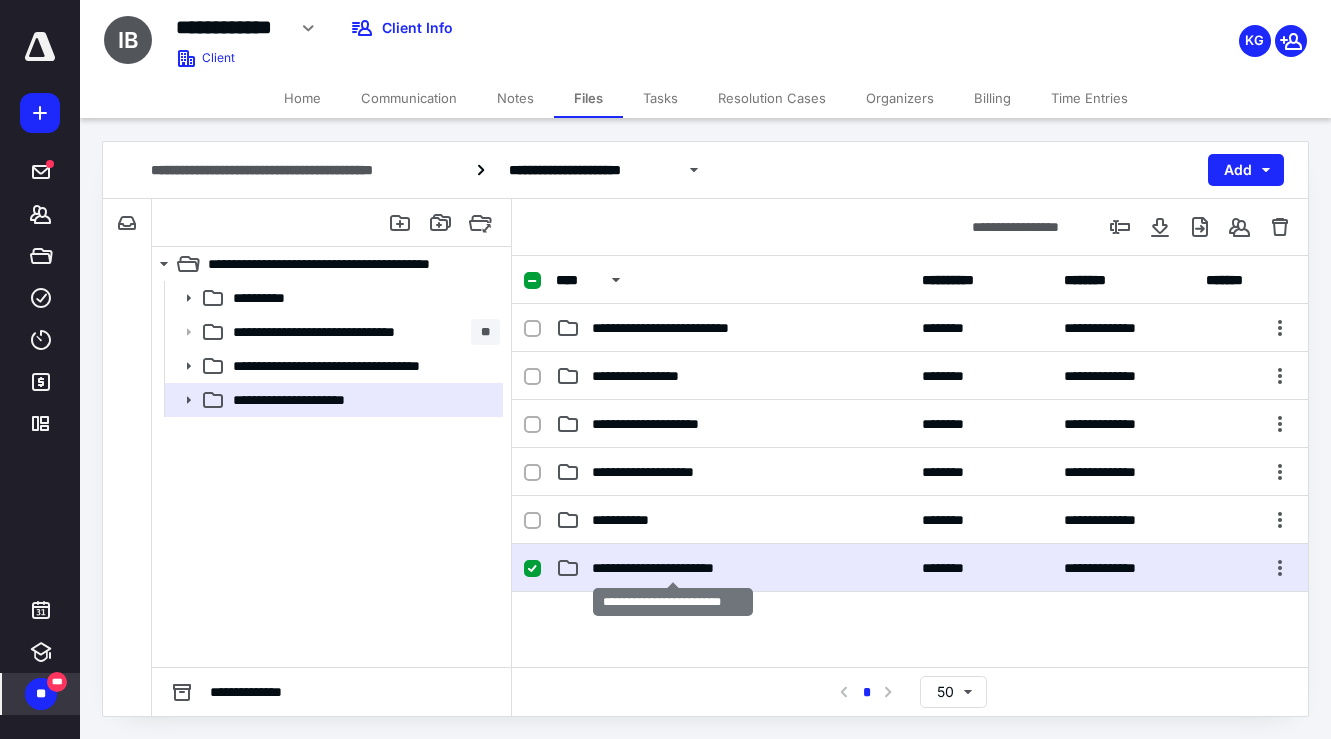 click on "**********" at bounding box center [673, 568] 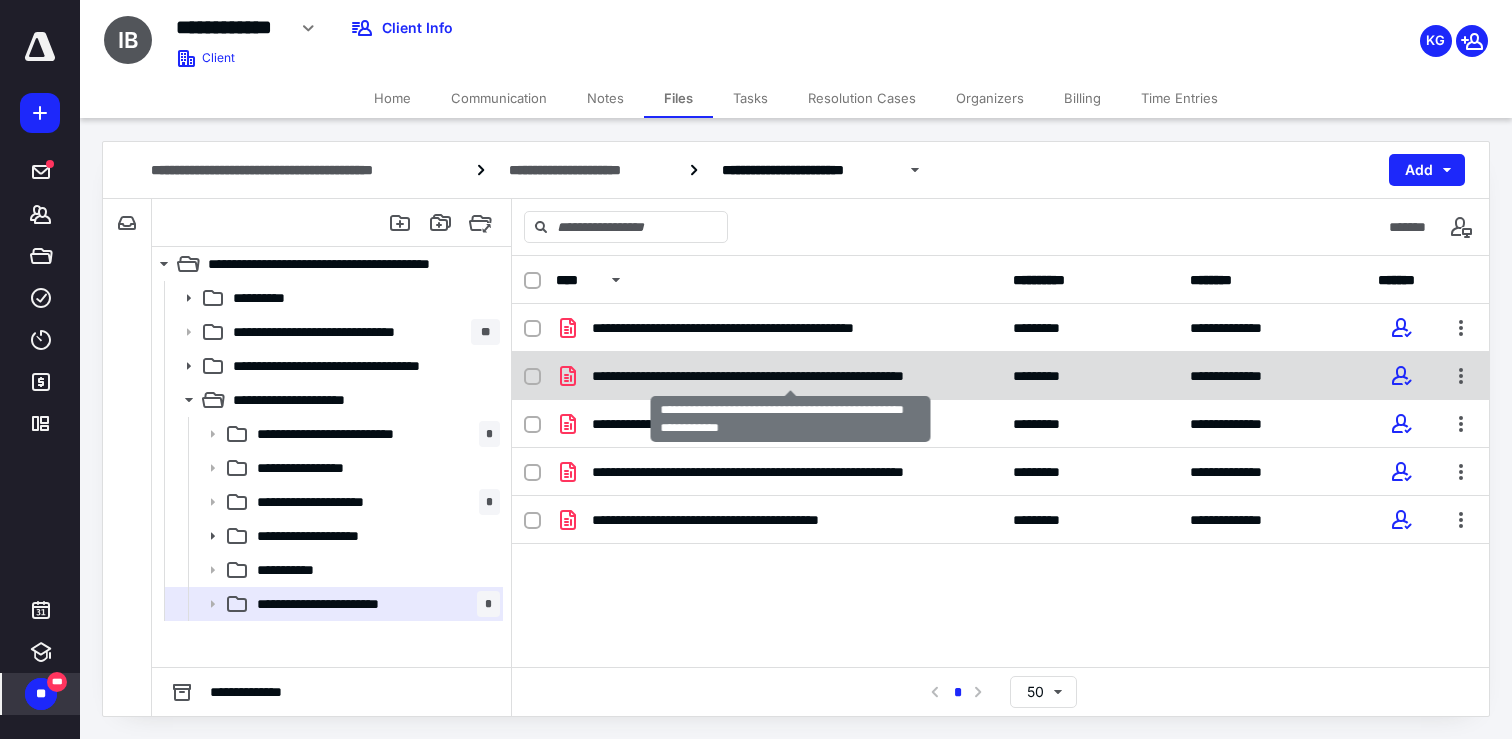 click on "**********" at bounding box center (778, 376) 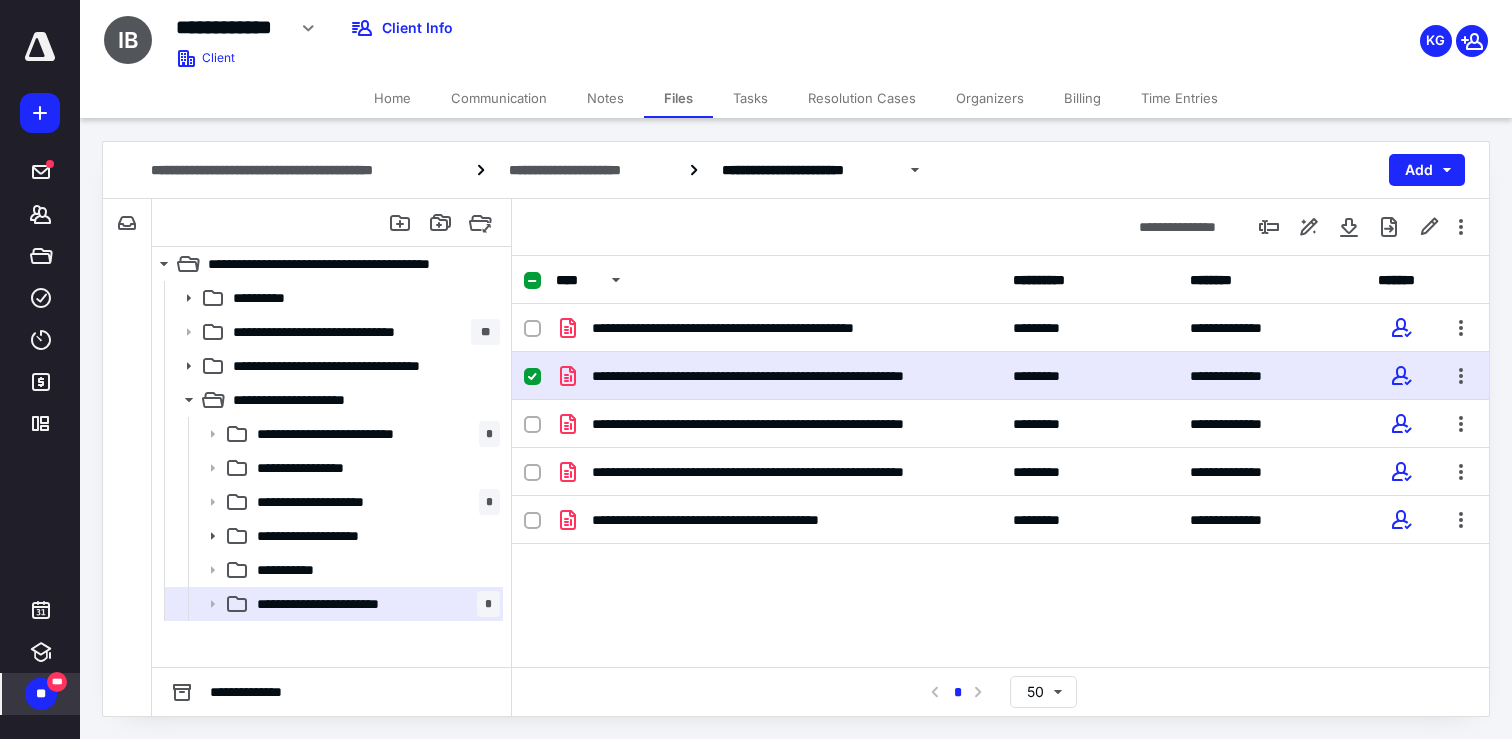 click on "**********" at bounding box center (778, 376) 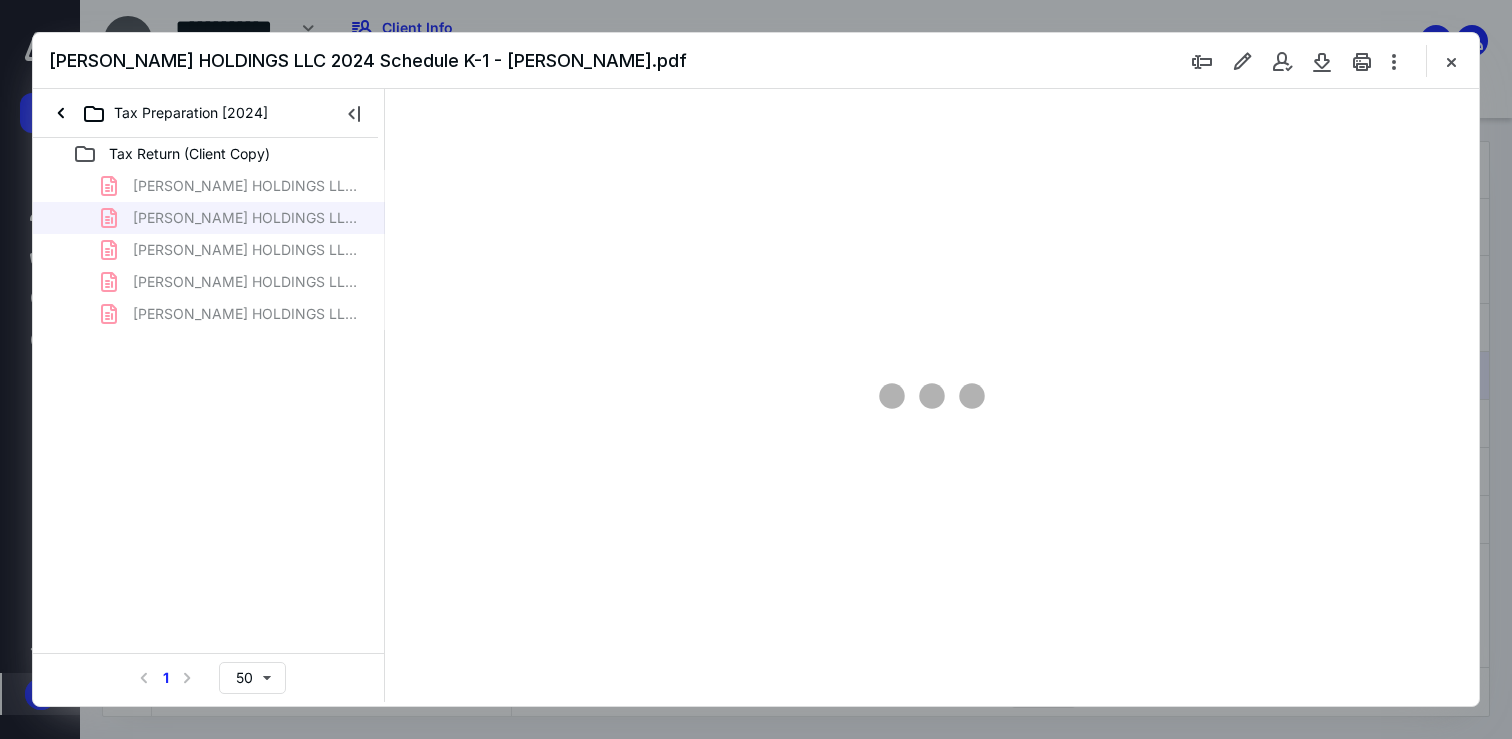 scroll, scrollTop: 0, scrollLeft: 0, axis: both 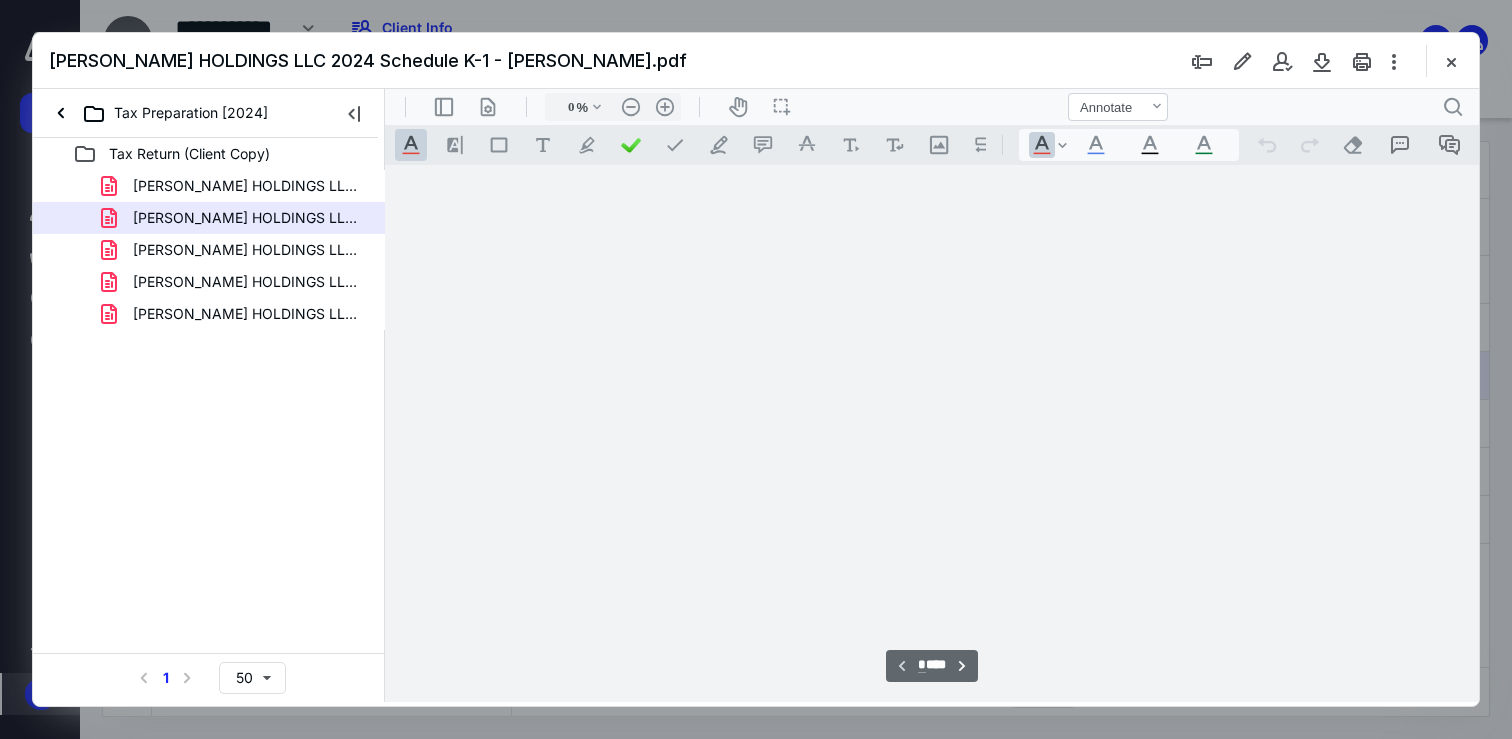 type on "68" 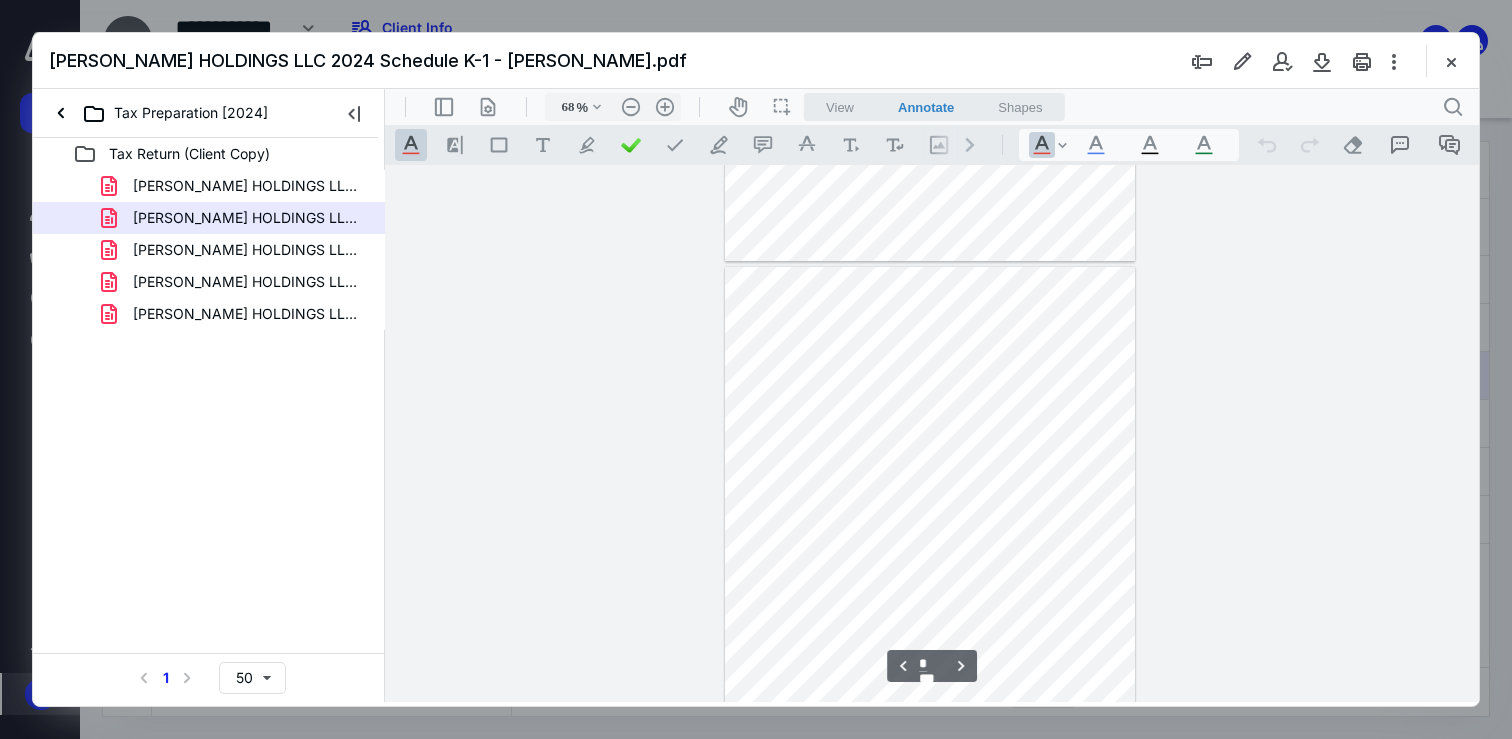 scroll, scrollTop: 284, scrollLeft: 0, axis: vertical 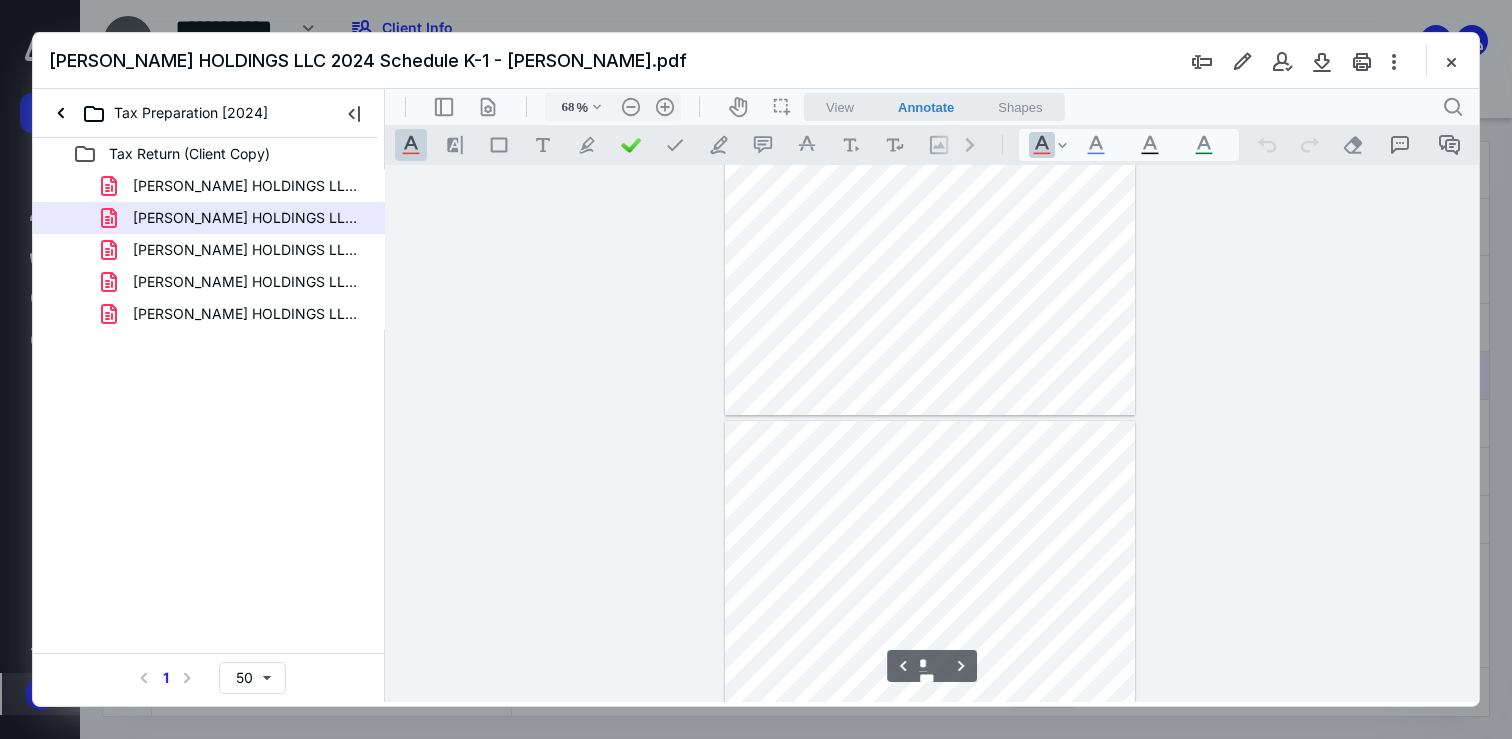 type on "*" 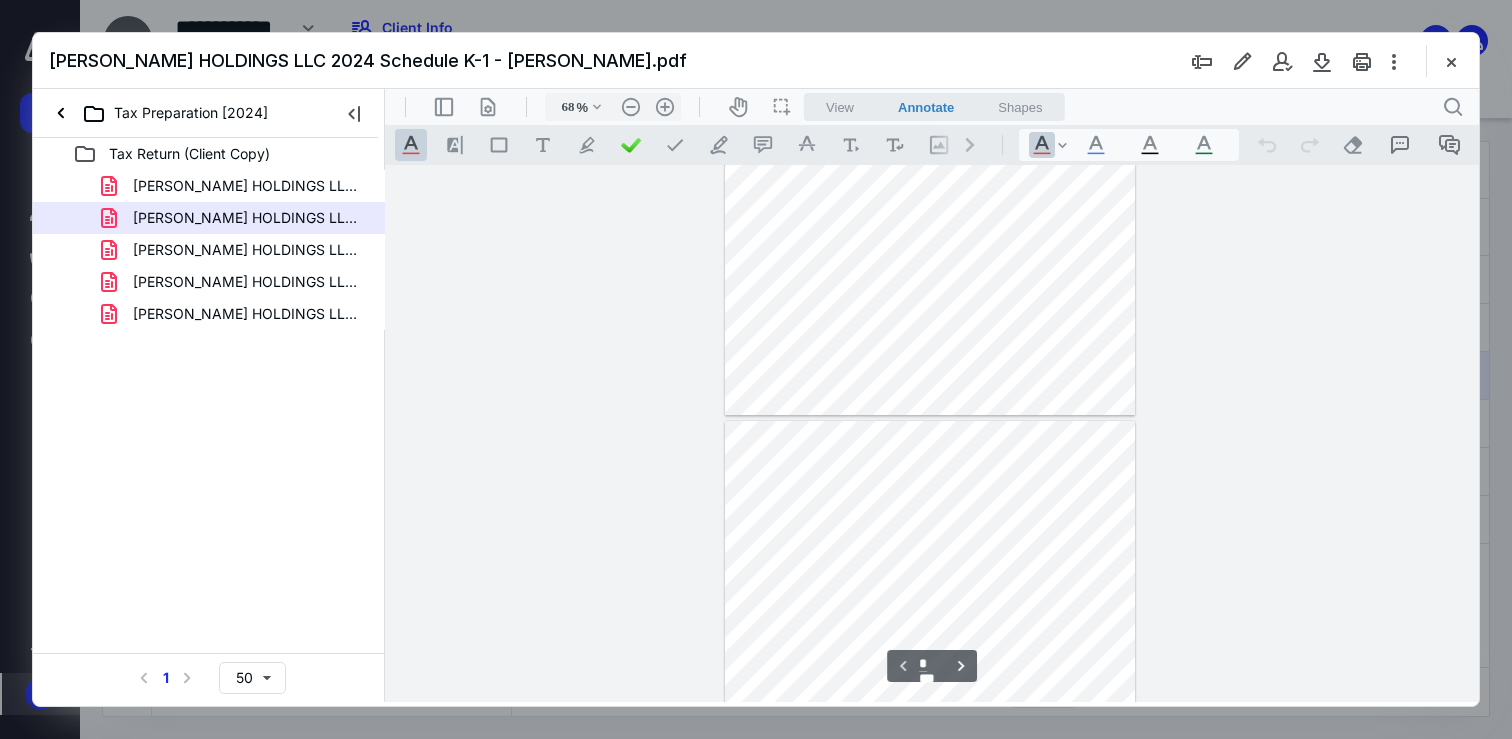 scroll, scrollTop: 0, scrollLeft: 0, axis: both 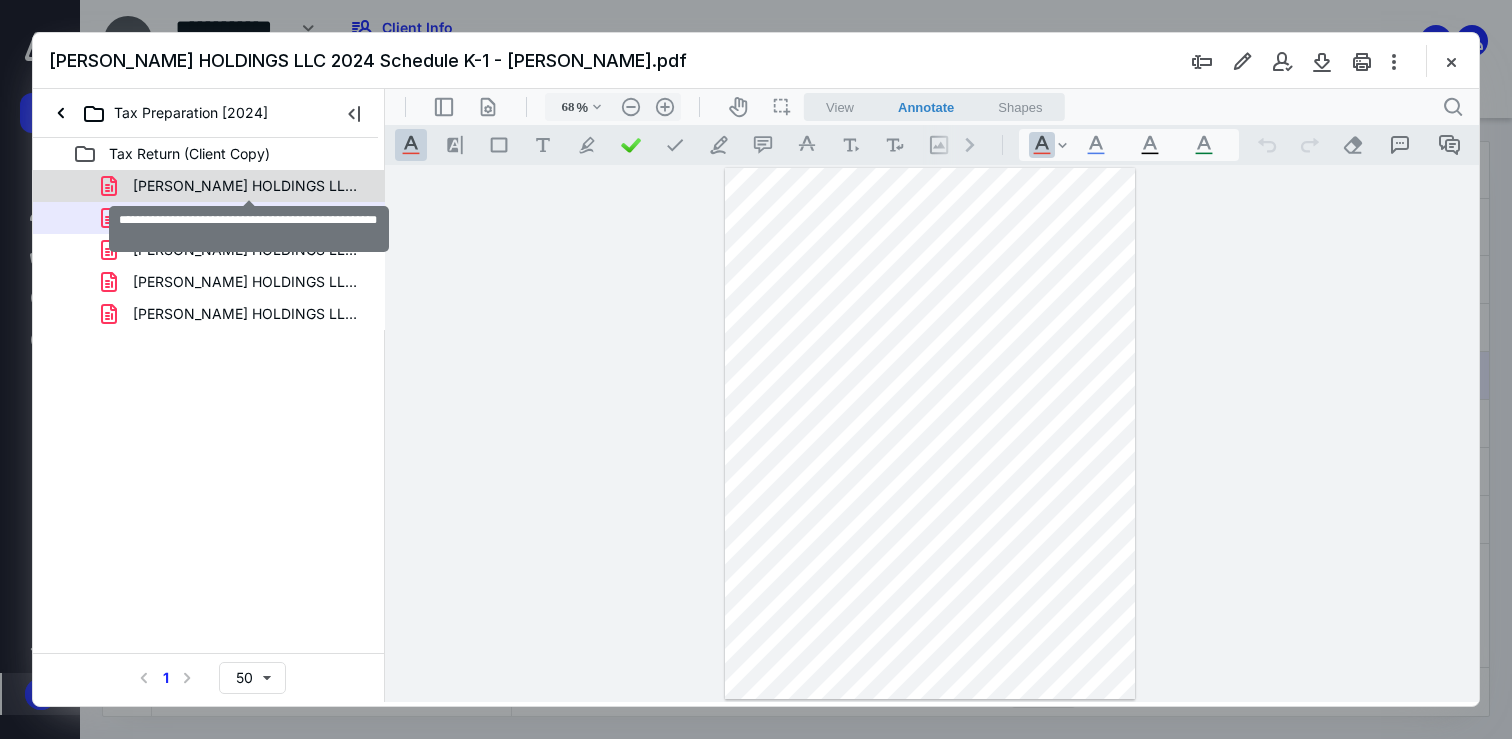 click on "[PERSON_NAME] HOLDINGS LLC 2024 Federal Form 7004.pdf" at bounding box center [249, 186] 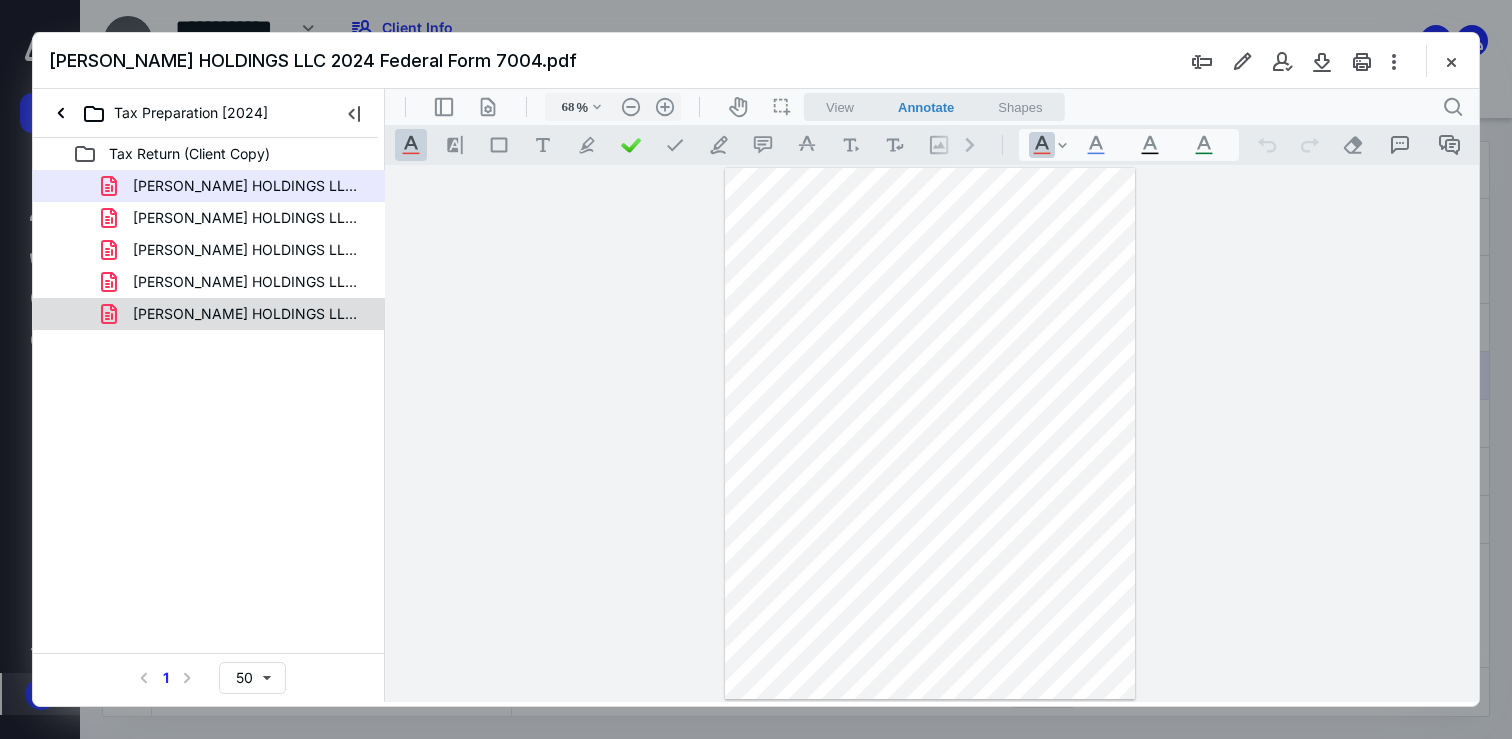 click on "[PERSON_NAME] HOLDINGS LLC 2024 Tax Return.pdf" at bounding box center [249, 314] 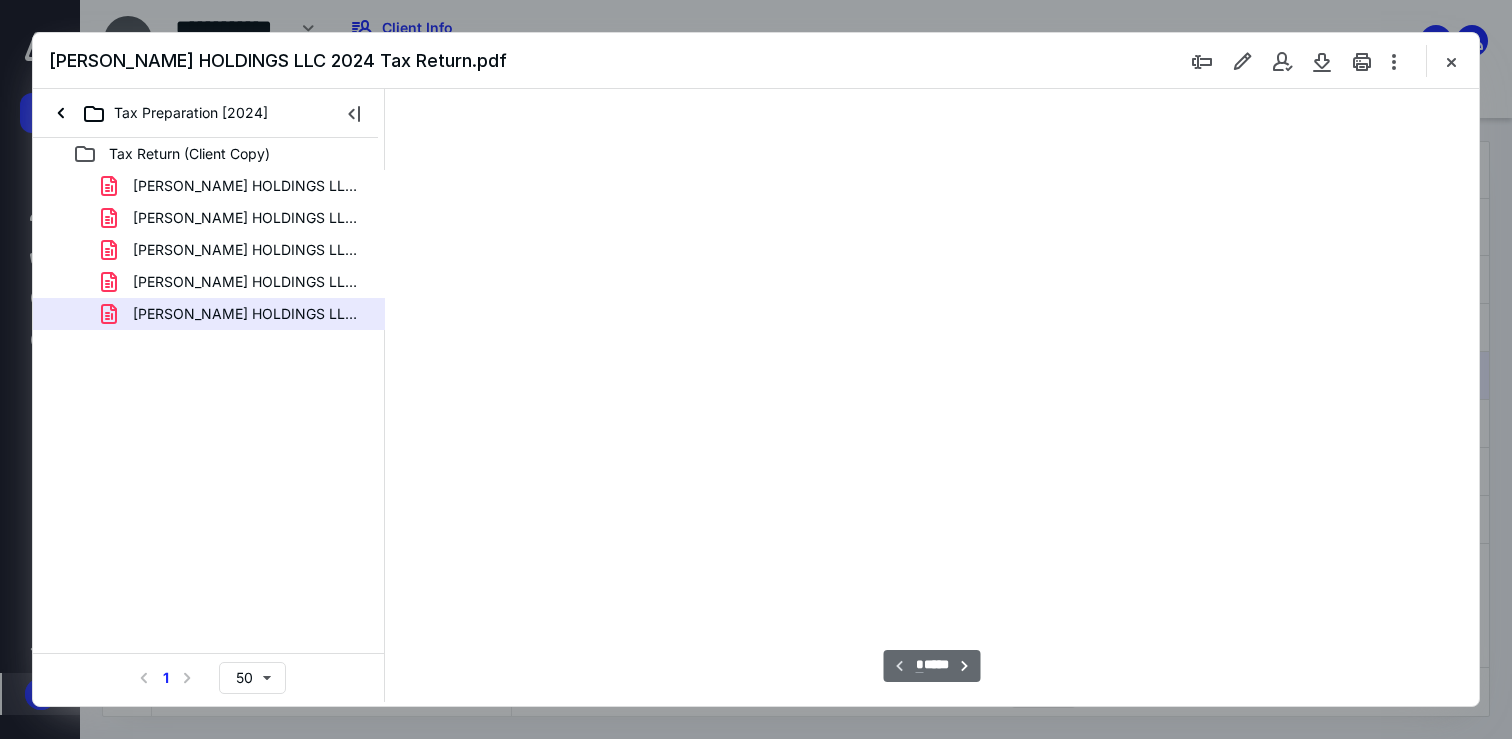 type on "68" 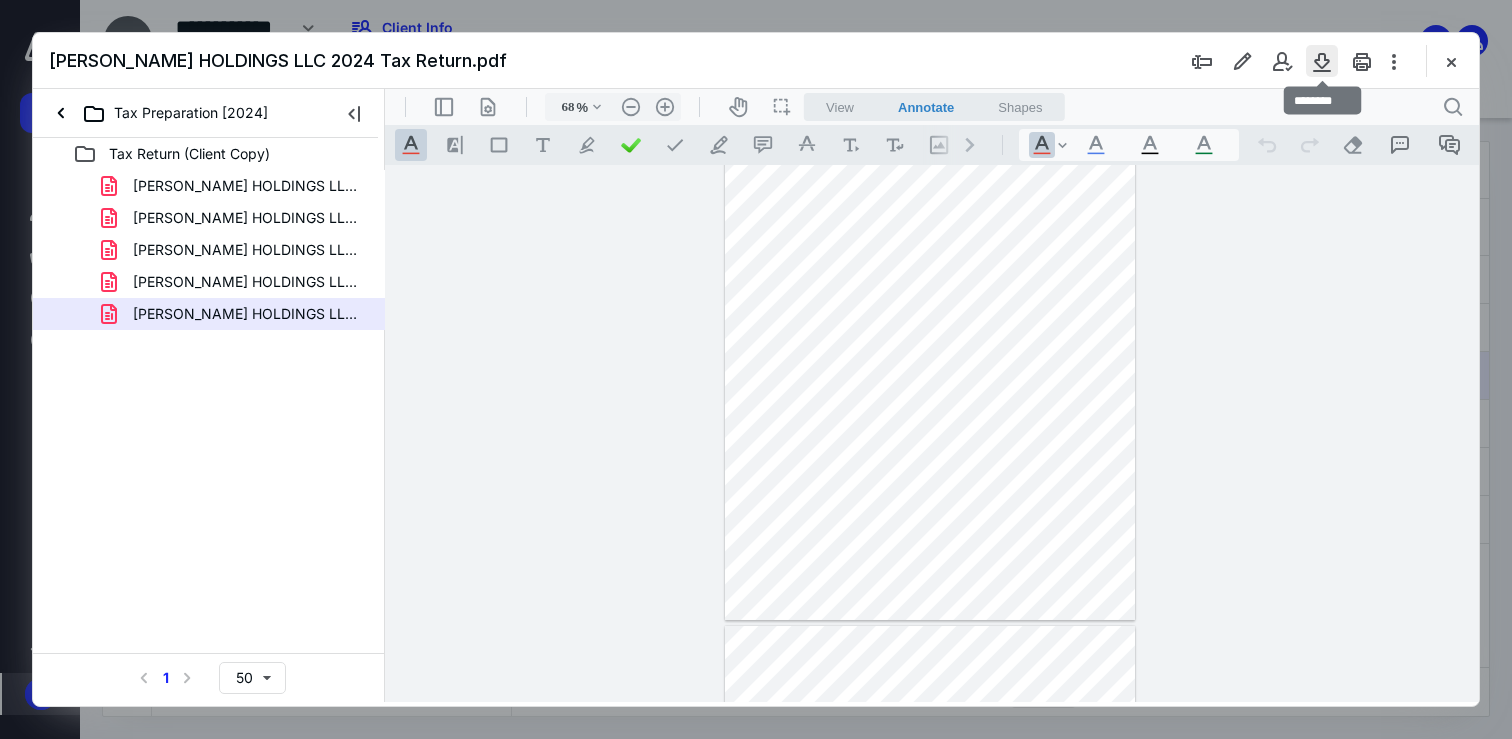 click at bounding box center [1322, 61] 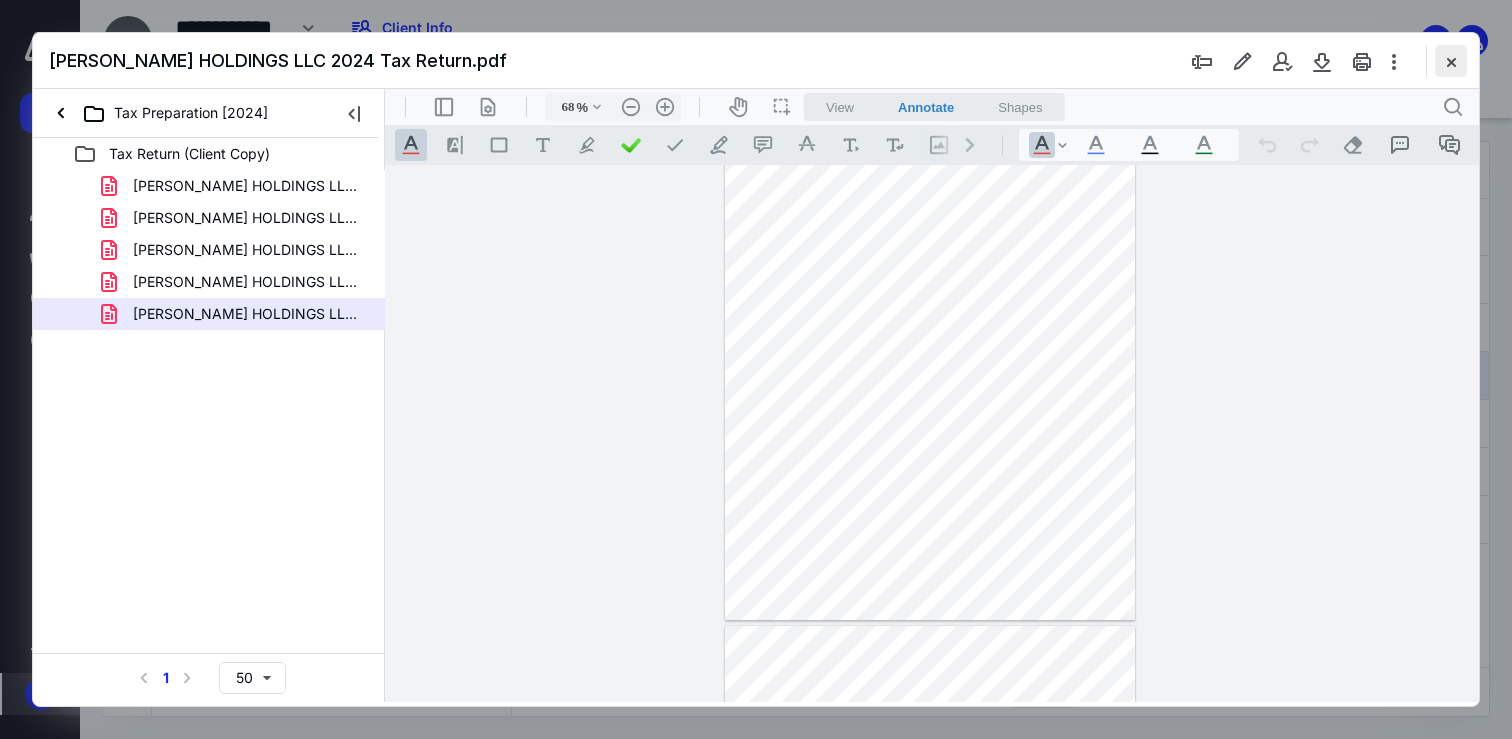 click at bounding box center [1451, 61] 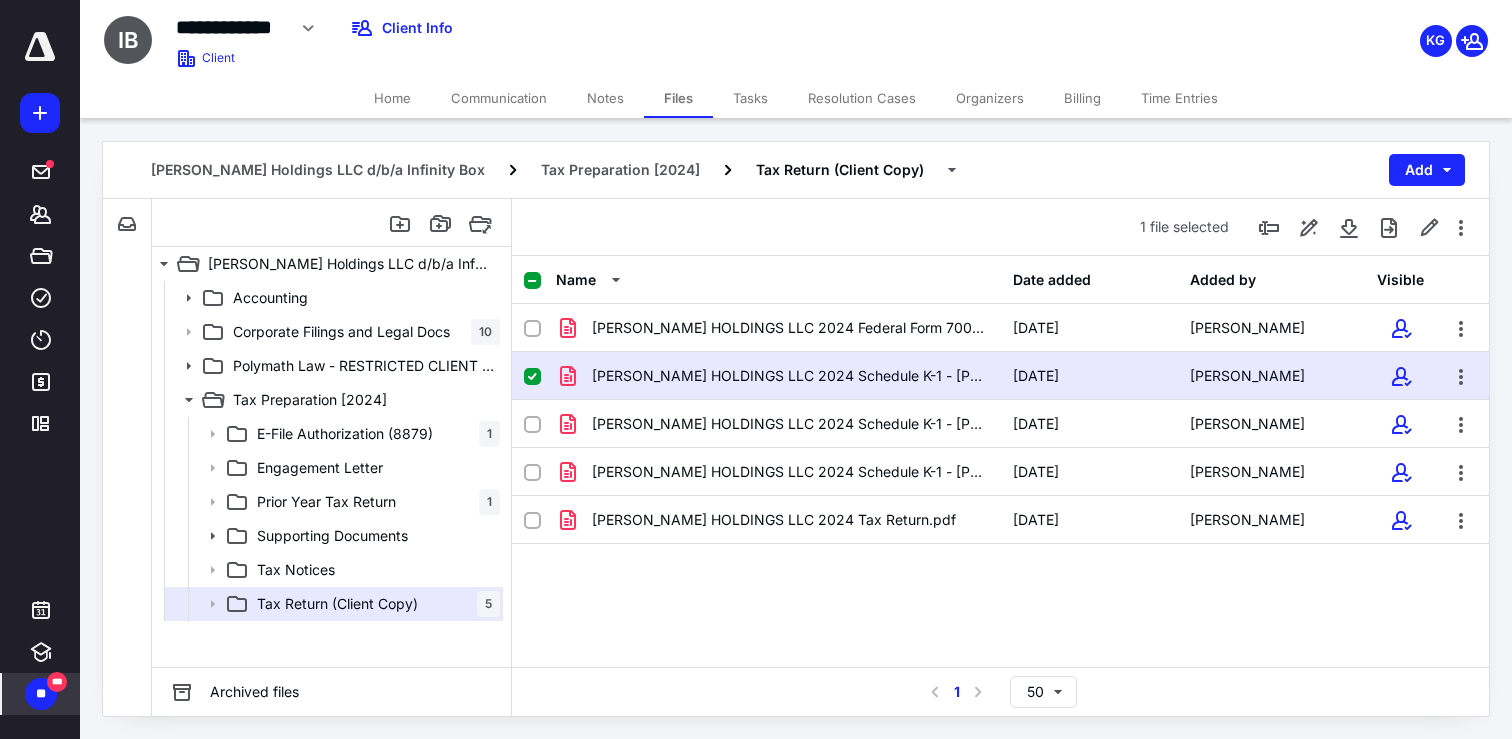 click on "Home" at bounding box center (392, 98) 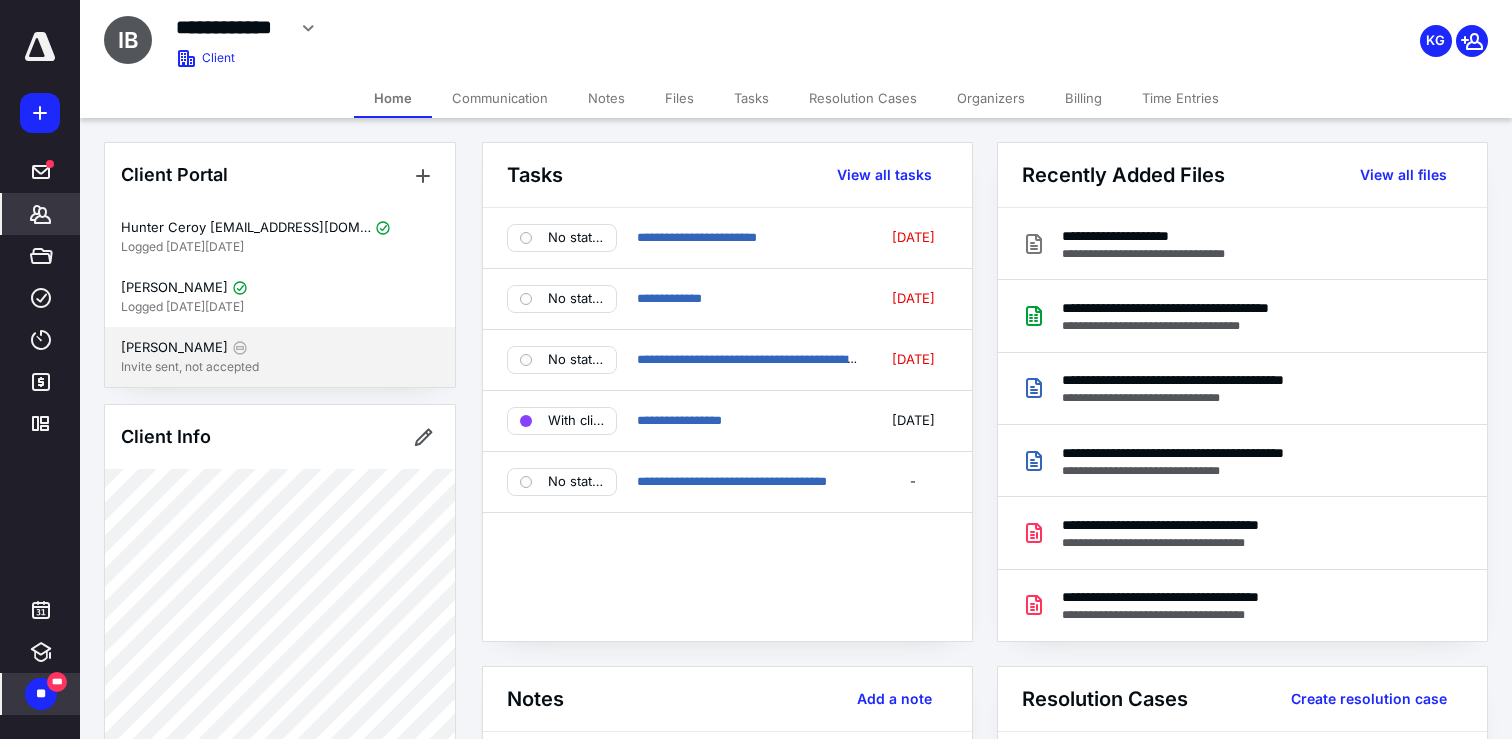 scroll, scrollTop: 29, scrollLeft: 0, axis: vertical 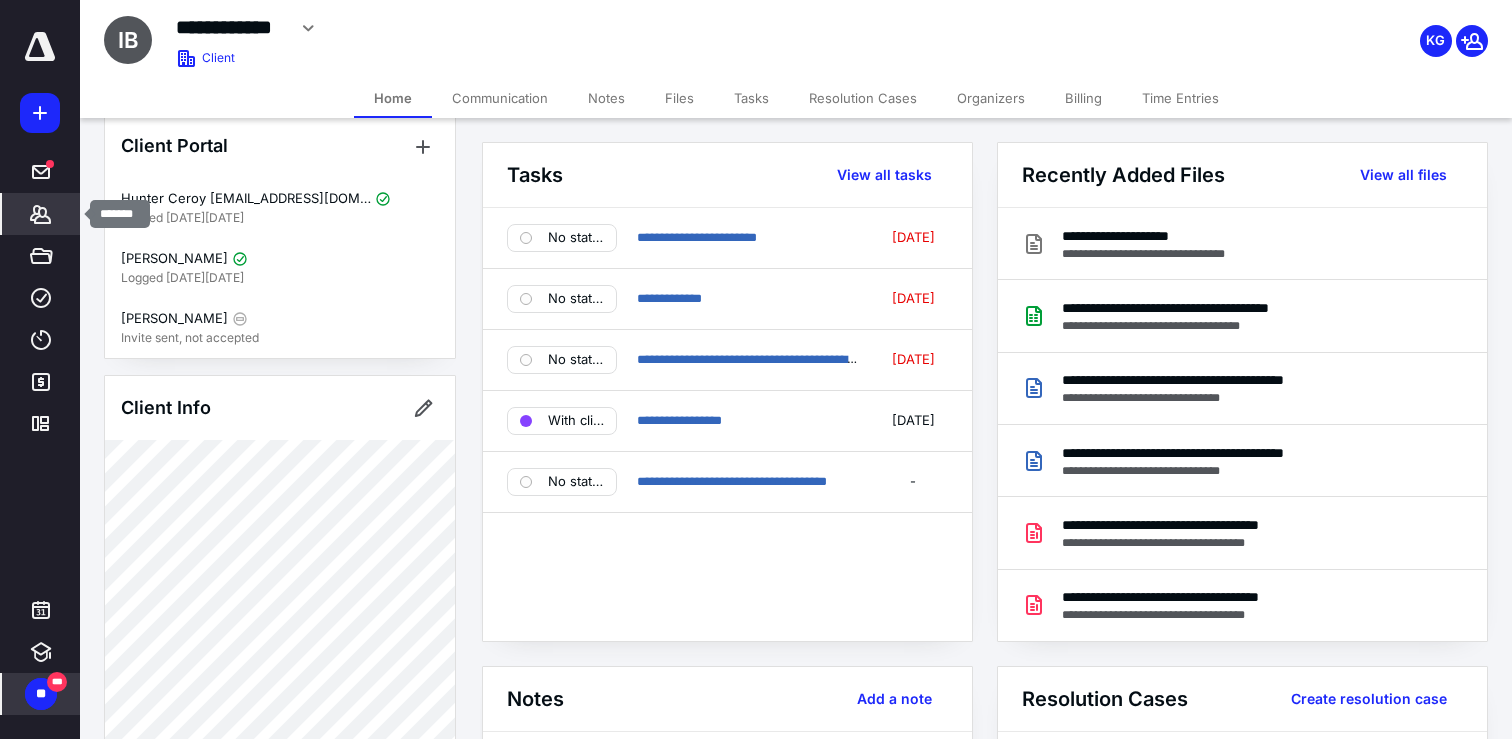 click 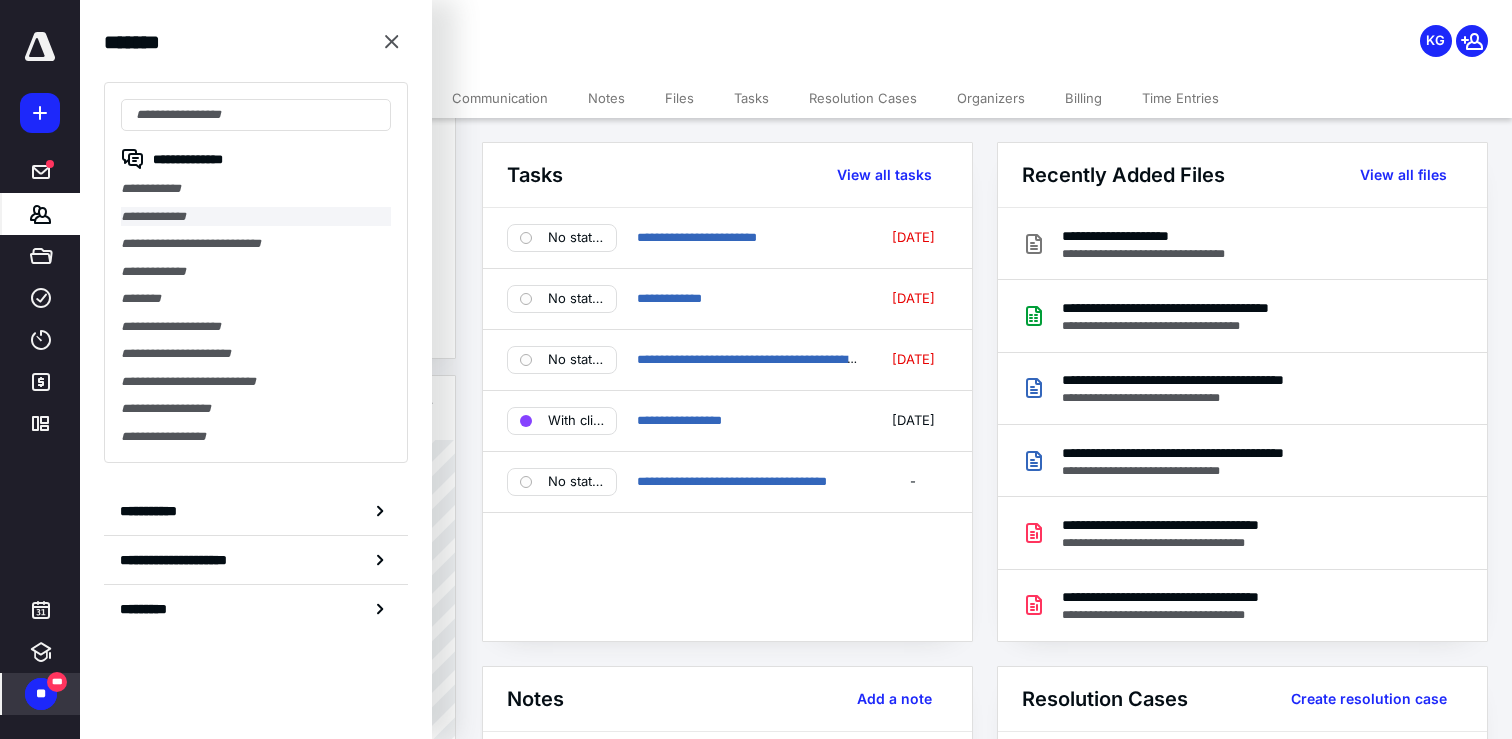 click on "**********" at bounding box center [256, 217] 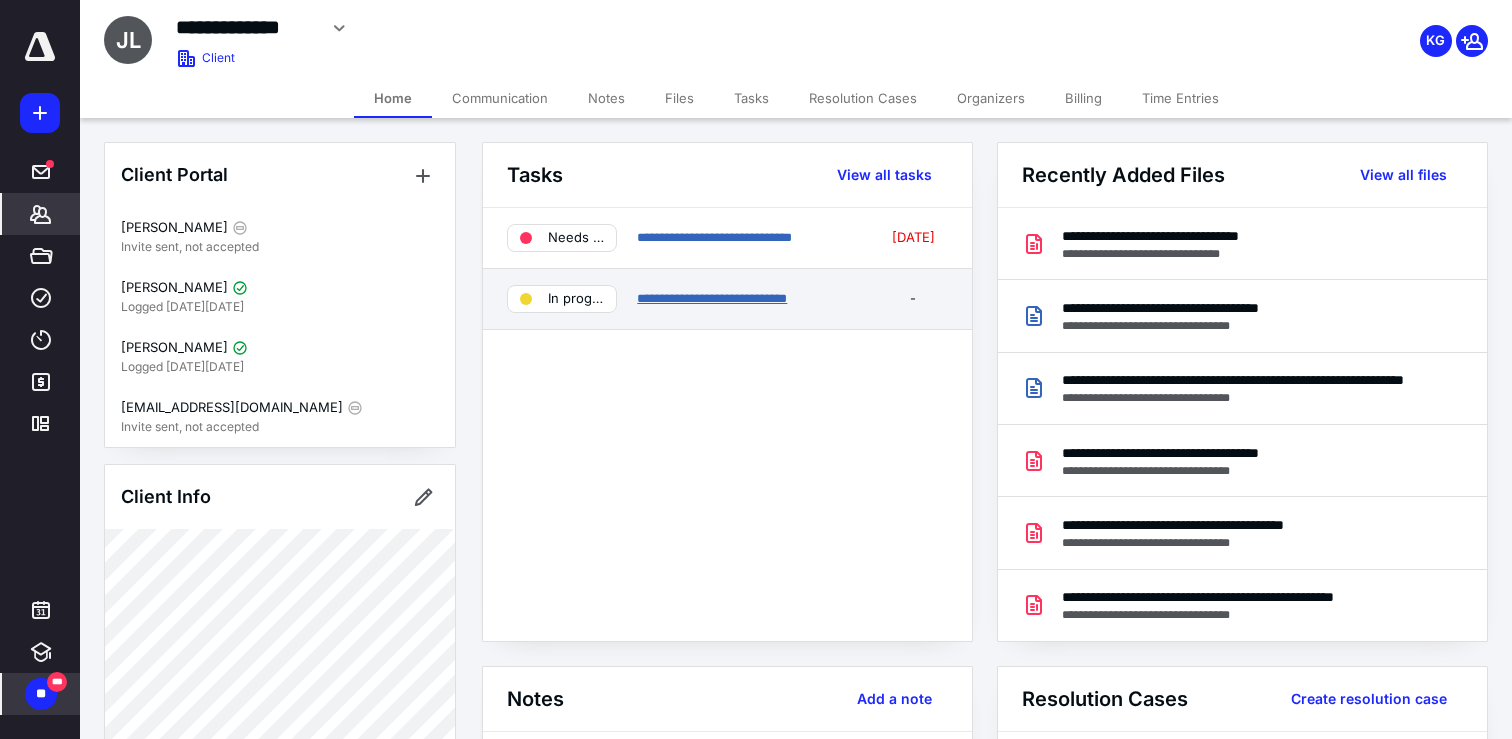 click on "**********" at bounding box center [712, 298] 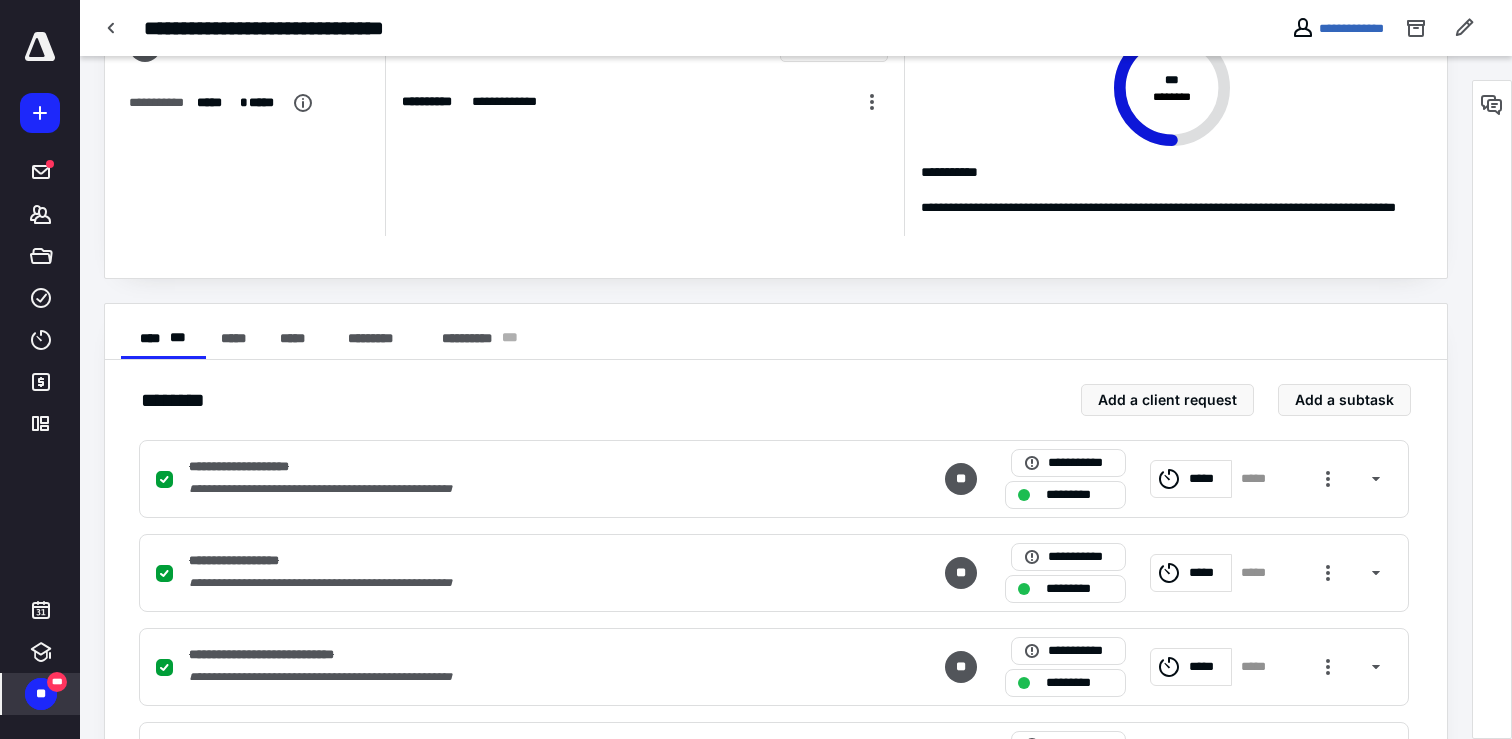 scroll, scrollTop: 0, scrollLeft: 0, axis: both 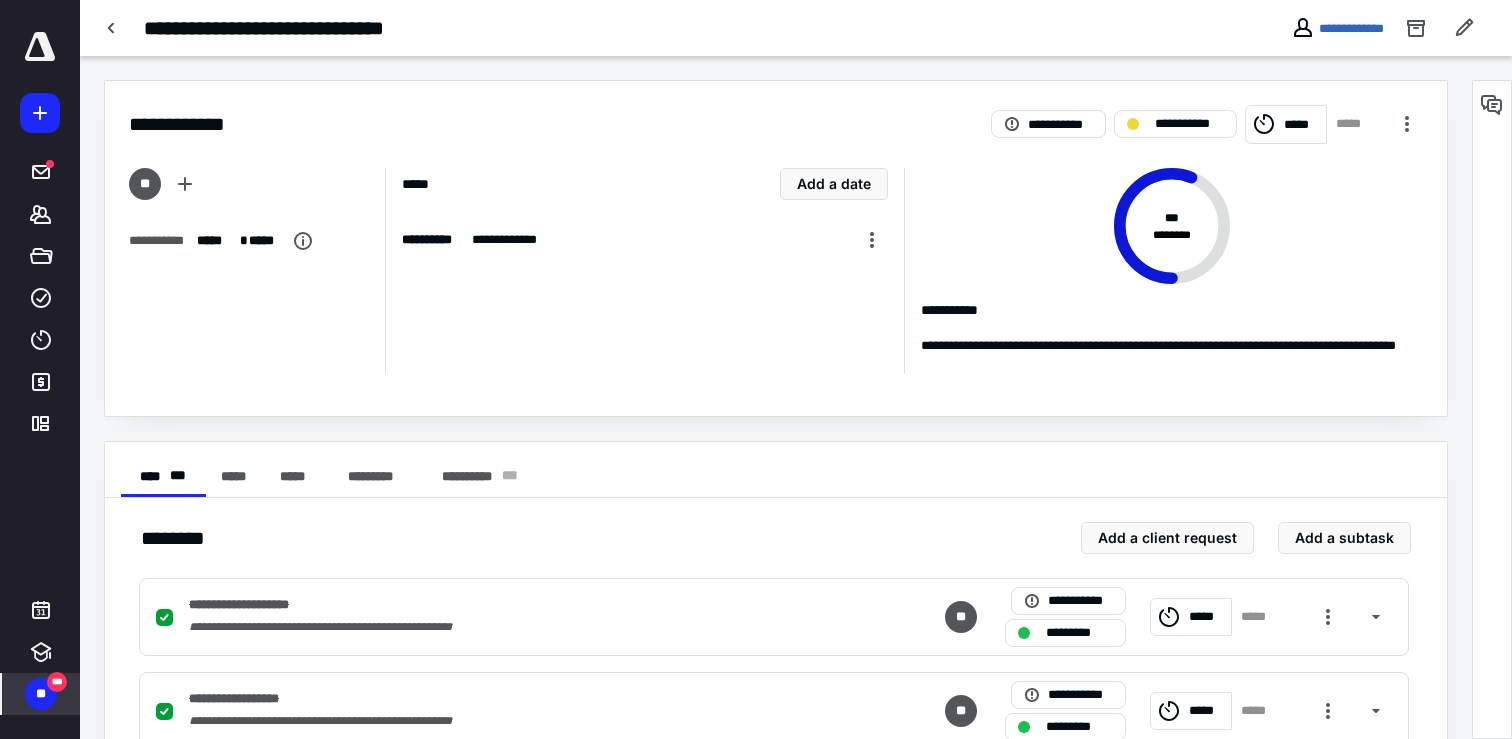 click at bounding box center [1492, 409] 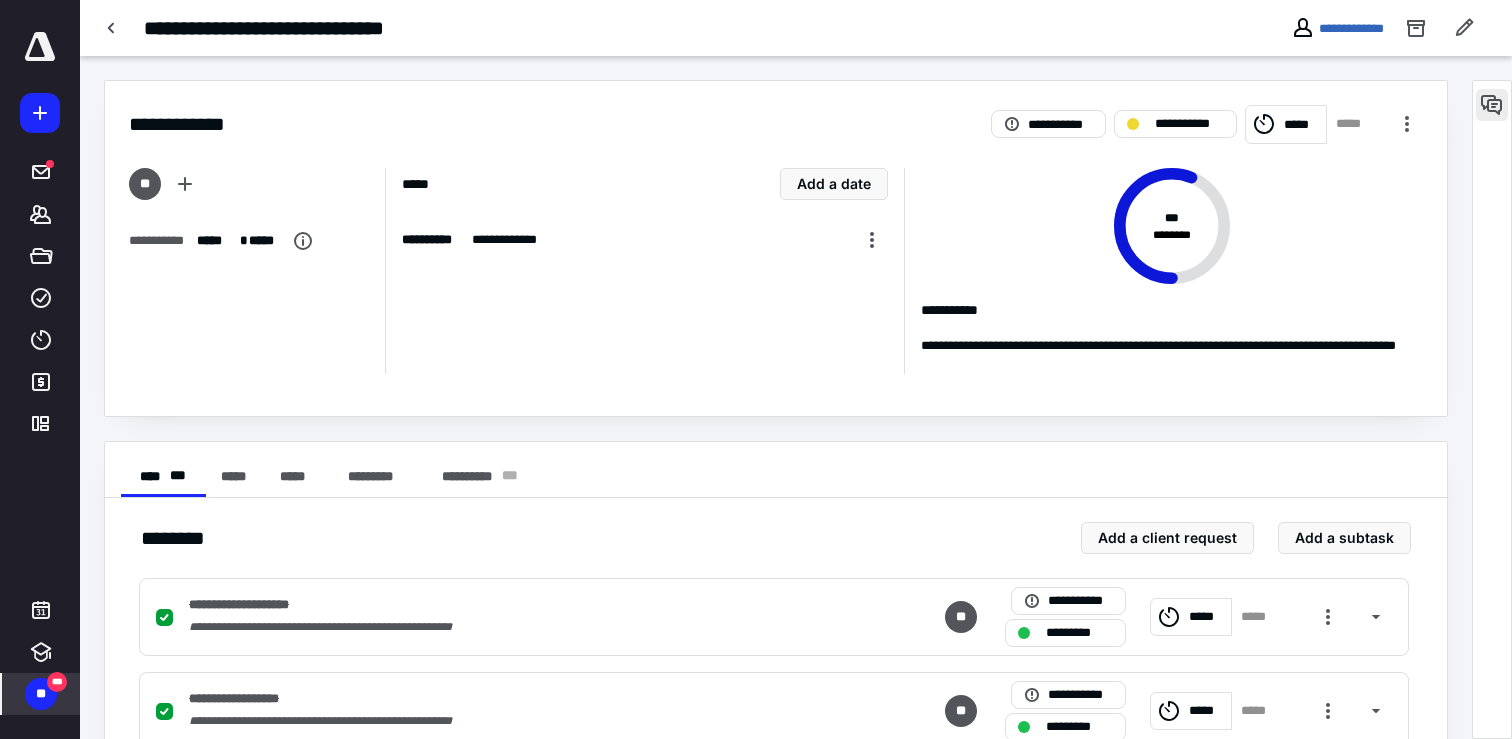 click at bounding box center [1492, 105] 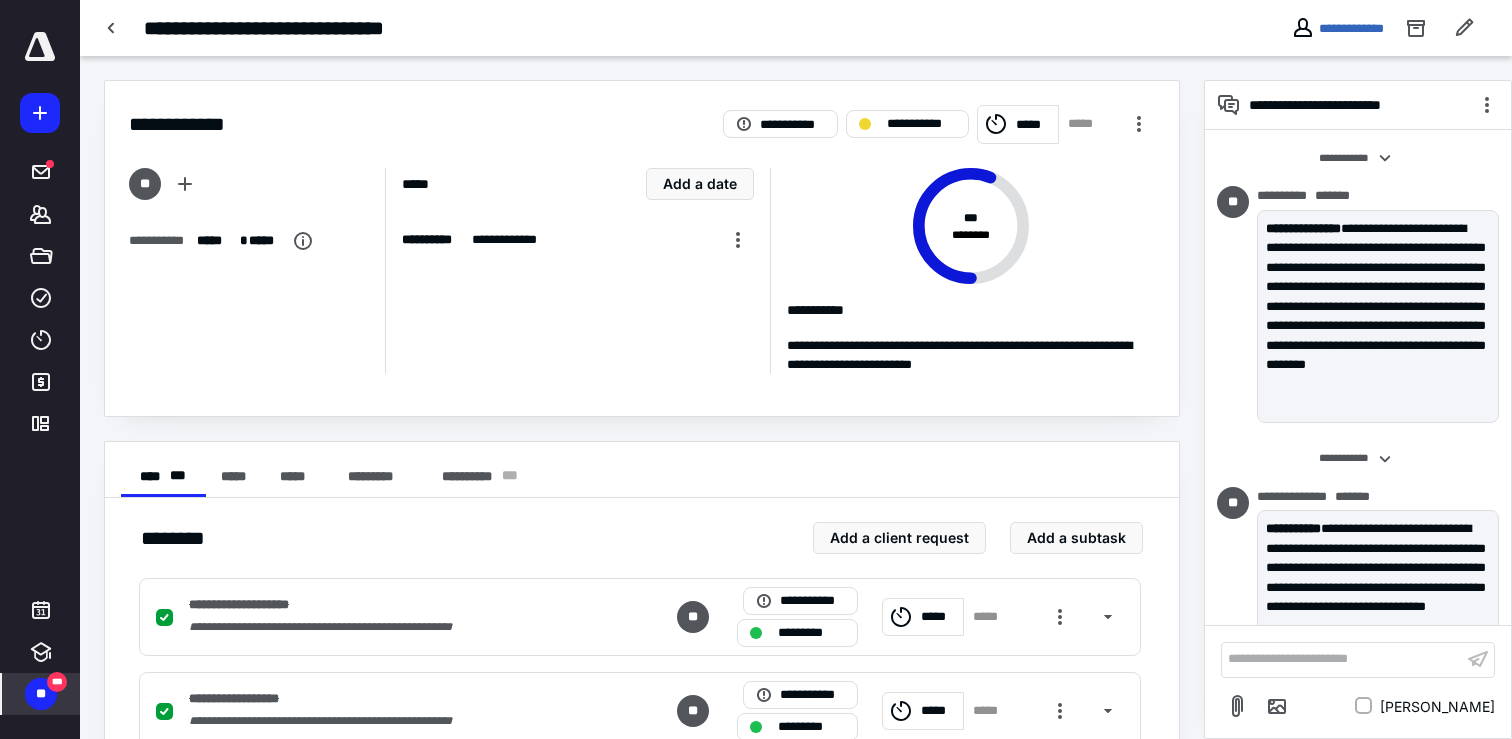 scroll, scrollTop: 917, scrollLeft: 0, axis: vertical 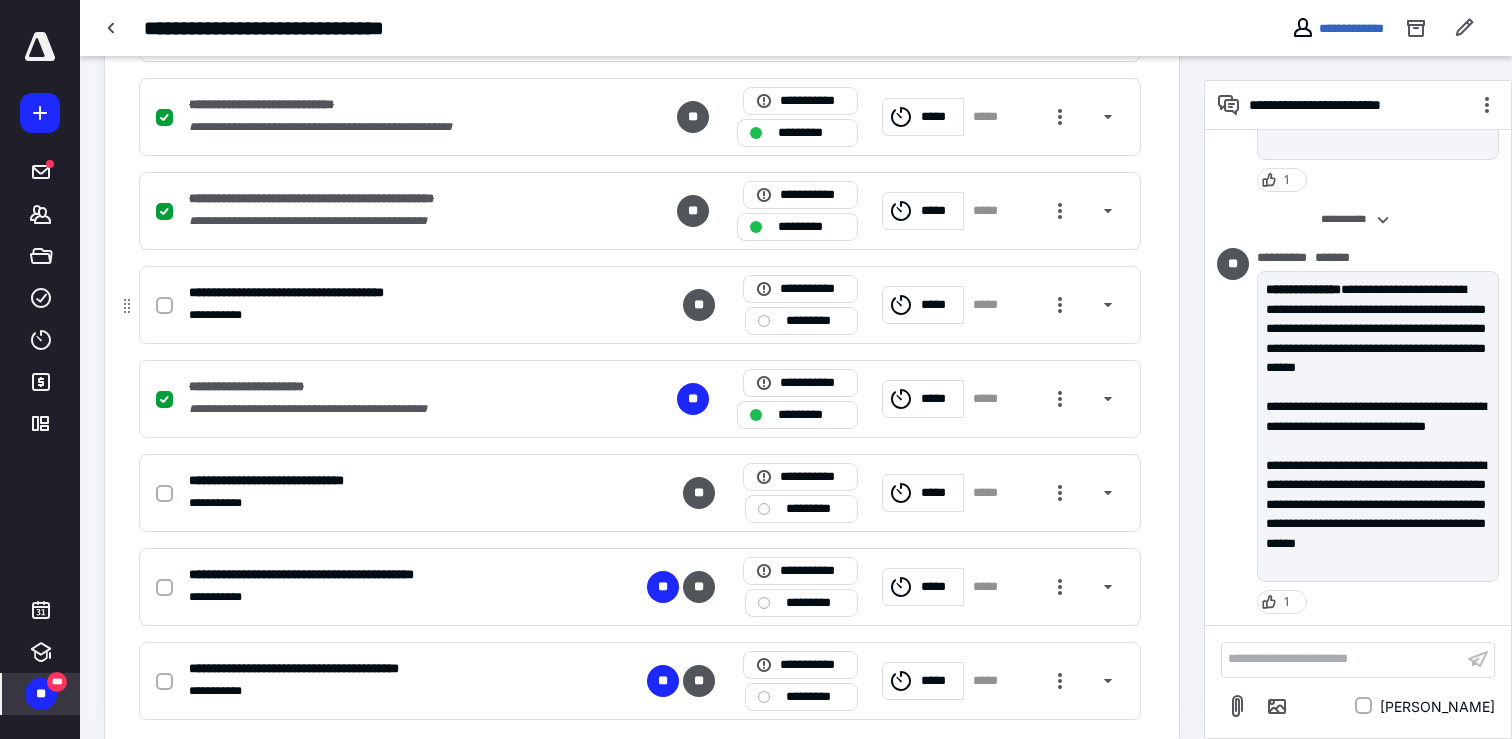 click on "**********" at bounding box center [377, 315] 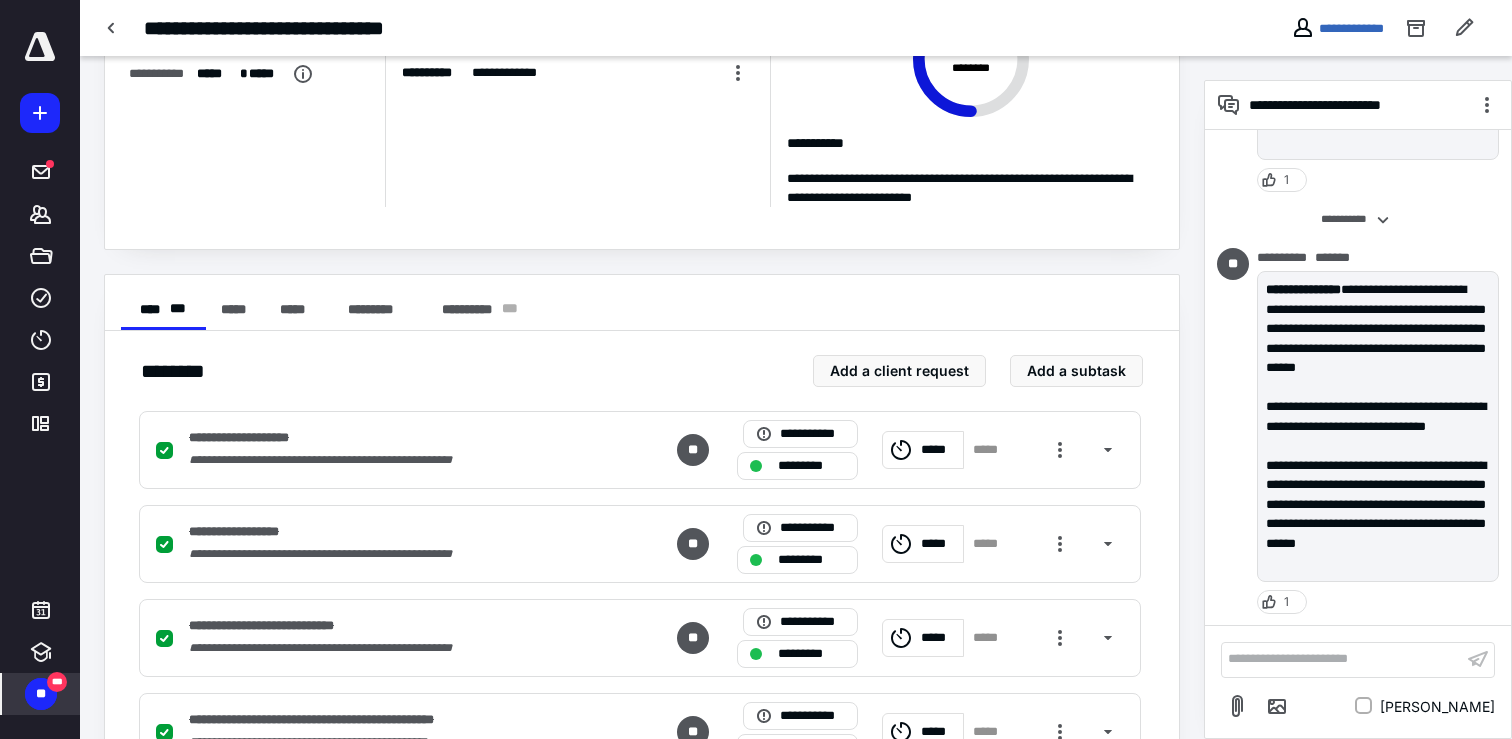 scroll, scrollTop: 0, scrollLeft: 0, axis: both 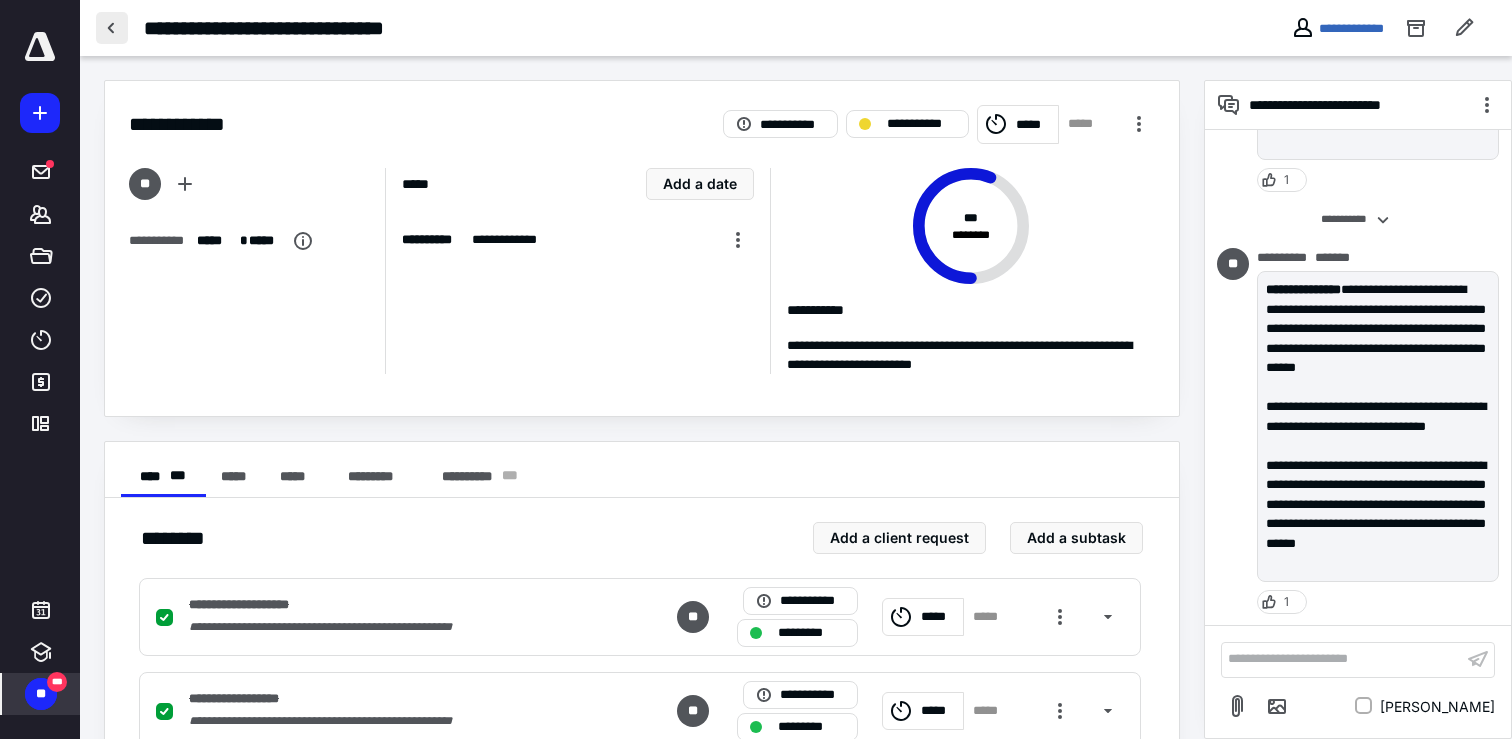 click at bounding box center (112, 28) 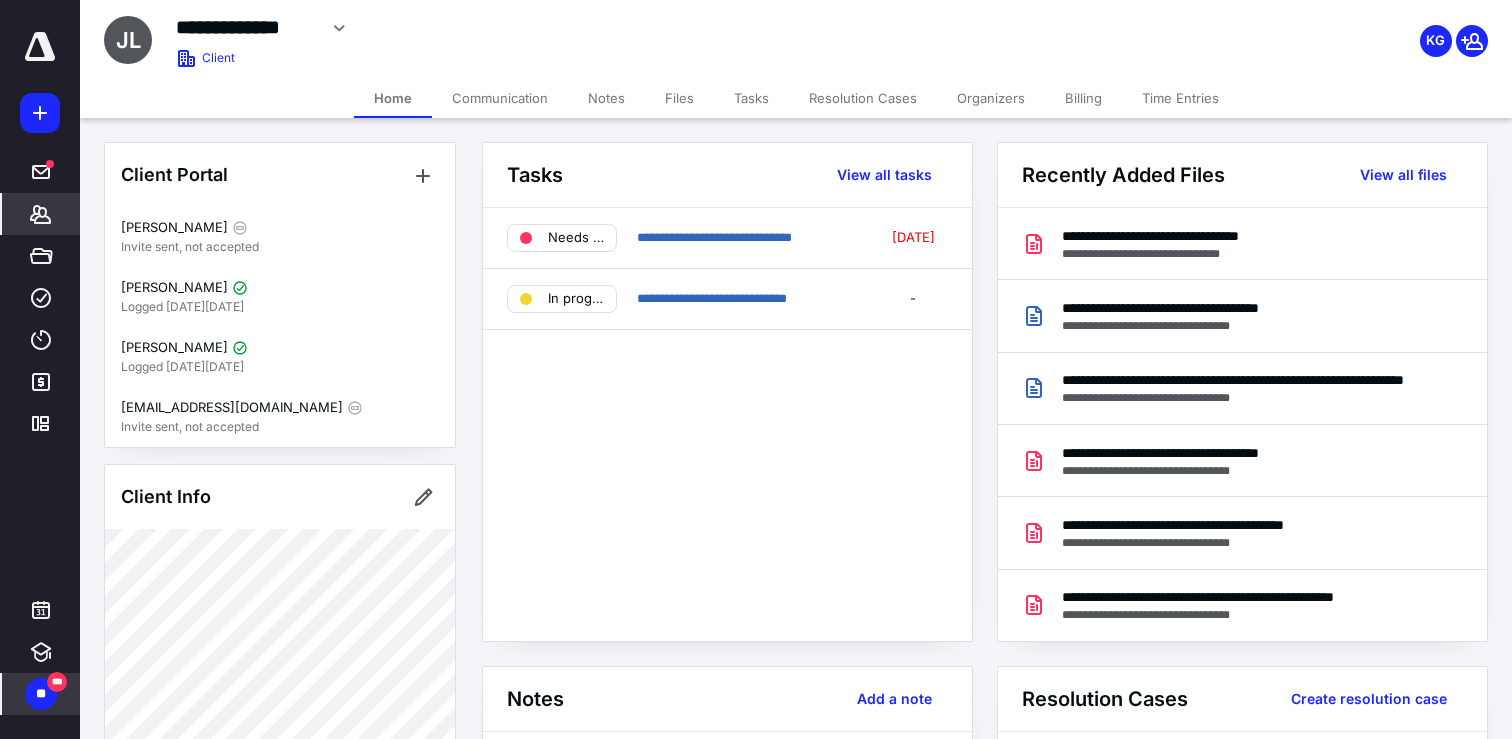 click on "Files" at bounding box center (679, 98) 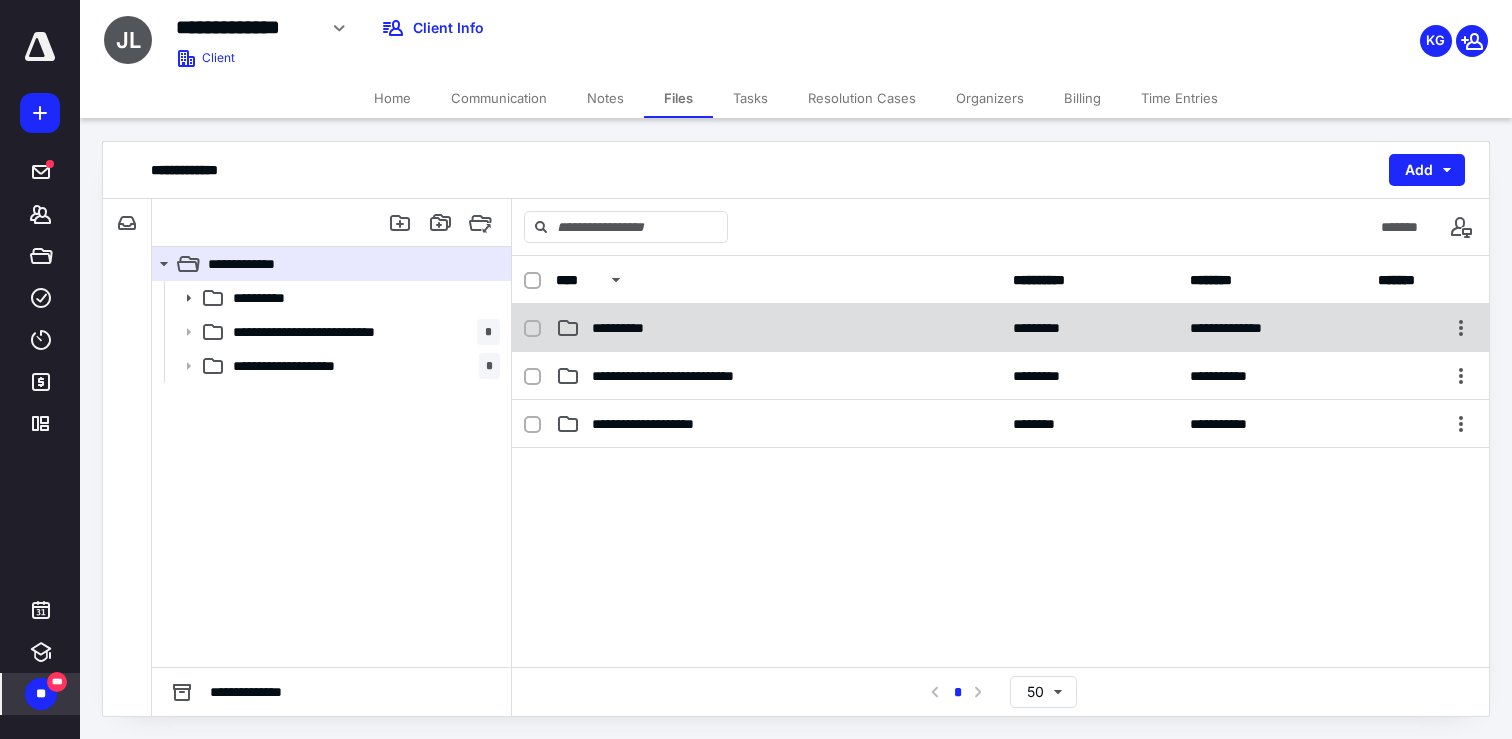 click on "**********" at bounding box center [629, 328] 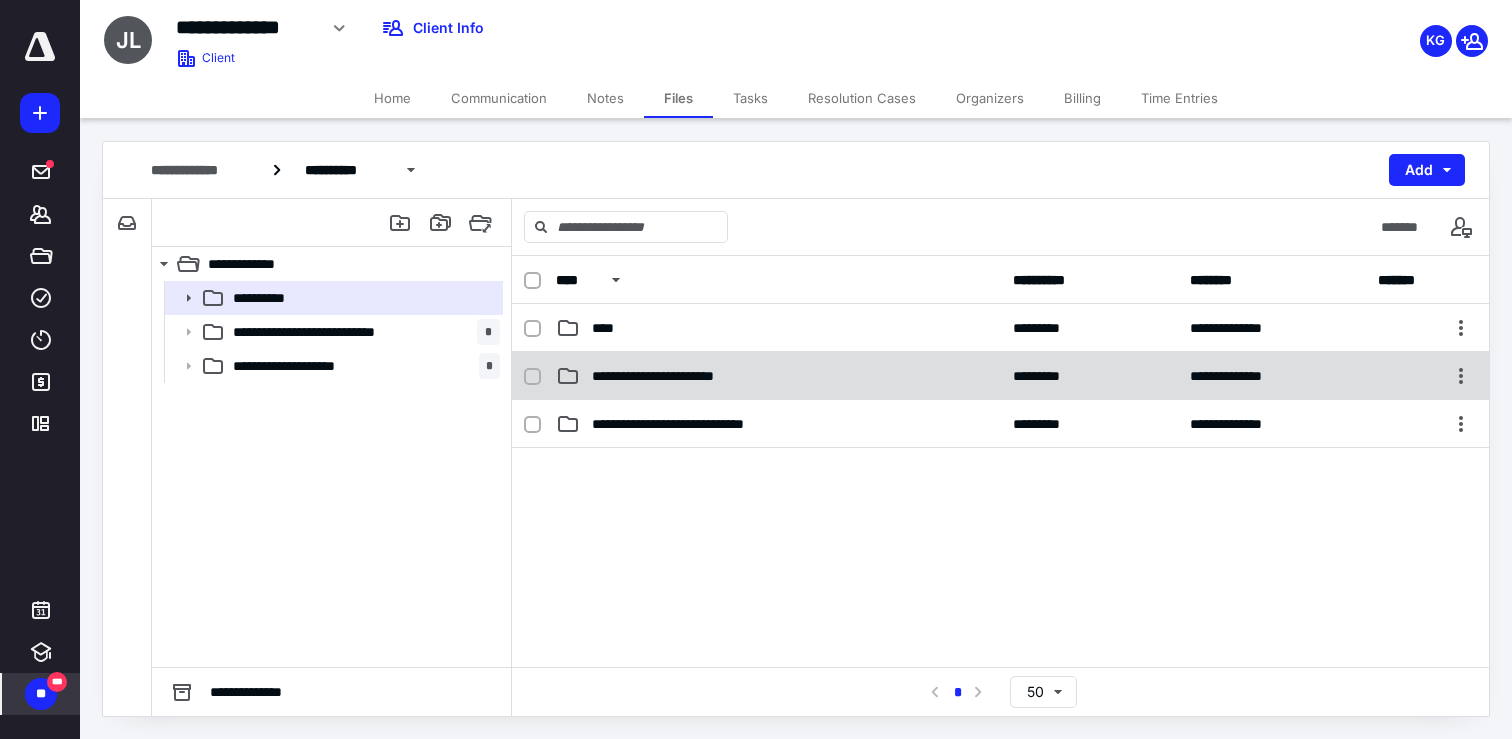 click on "**********" at bounding box center (675, 376) 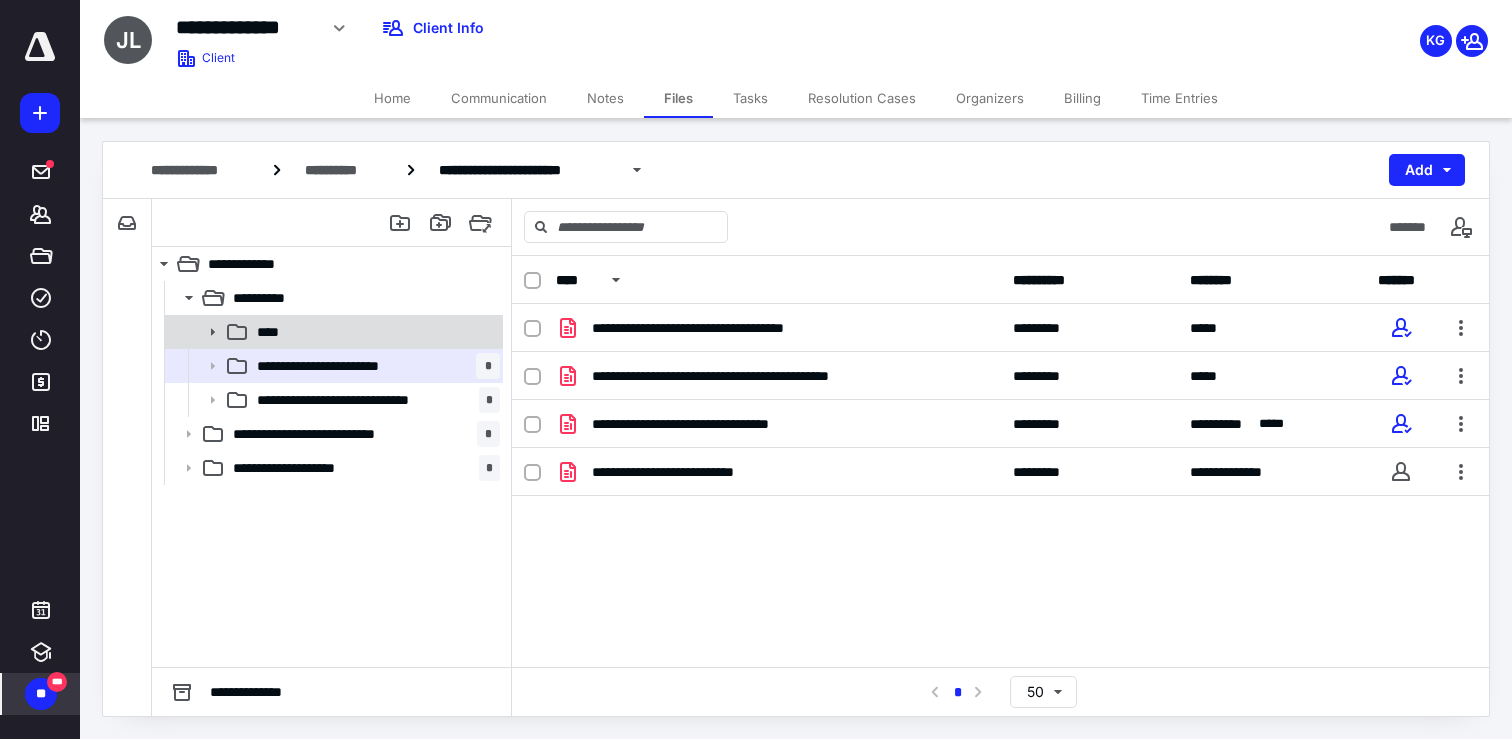 click on "****" at bounding box center (332, 332) 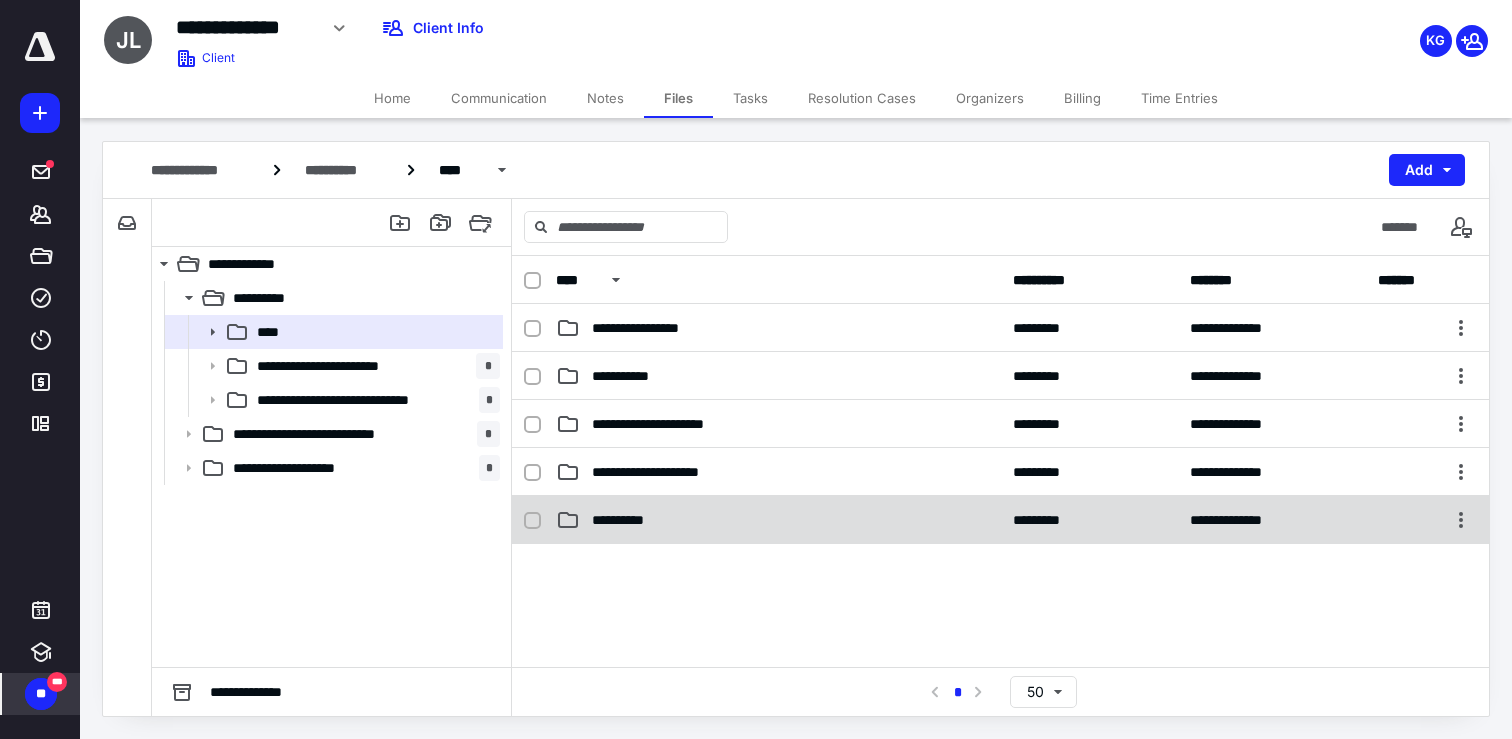 click on "**********" at bounding box center (778, 520) 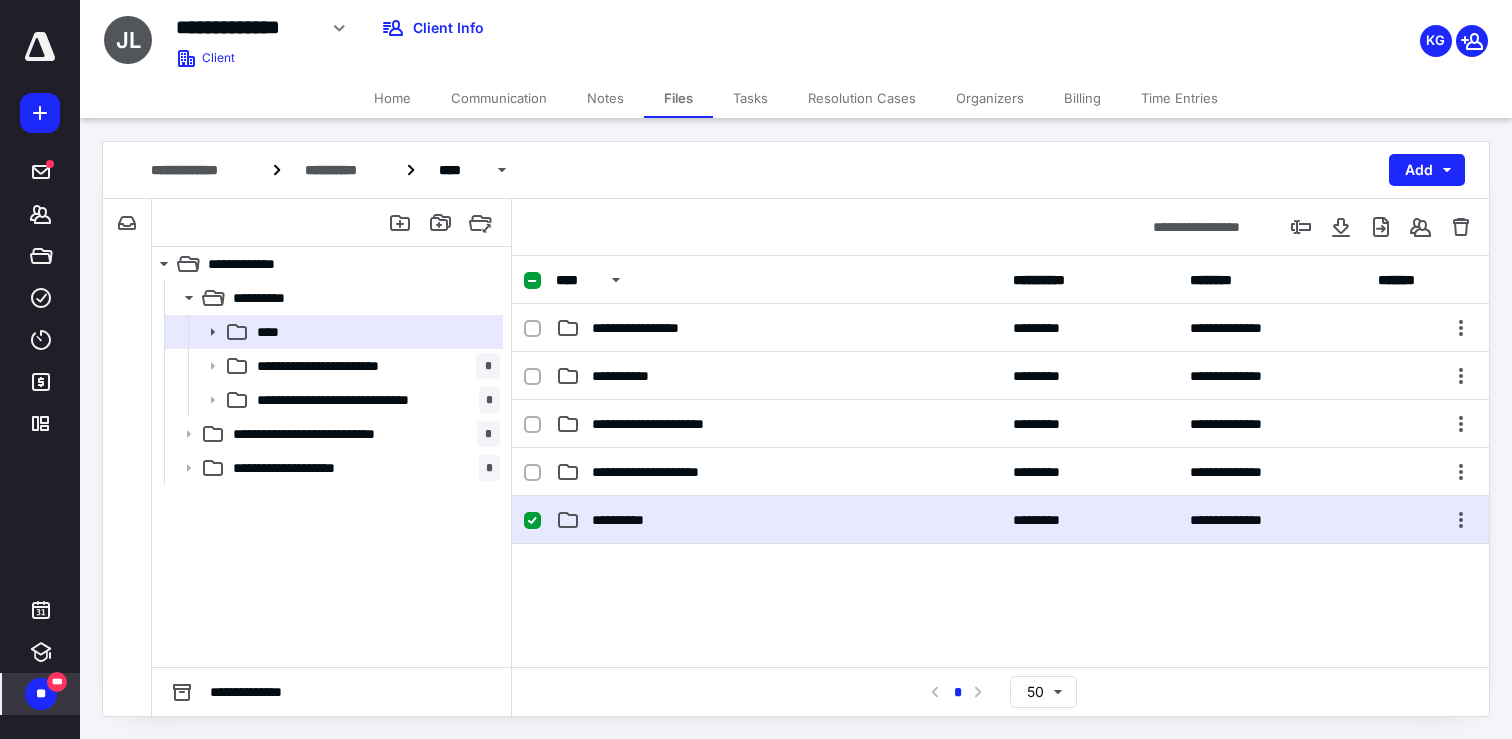 click on "**********" at bounding box center (778, 520) 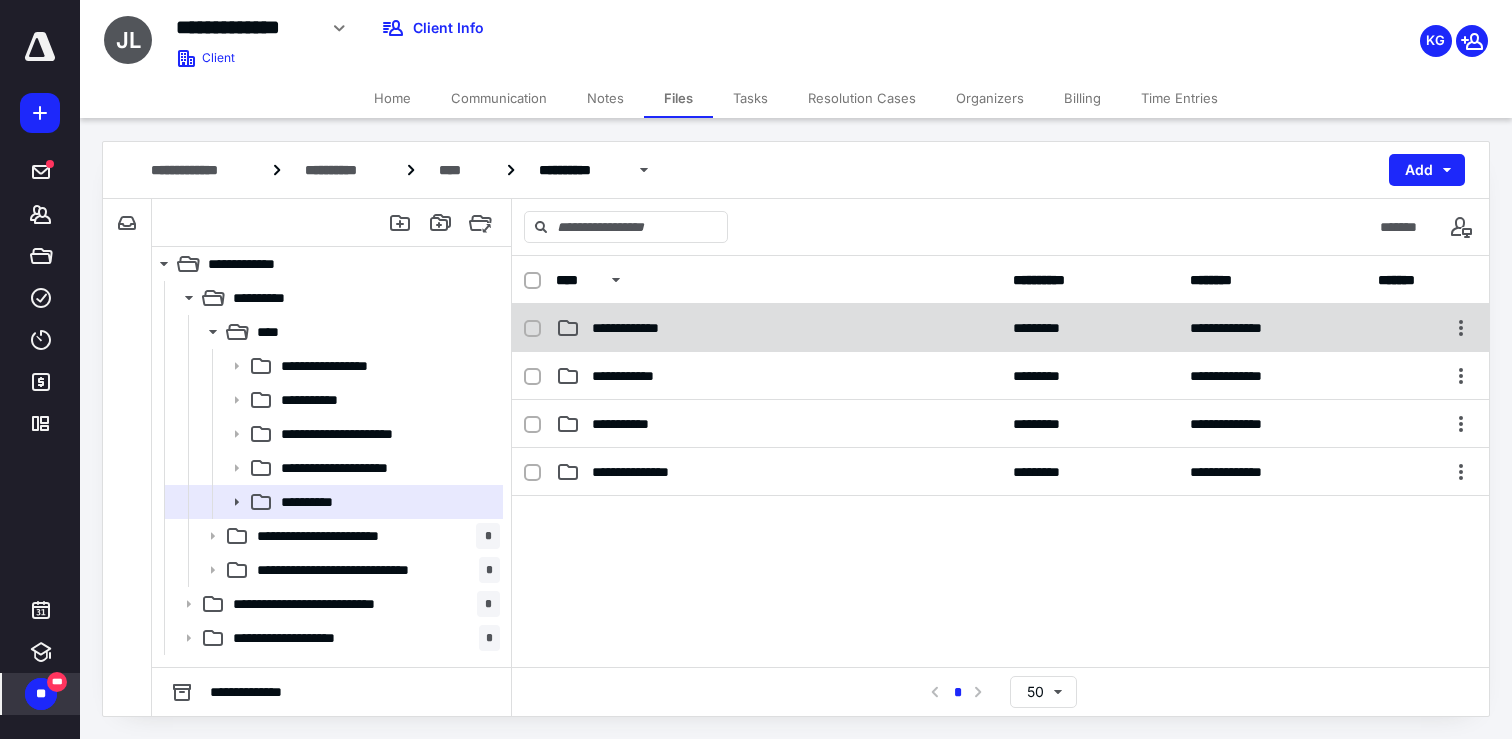 click on "**********" at bounding box center (641, 328) 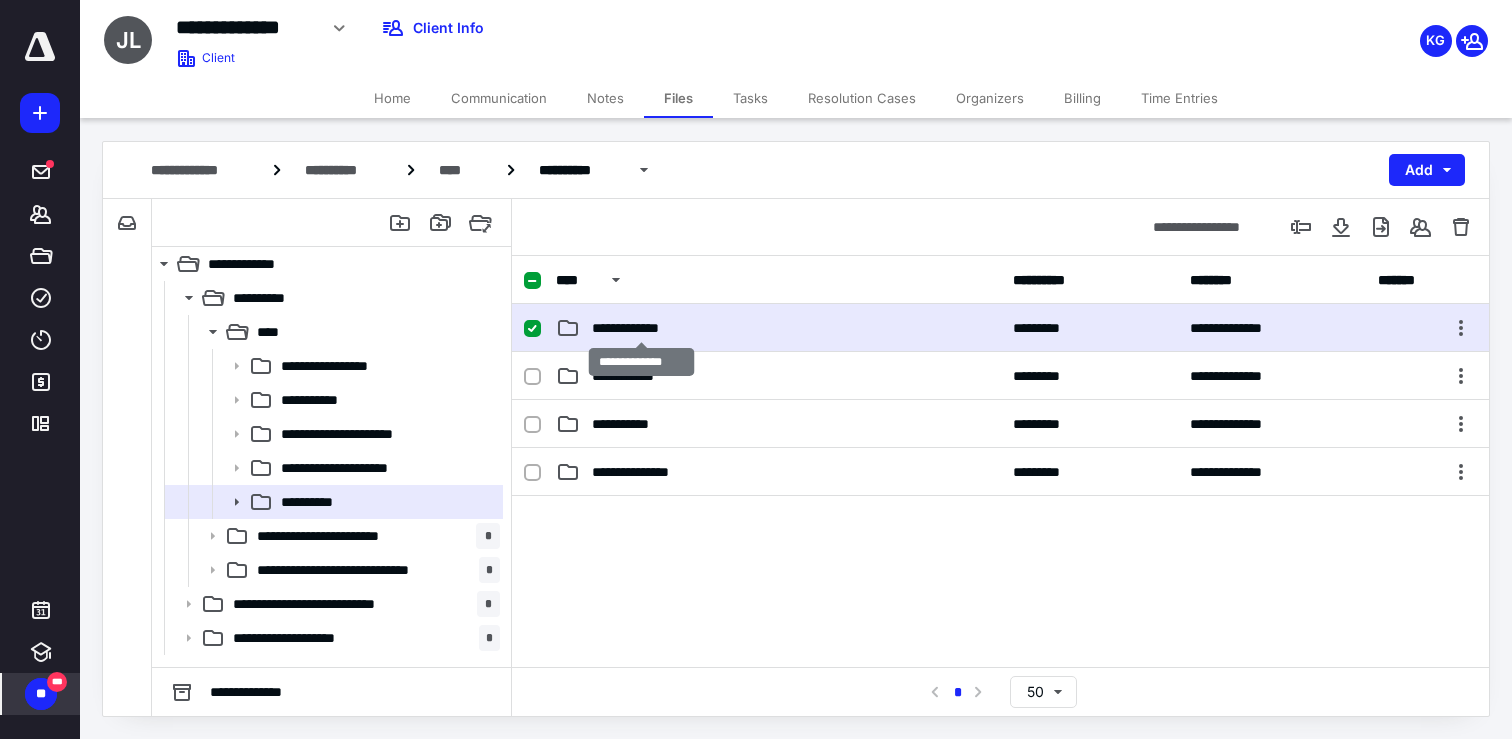 click on "**********" at bounding box center (641, 328) 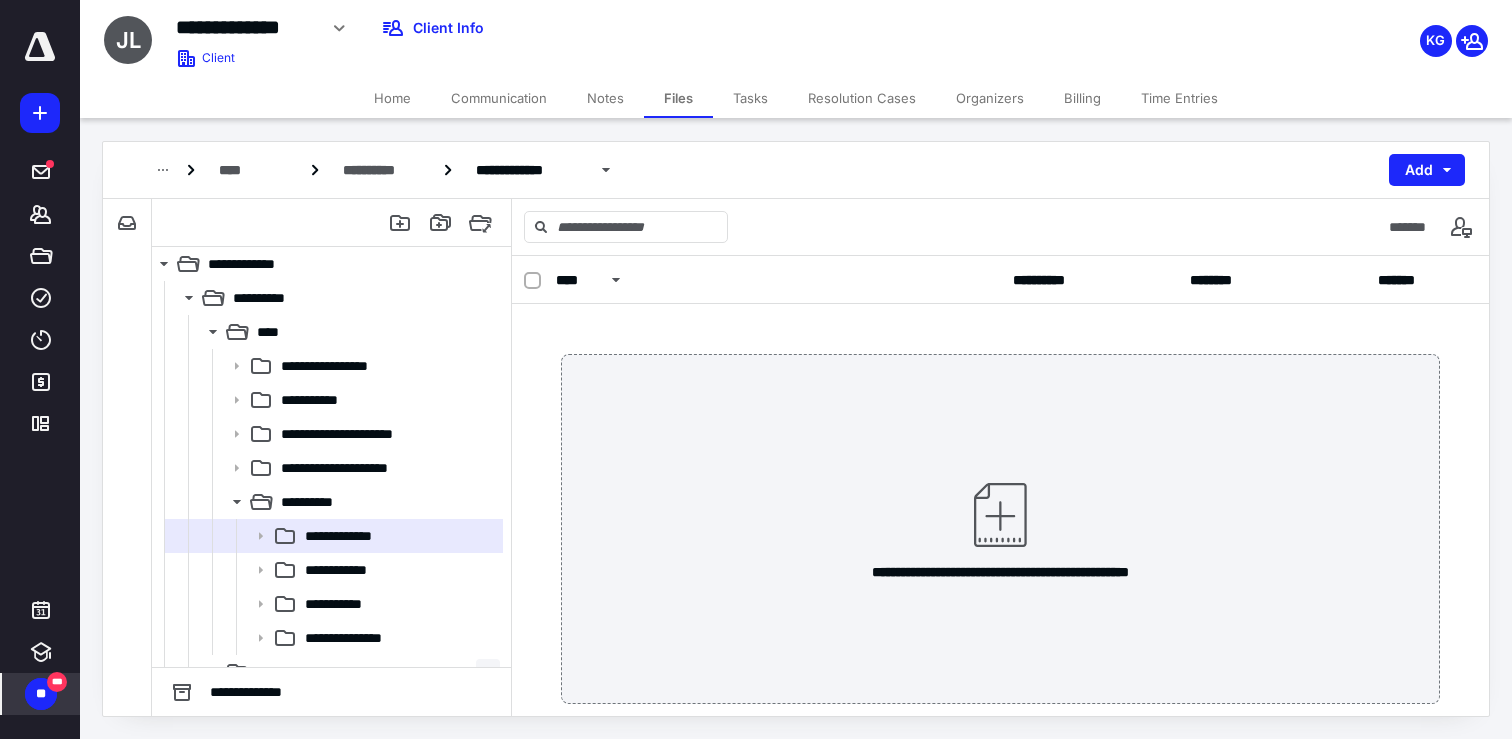click on "Tasks" at bounding box center [750, 98] 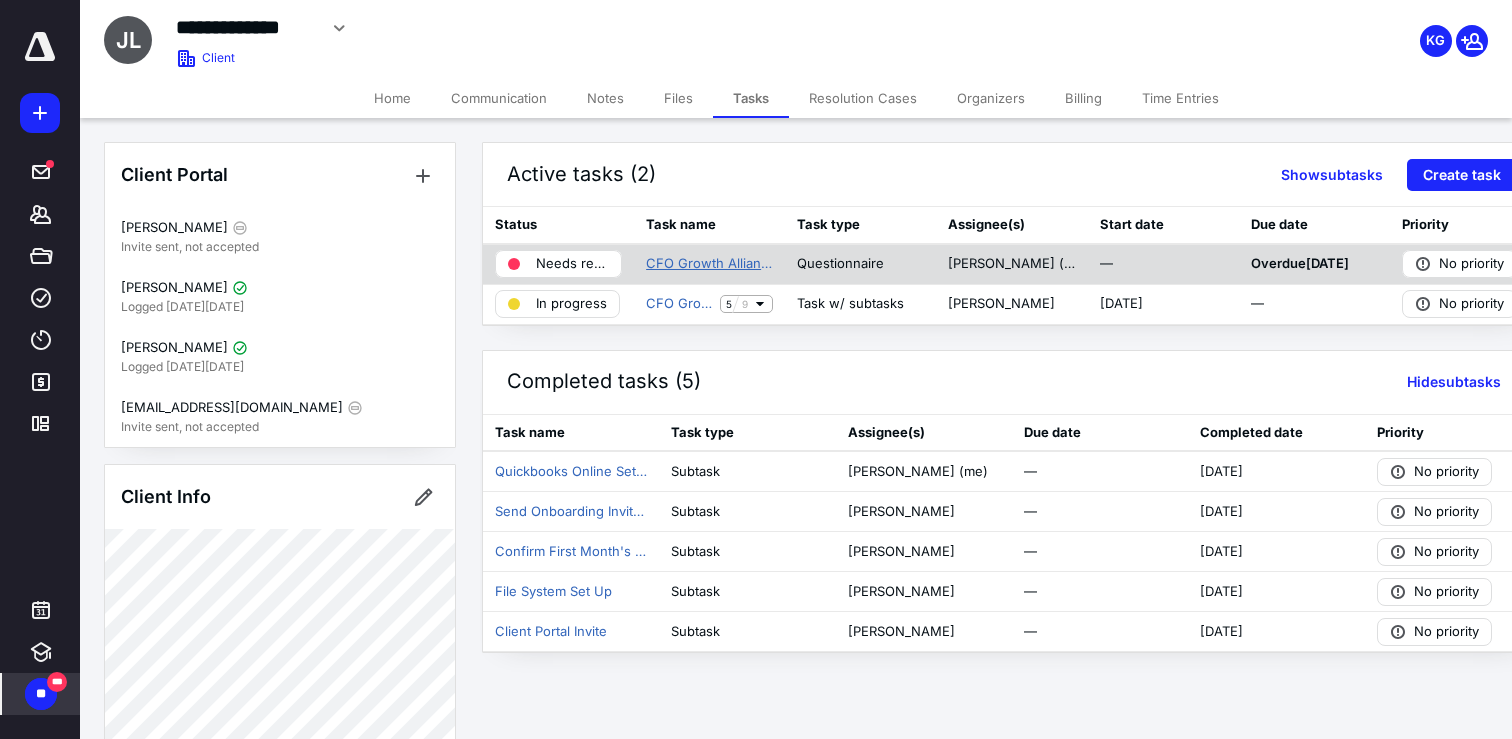 click on "CFO Growth Alliance Intake Form" at bounding box center (709, 264) 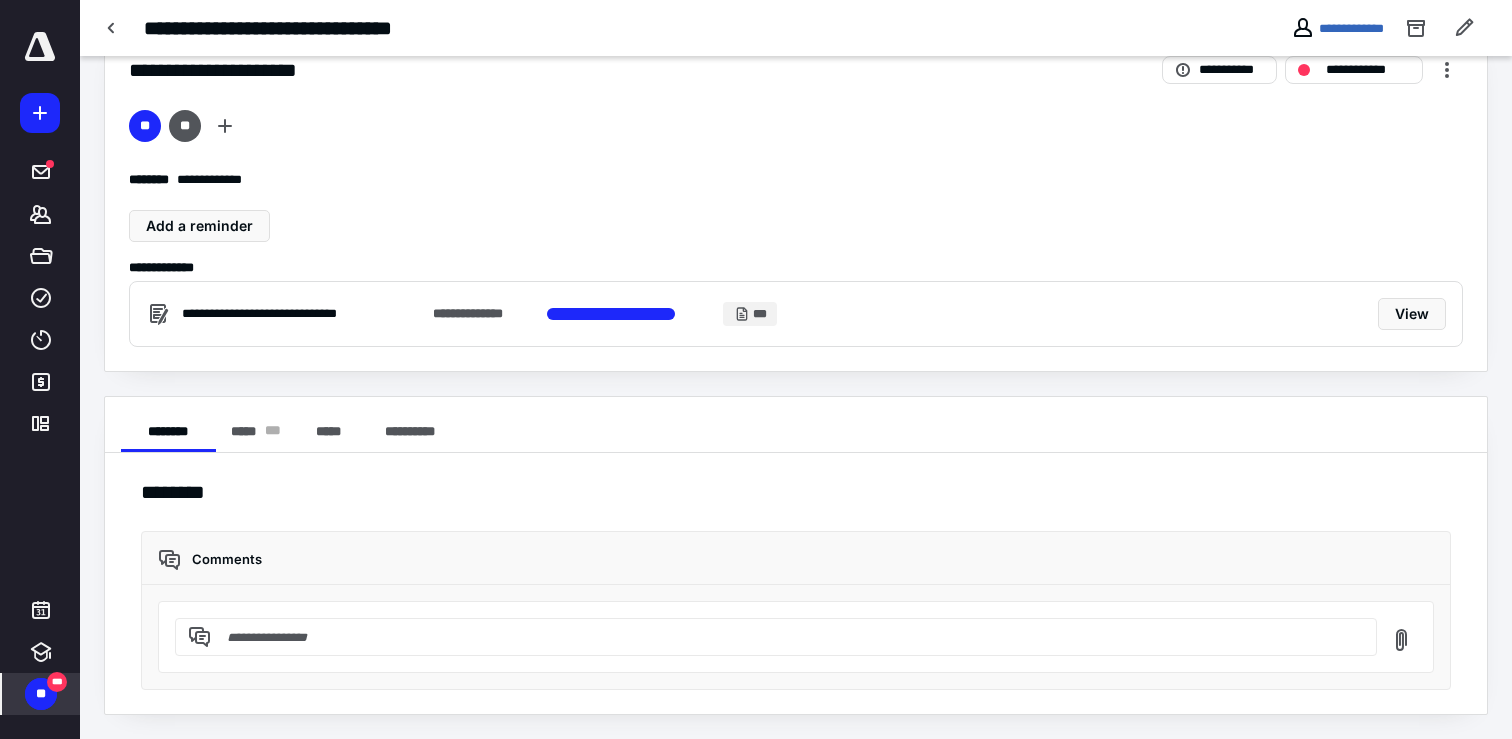 scroll, scrollTop: 0, scrollLeft: 0, axis: both 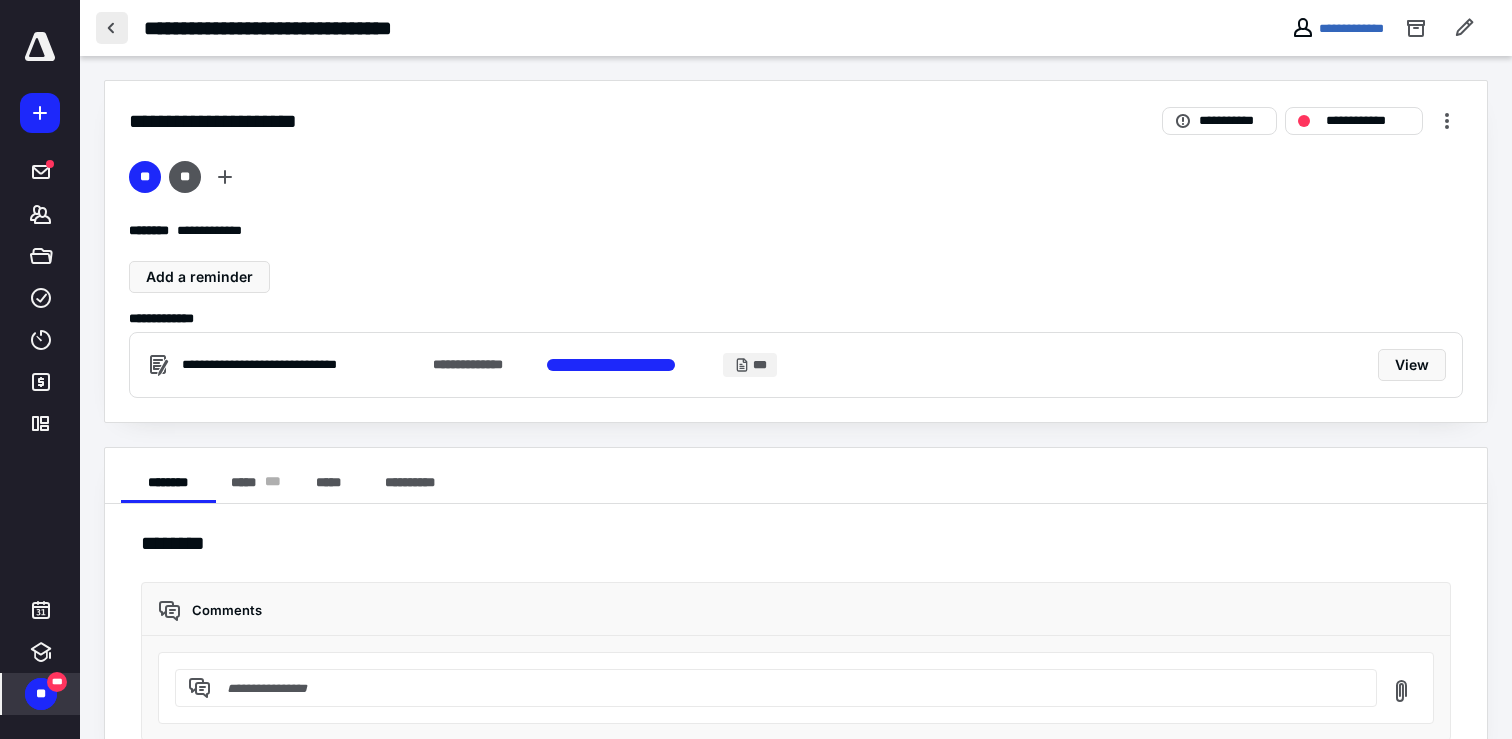 click at bounding box center [112, 28] 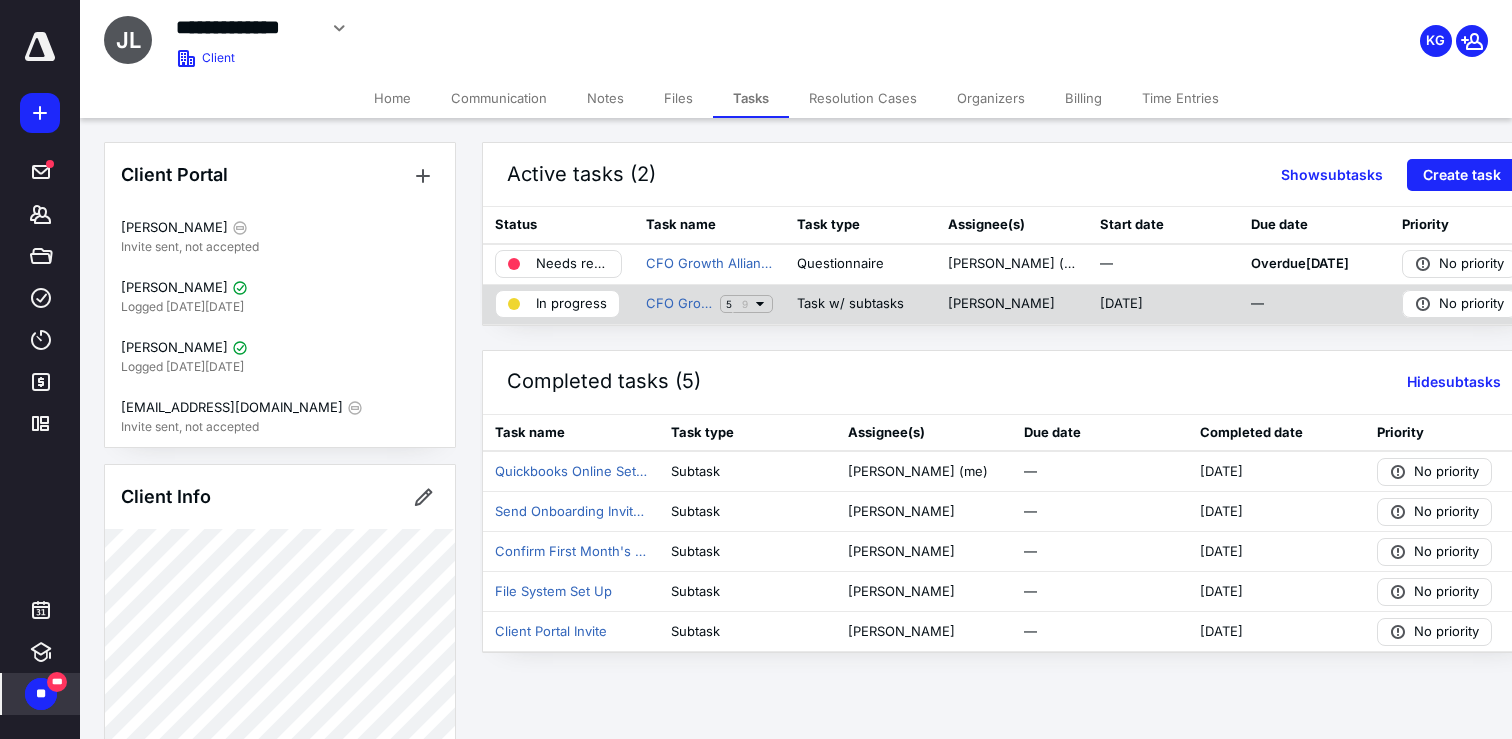 click on "CFO Growth Alliance Onboarding 5 9" at bounding box center [709, 304] 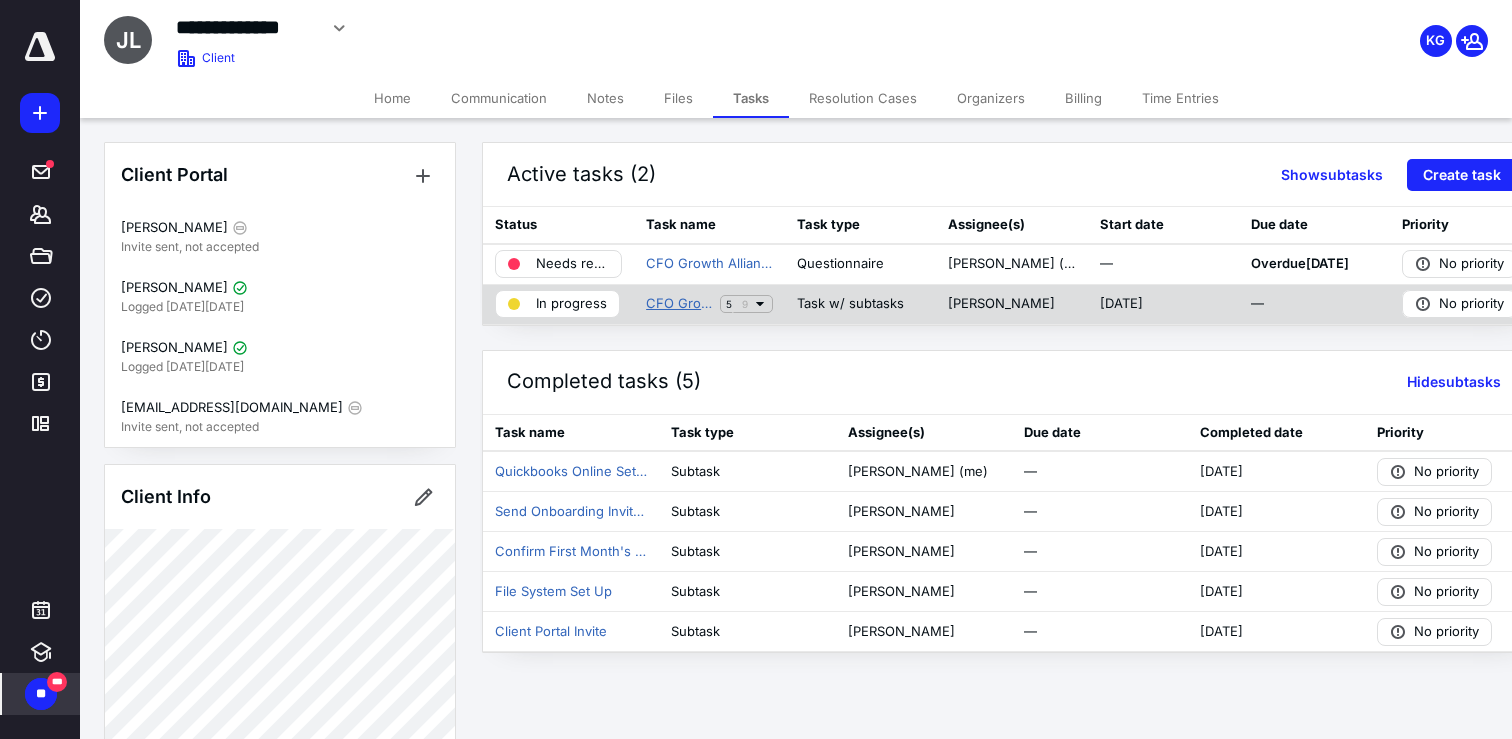 click on "CFO Growth Alliance Onboarding" at bounding box center [679, 304] 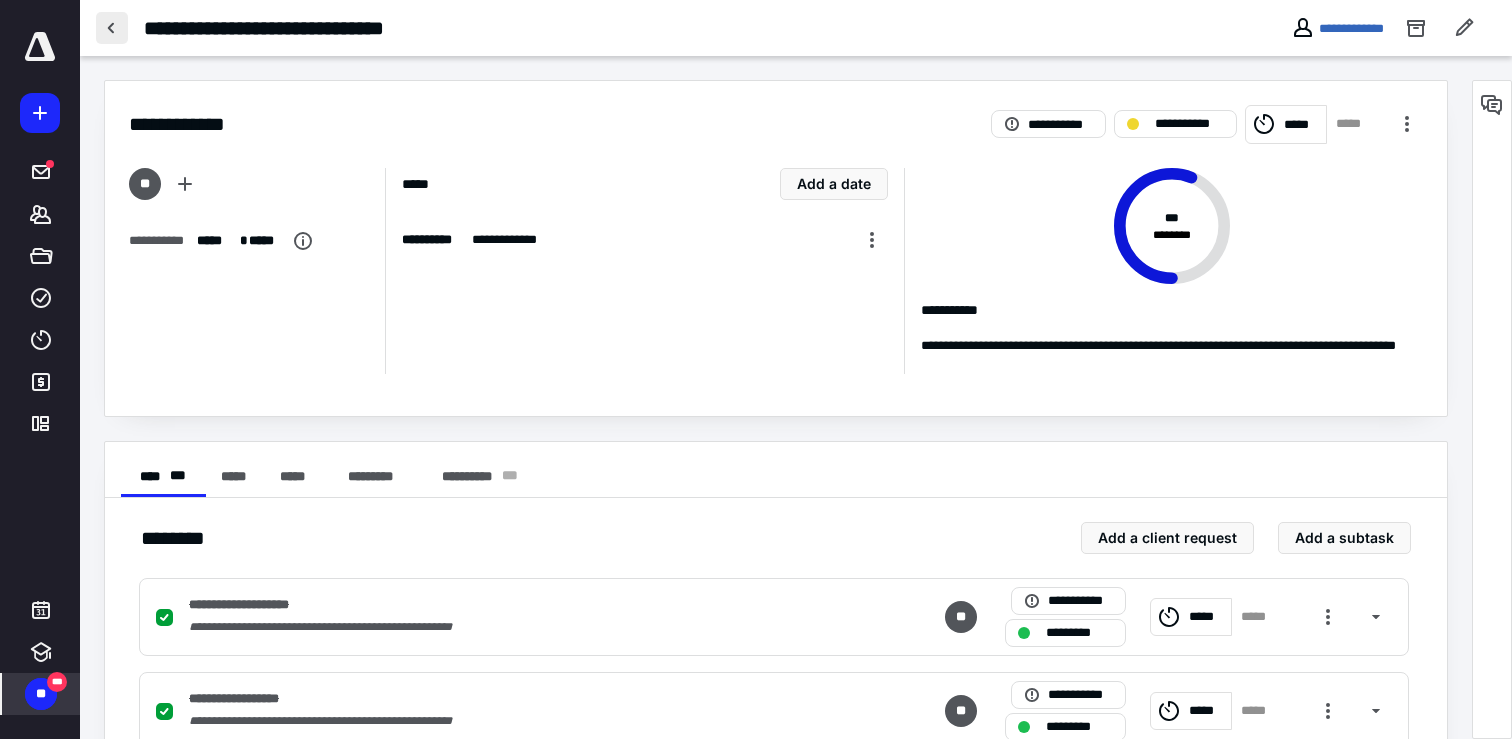 click at bounding box center [112, 28] 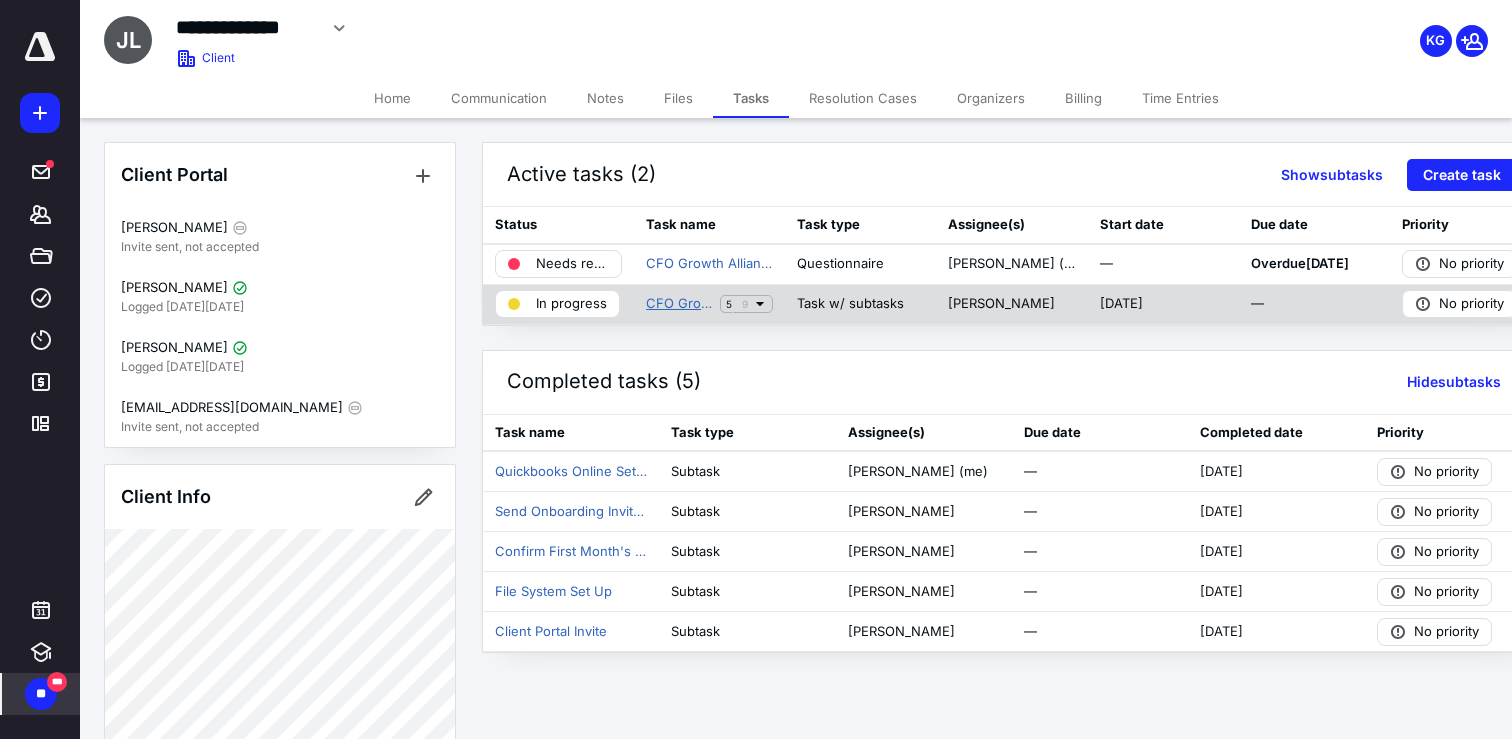 click on "CFO Growth Alliance Onboarding" at bounding box center [679, 304] 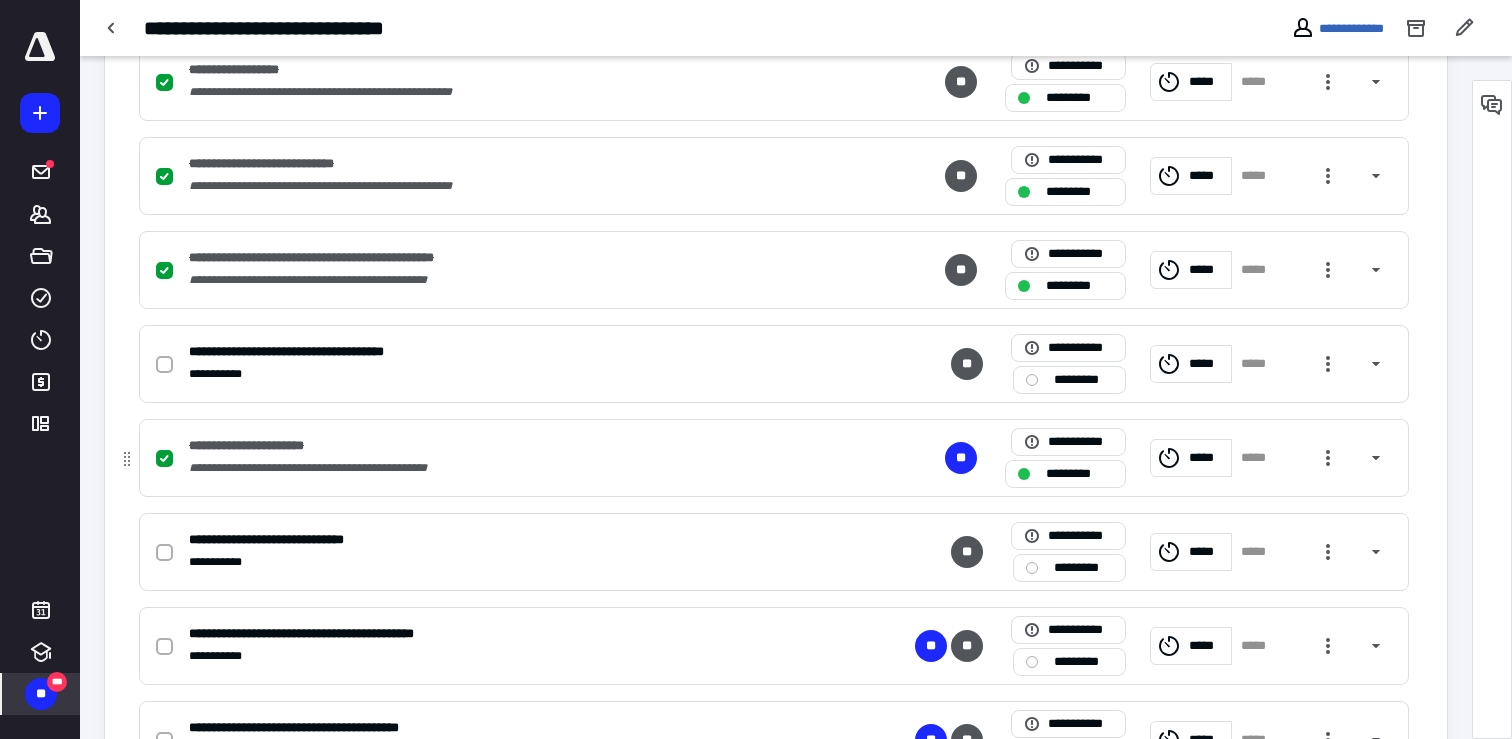 scroll, scrollTop: 718, scrollLeft: 0, axis: vertical 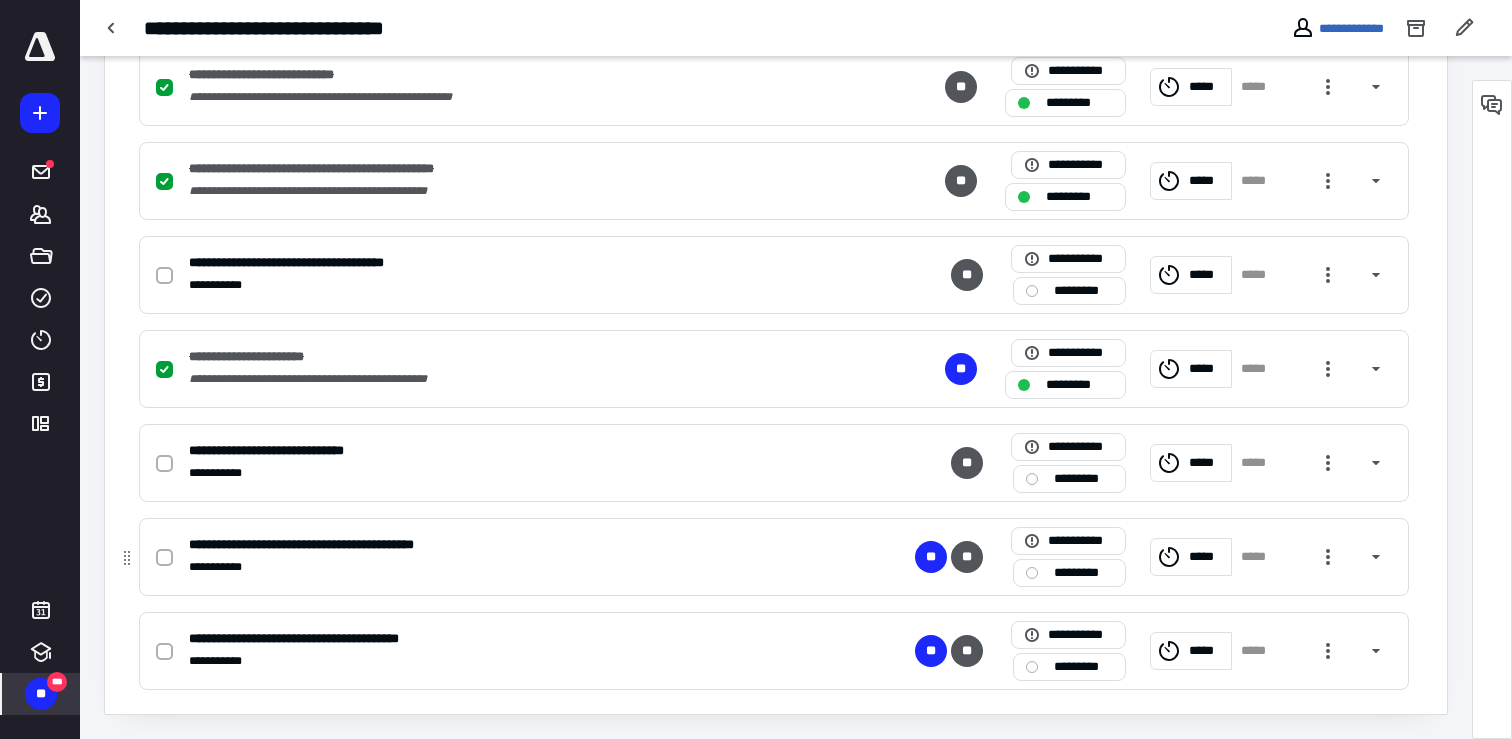 click on "**********" at bounding box center [511, 567] 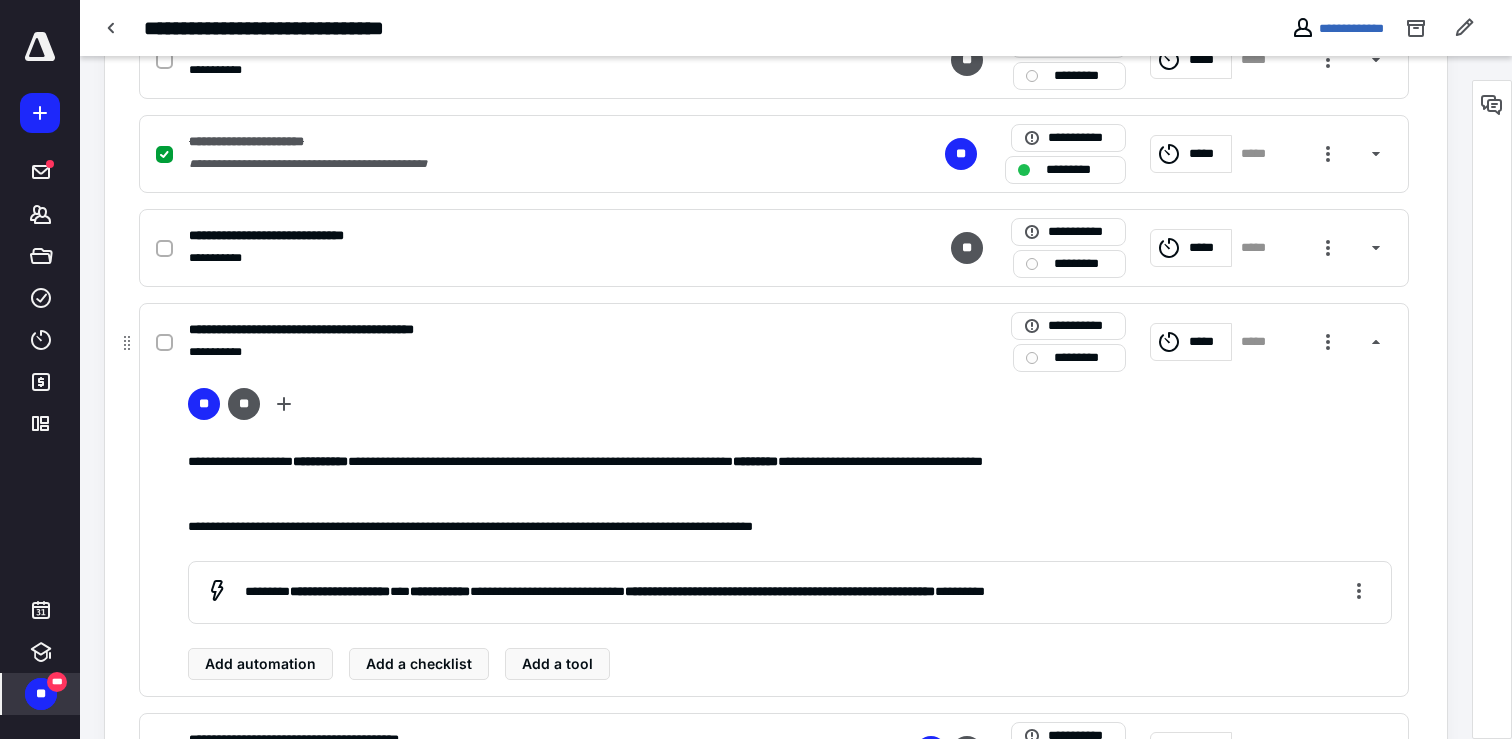 scroll, scrollTop: 835, scrollLeft: 0, axis: vertical 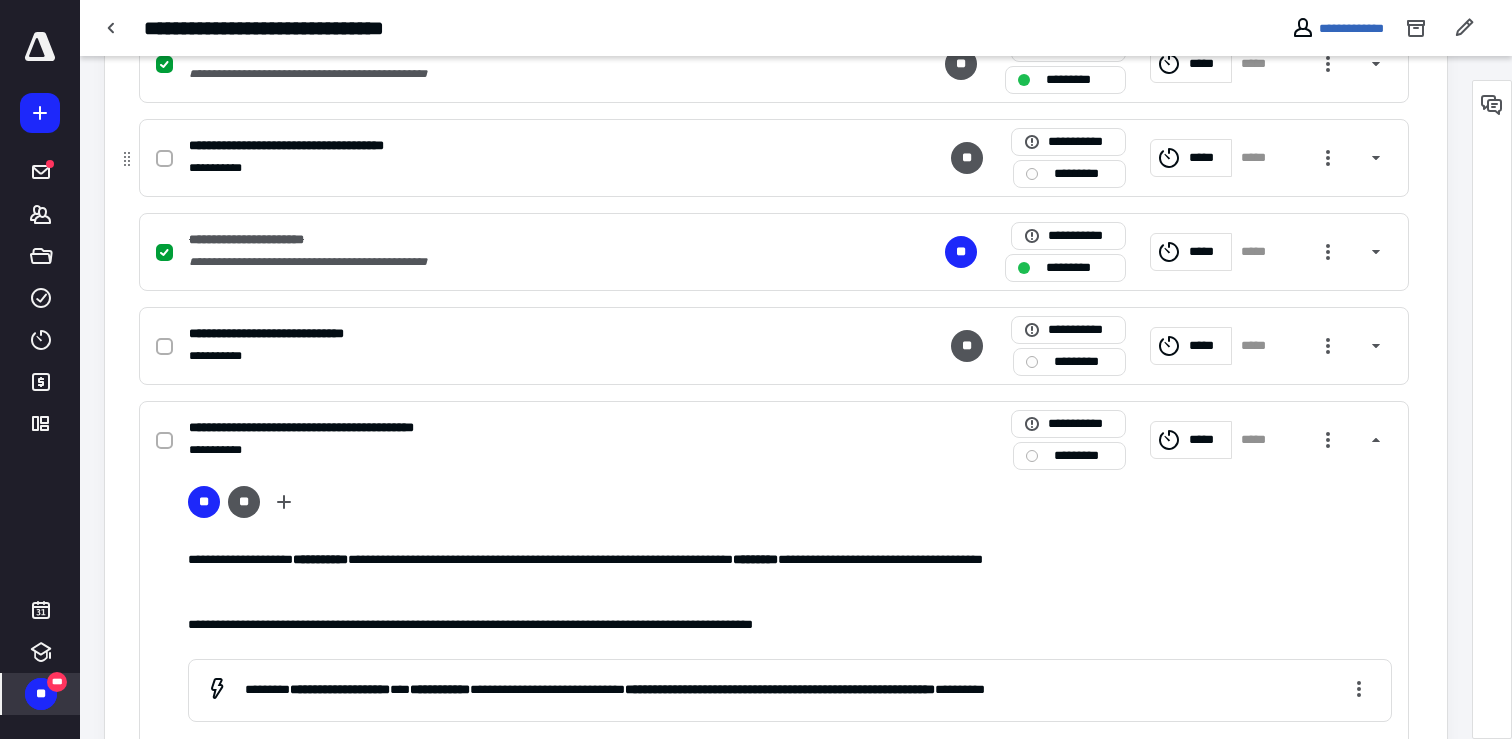 click on "**********" at bounding box center [511, 146] 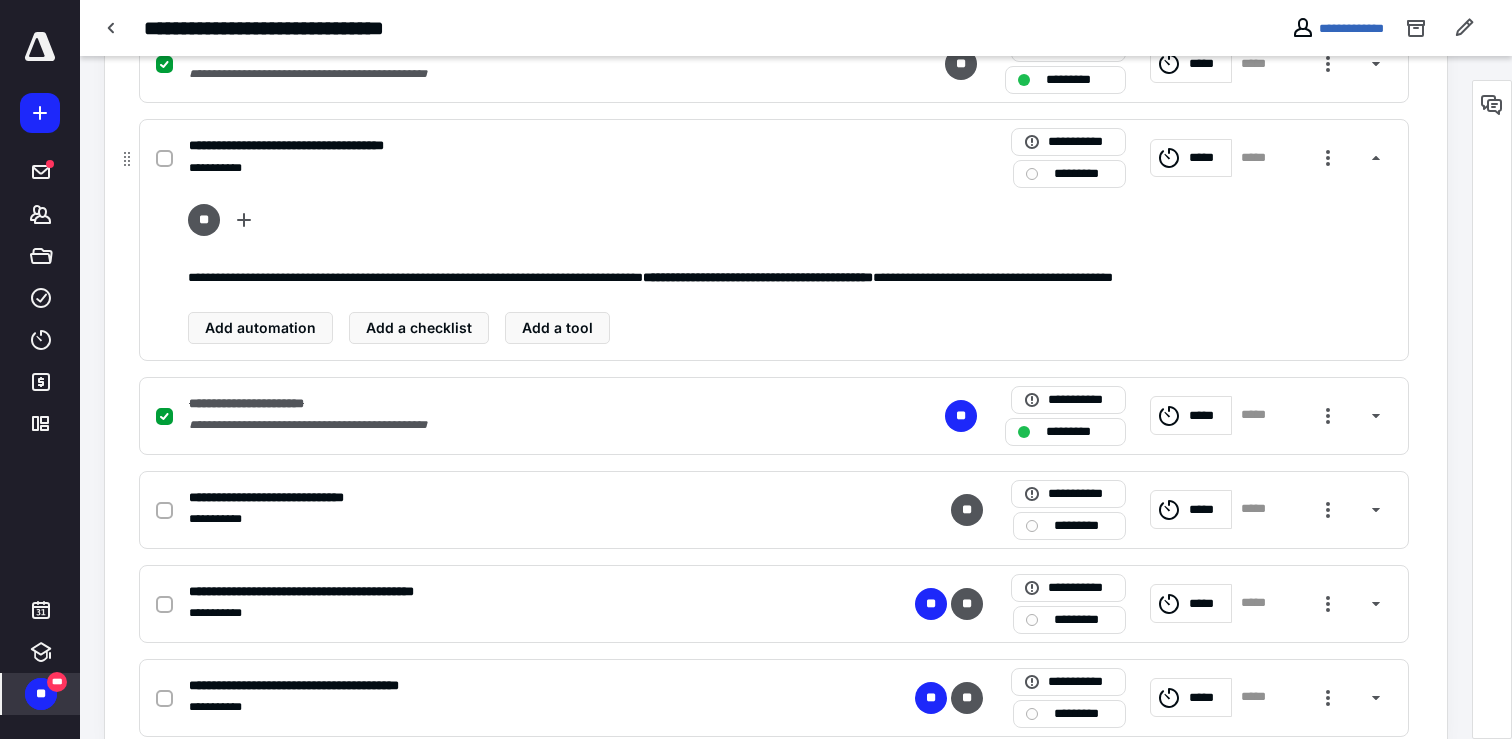 click on "**********" at bounding box center (511, 168) 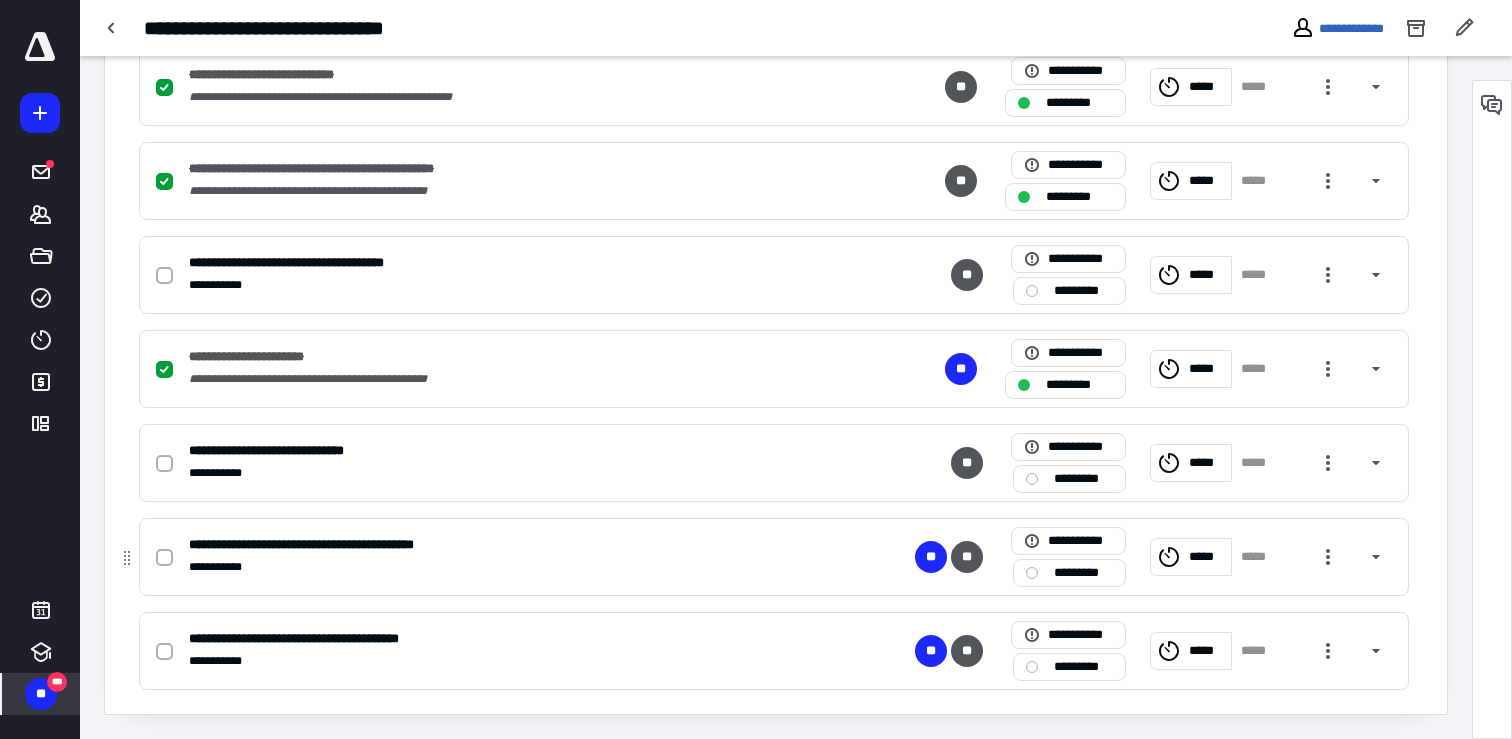 click 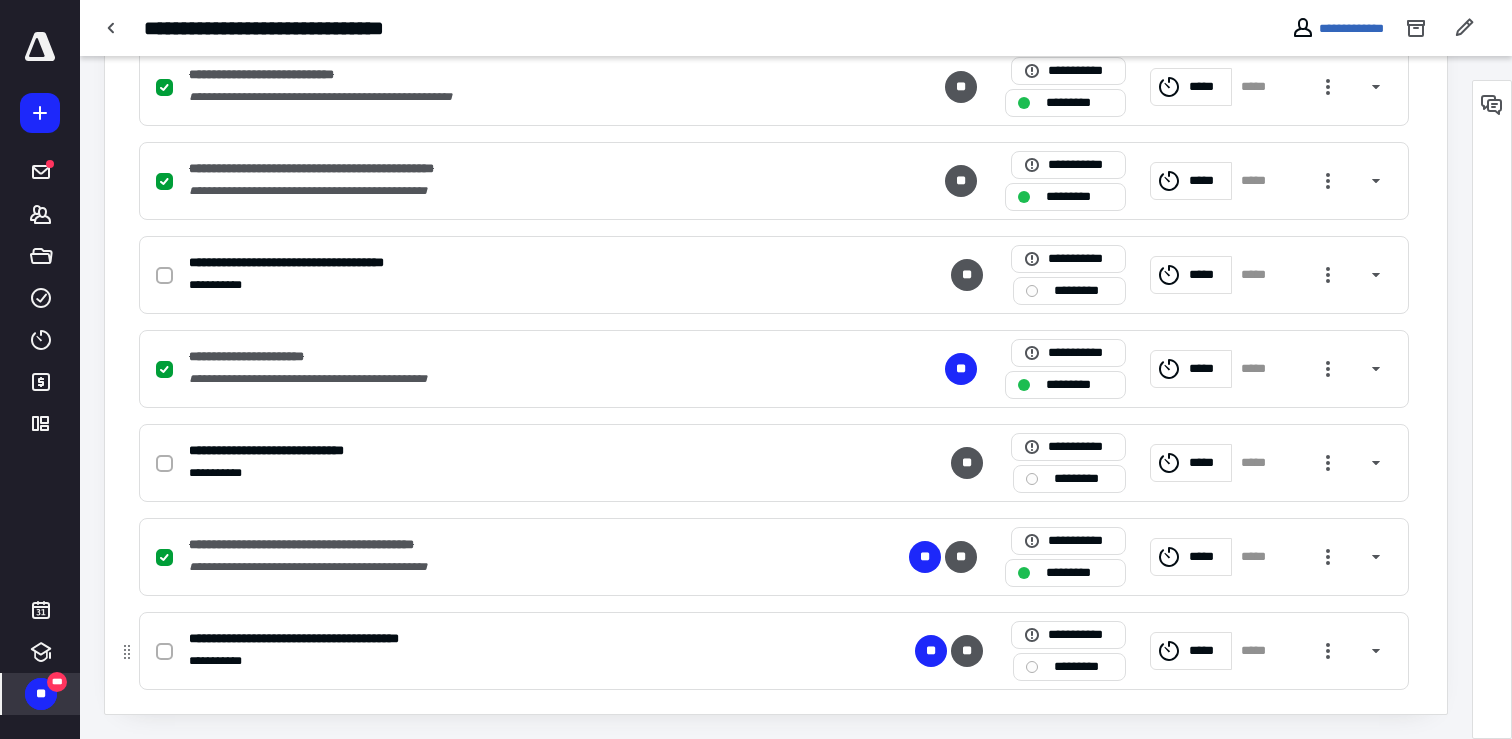 click on "**********" at bounding box center (511, 639) 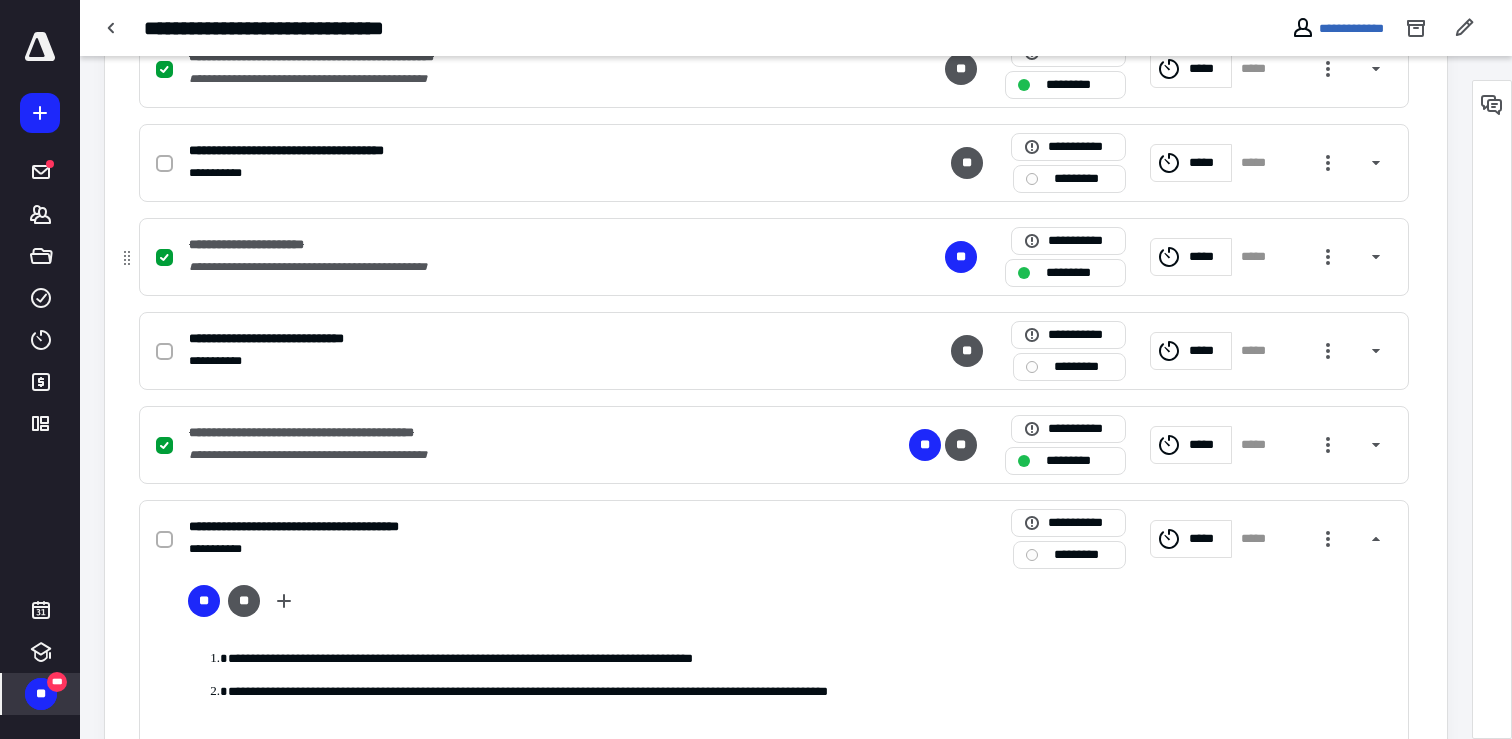 scroll, scrollTop: 1066, scrollLeft: 0, axis: vertical 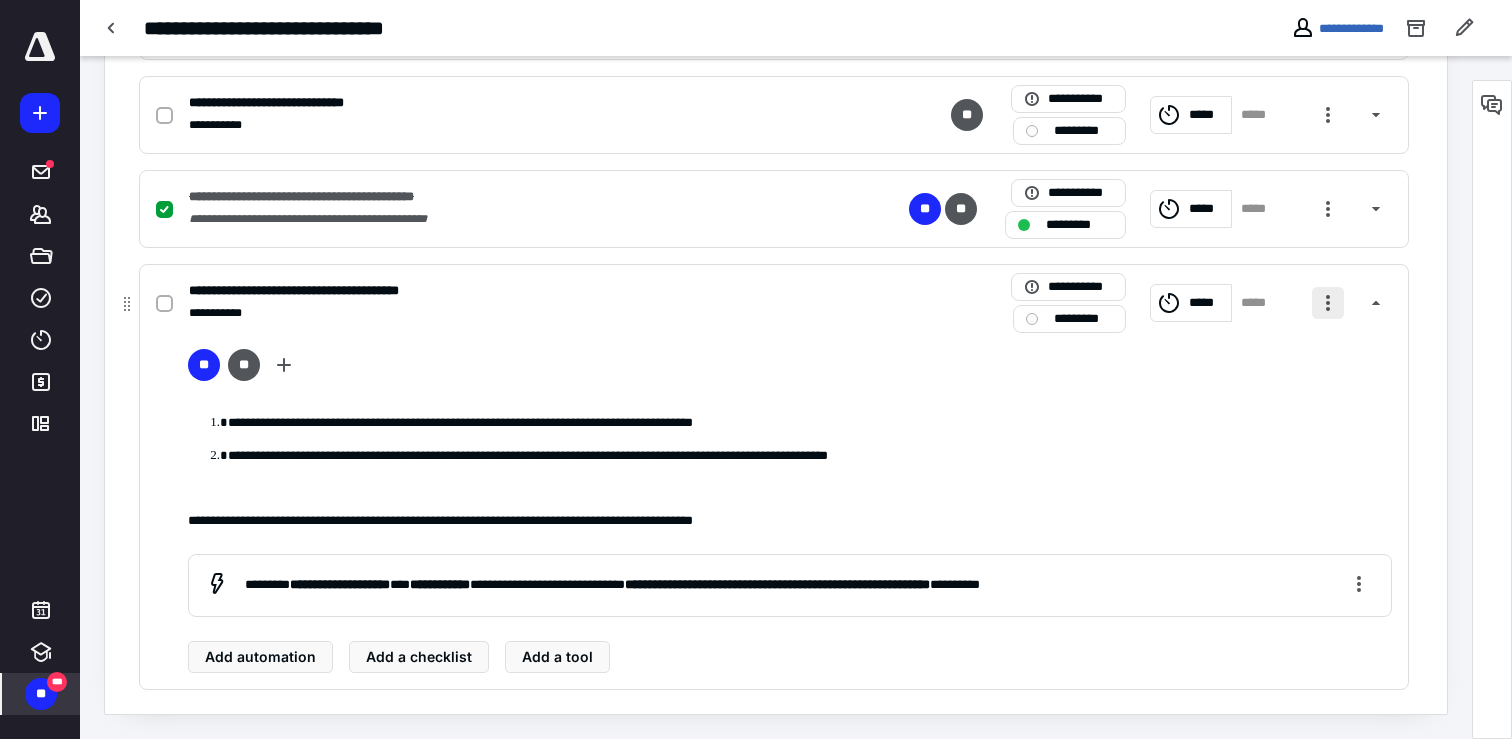 click at bounding box center [1328, 303] 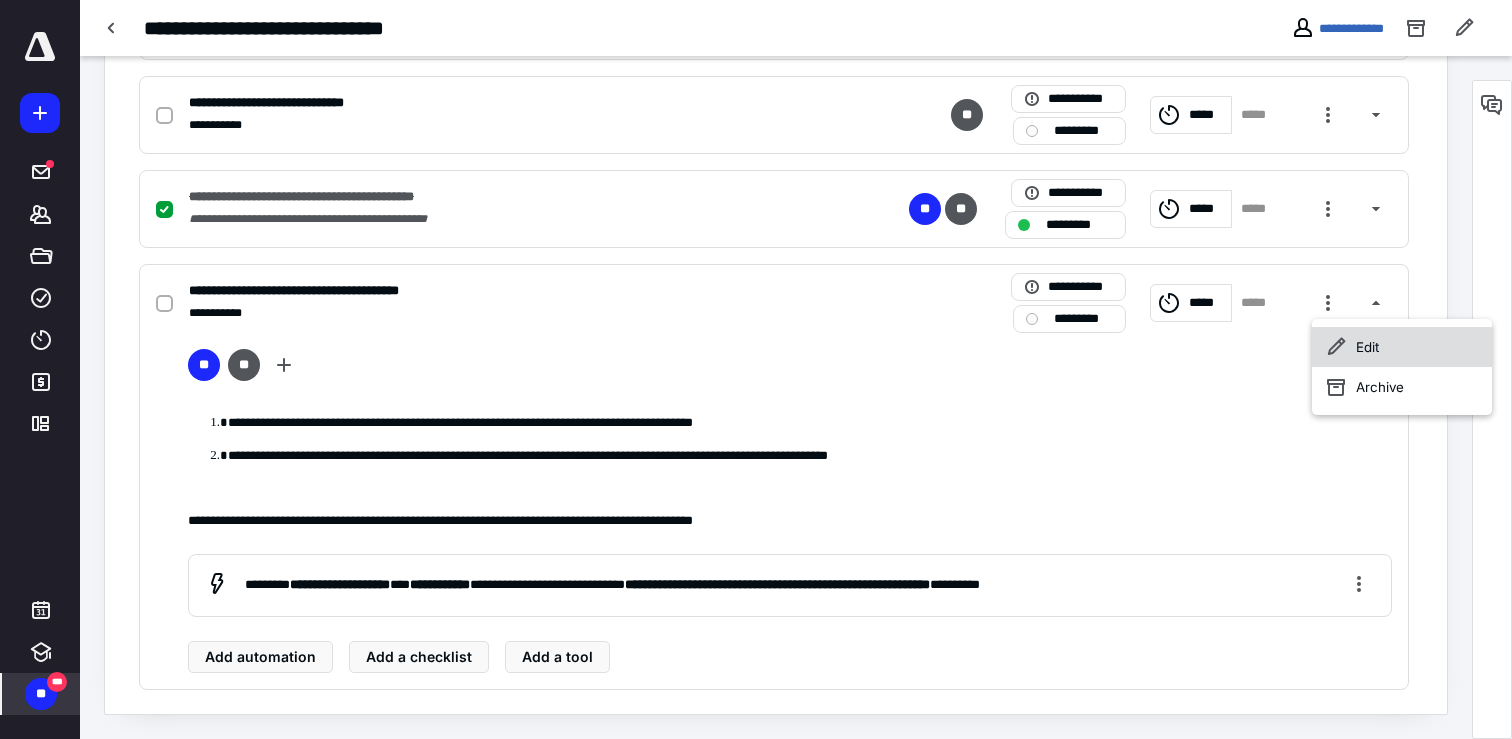 click on "Edit" at bounding box center [1402, 347] 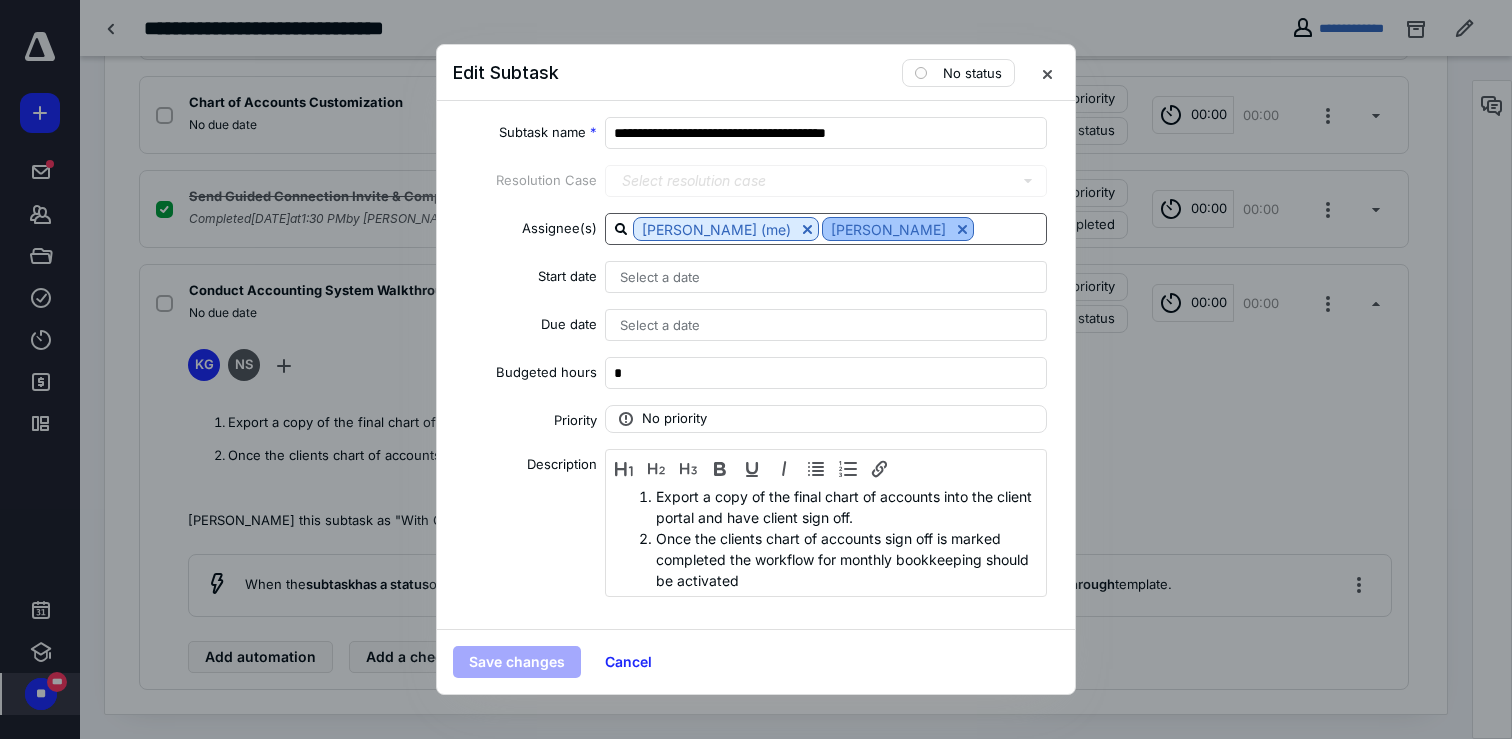 click at bounding box center [962, 229] 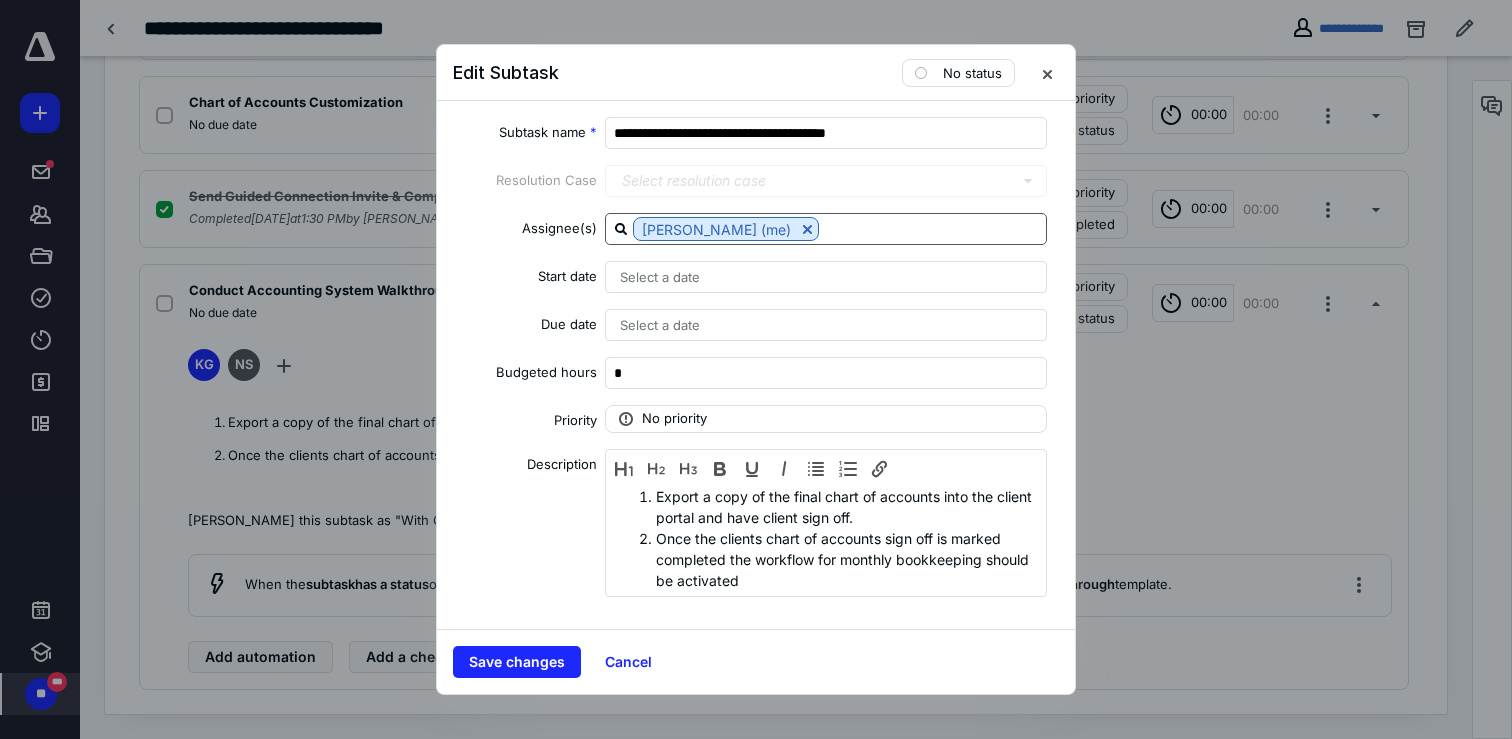 click at bounding box center (932, 228) 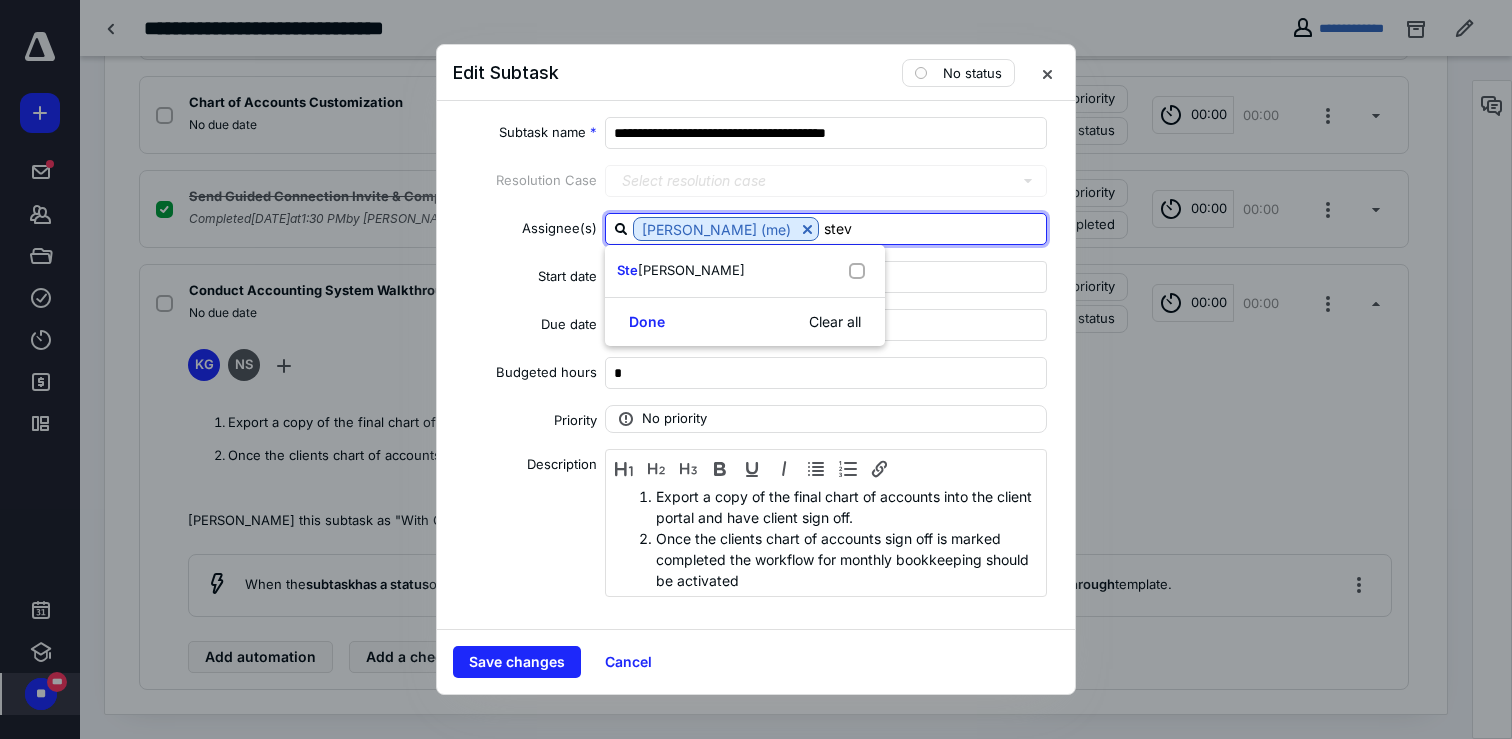 type on "[PERSON_NAME]" 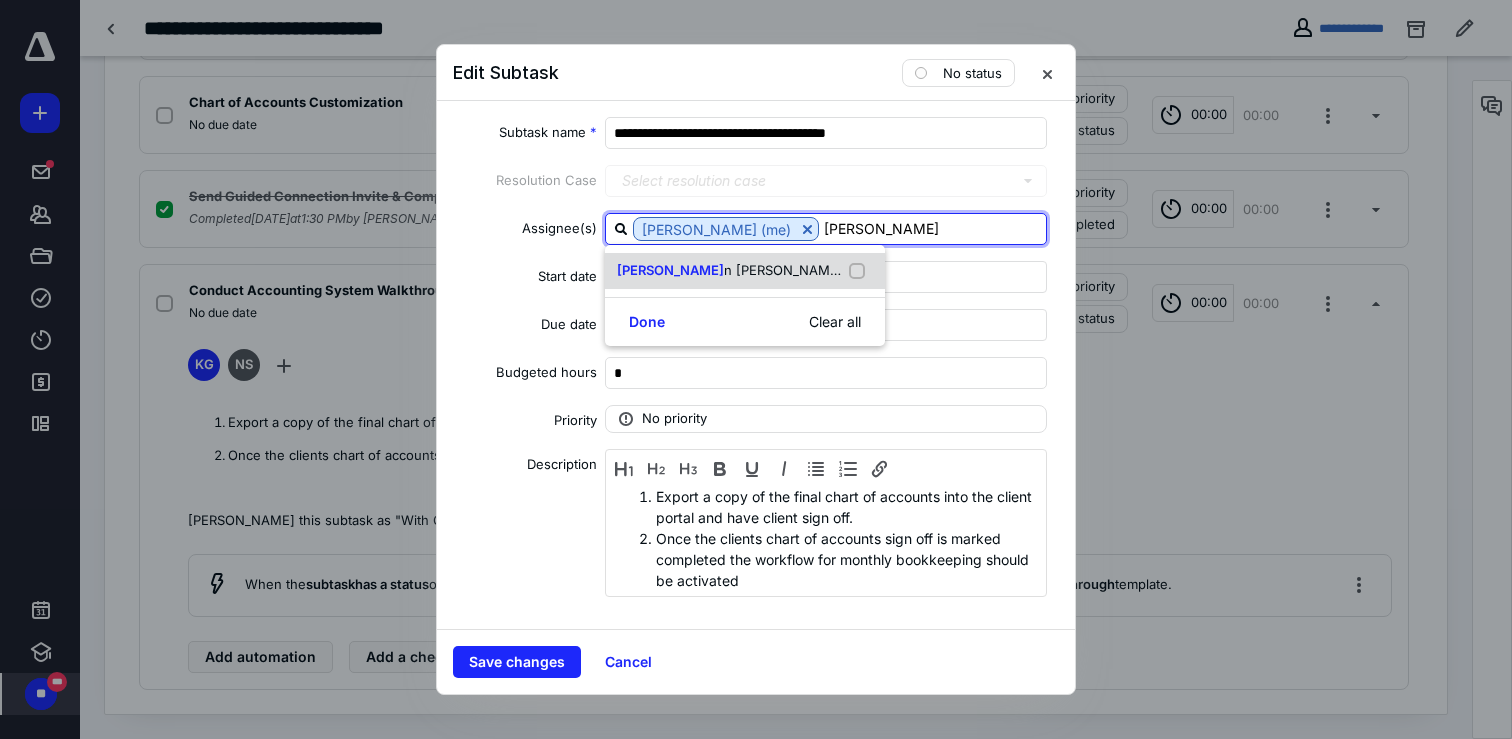 click at bounding box center (861, 271) 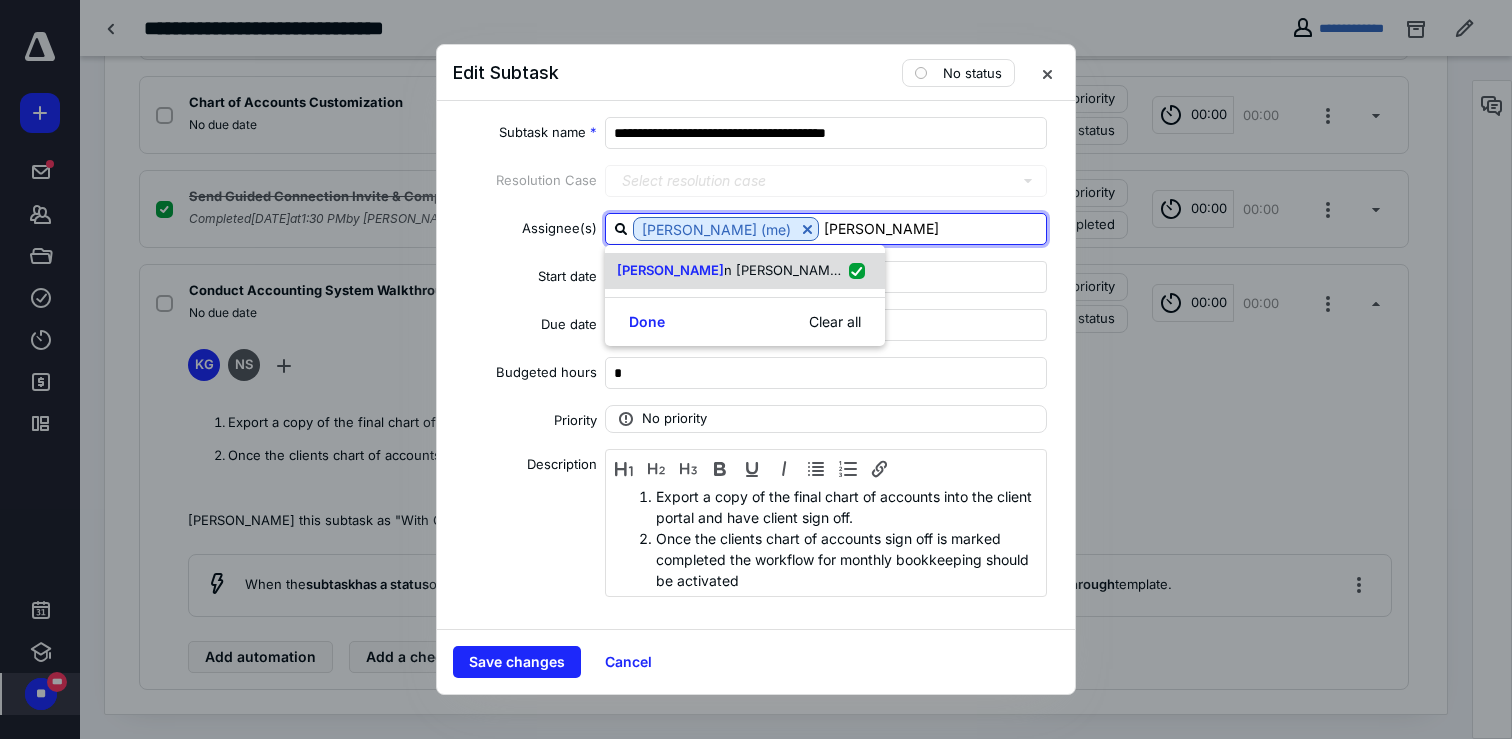 checkbox on "true" 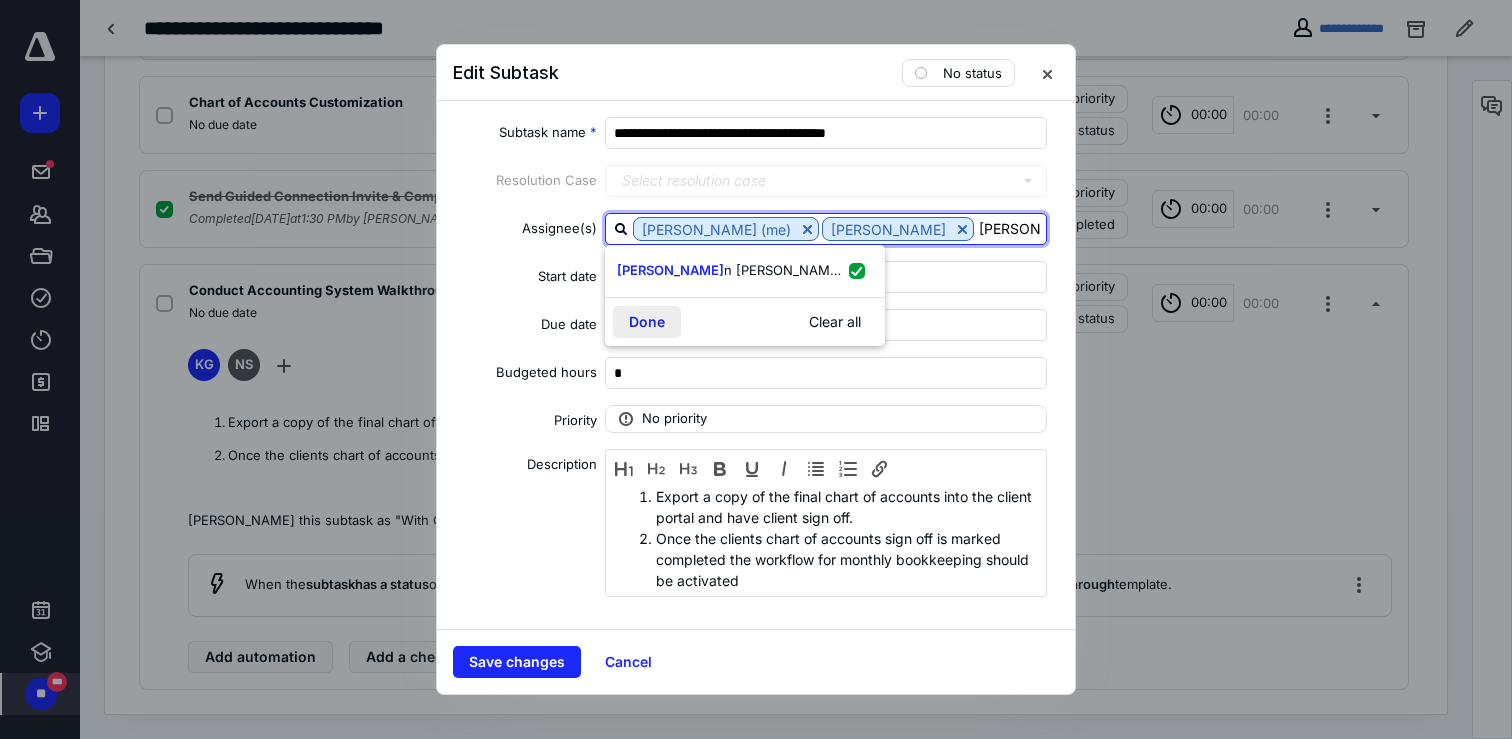 type on "[PERSON_NAME]" 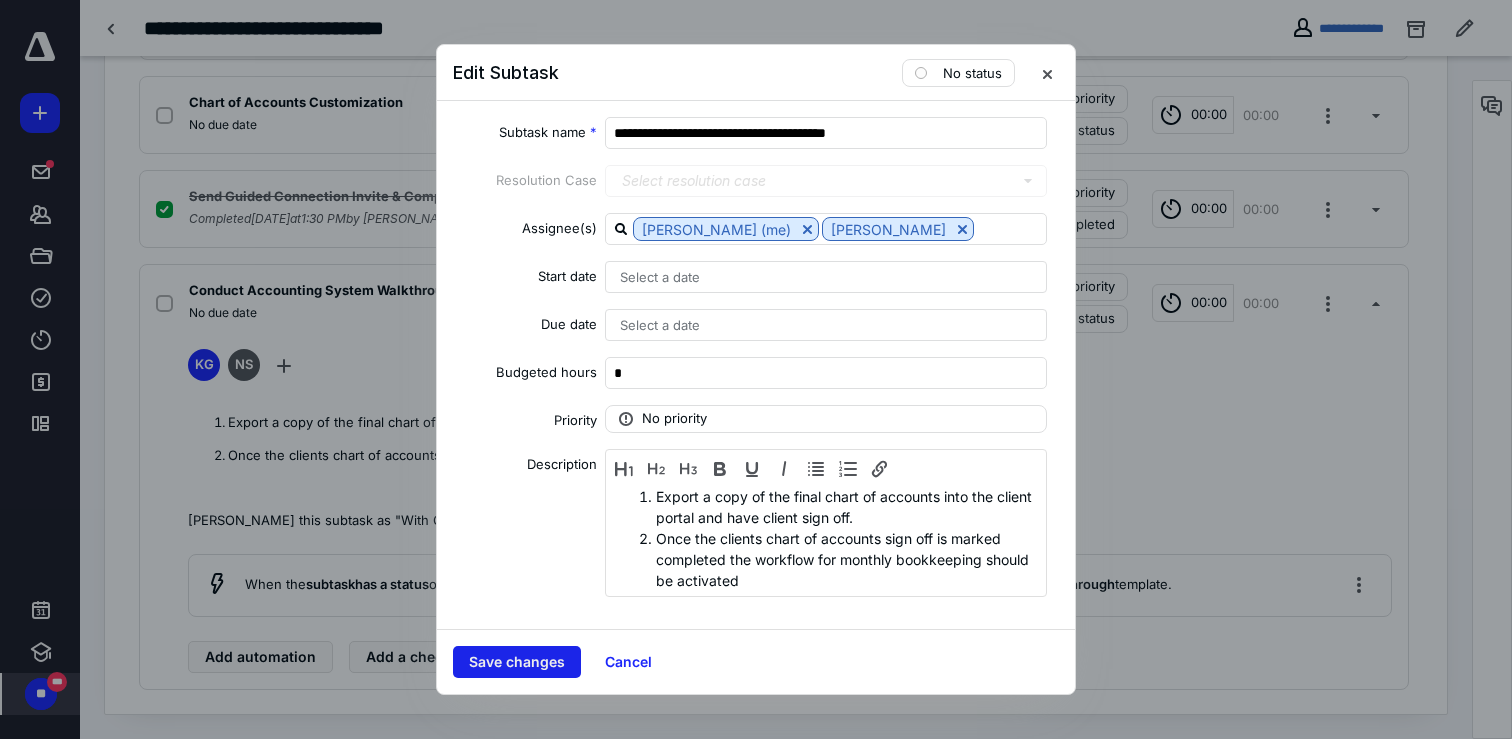 click on "Save changes" at bounding box center [517, 662] 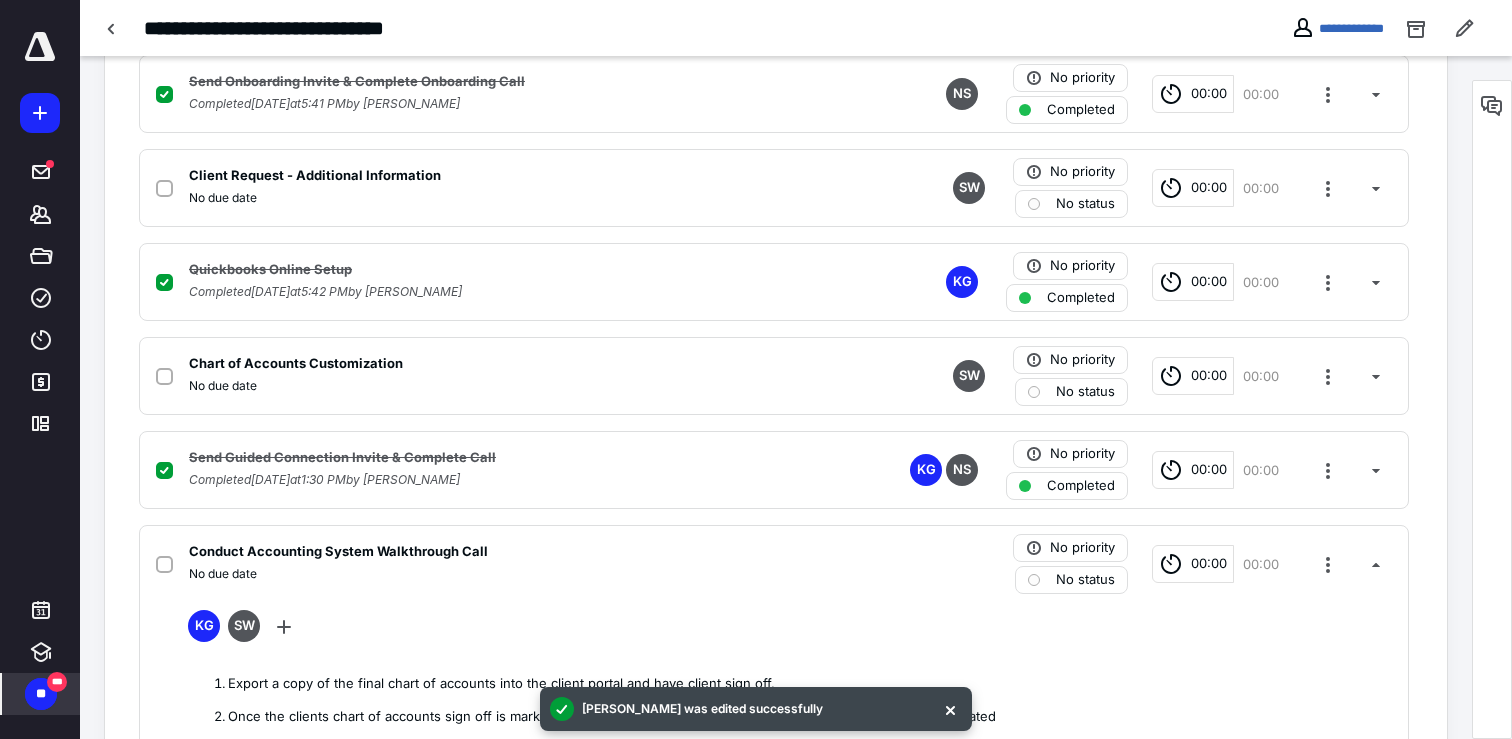 scroll, scrollTop: 1066, scrollLeft: 0, axis: vertical 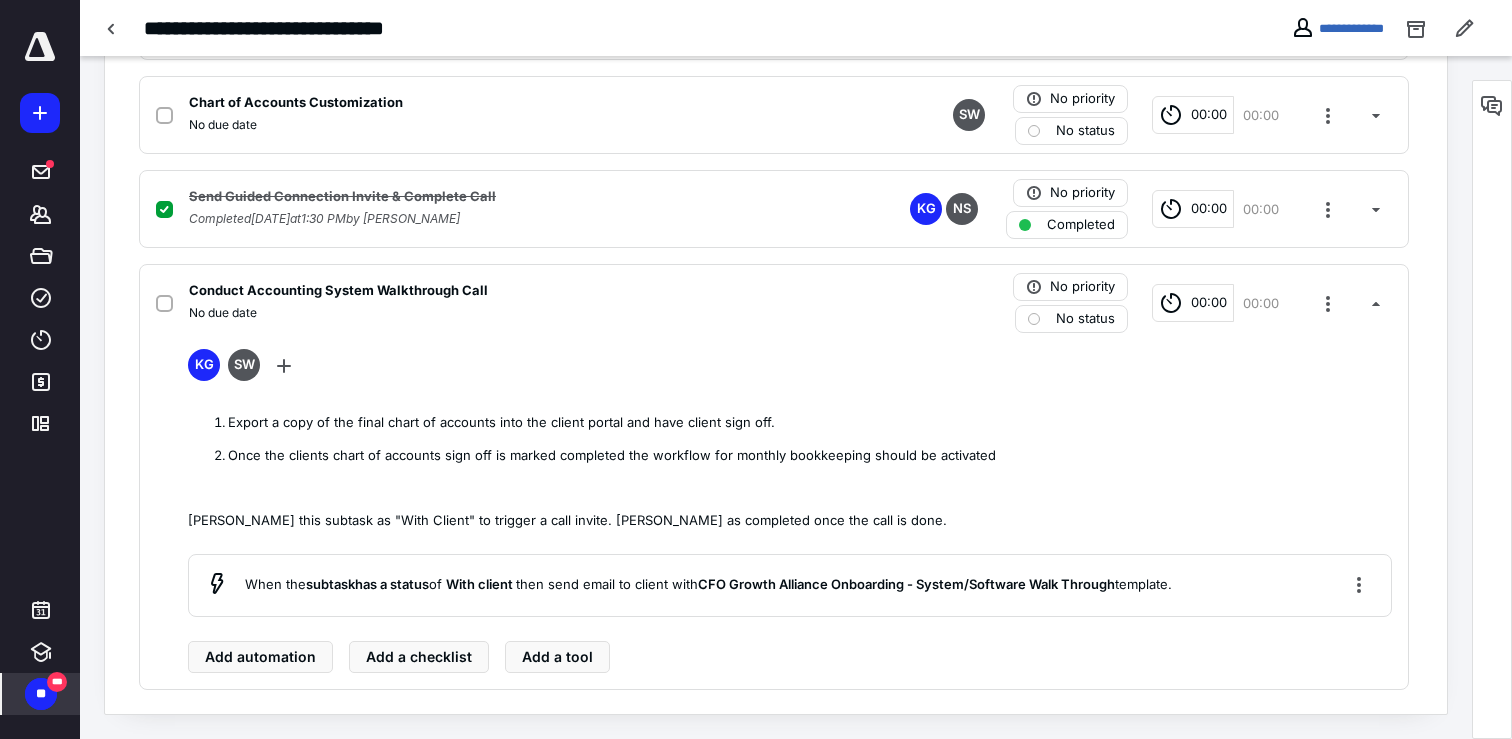 click on "**" at bounding box center [41, 694] 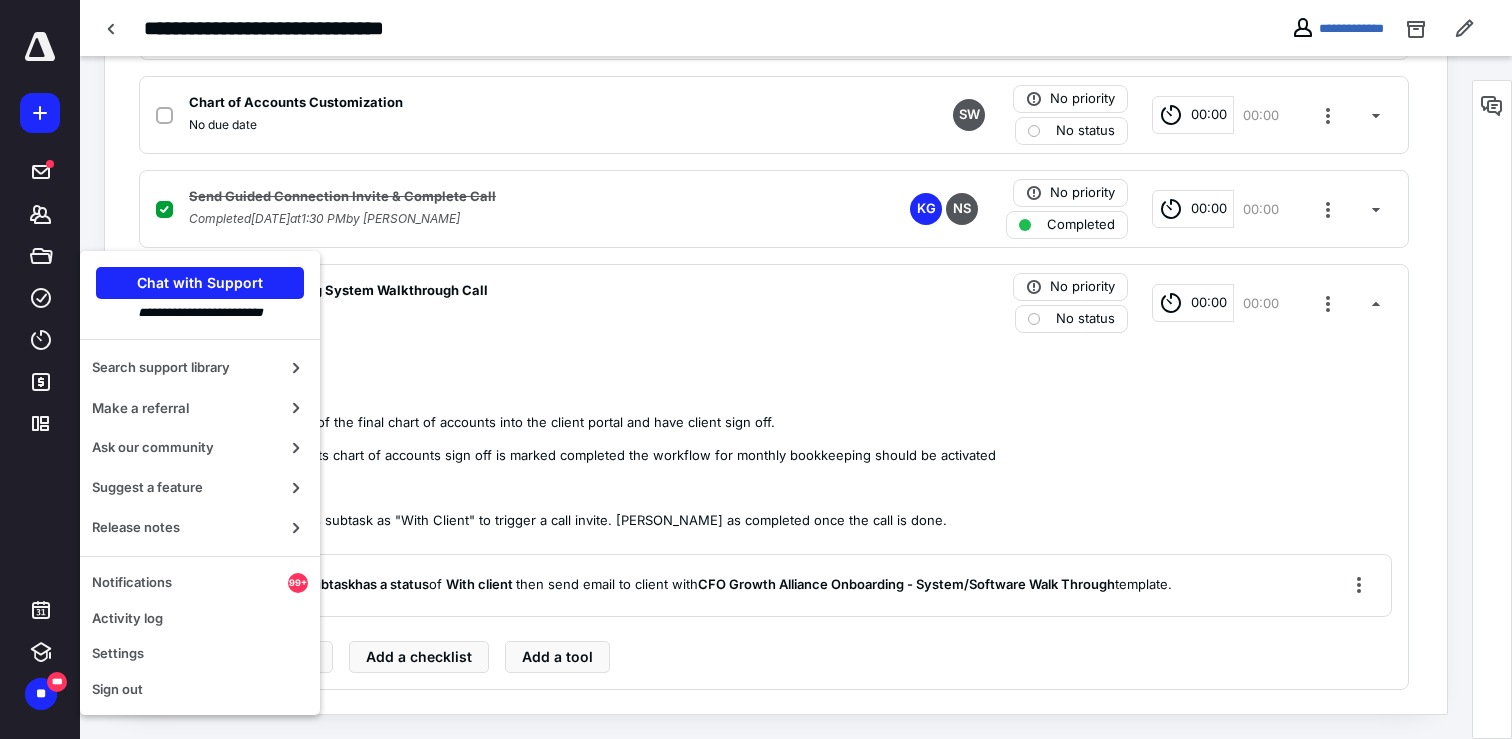 click on "**********" at bounding box center (796, 28) 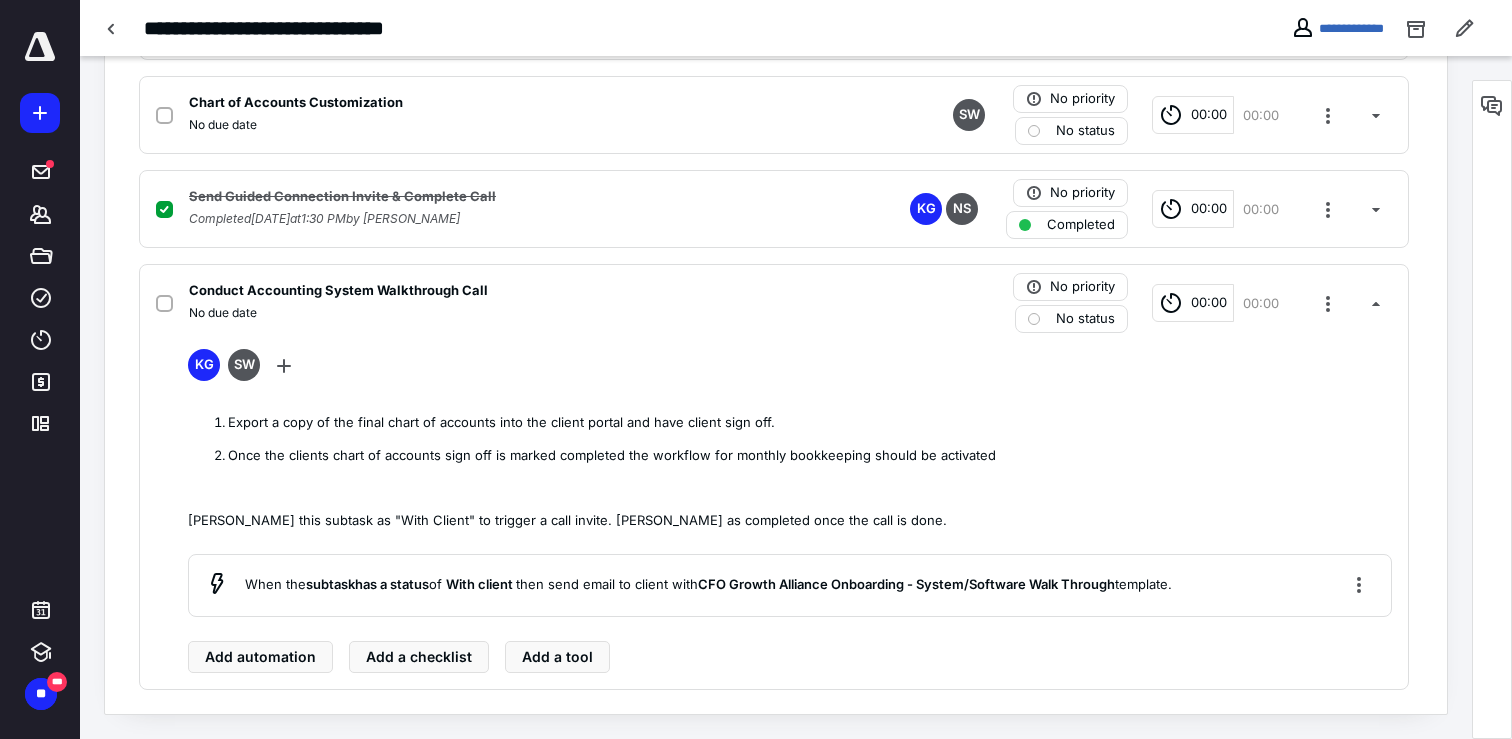 click on "Client Portal Invite Completed  [DATE]  10:37 AM  by [PERSON_NAME] NS No priority Completed 00:00 00:00 File System Set Up Completed  [DATE]  10:41 AM  by [PERSON_NAME] NS No priority Completed 00:00 00:00 Confirm First Month's Billing Completed  [DATE]  10:41 AM  by [PERSON_NAME] NS No priority Completed 00:00 00:00 Send Onboarding Invite & Complete Onboarding Call Completed  [DATE]  5:41 PM  by [PERSON_NAME] NS No priority Completed 00:00 00:00 Client Request - Additional Information No due date SW No priority No status 00:00 00:00 Quickbooks Online Setup Completed  [DATE]  5:42 PM  by [PERSON_NAME] KG No priority Completed 00:00 00:00 Chart of Accounts Customization No due date SW No priority No status 00:00 00:00 Send Guided Connection Invite & Complete Call Completed  [DATE]  1:30 PM  by [PERSON_NAME] KG NS No priority Completed 00:00 00:00 Conduct Accounting System Walkthrough Call No due date No priority No status 00:00 00:00 KG SW When the" at bounding box center [776, 101] 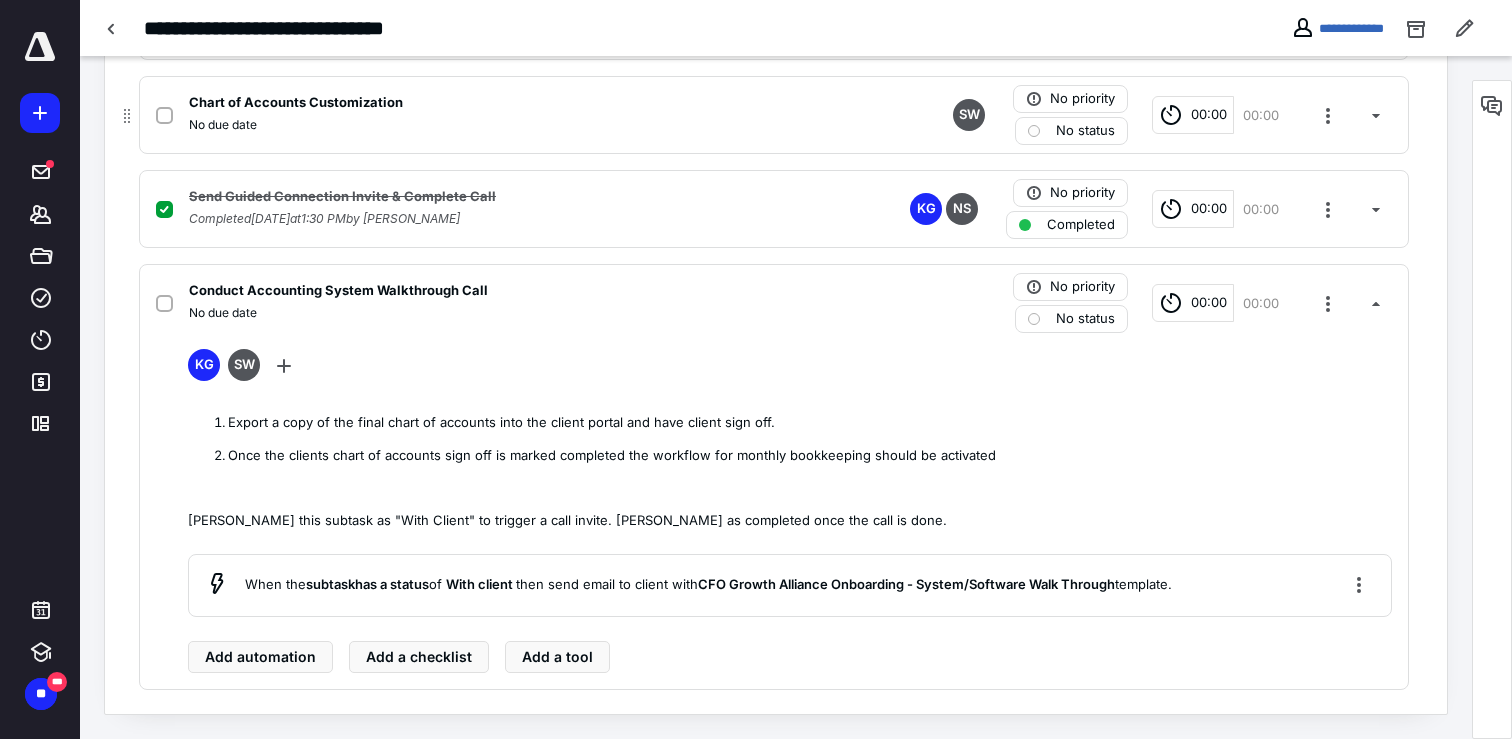 click on "Chart of Accounts Customization No due date SW No priority No status 00:00 00:00" at bounding box center [774, 115] 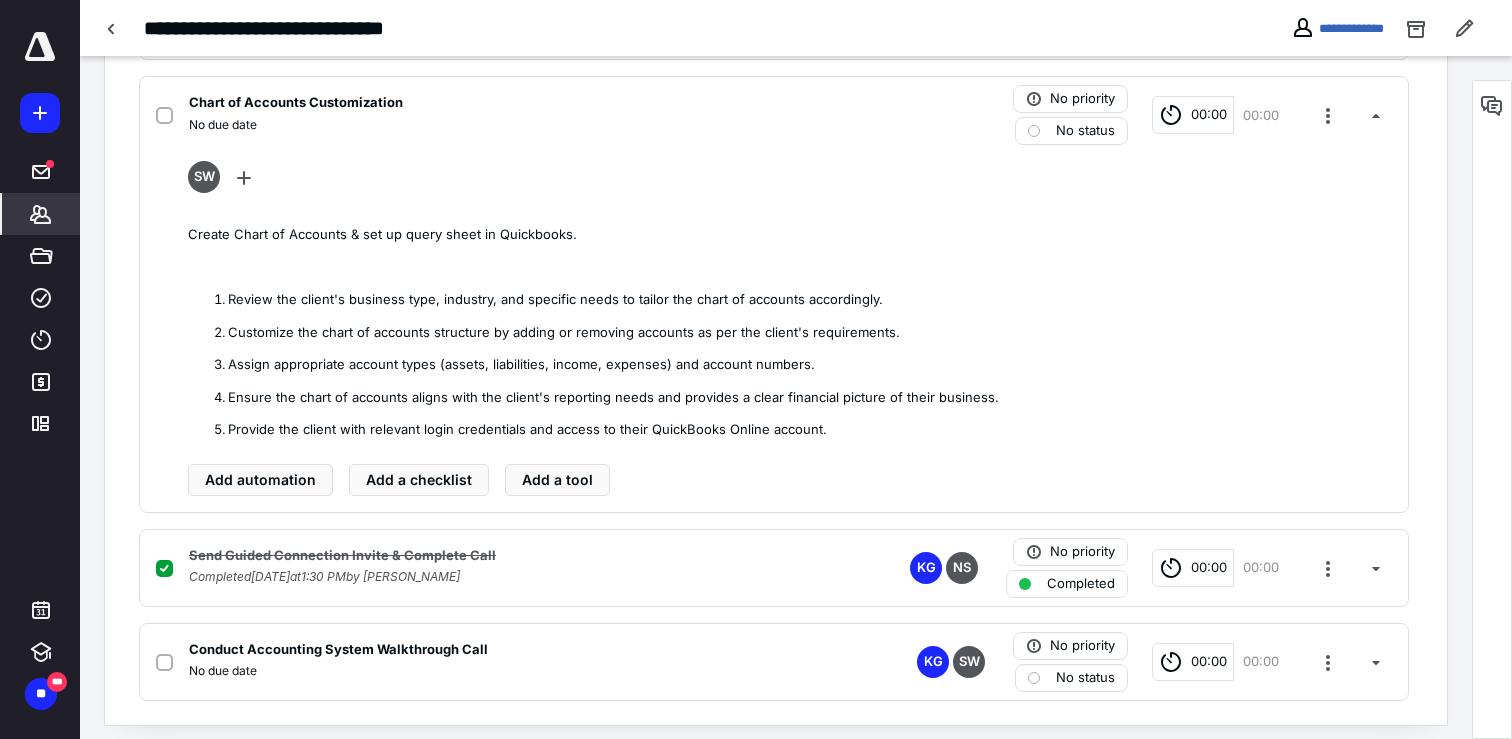 click on "*******" at bounding box center (41, 214) 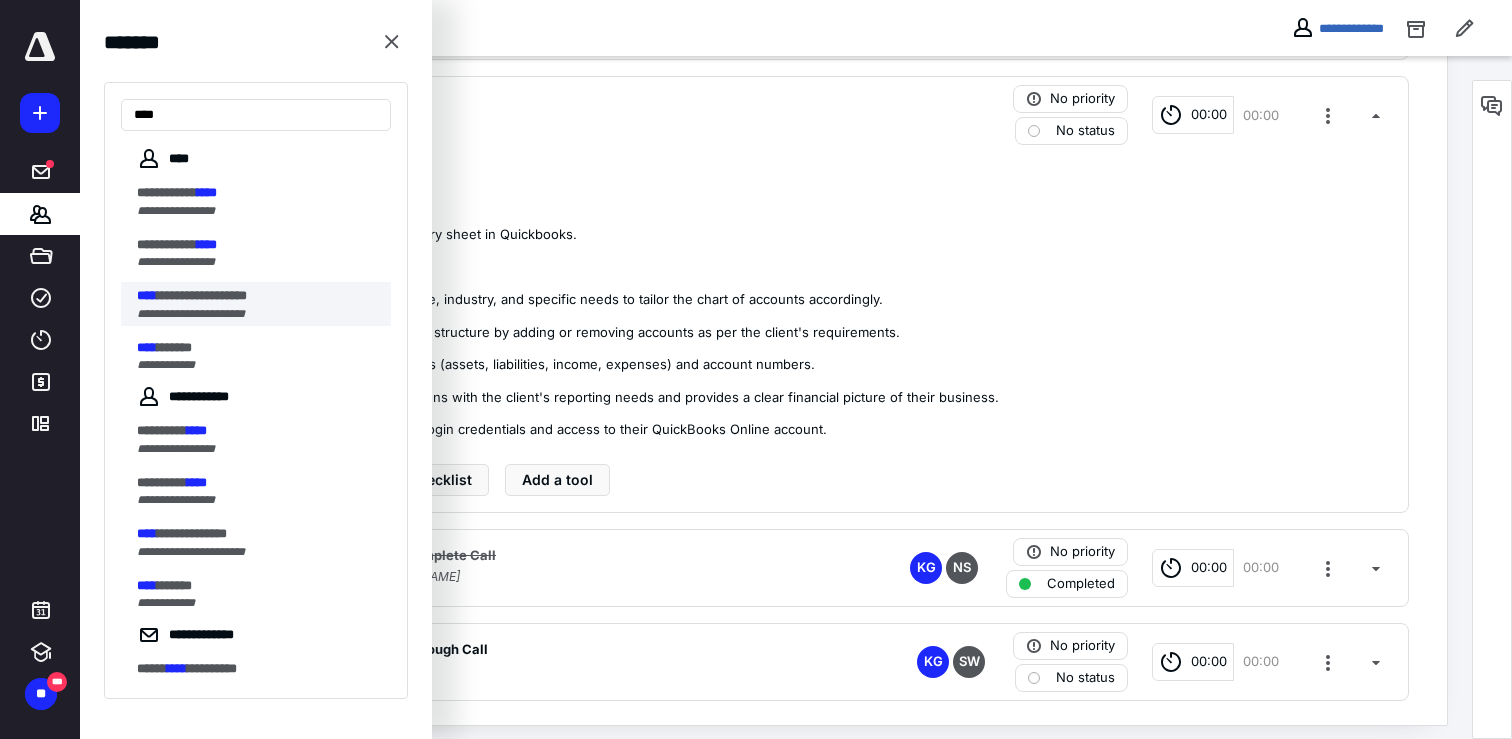 type on "****" 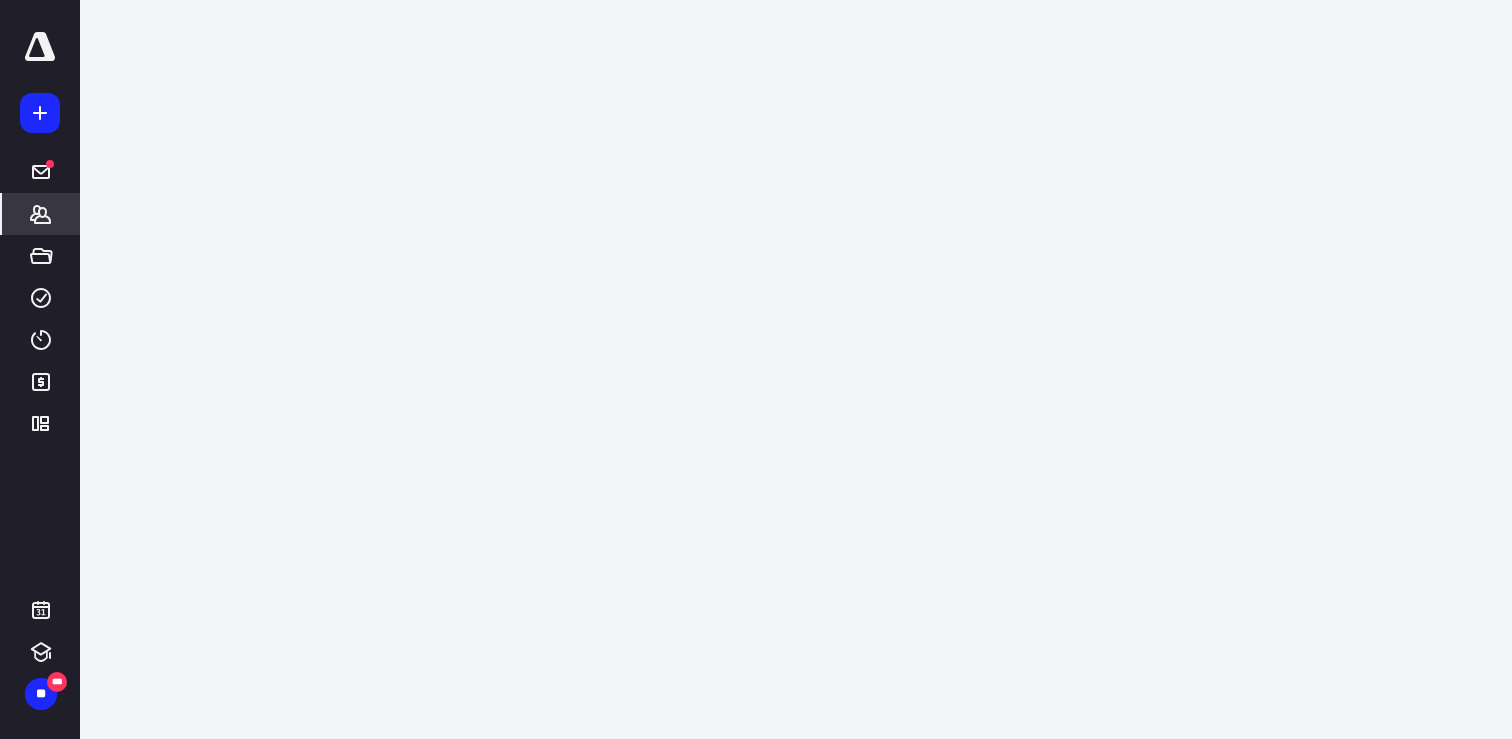 scroll, scrollTop: 0, scrollLeft: 0, axis: both 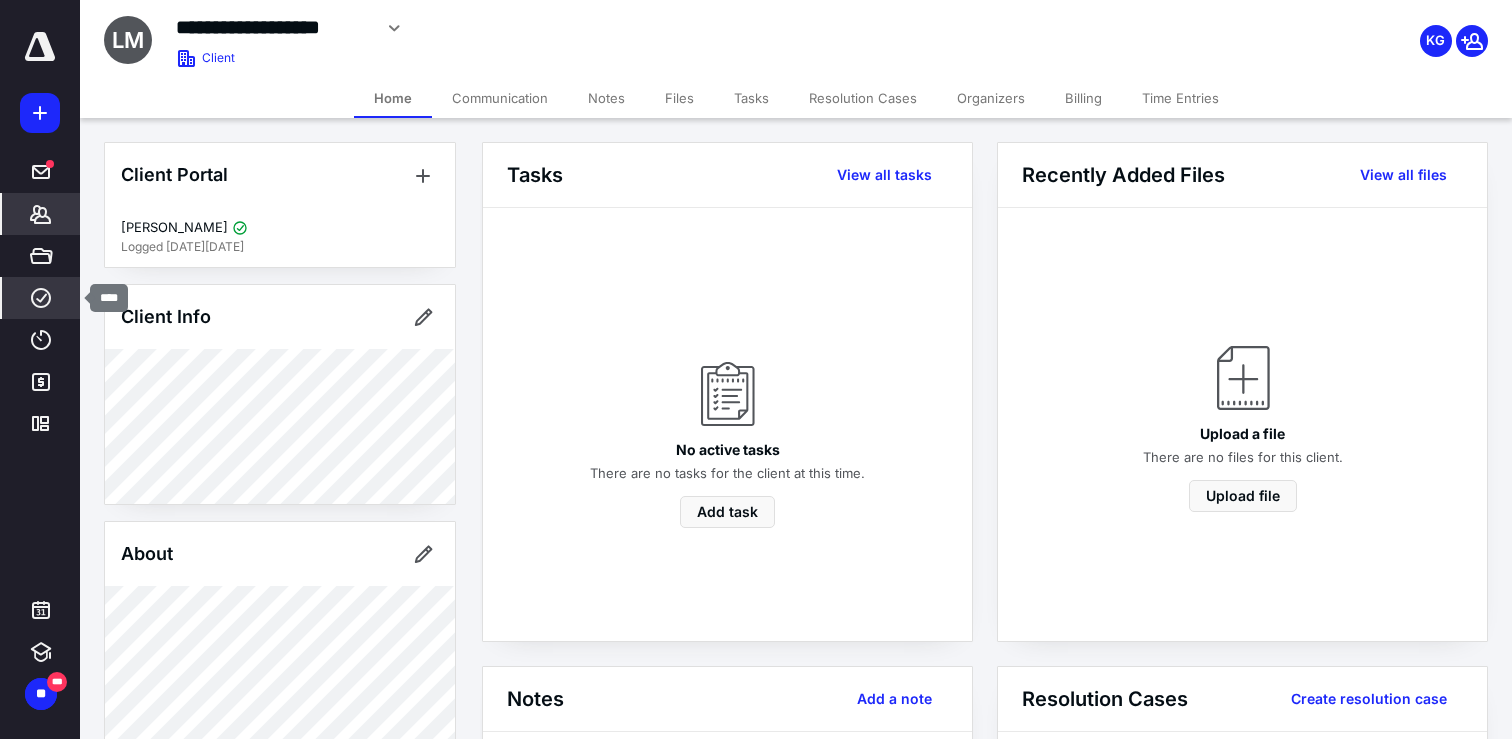 click on "****" at bounding box center (41, 298) 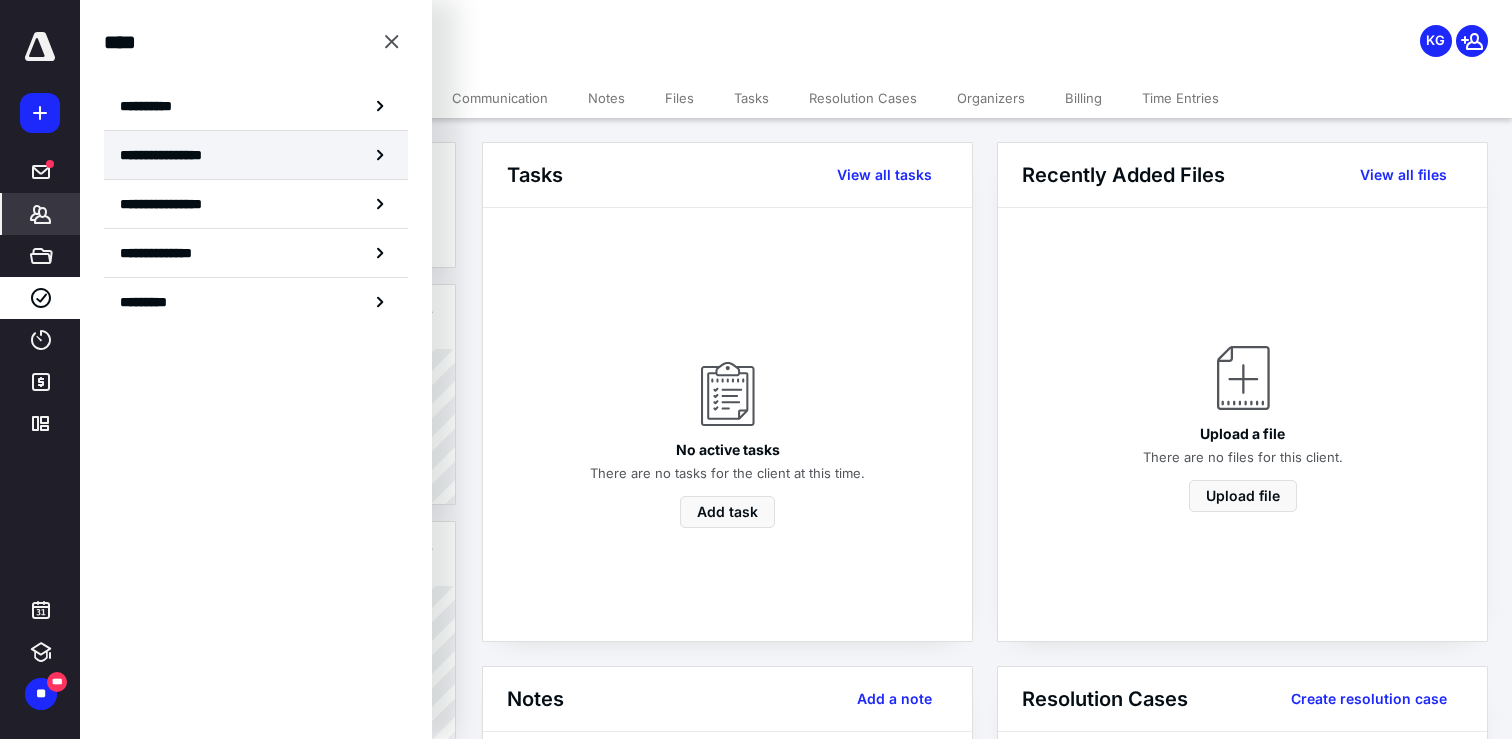 click on "**********" at bounding box center (180, 155) 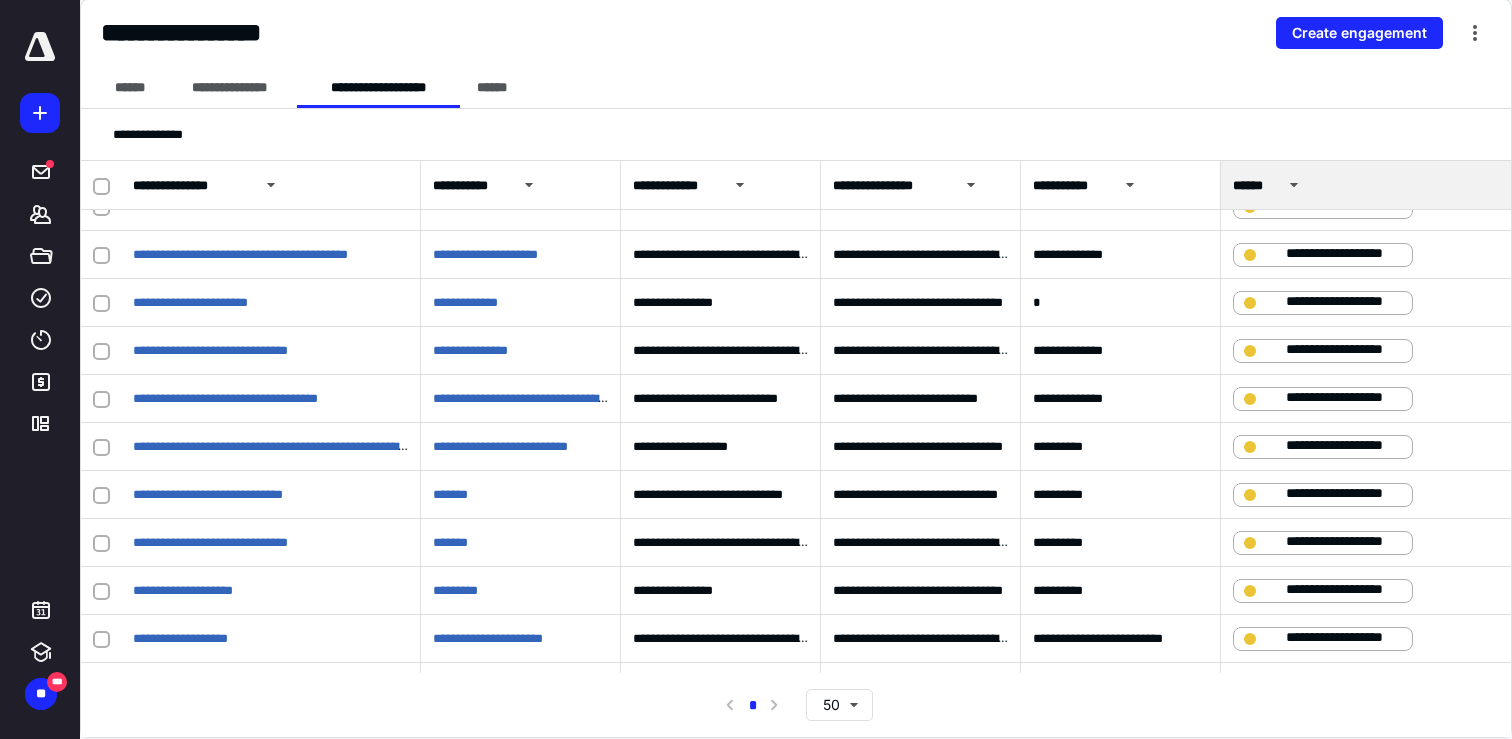scroll, scrollTop: 401, scrollLeft: 0, axis: vertical 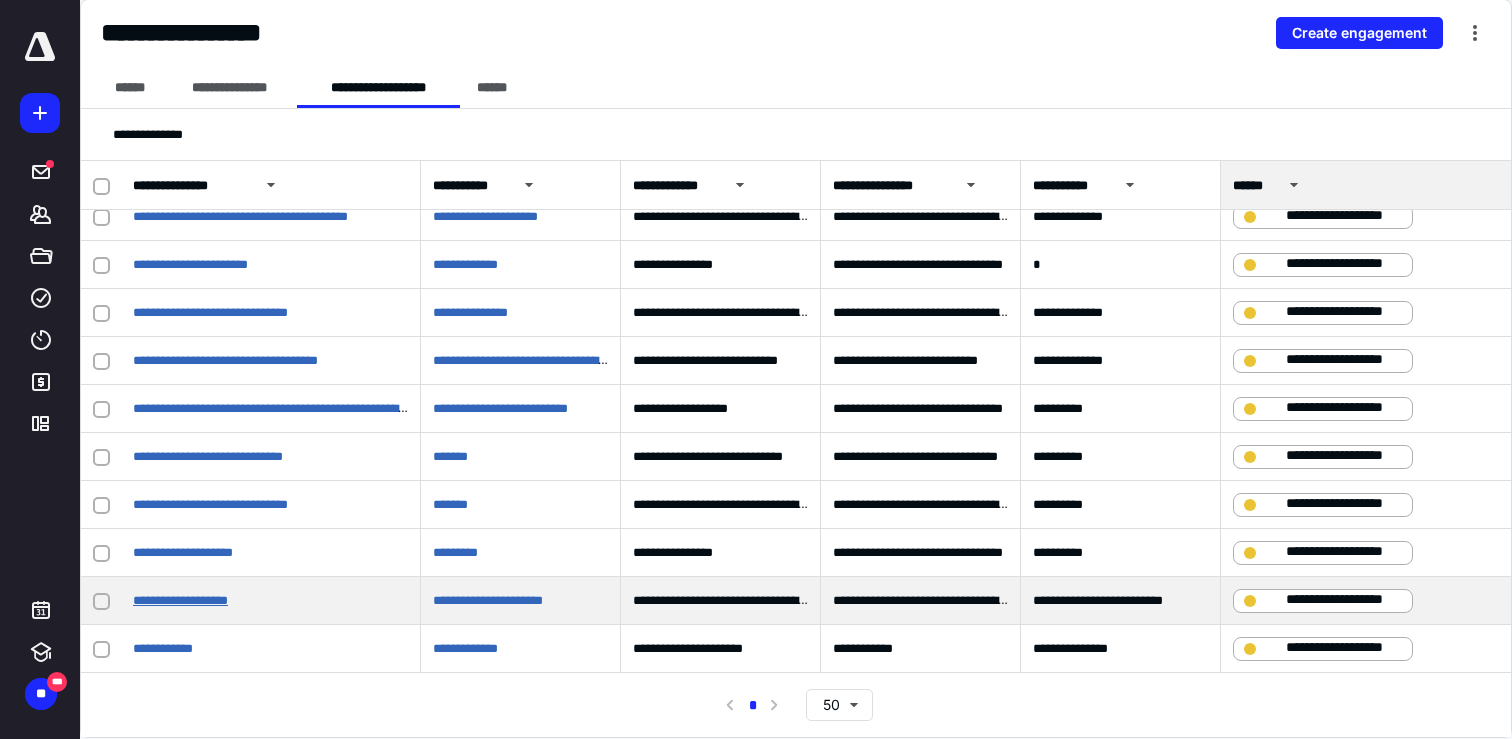 click on "**********" at bounding box center [180, 600] 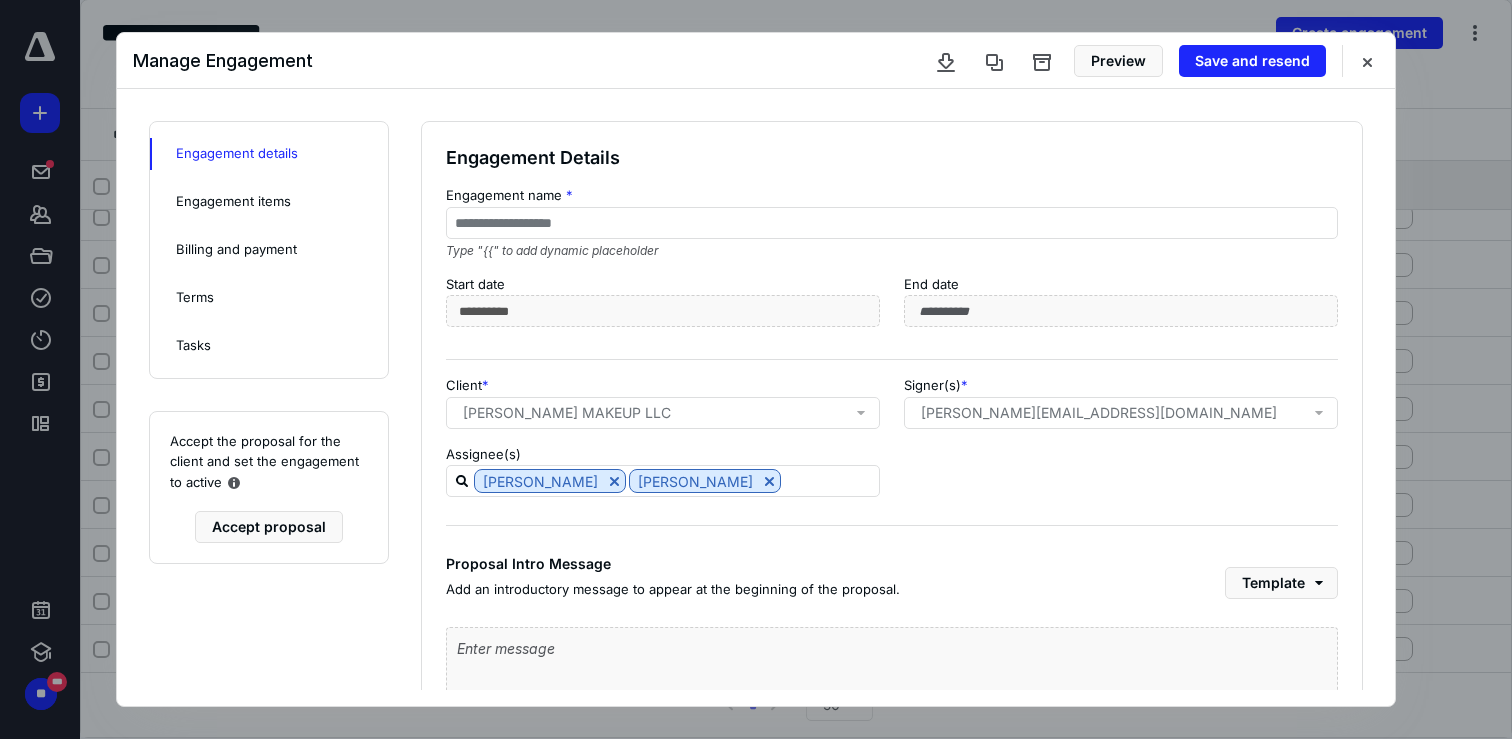 click on "Engagement items" at bounding box center (269, 202) 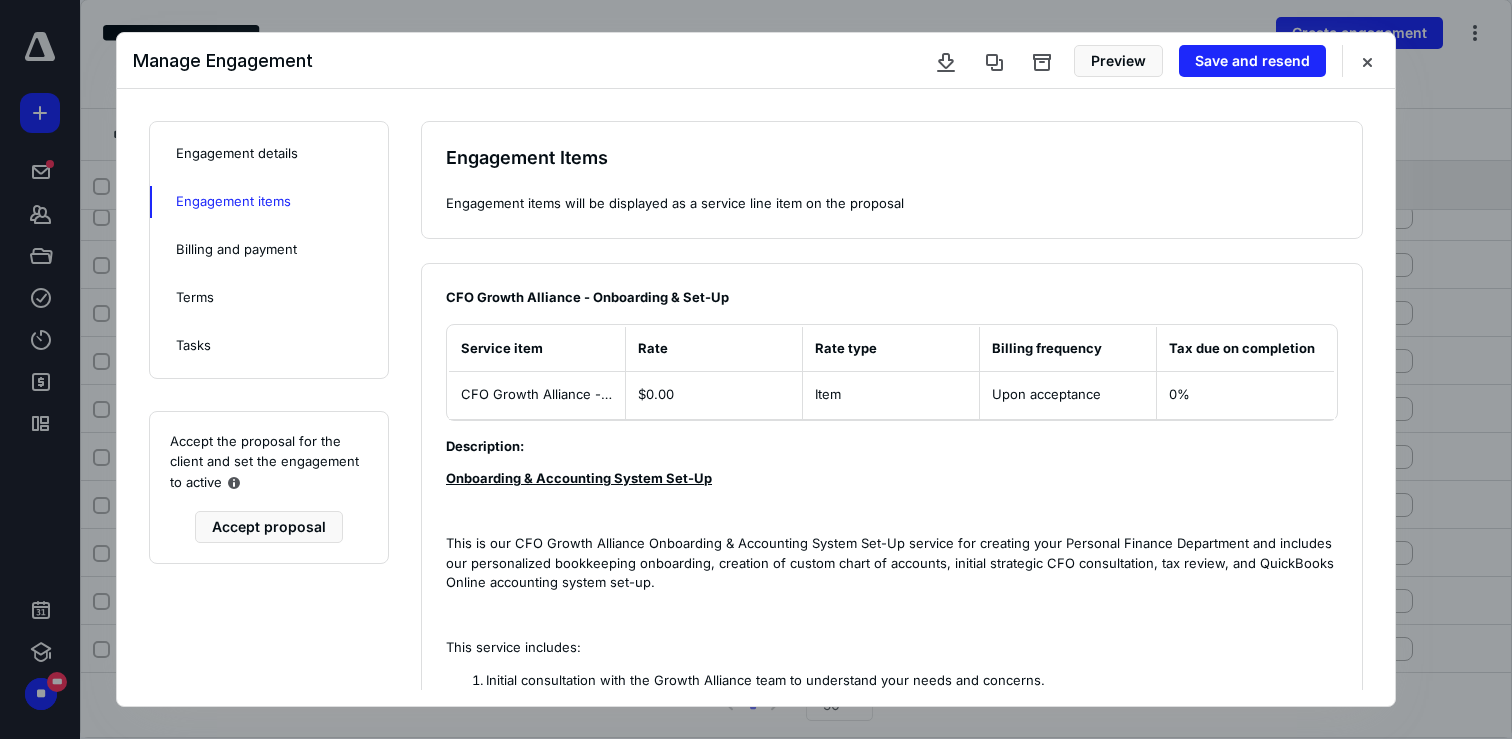 click on "Billing and payment" at bounding box center [236, 250] 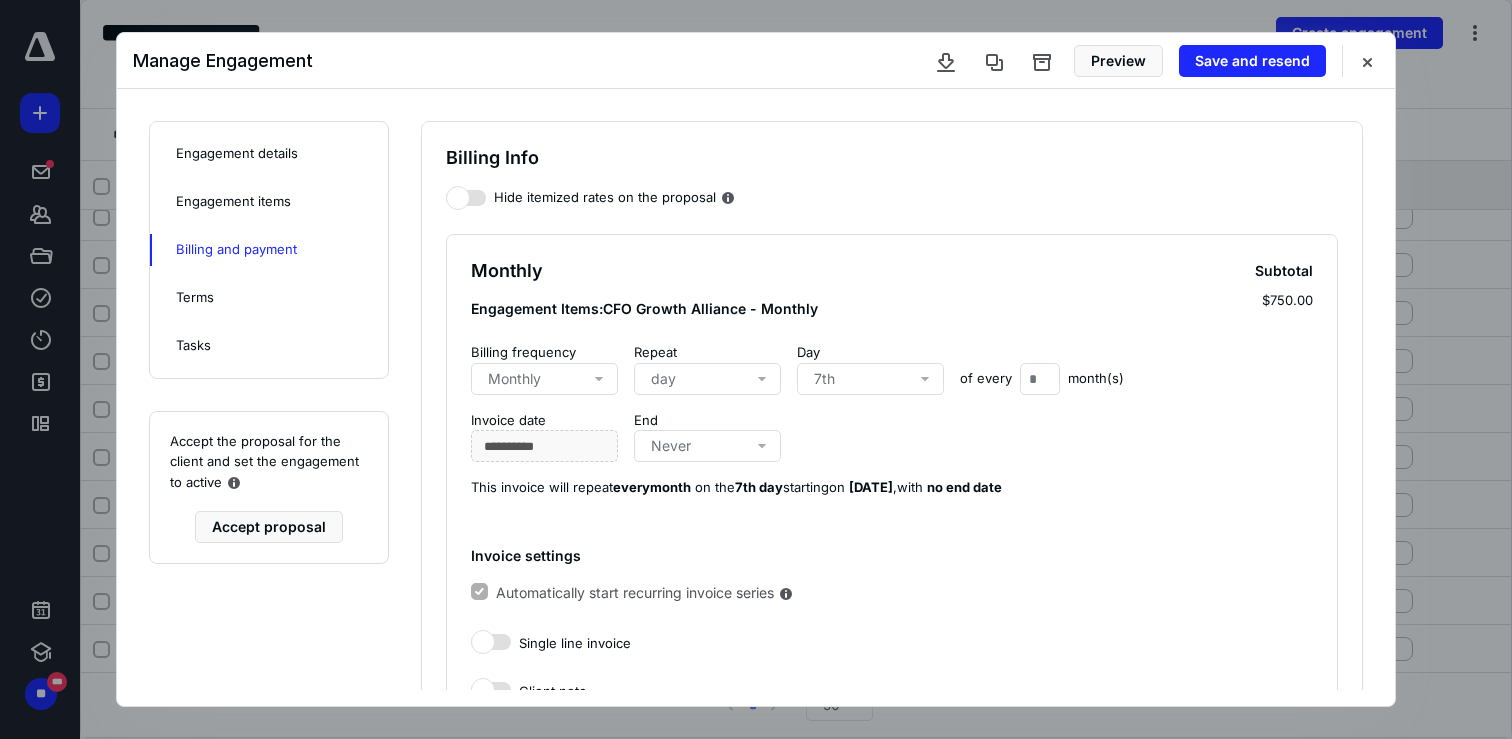 click on "Terms" at bounding box center [269, 298] 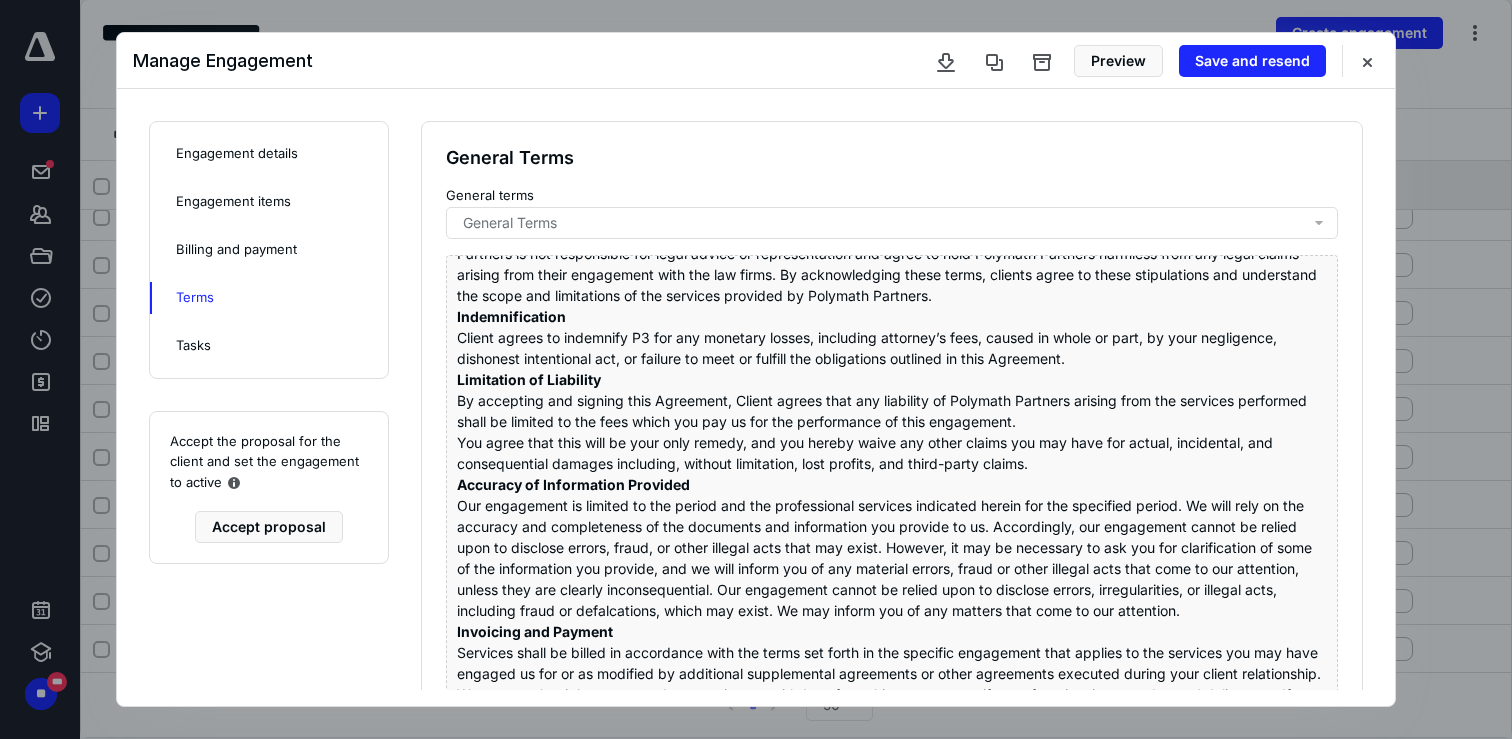 scroll, scrollTop: 1267, scrollLeft: 0, axis: vertical 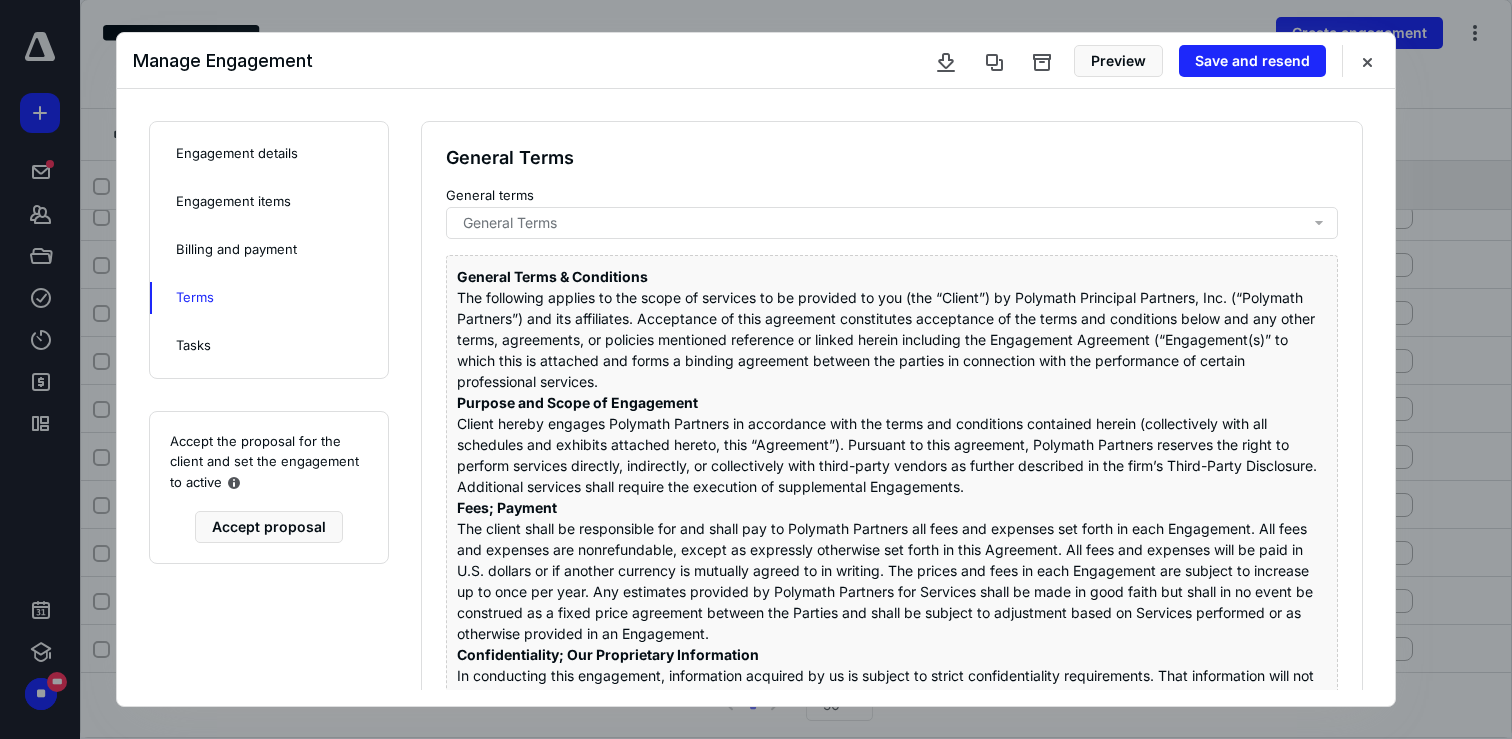 click on "Engagement details" at bounding box center [237, 154] 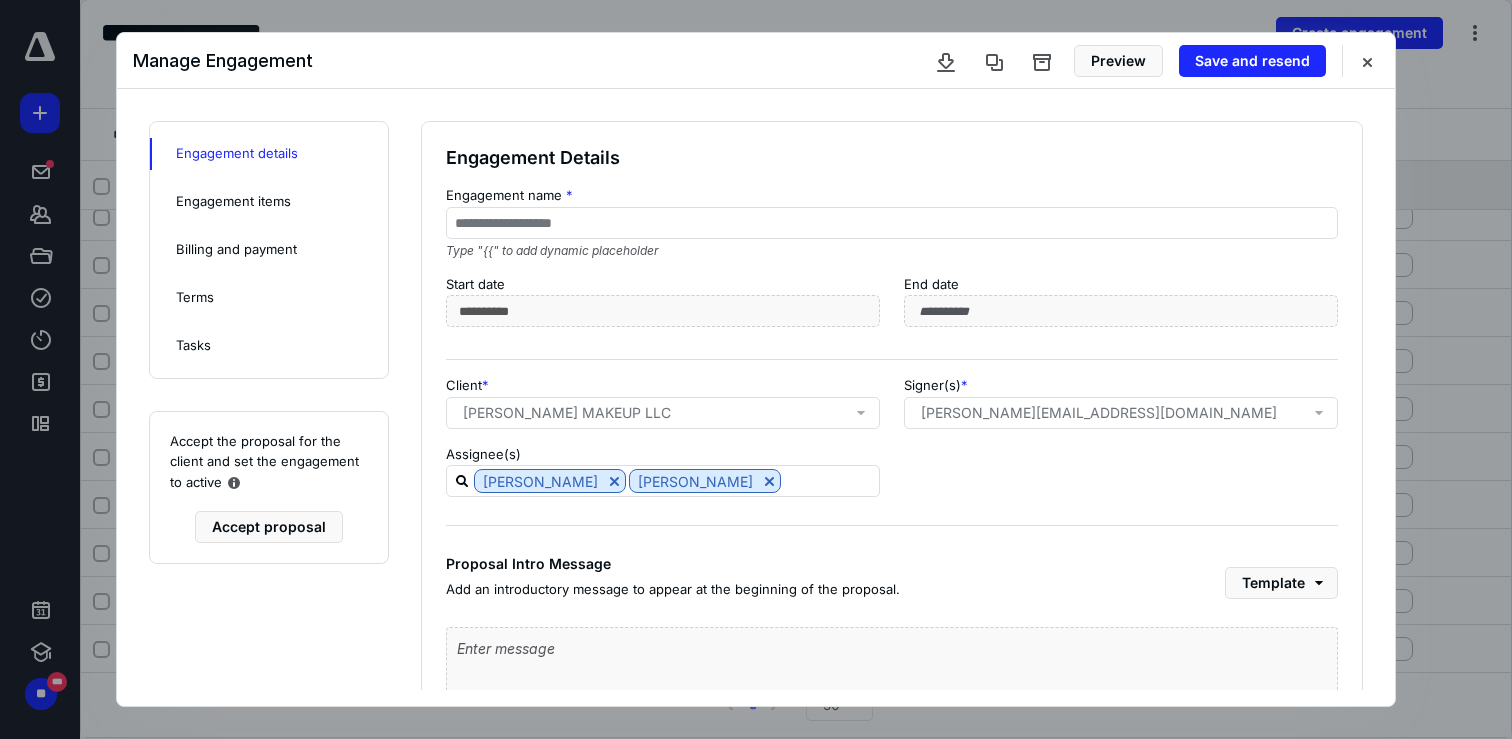 click on "Engagement items" at bounding box center (269, 202) 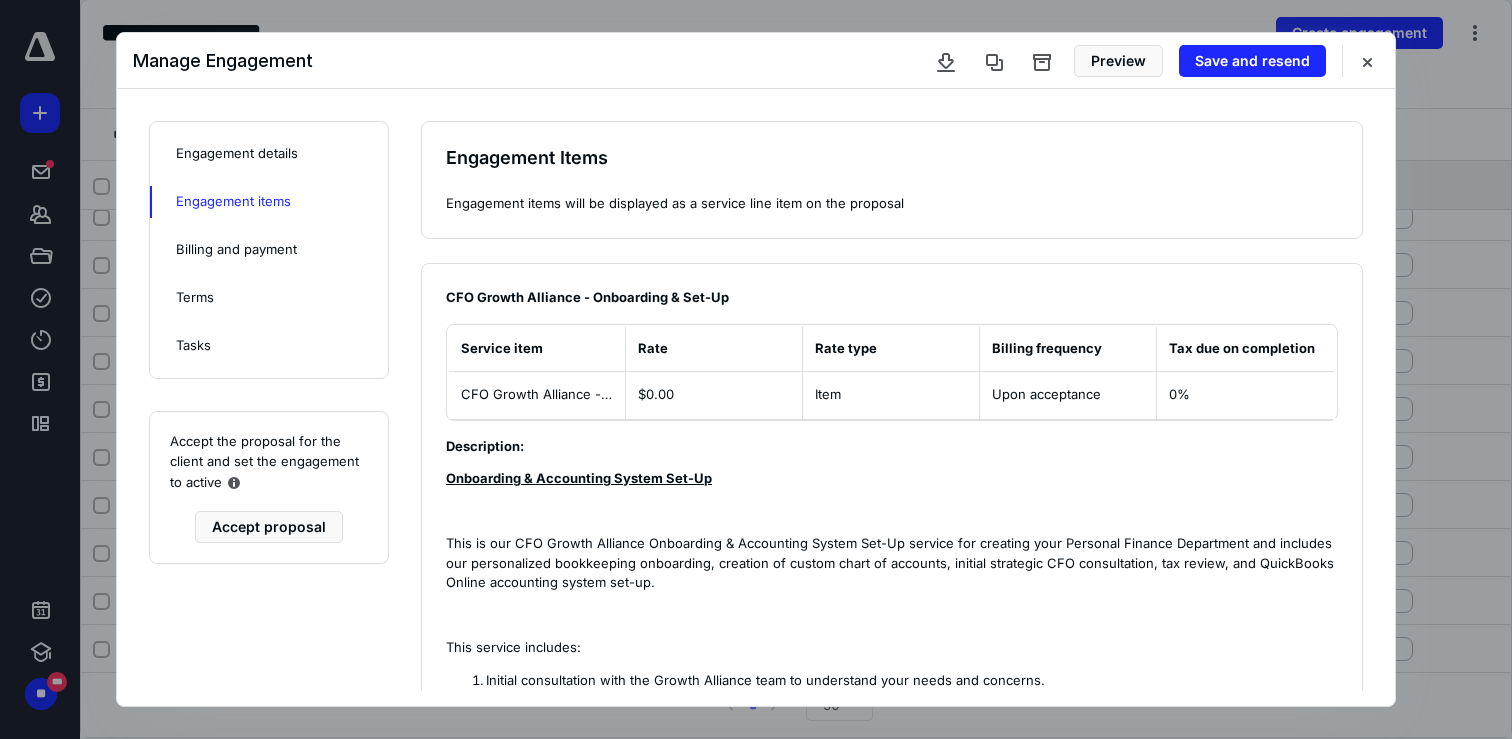 click on "Billing and payment" at bounding box center (236, 250) 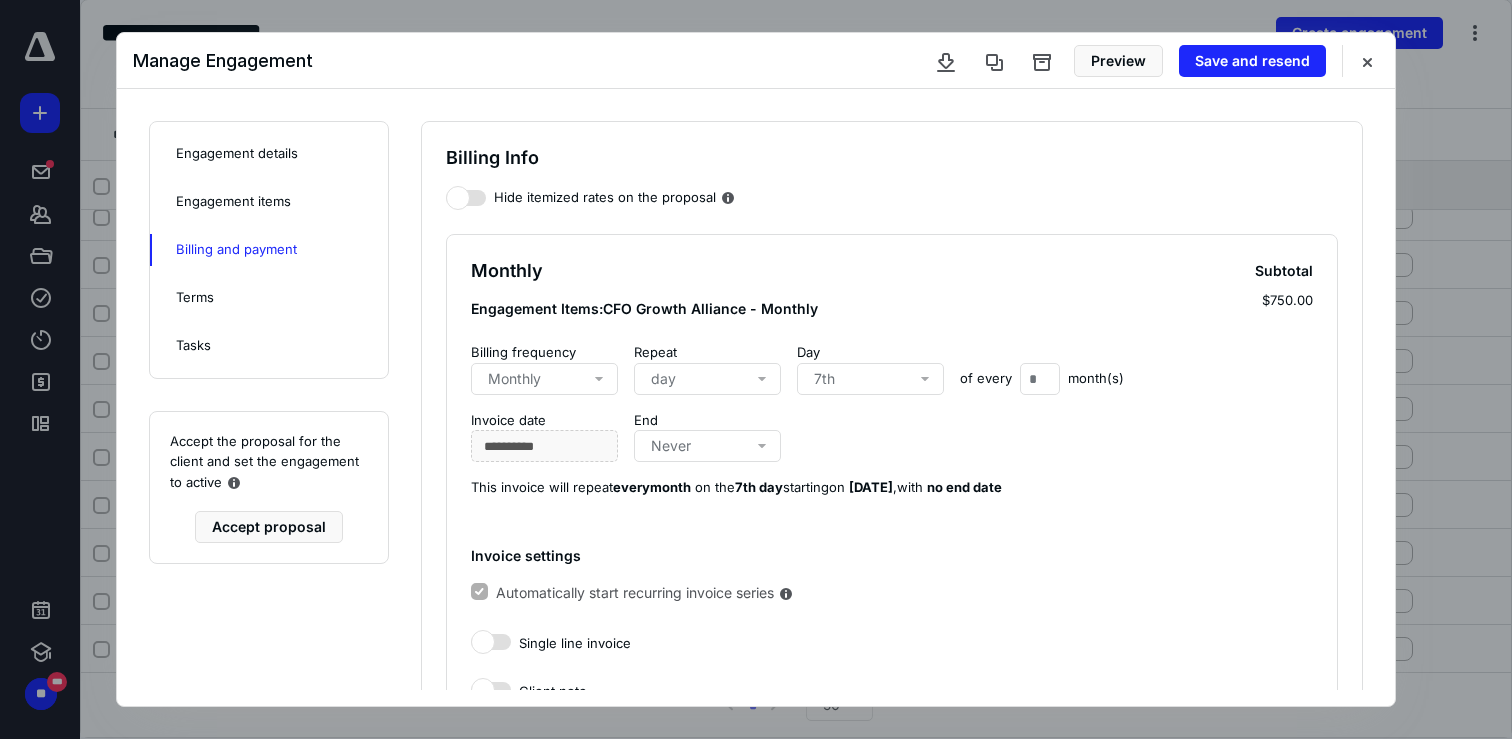 click on "Engagement items" at bounding box center [233, 202] 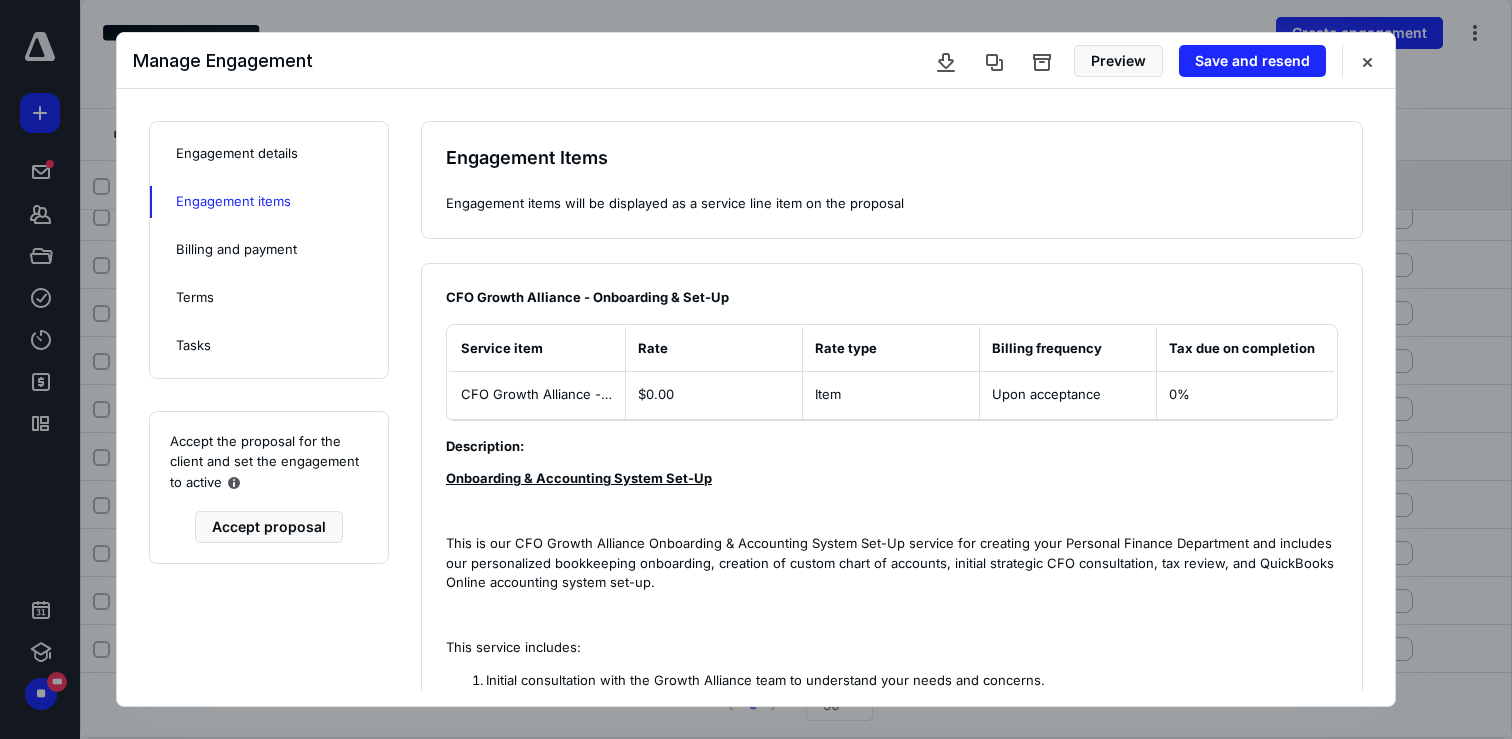 click on "Engagement details" at bounding box center (237, 154) 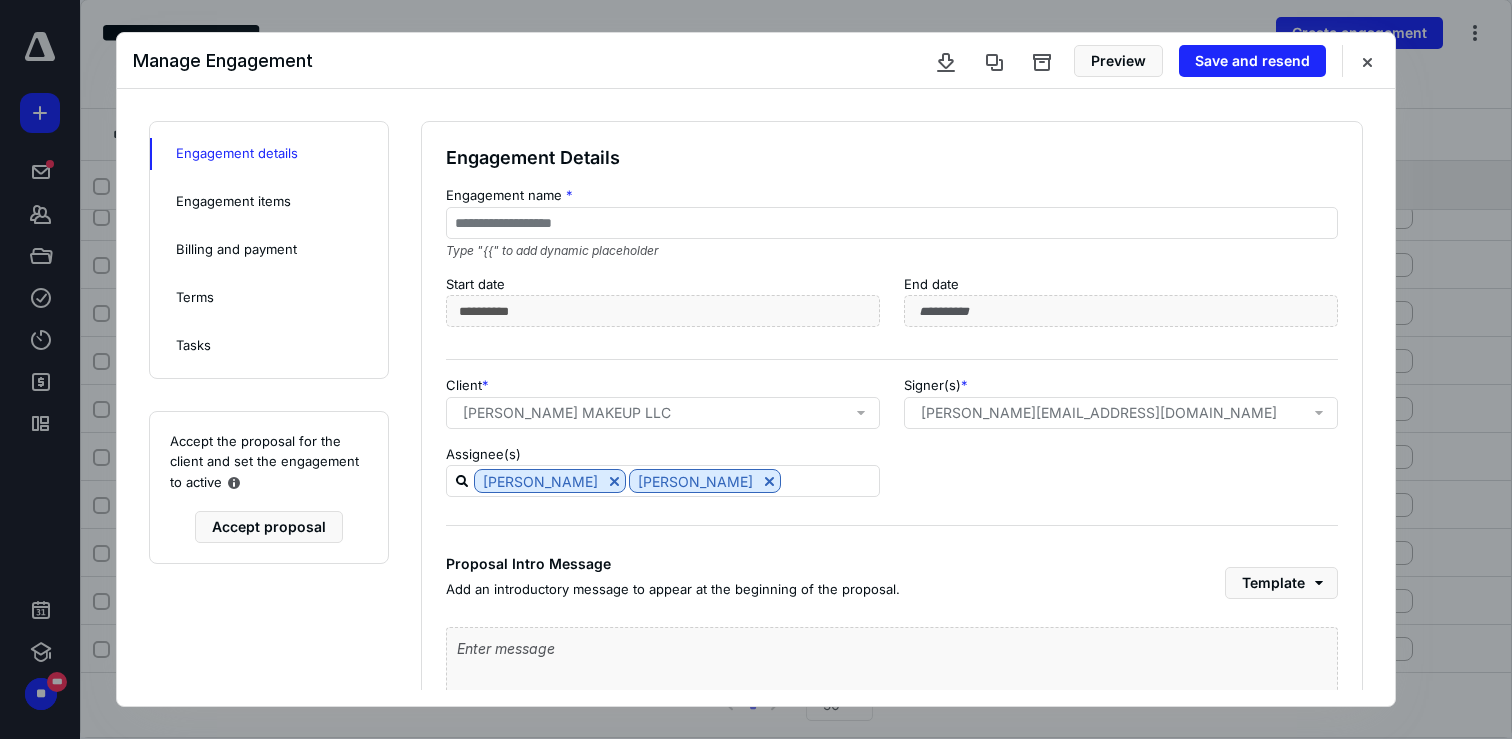 click on "Engagement items" at bounding box center [233, 202] 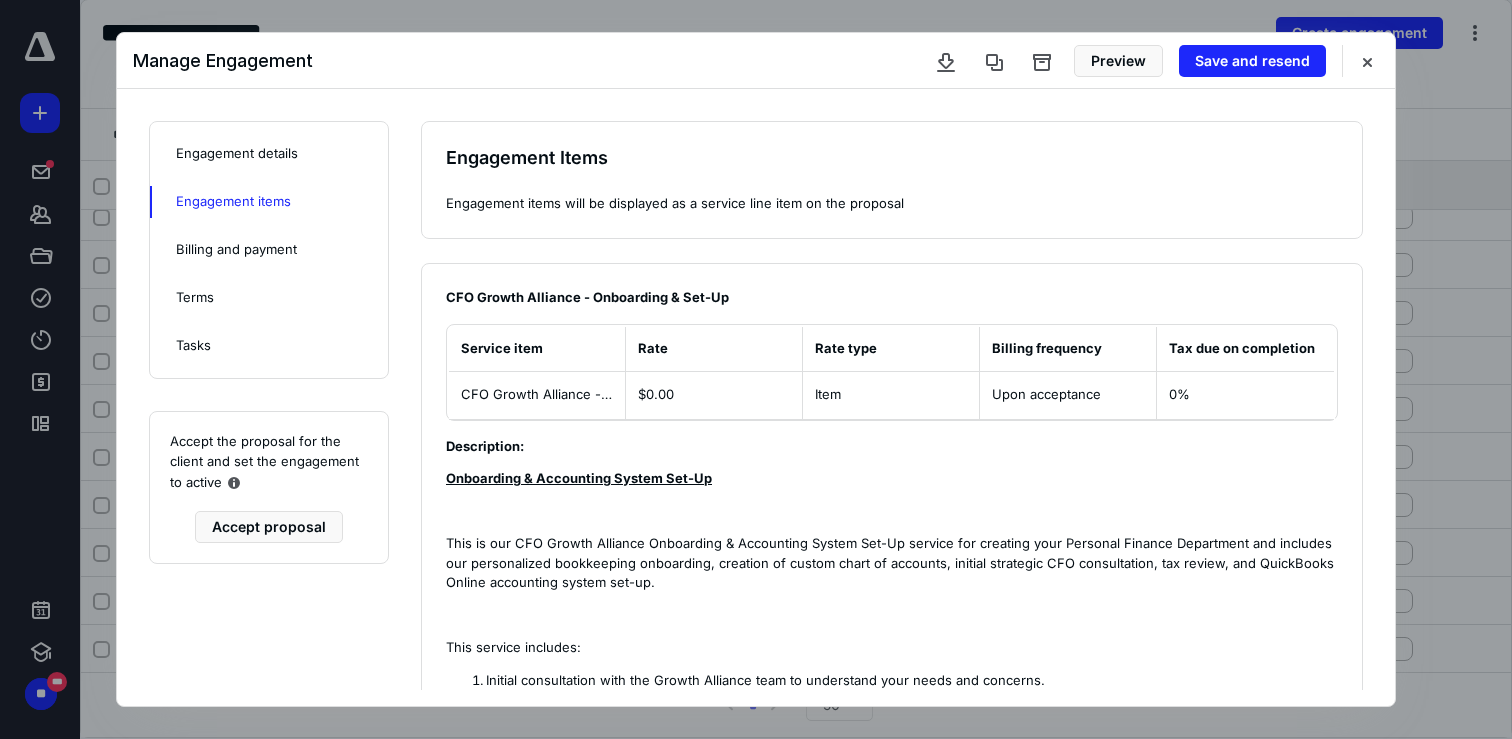 click on "Billing and payment" at bounding box center (236, 250) 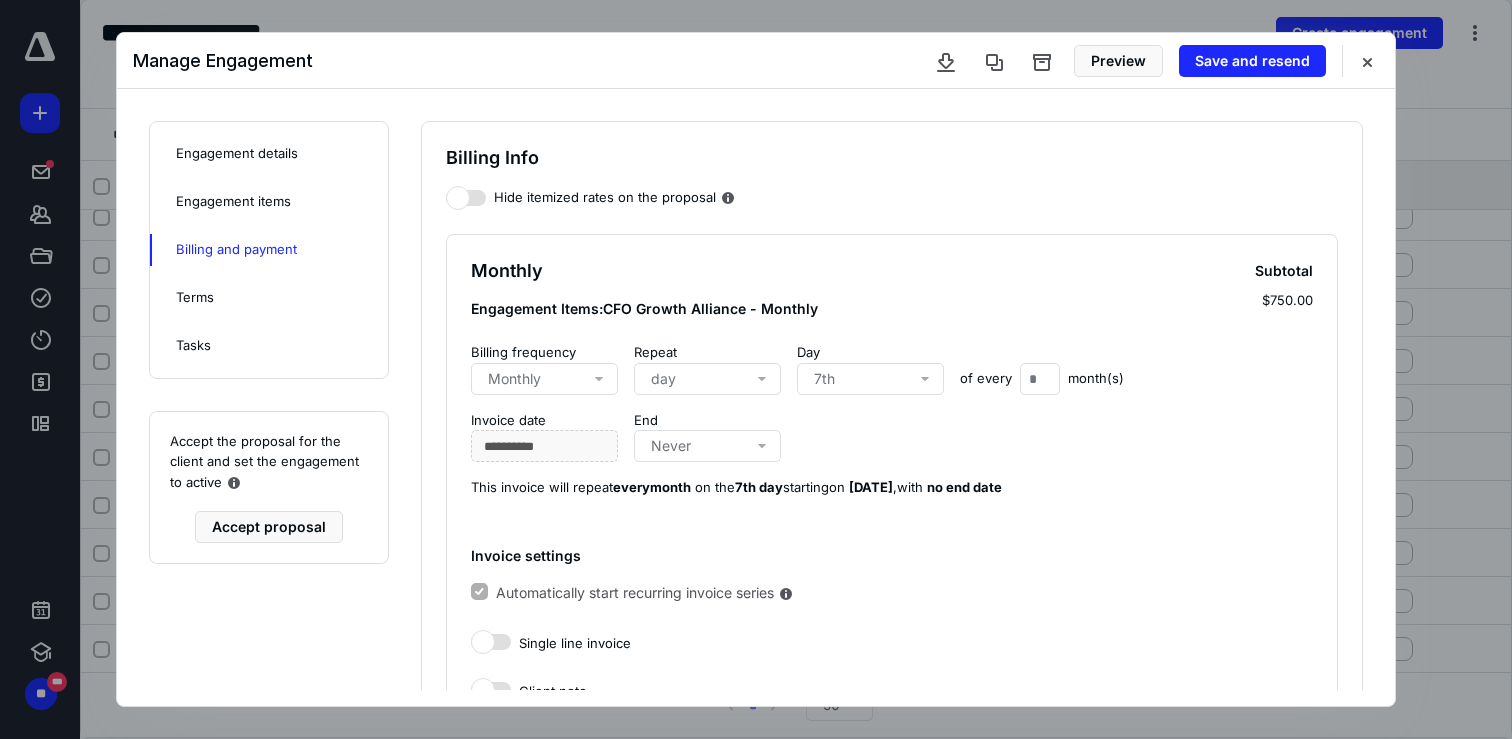 click on "Terms" at bounding box center [195, 298] 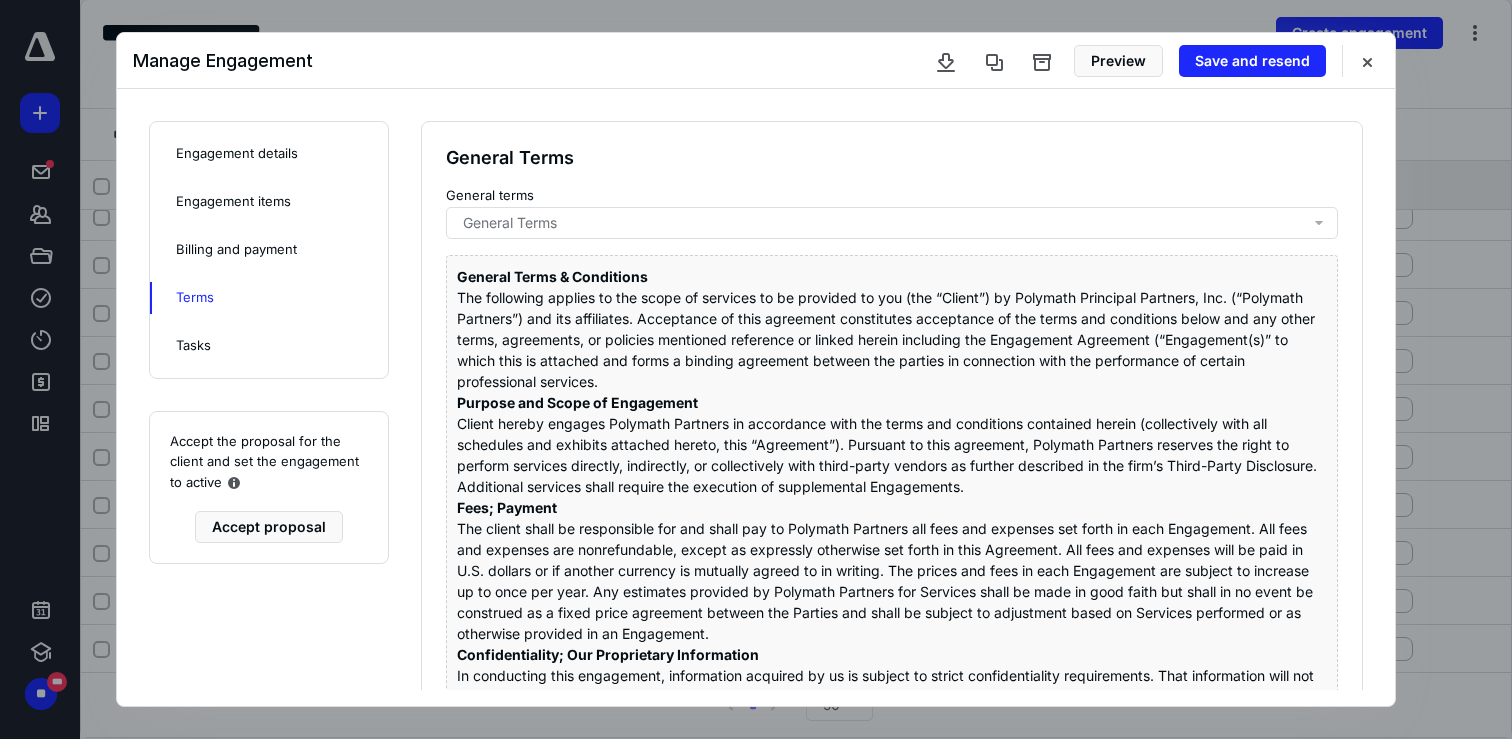 click on "Tasks" at bounding box center [193, 346] 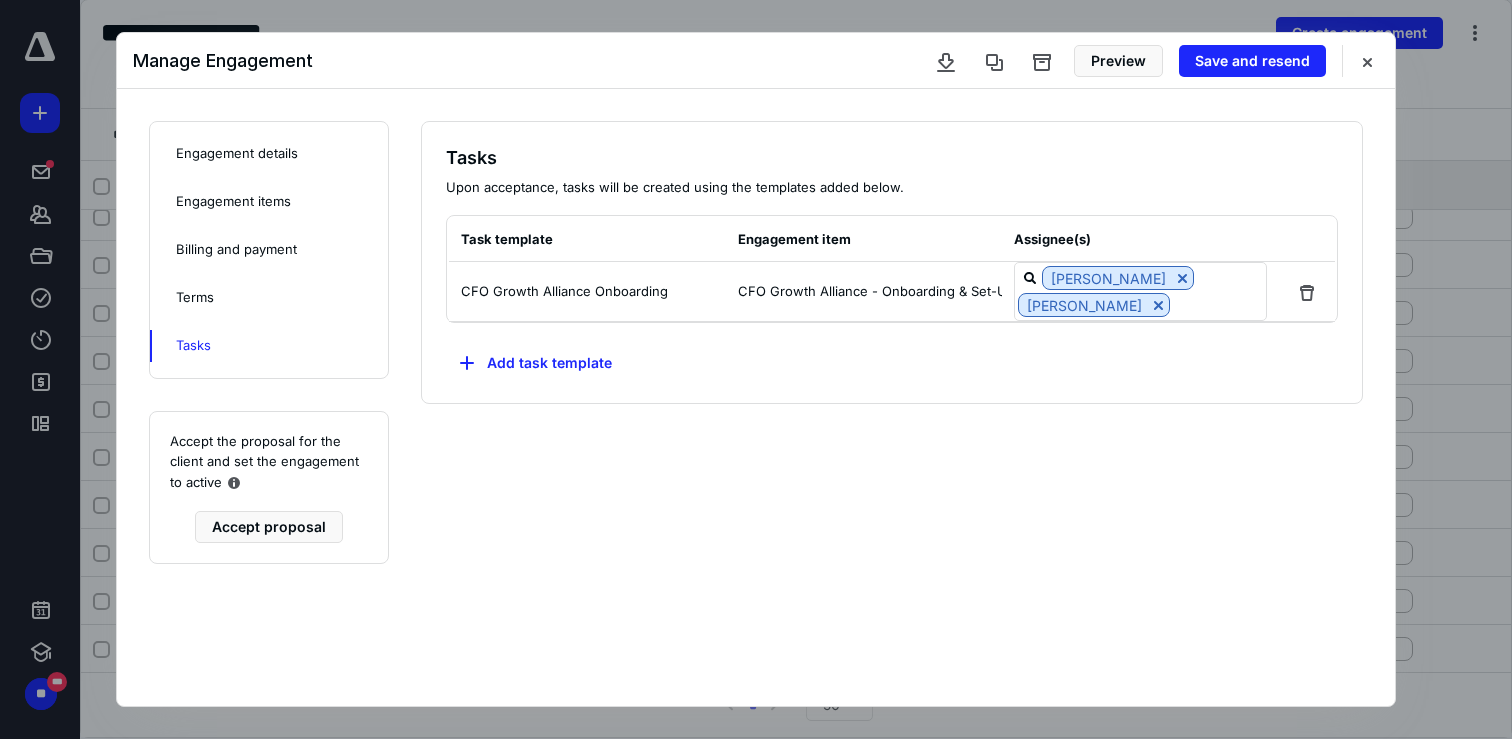 click on "Terms" at bounding box center [195, 298] 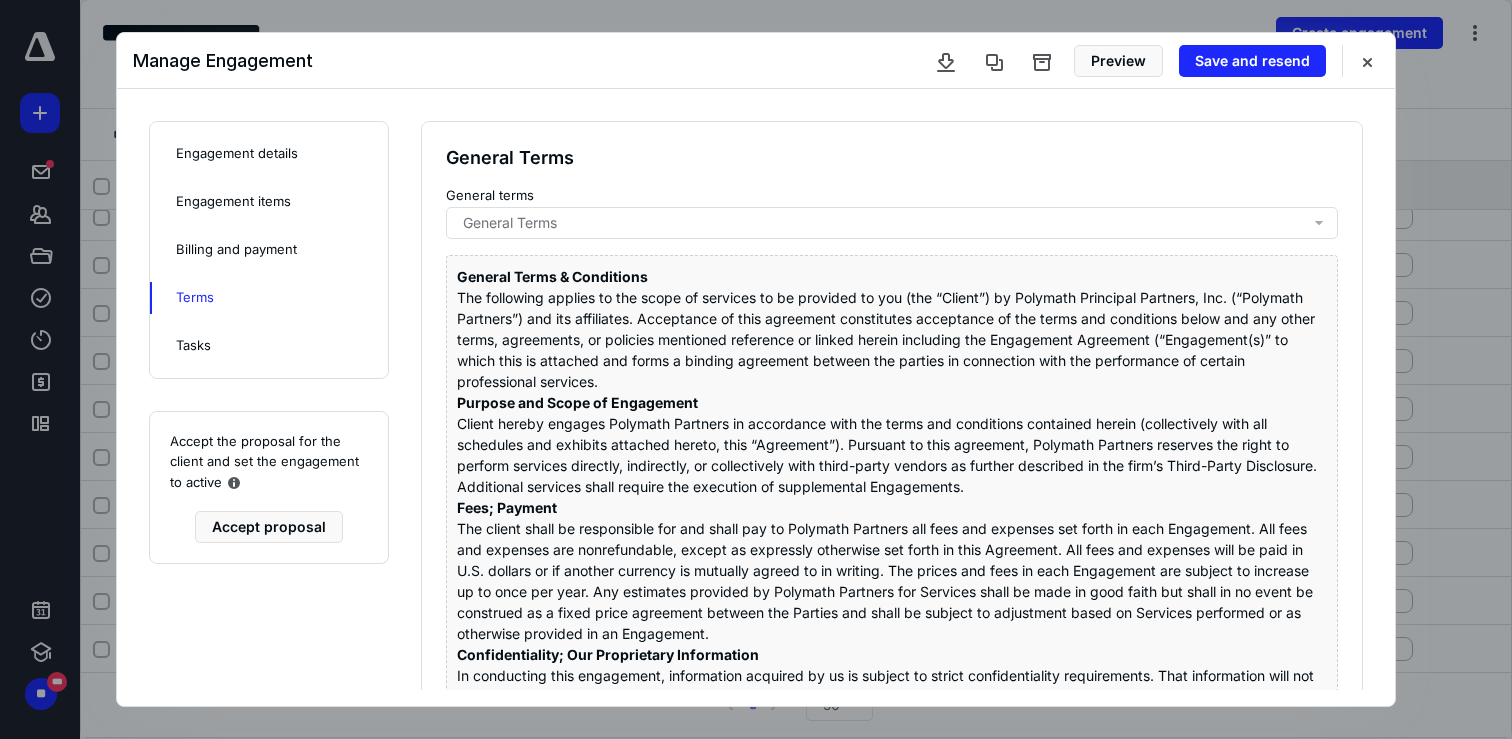 click on "Billing and payment" at bounding box center [236, 250] 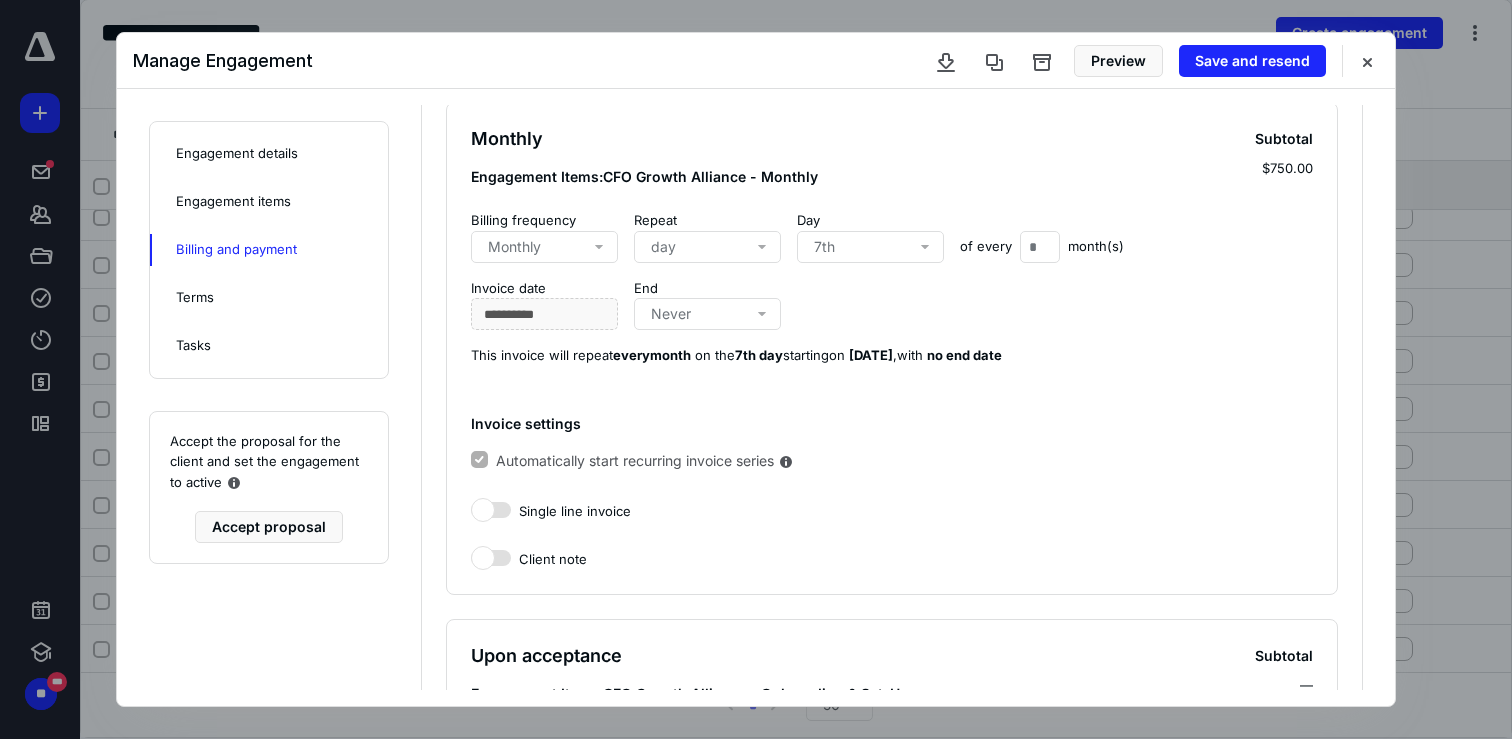 scroll, scrollTop: 0, scrollLeft: 0, axis: both 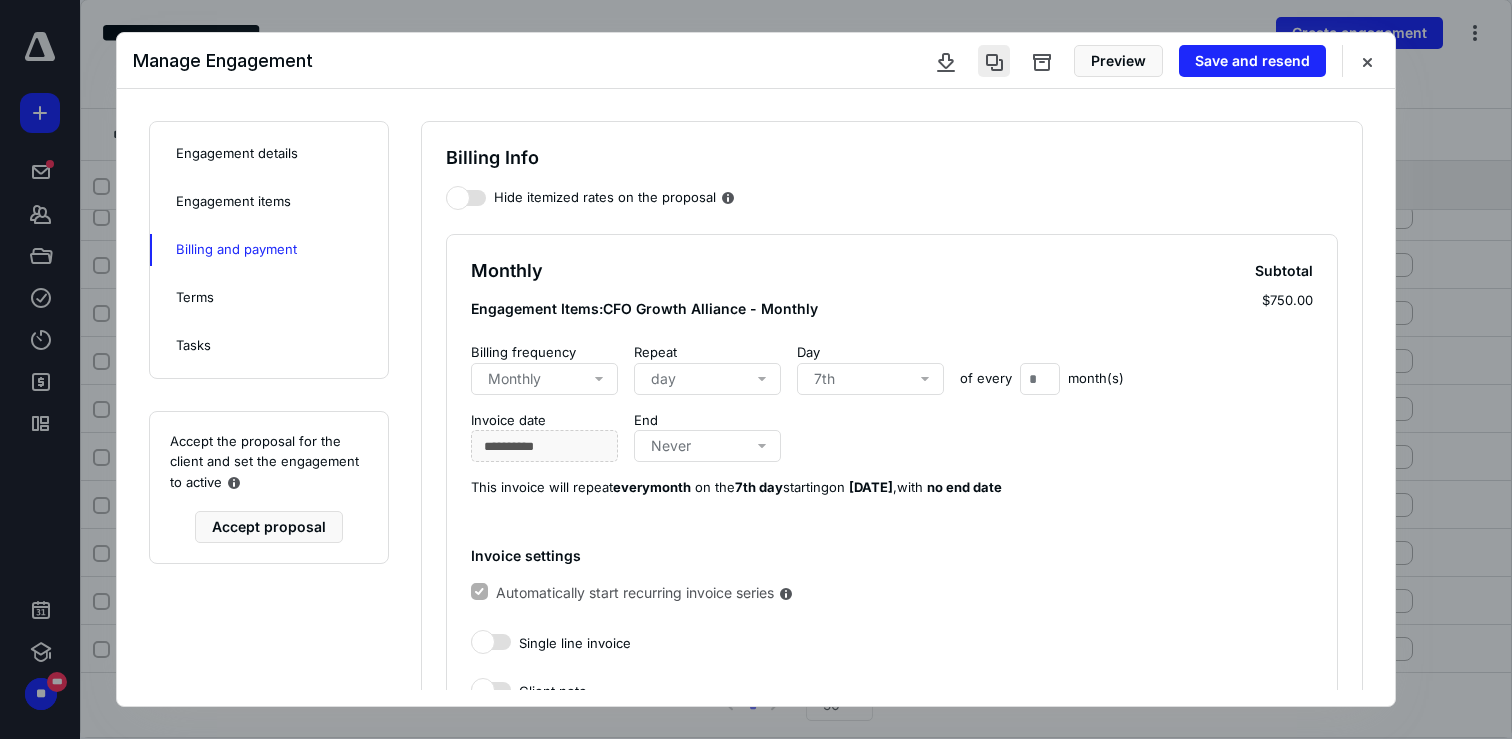 click at bounding box center [994, 61] 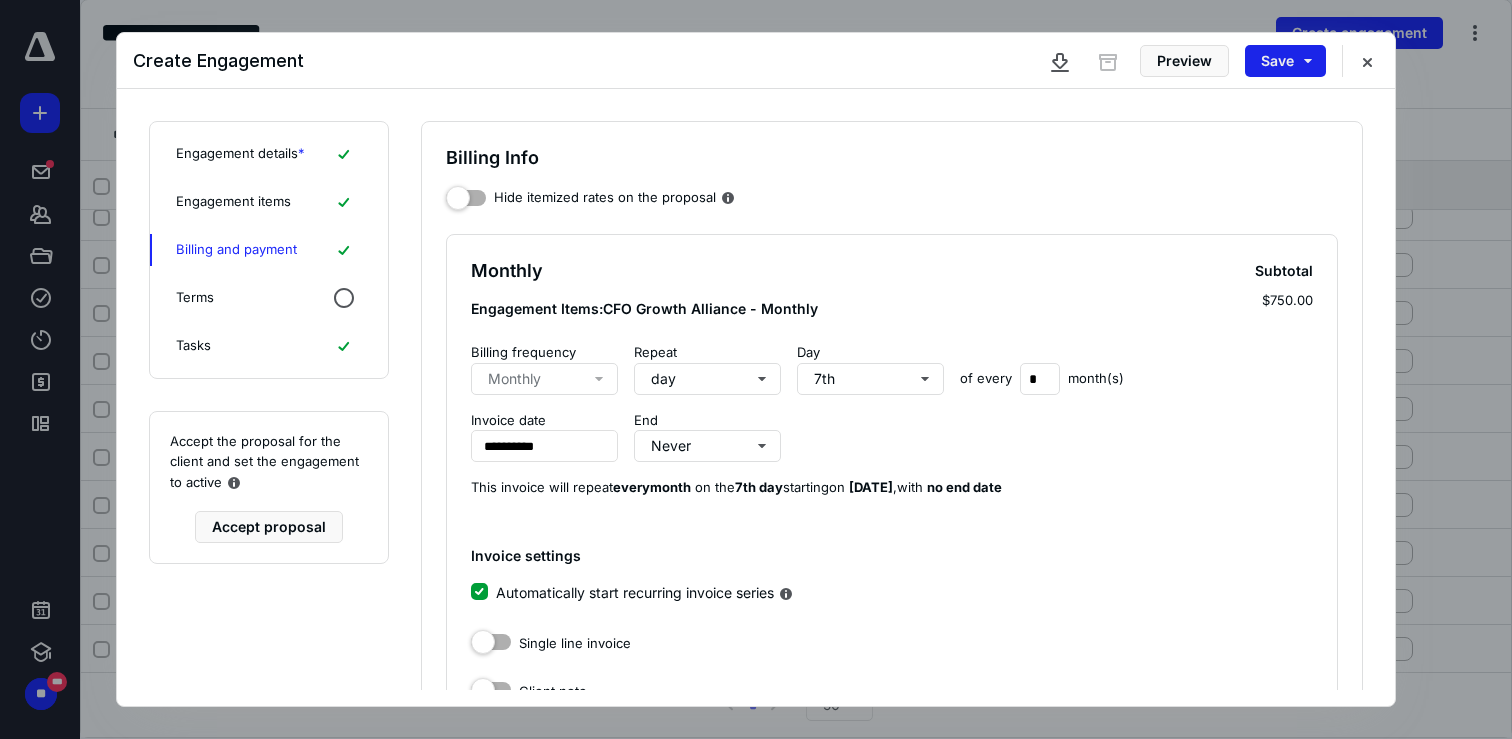 click on "Save" at bounding box center [1285, 61] 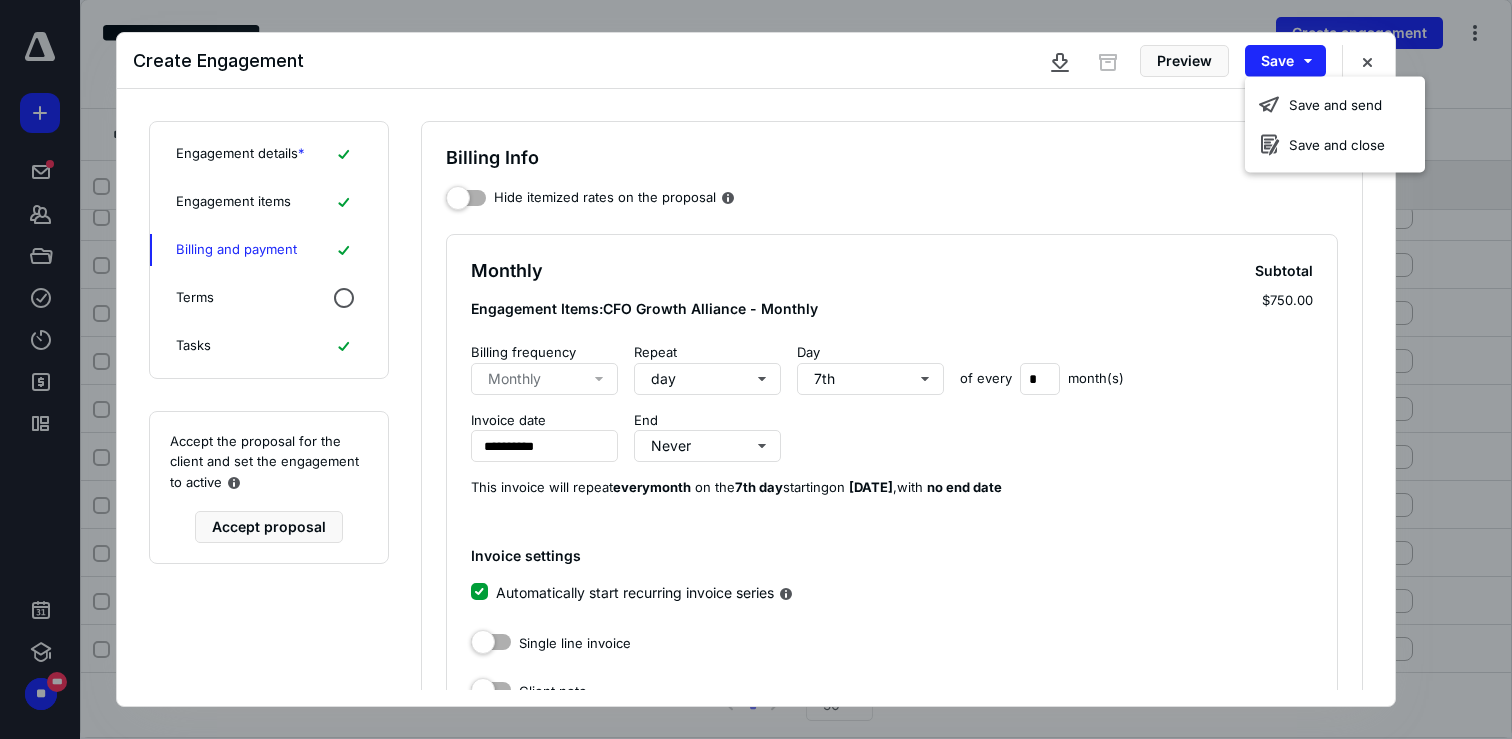 click on "**********" at bounding box center (892, 833) 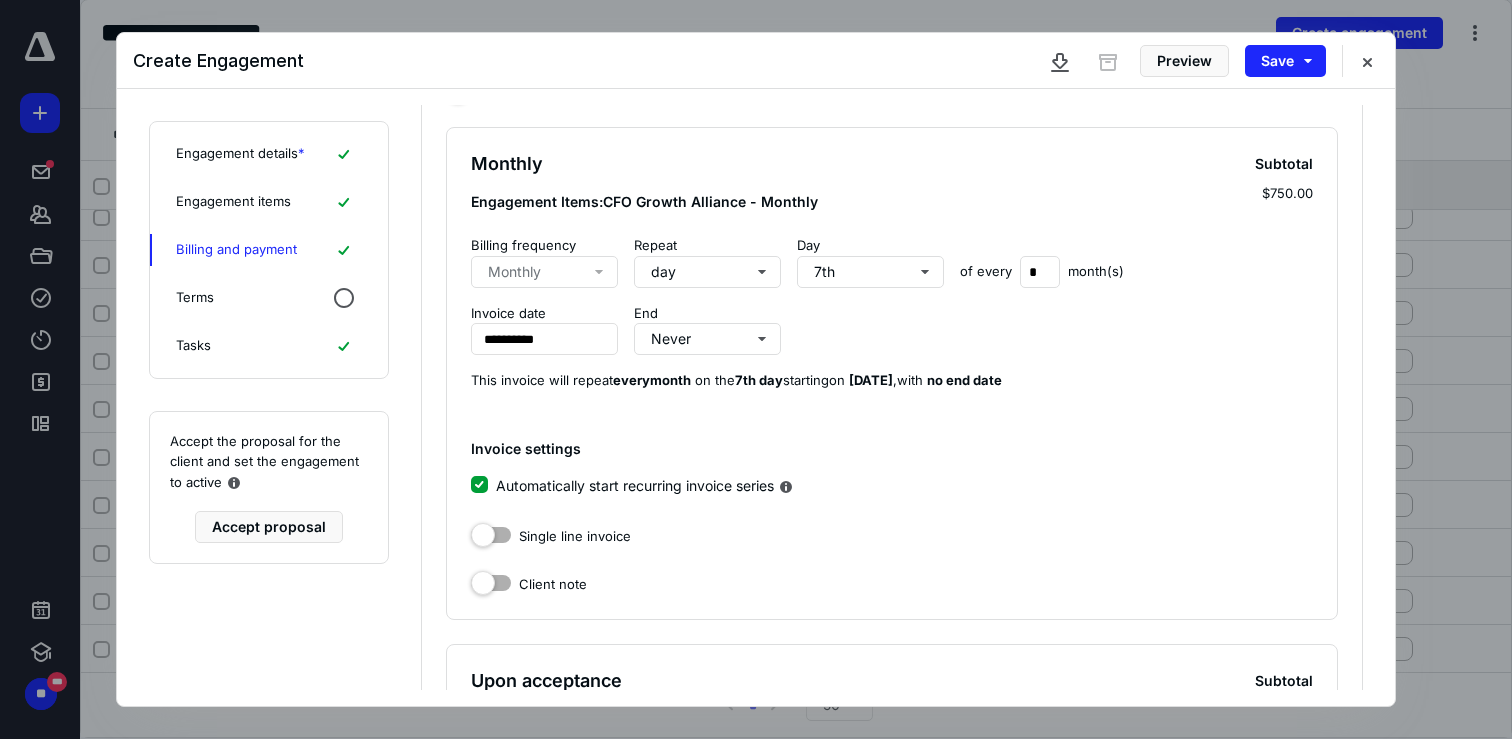 scroll, scrollTop: 0, scrollLeft: 0, axis: both 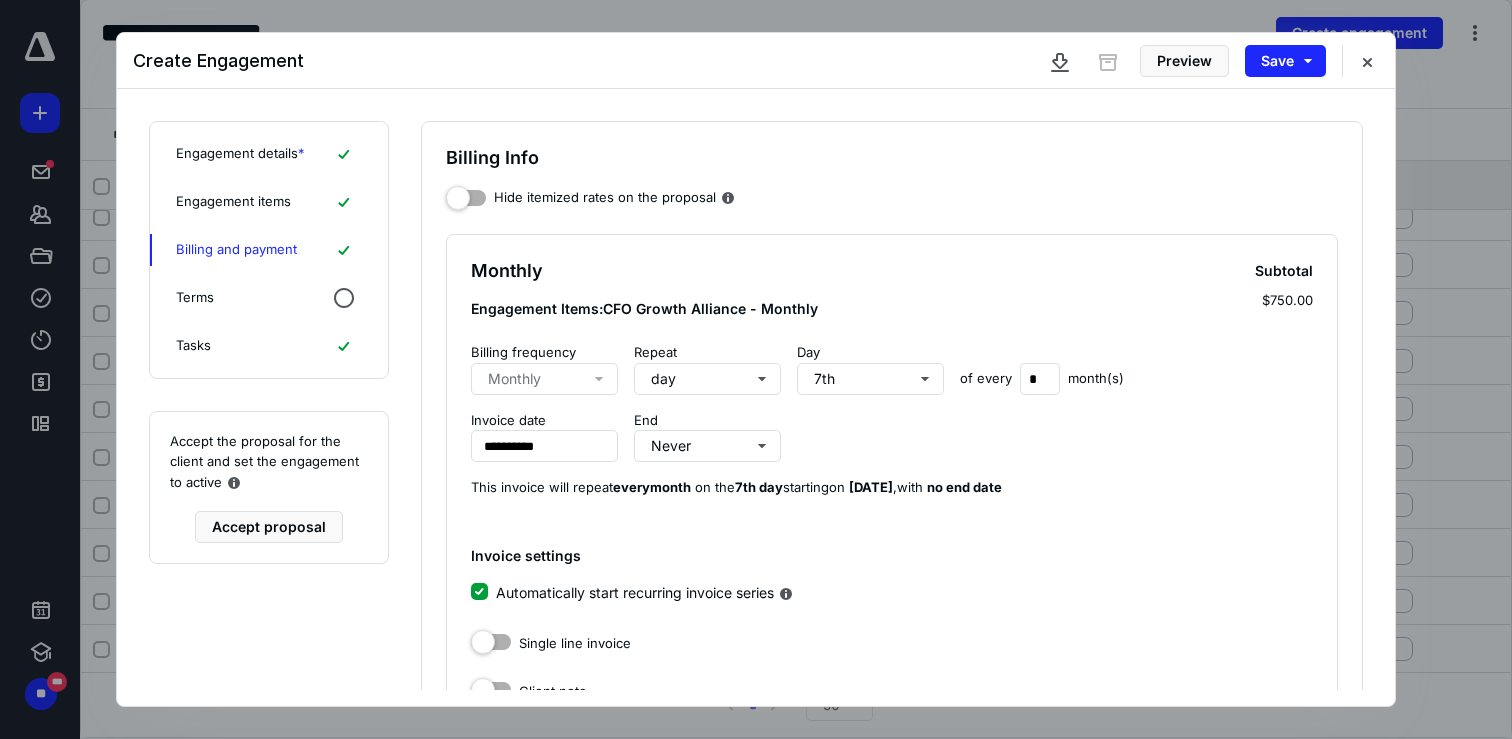 click on "Engagement details  *" at bounding box center (240, 154) 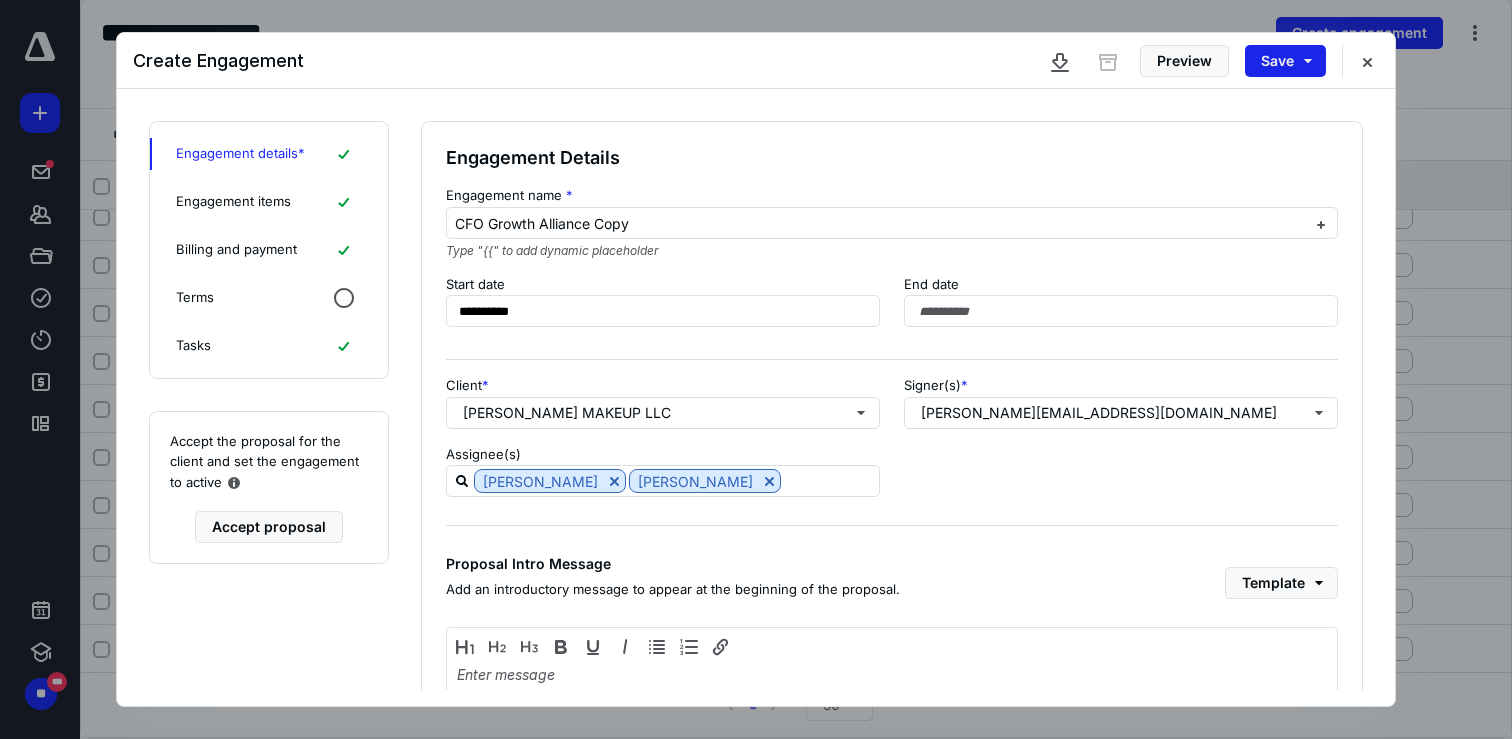 click on "Save" at bounding box center (1285, 61) 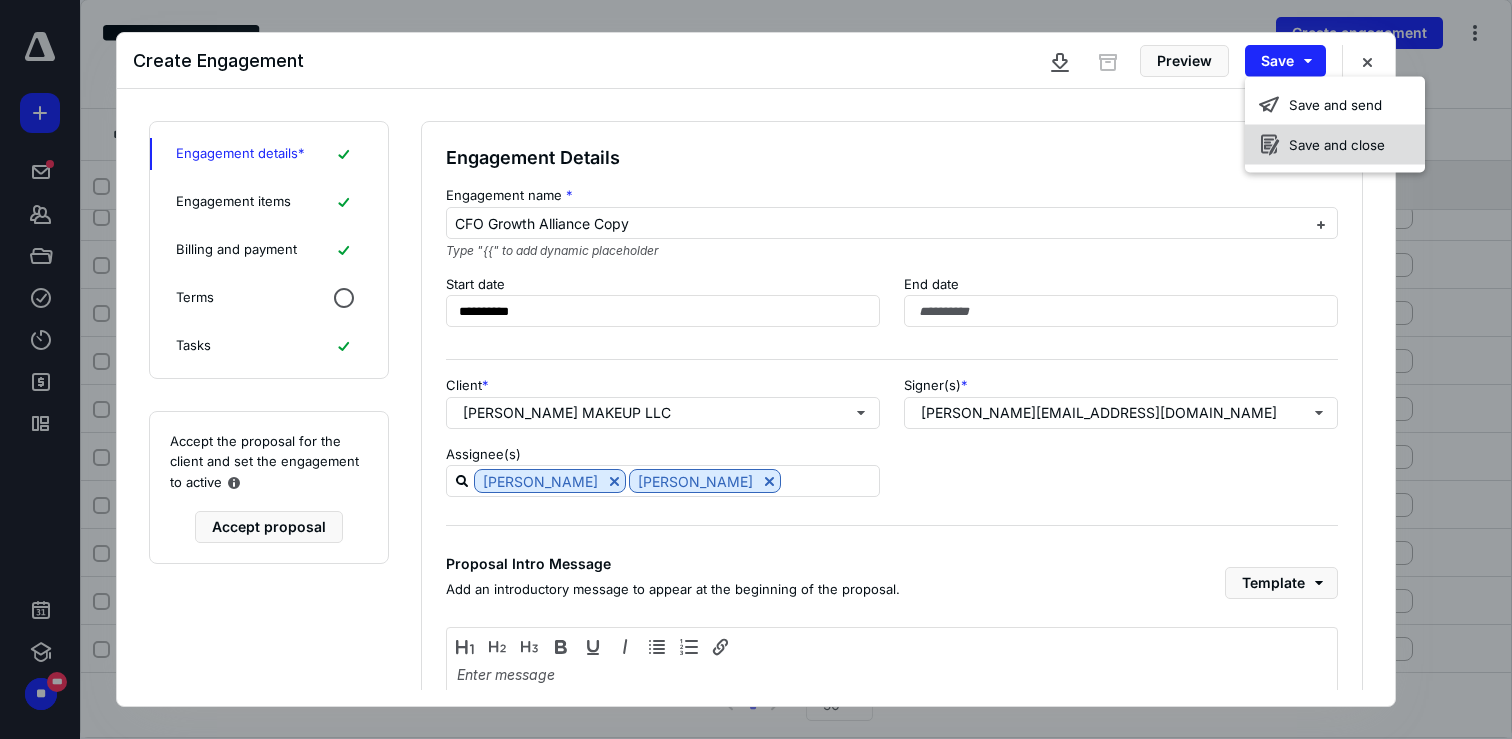 click on "Save and close" at bounding box center (1335, 145) 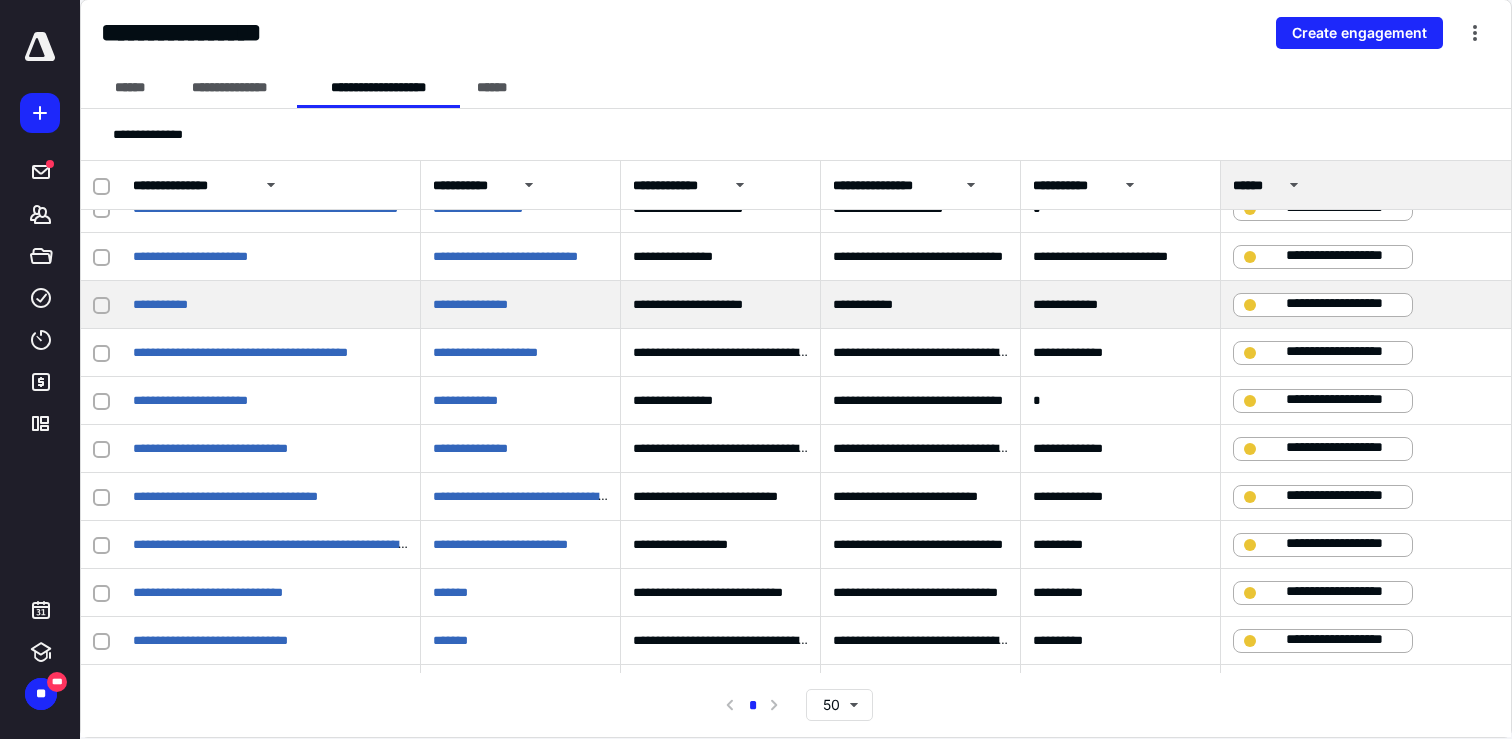 scroll, scrollTop: 401, scrollLeft: 0, axis: vertical 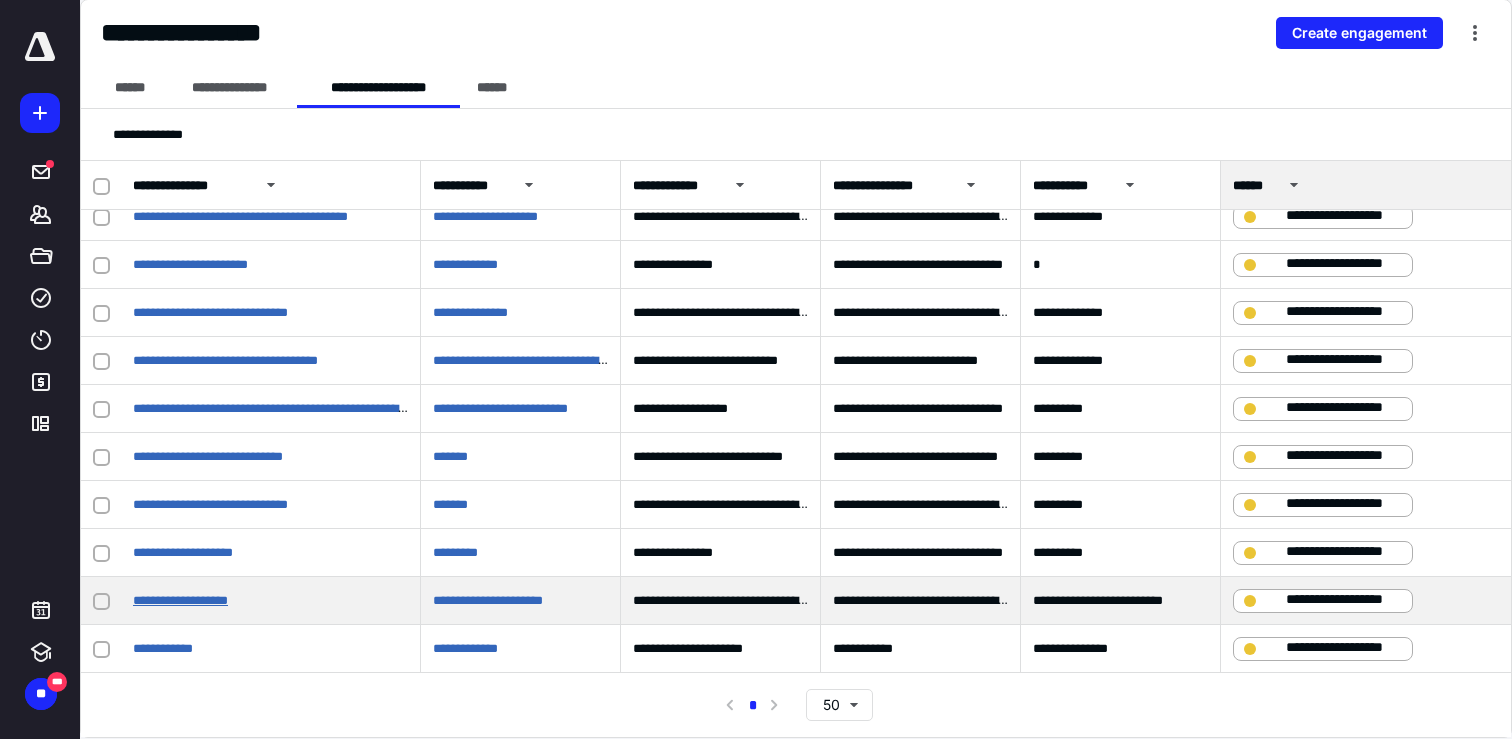 click on "**********" at bounding box center (180, 600) 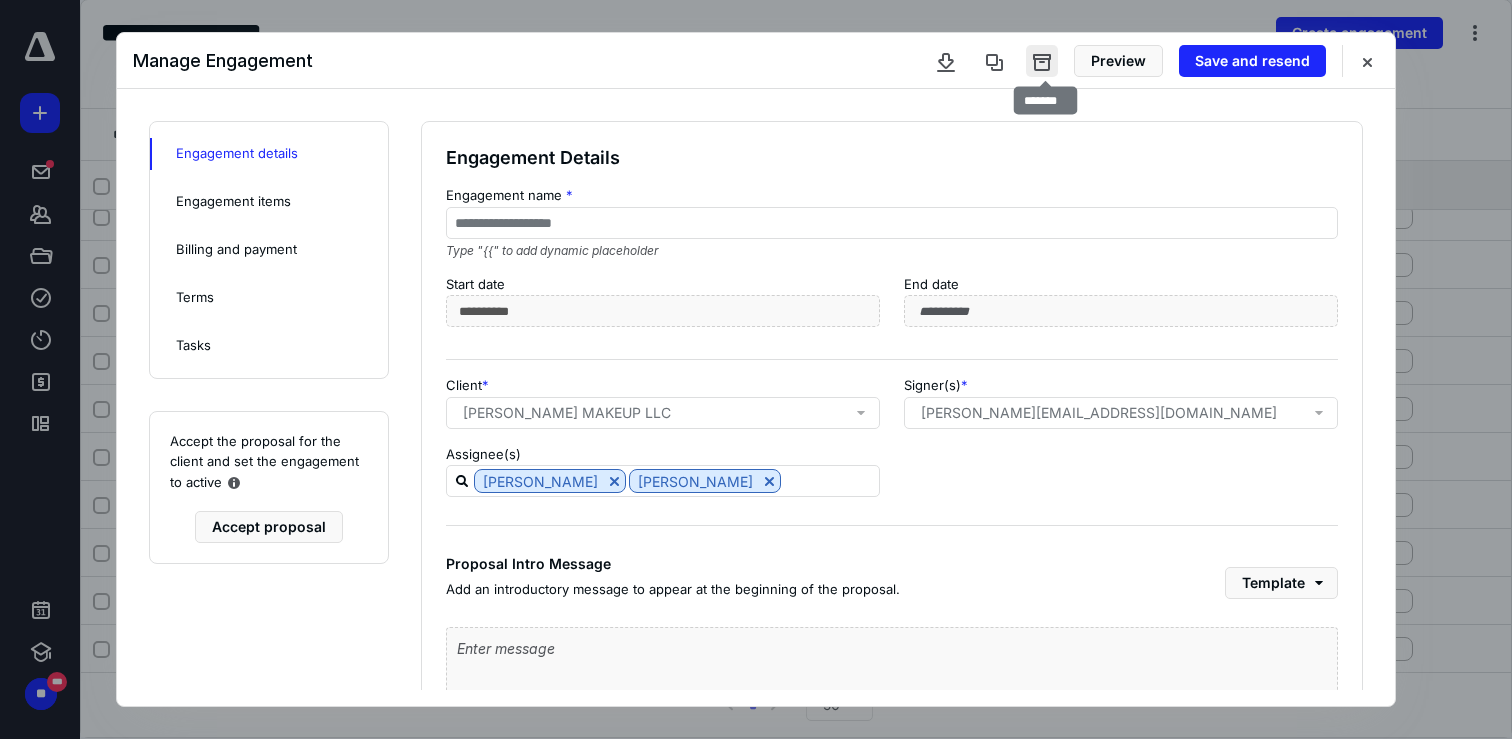 click at bounding box center (1042, 61) 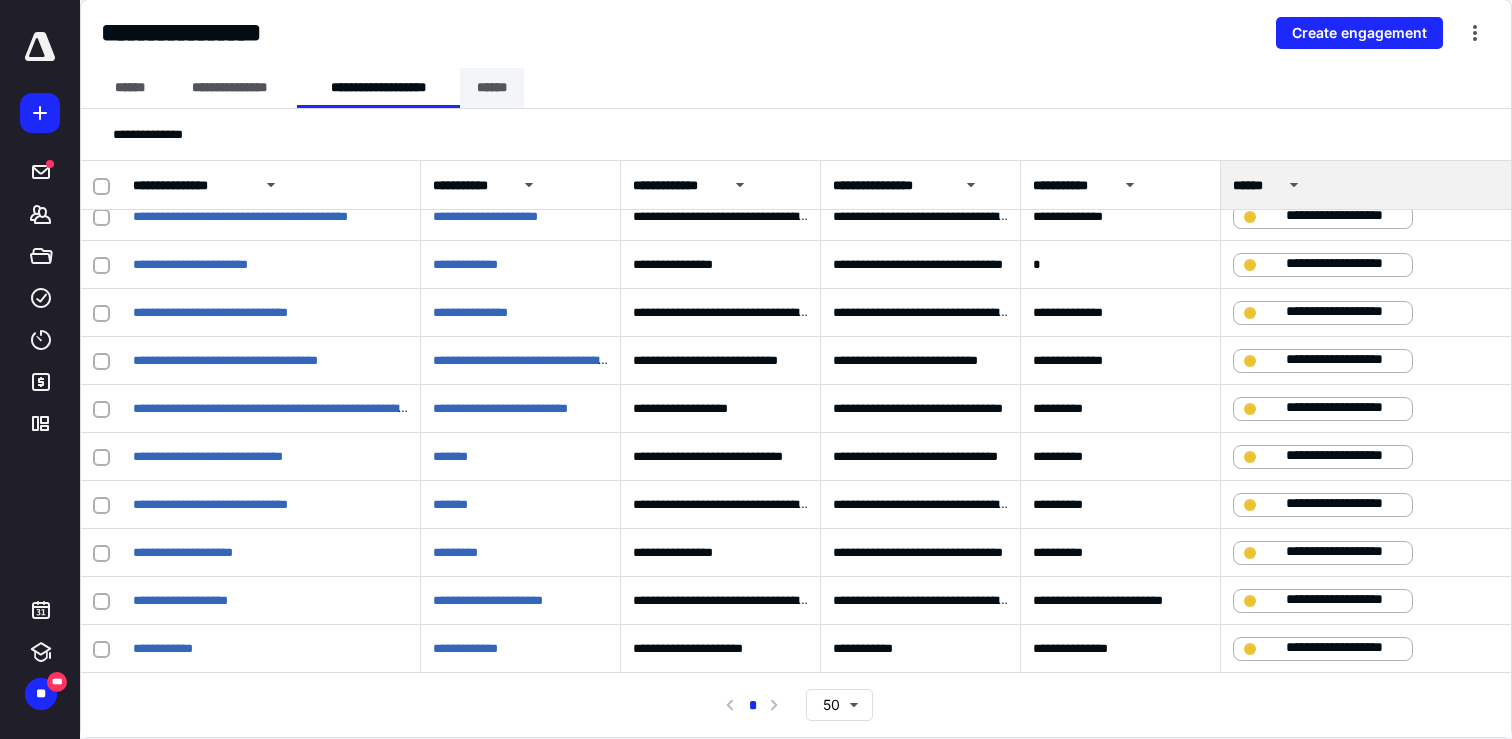 click on "******" at bounding box center [492, 88] 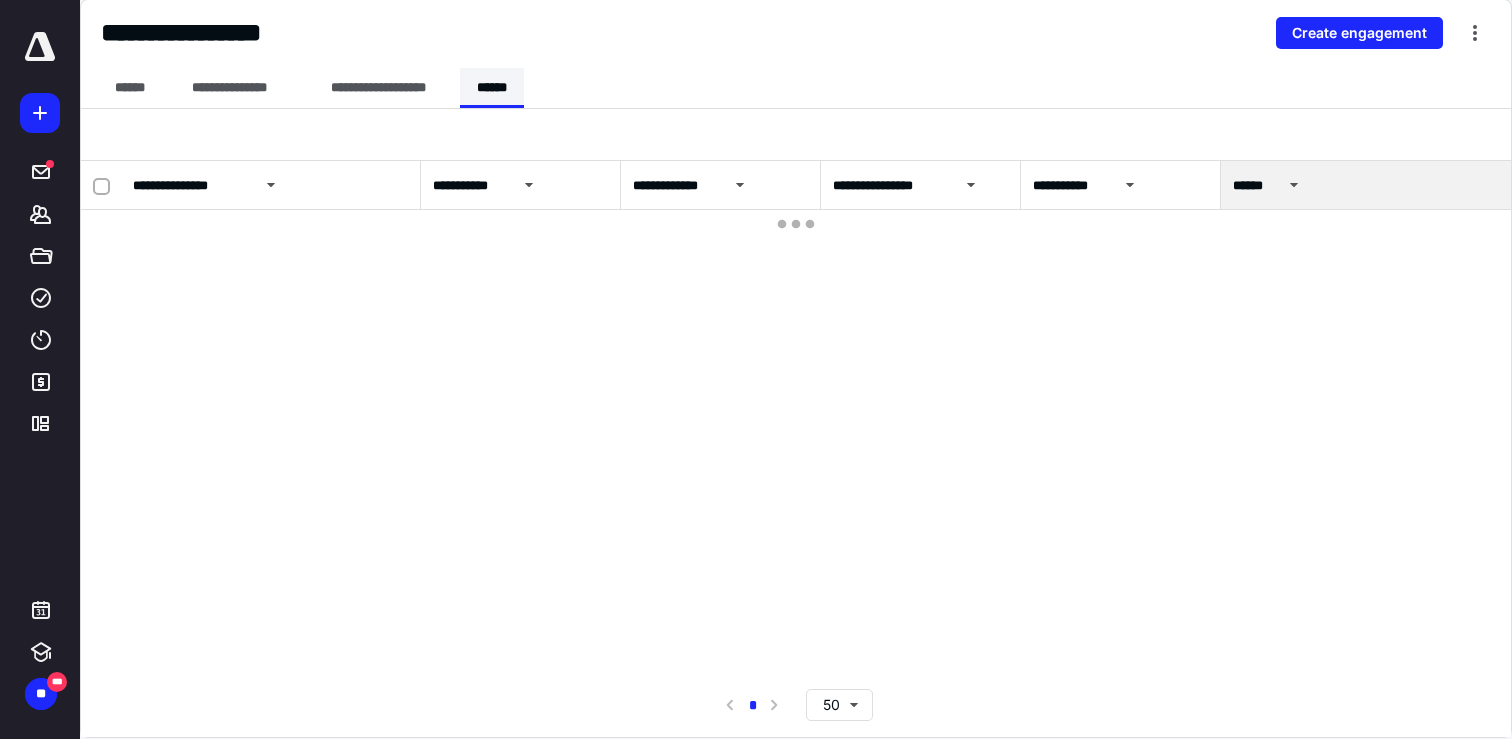 scroll, scrollTop: 0, scrollLeft: 0, axis: both 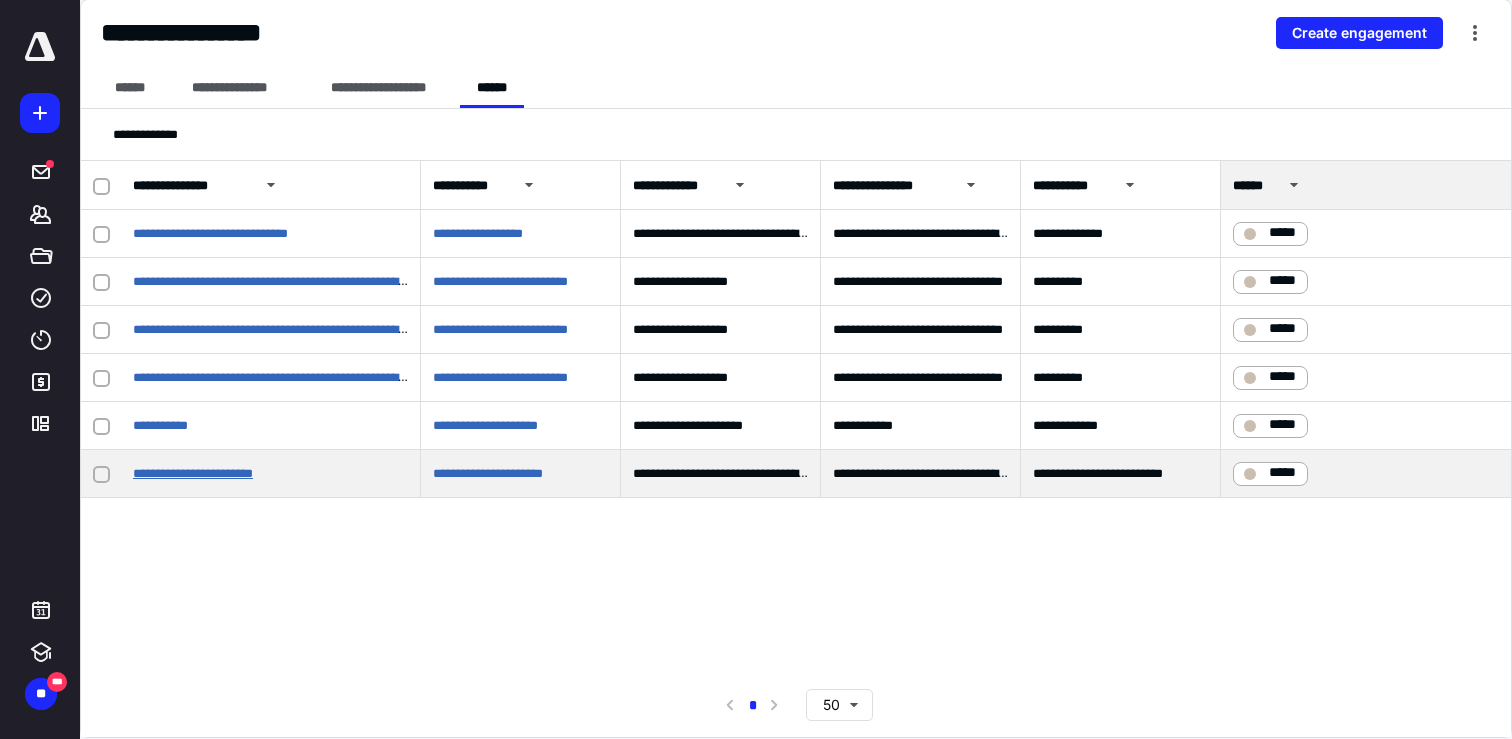 click on "**********" at bounding box center (193, 473) 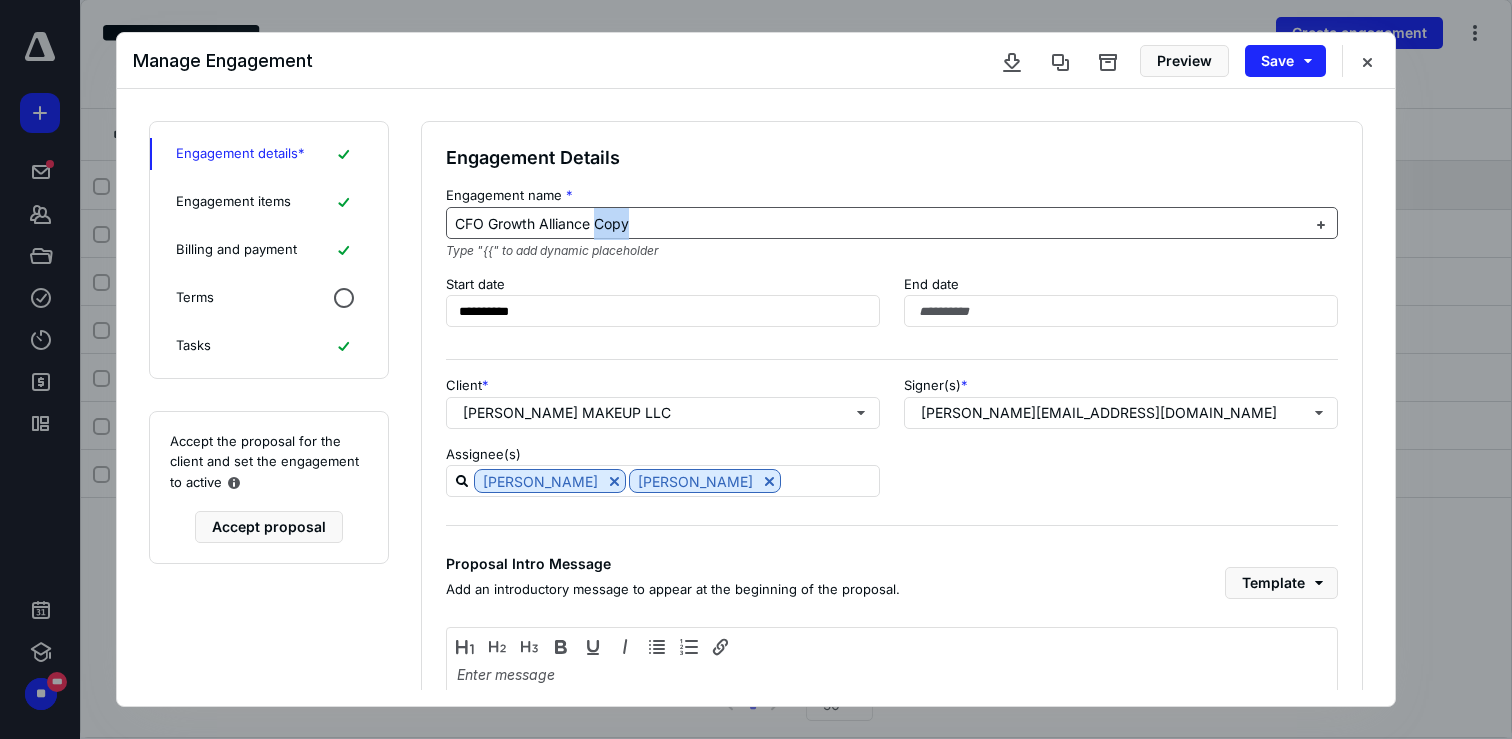 drag, startPoint x: 669, startPoint y: 215, endPoint x: 597, endPoint y: 215, distance: 72 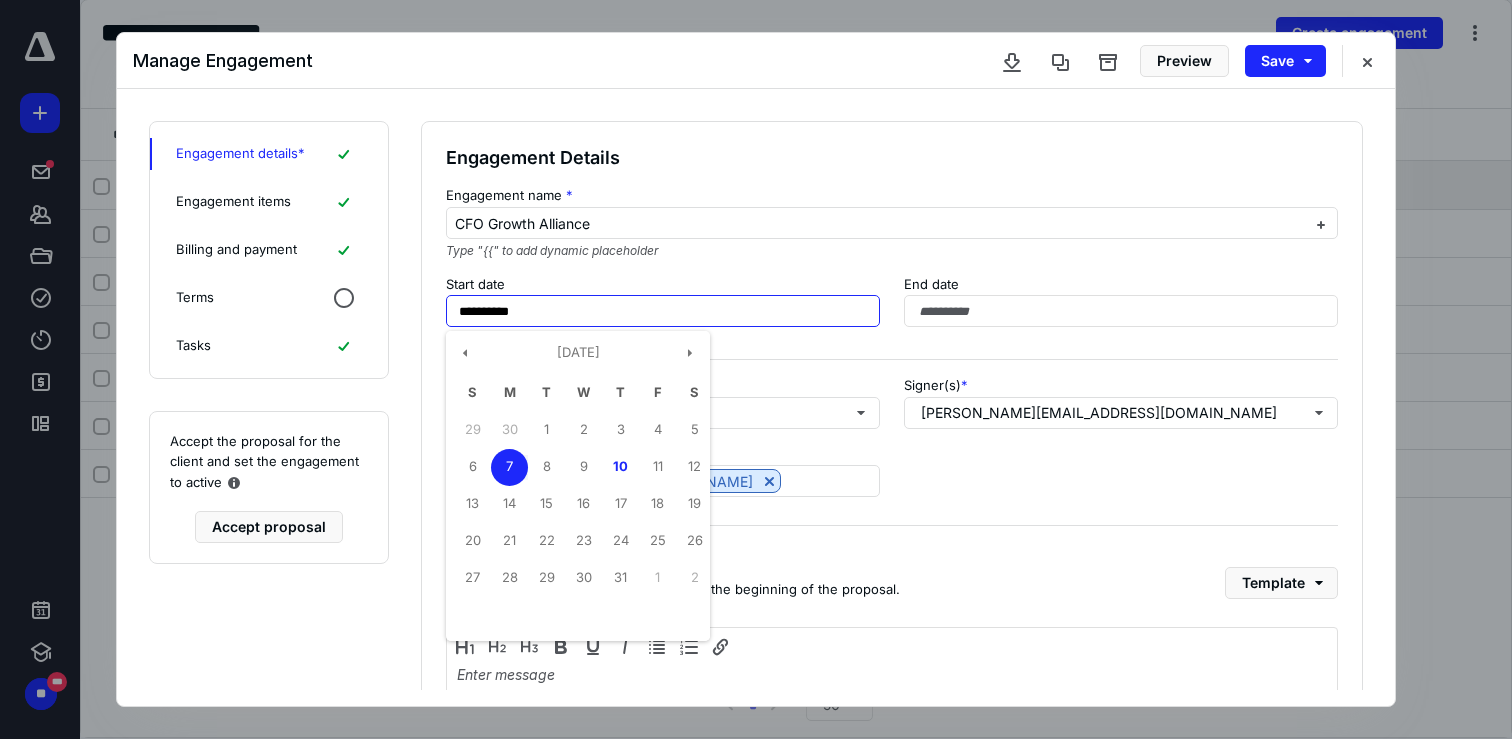 click on "**********" at bounding box center (663, 311) 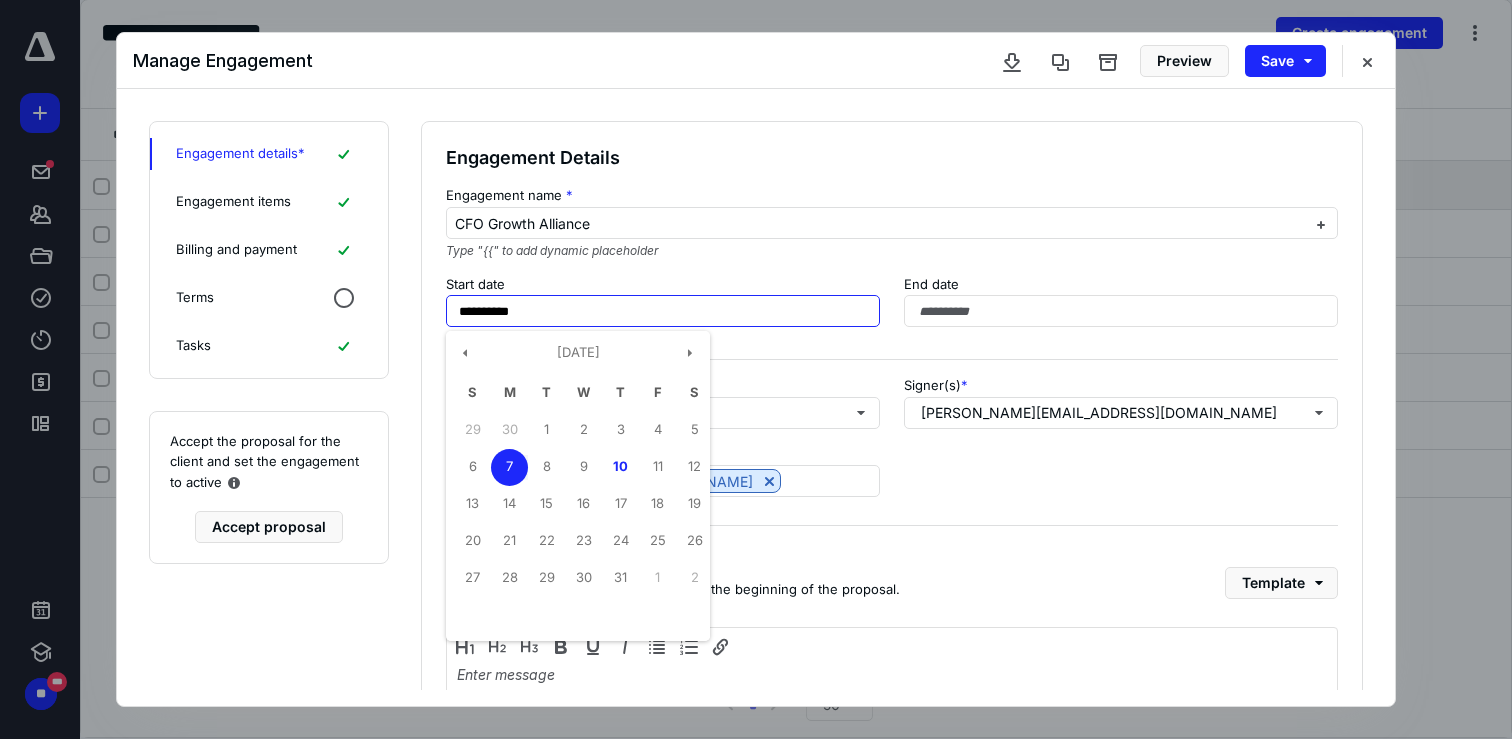 type on "**********" 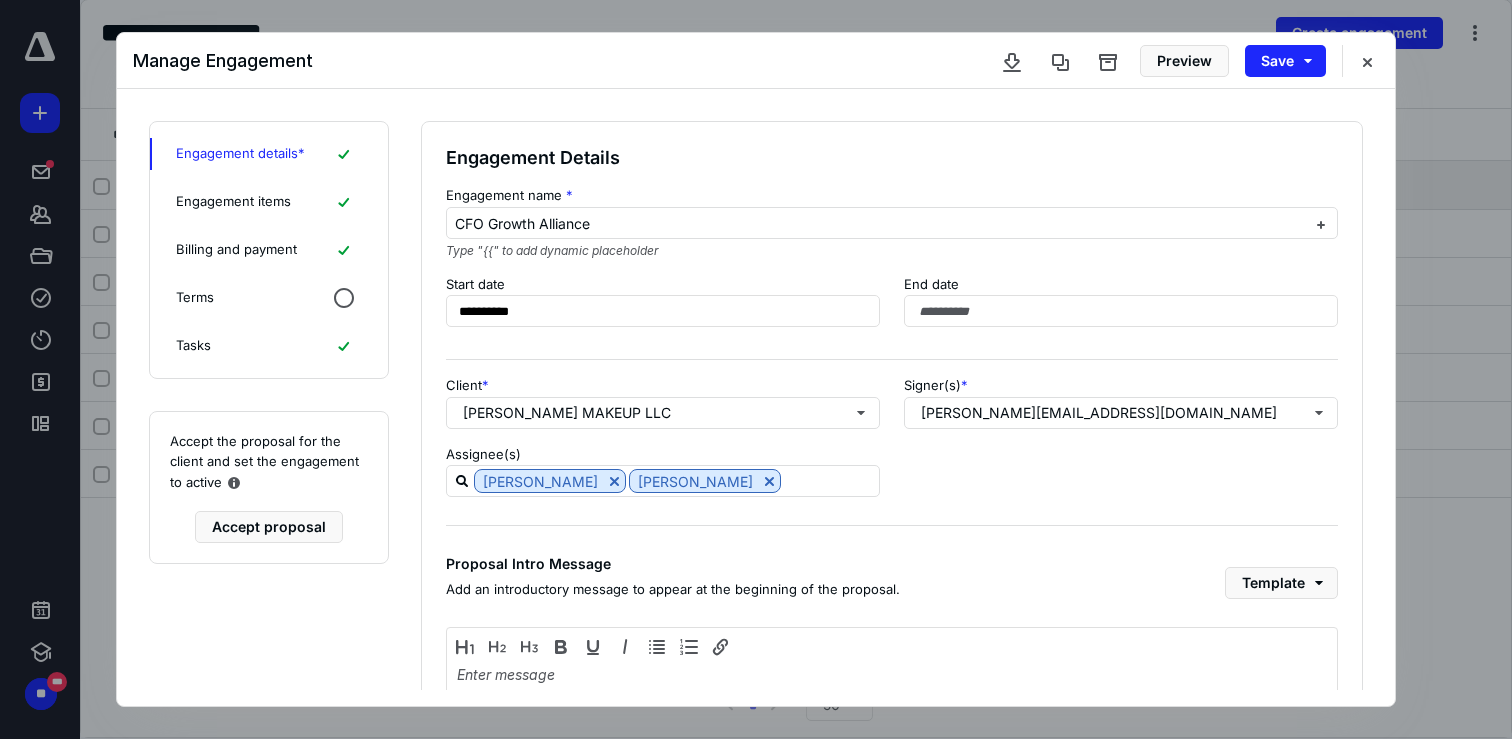 click on "**********" at bounding box center (892, 501) 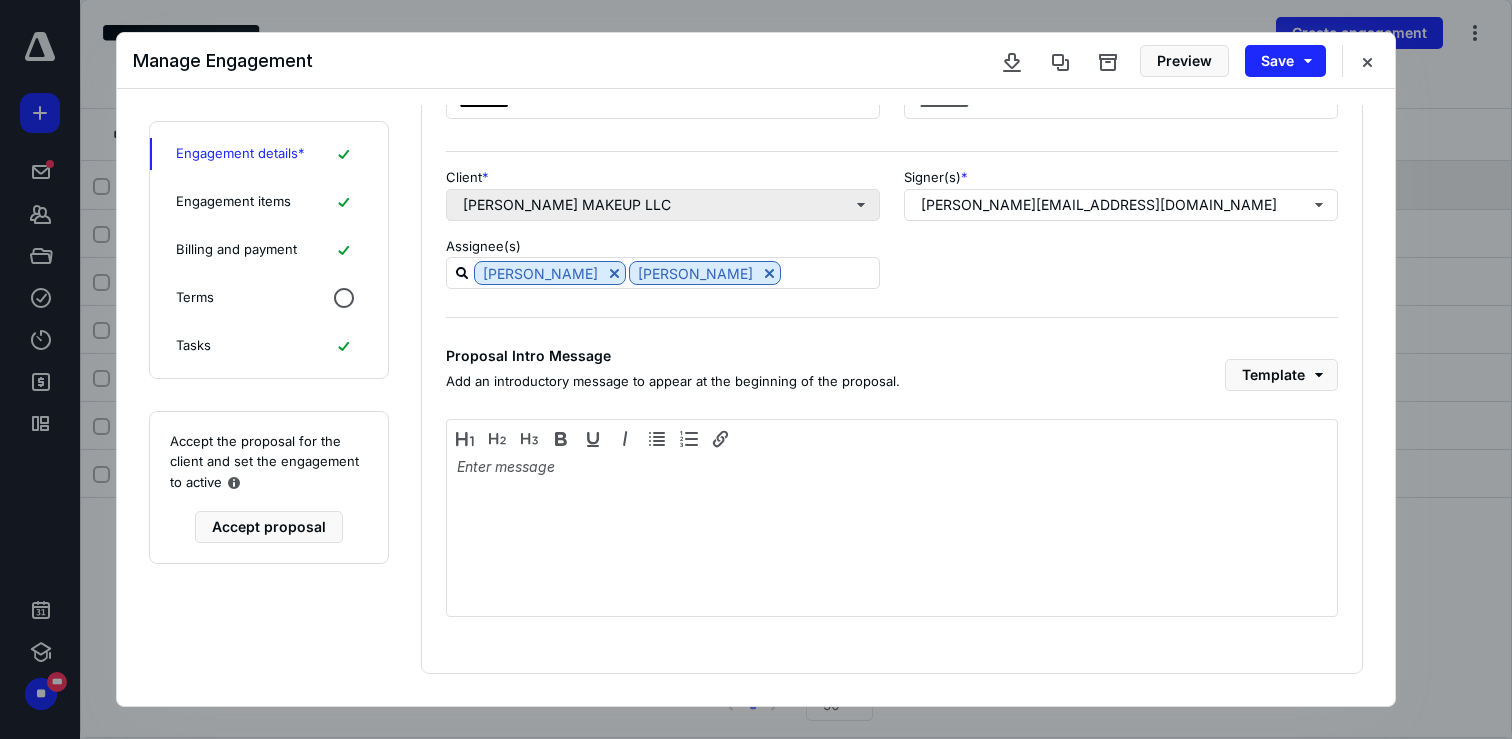 scroll, scrollTop: 202, scrollLeft: 0, axis: vertical 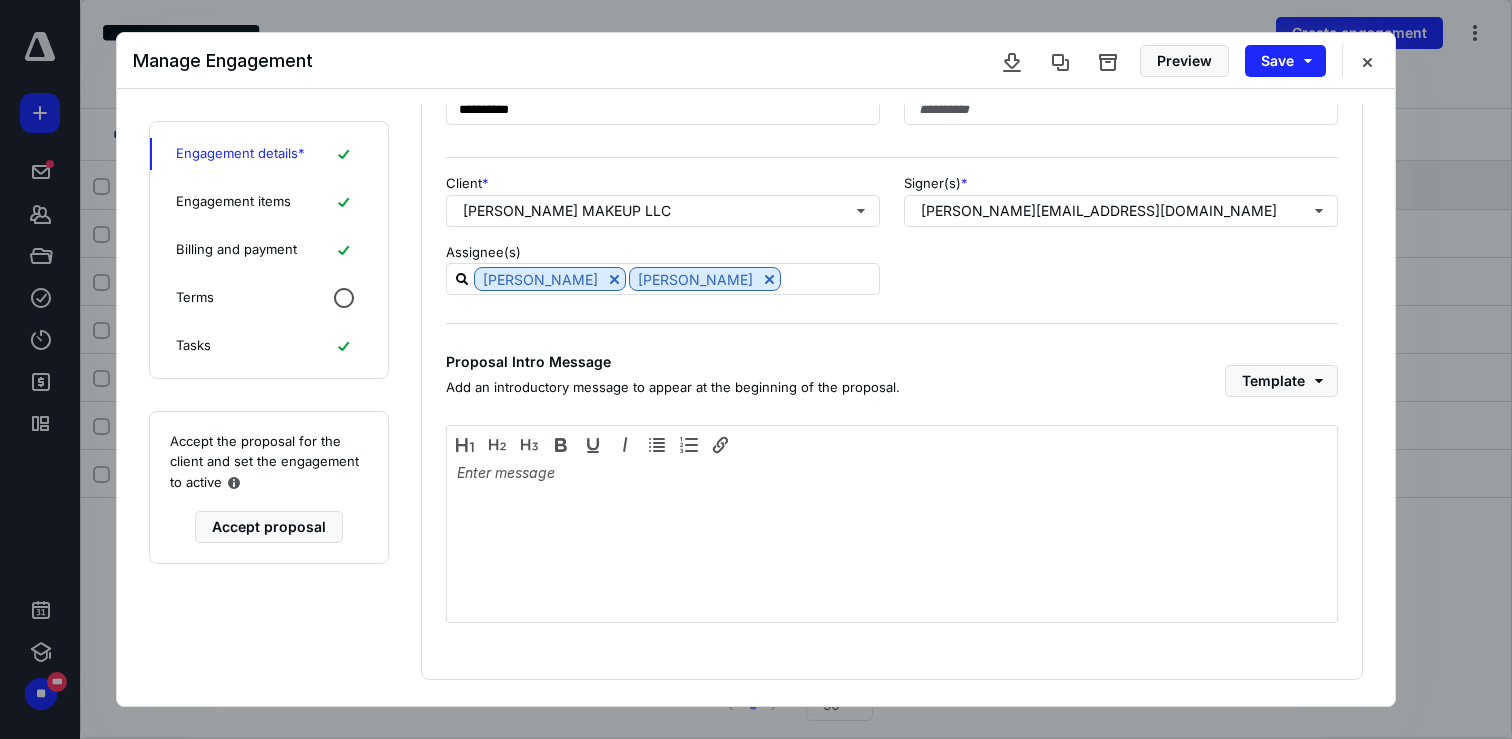 click on "Engagement items" at bounding box center [269, 202] 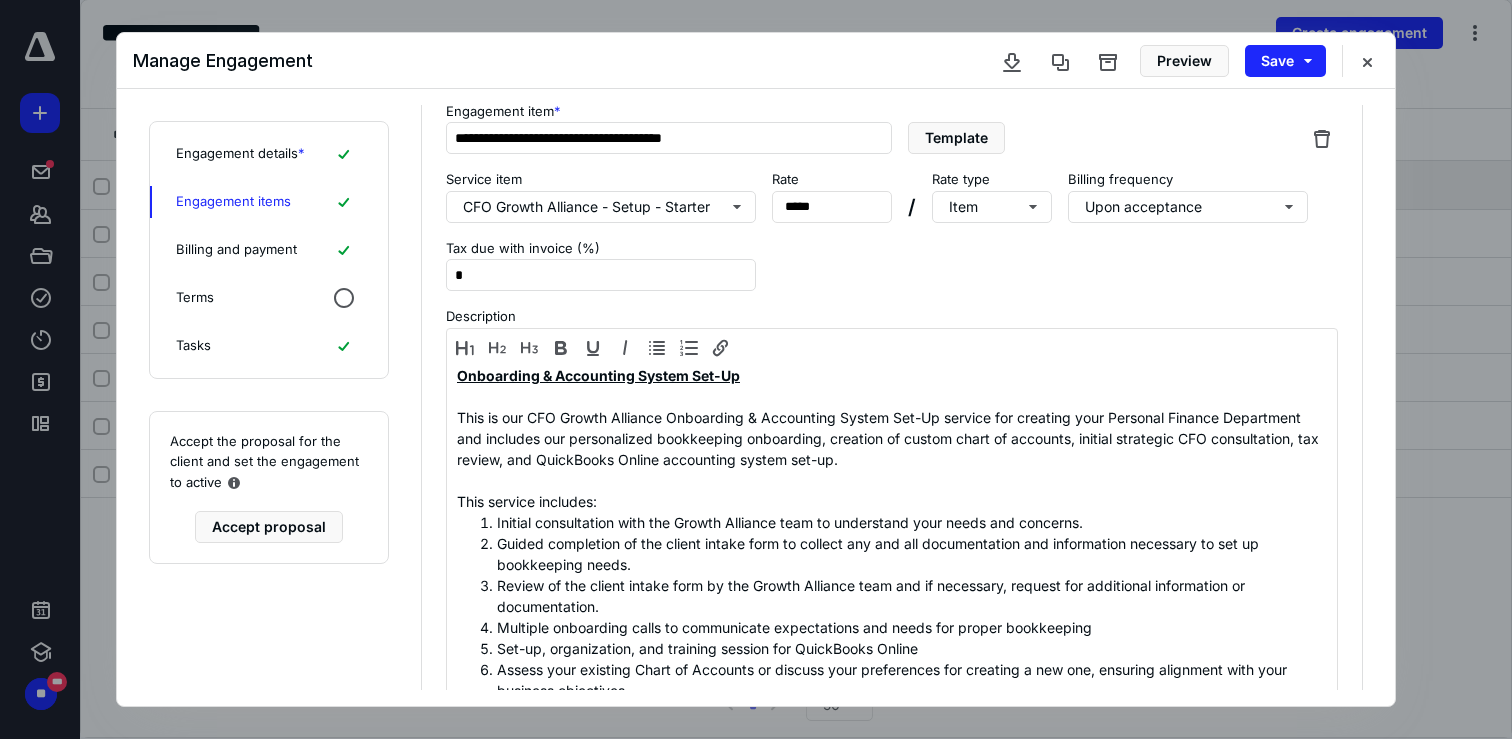 click on "Billing and payment" at bounding box center (269, 250) 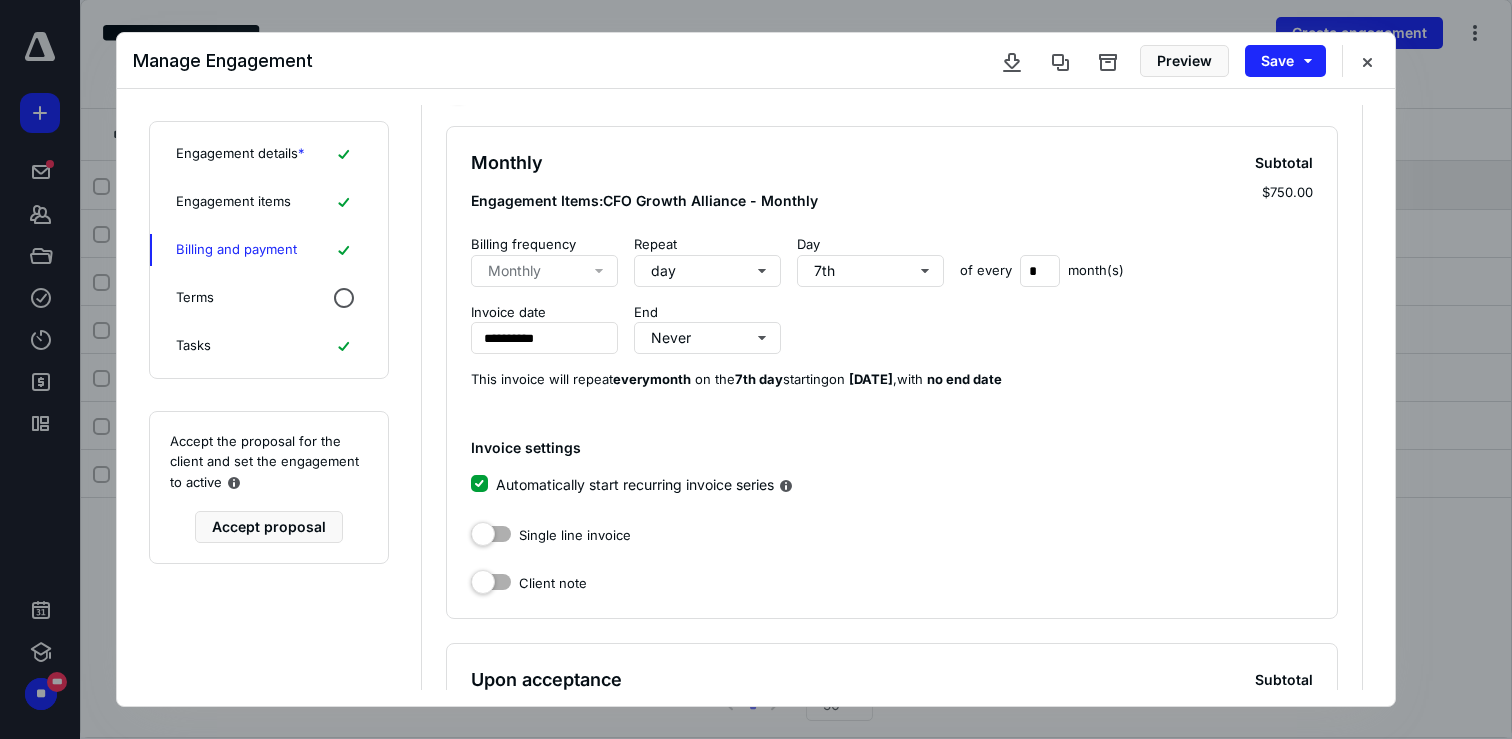scroll, scrollTop: 96, scrollLeft: 0, axis: vertical 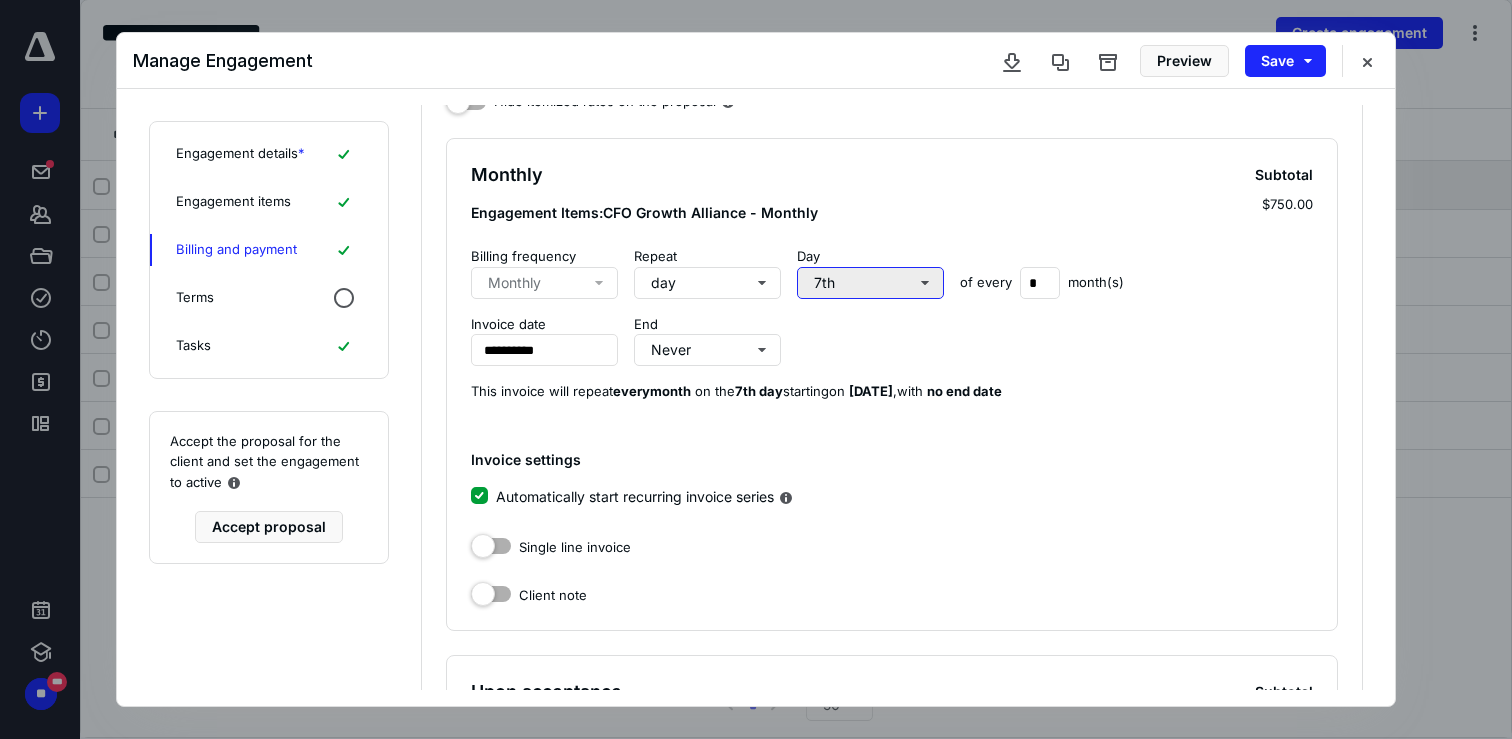 click on "7th" at bounding box center [870, 283] 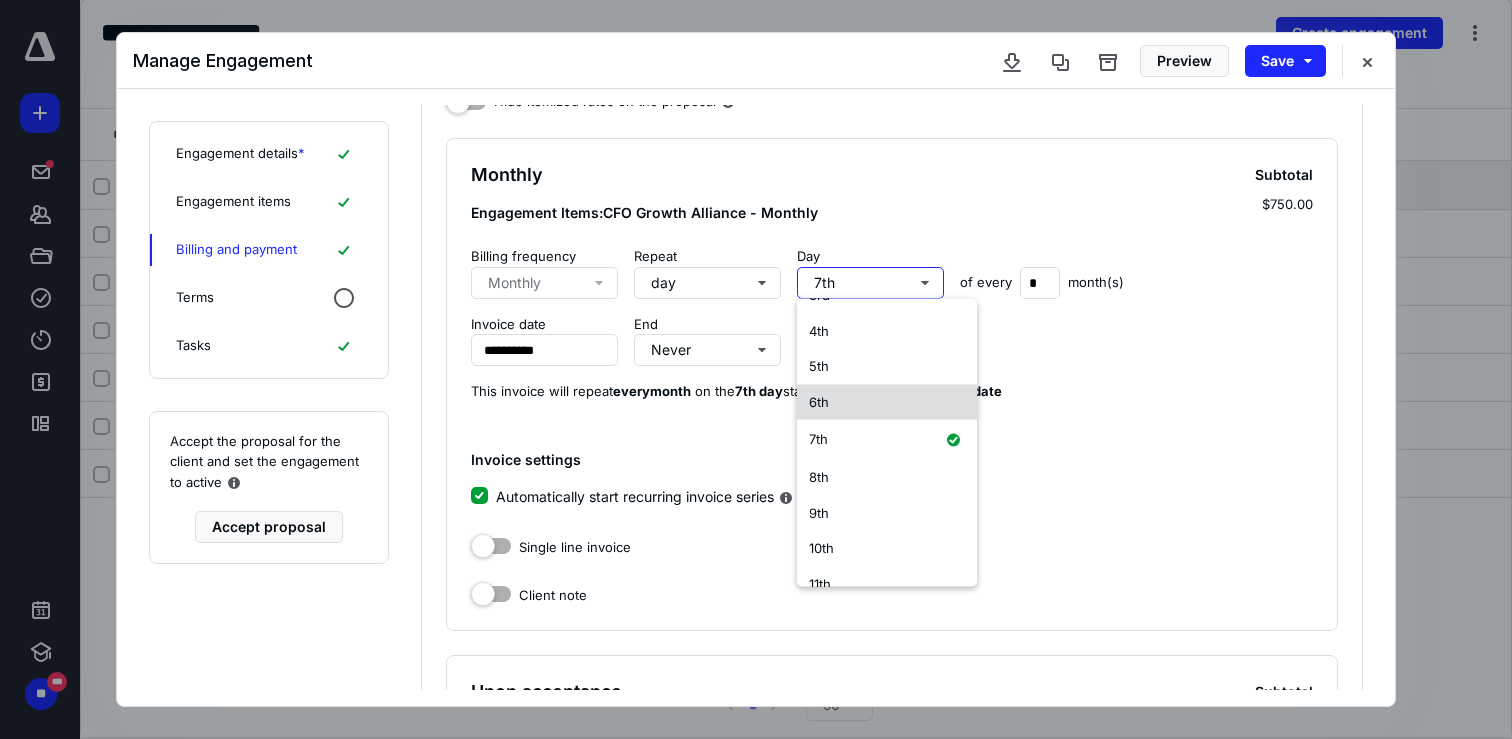 scroll, scrollTop: 101, scrollLeft: 0, axis: vertical 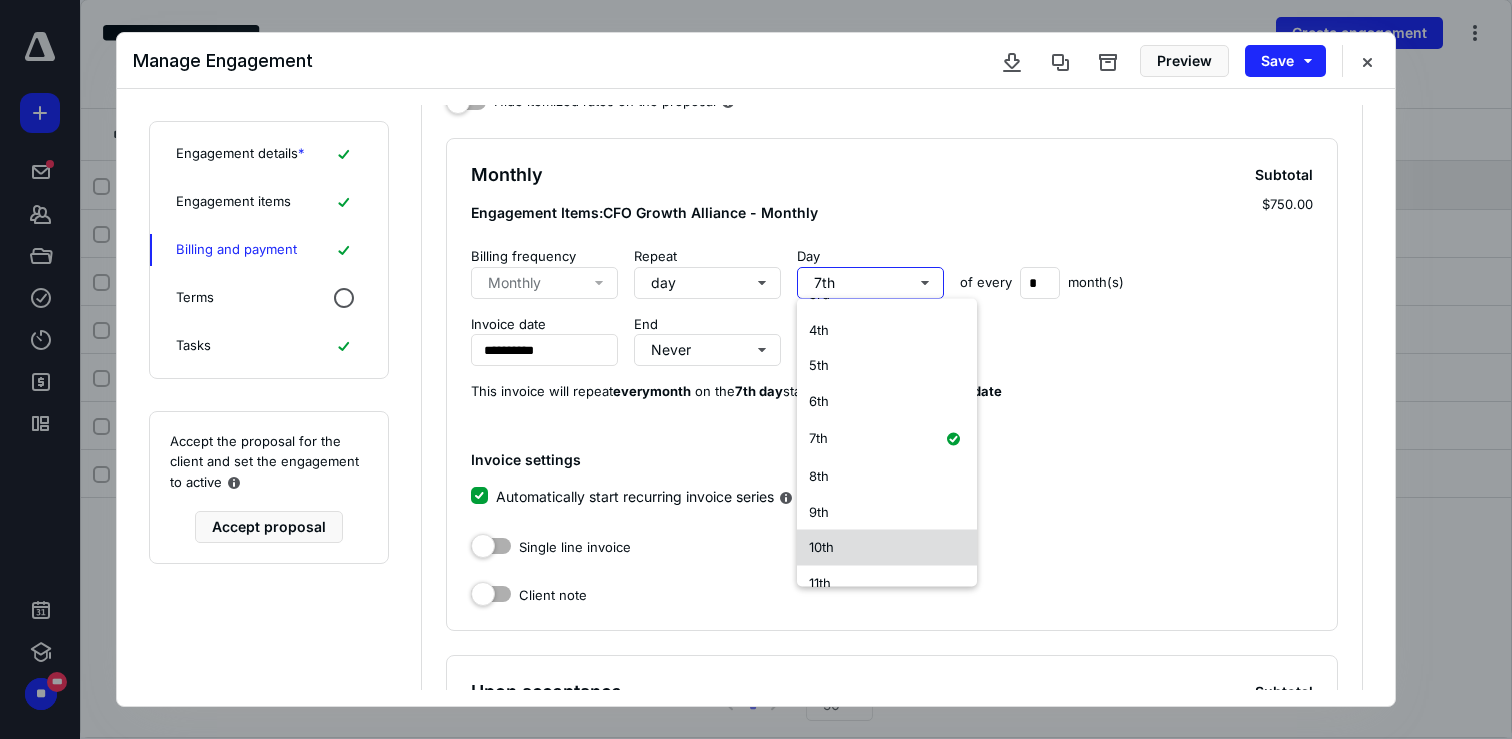 click on "10th" at bounding box center (821, 548) 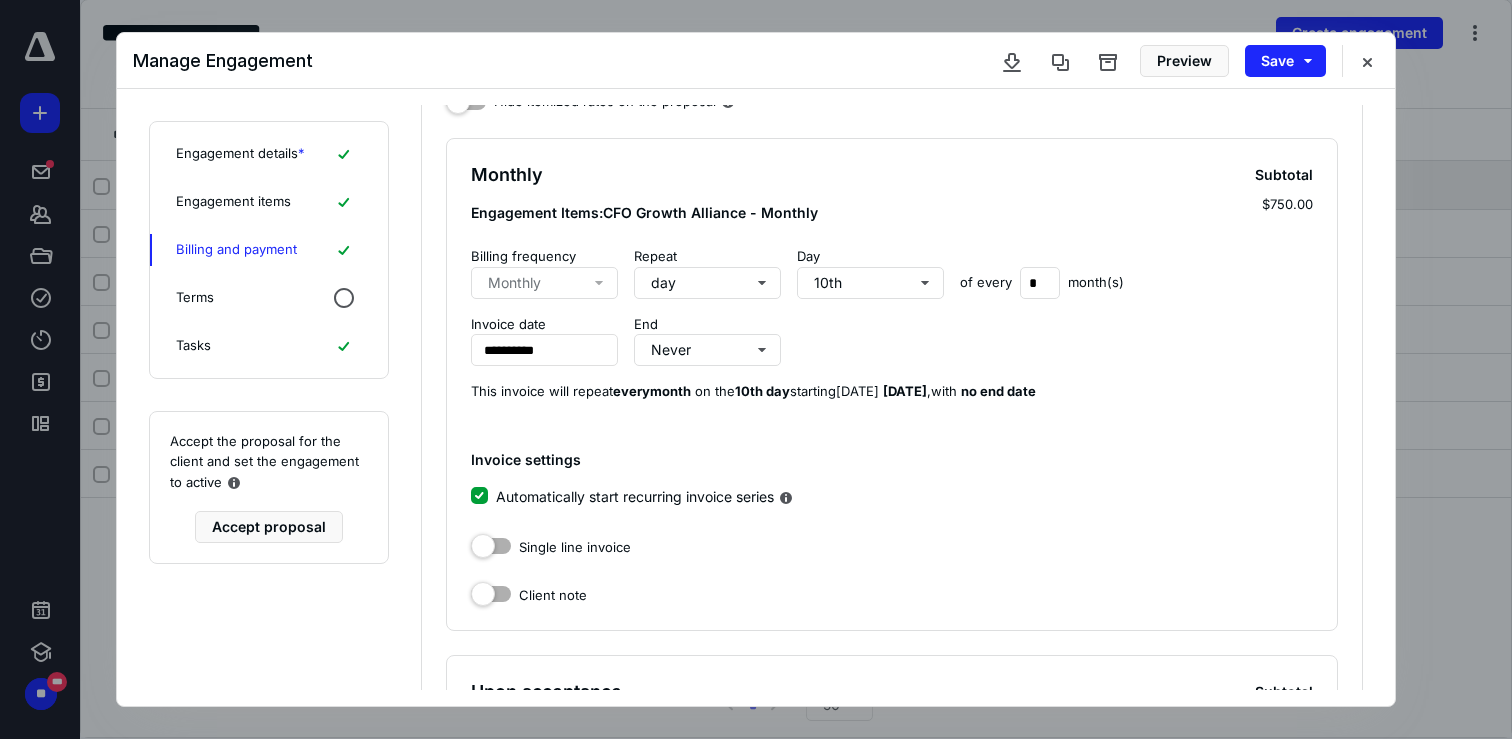 click on "Automatically start recurring invoice series" at bounding box center [892, 498] 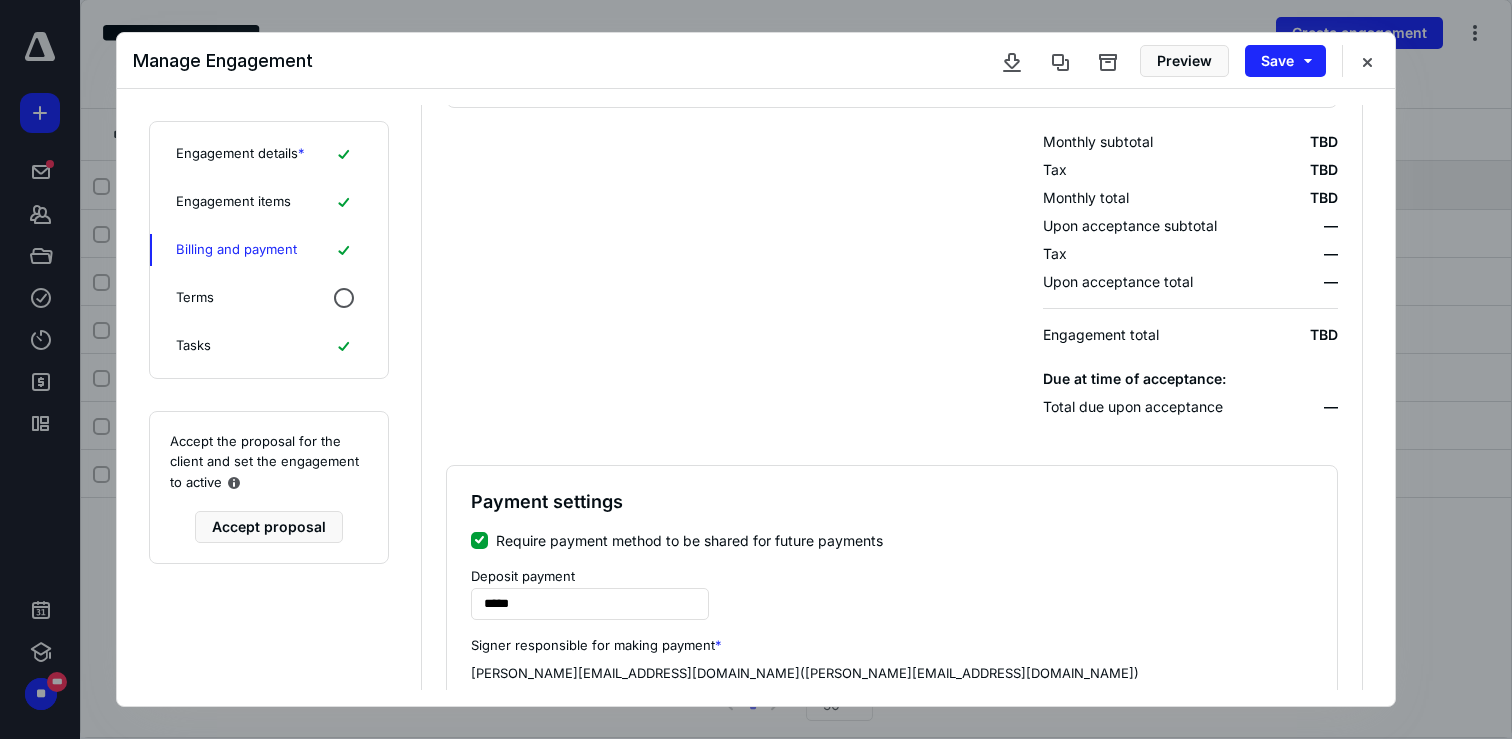 scroll, scrollTop: 830, scrollLeft: 0, axis: vertical 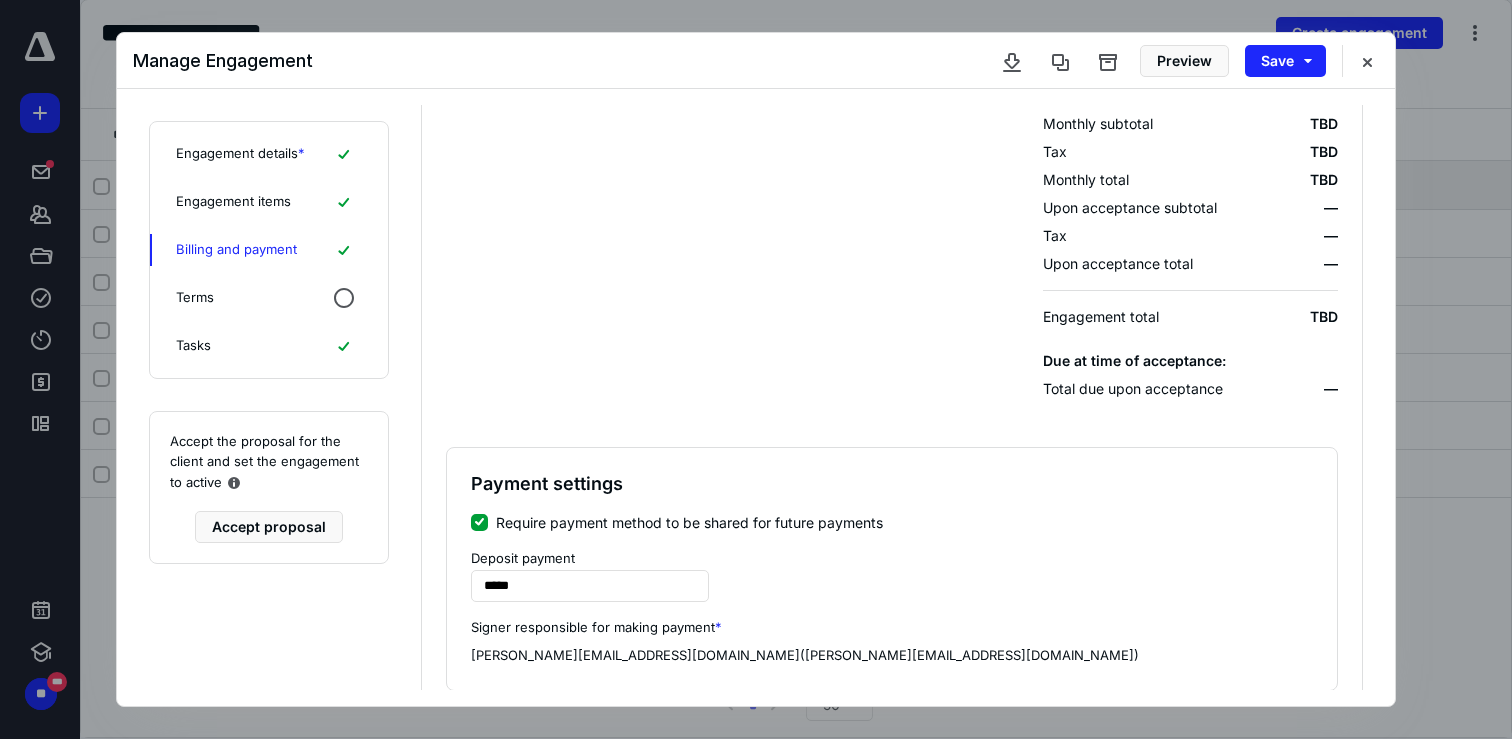 click on "Terms" at bounding box center (269, 298) 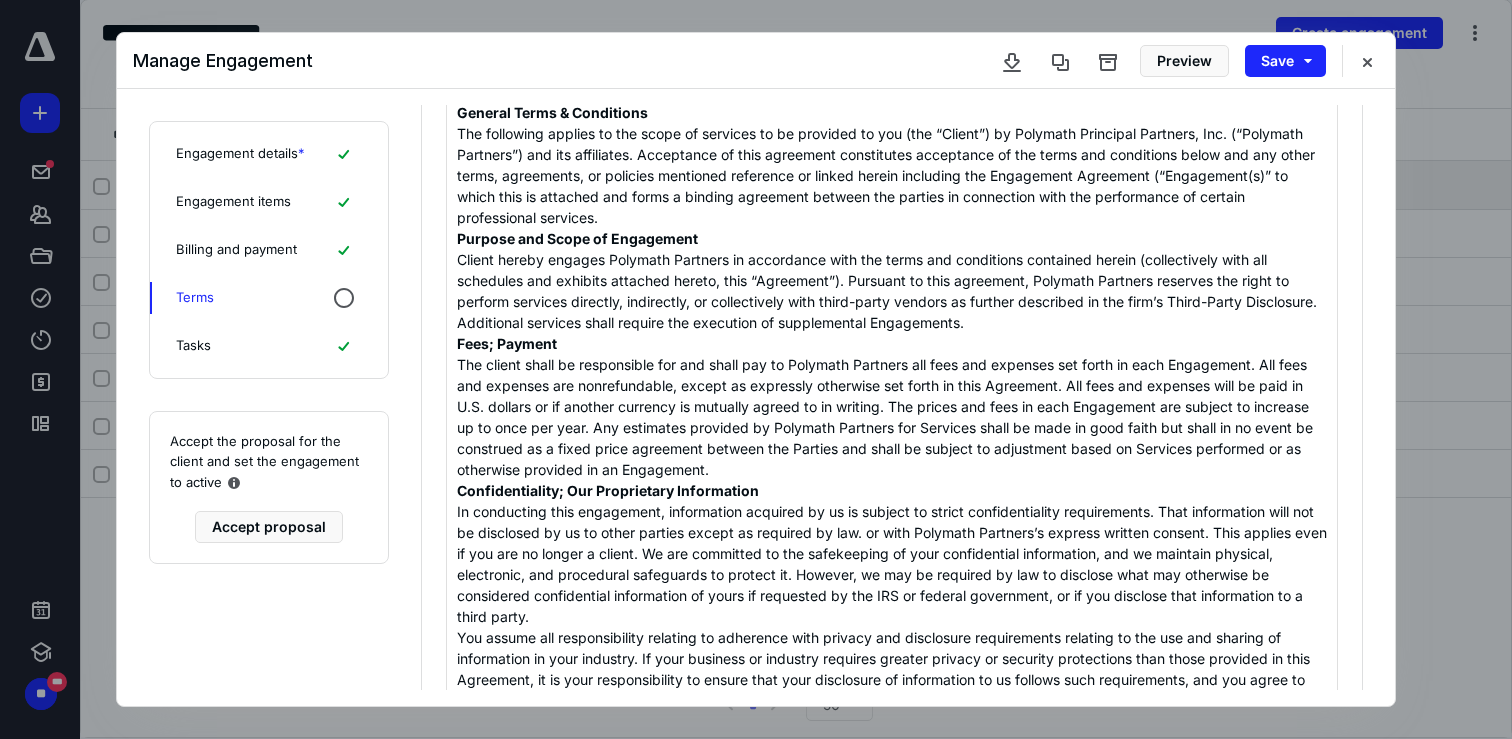 scroll, scrollTop: 376, scrollLeft: 0, axis: vertical 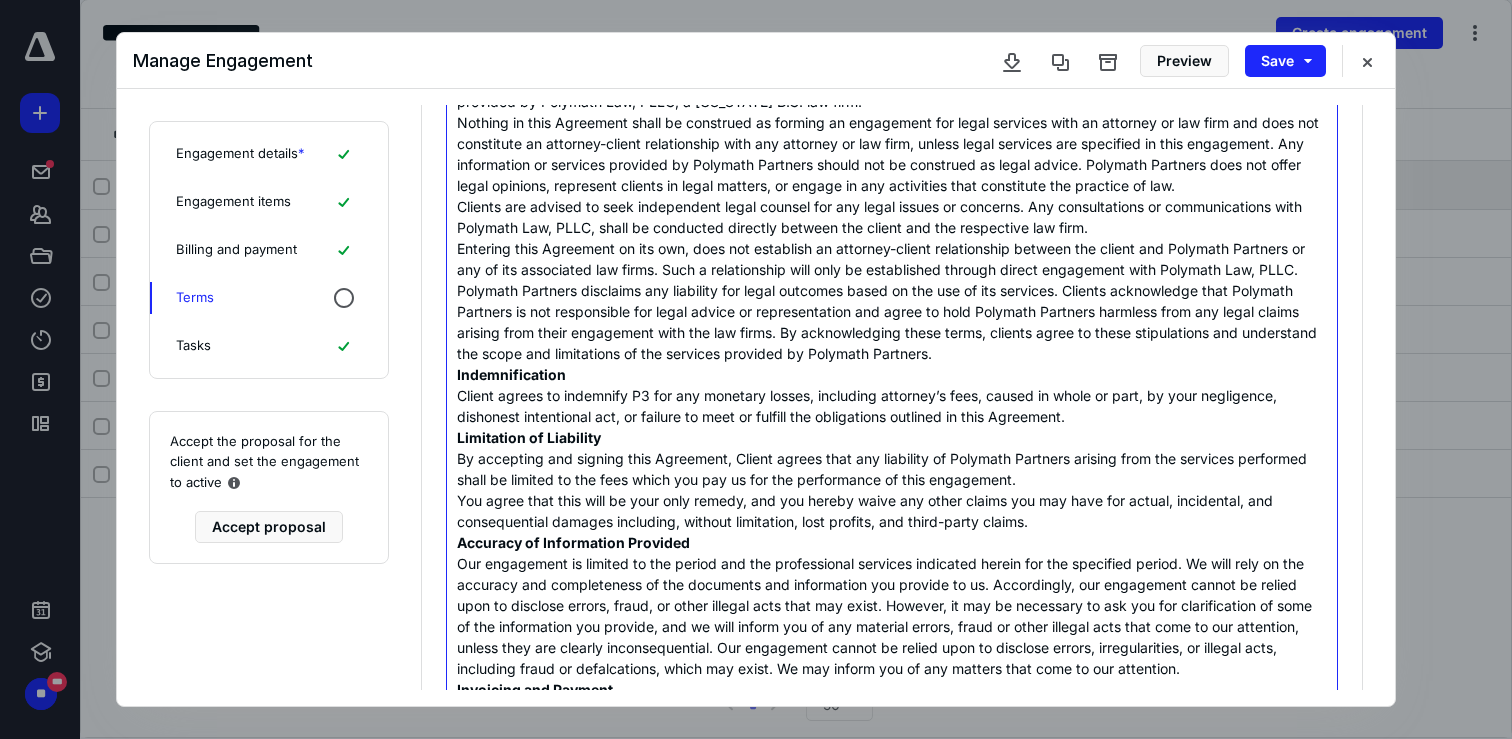 click on "Client agrees to indemnify P3 for any monetary losses, including
attorney’s fees, caused in whole or part, by your negligence, dishonest
intentional act, or failure to meet or fulfill the obligations outlined
in this Agreement." at bounding box center [892, 406] 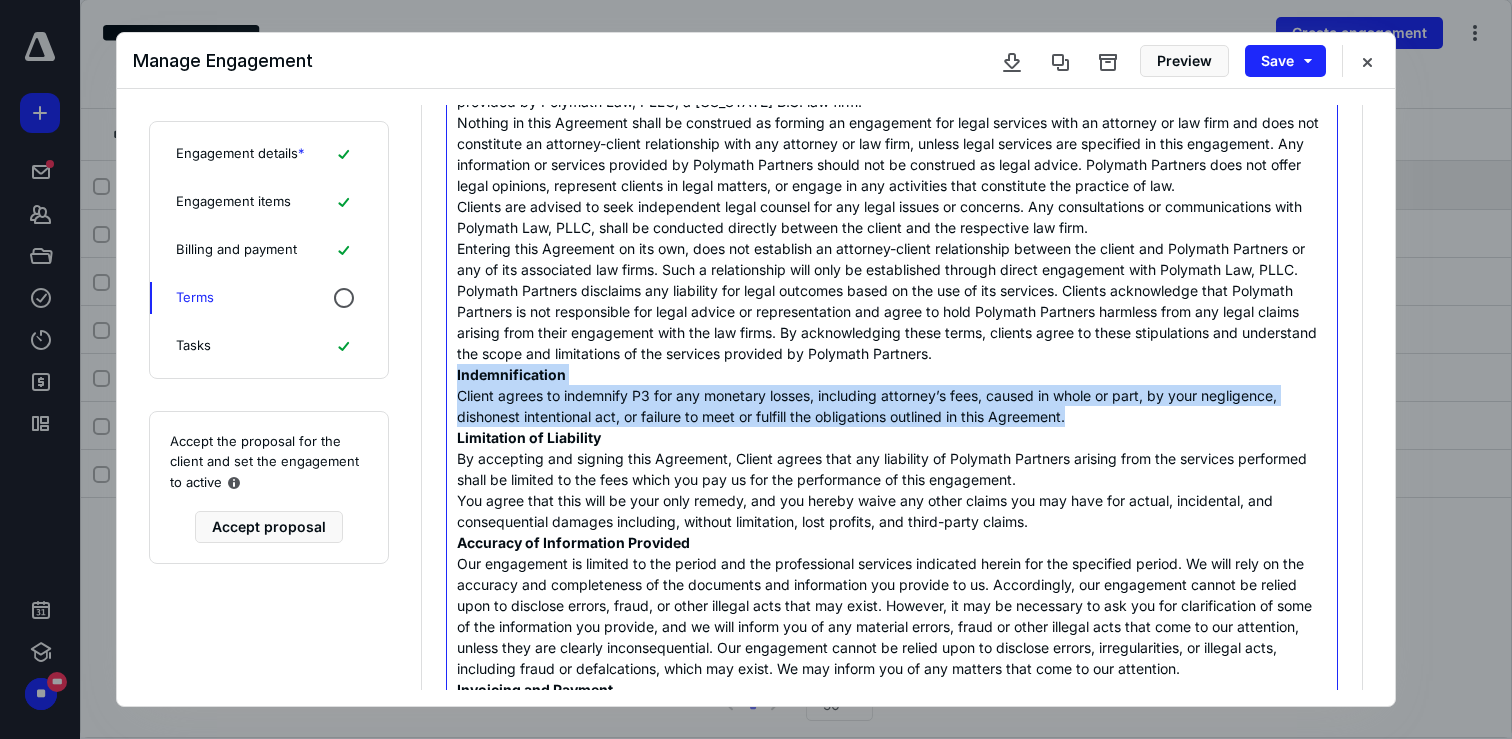 drag, startPoint x: 1078, startPoint y: 411, endPoint x: 450, endPoint y: 382, distance: 628.66925 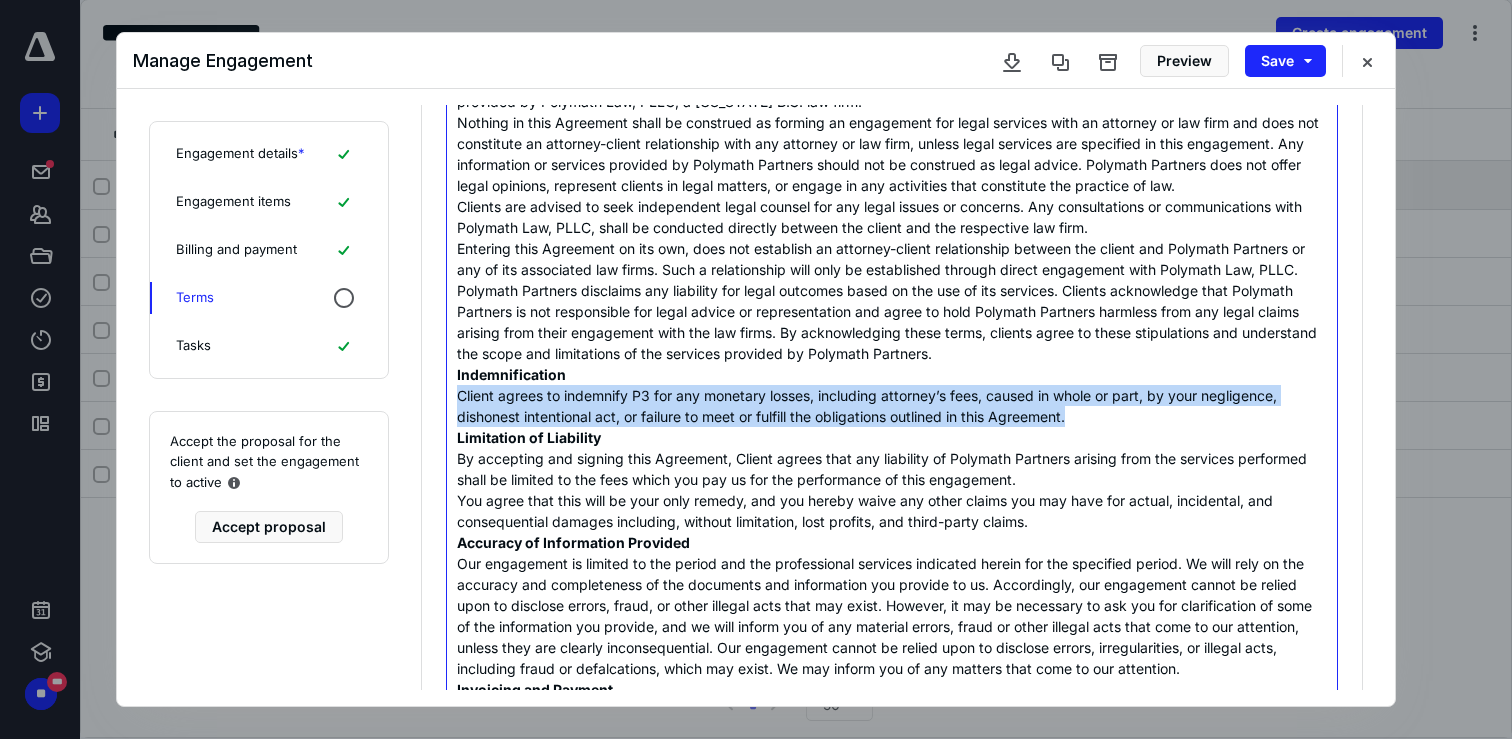 drag, startPoint x: 1087, startPoint y: 420, endPoint x: 451, endPoint y: 405, distance: 636.1769 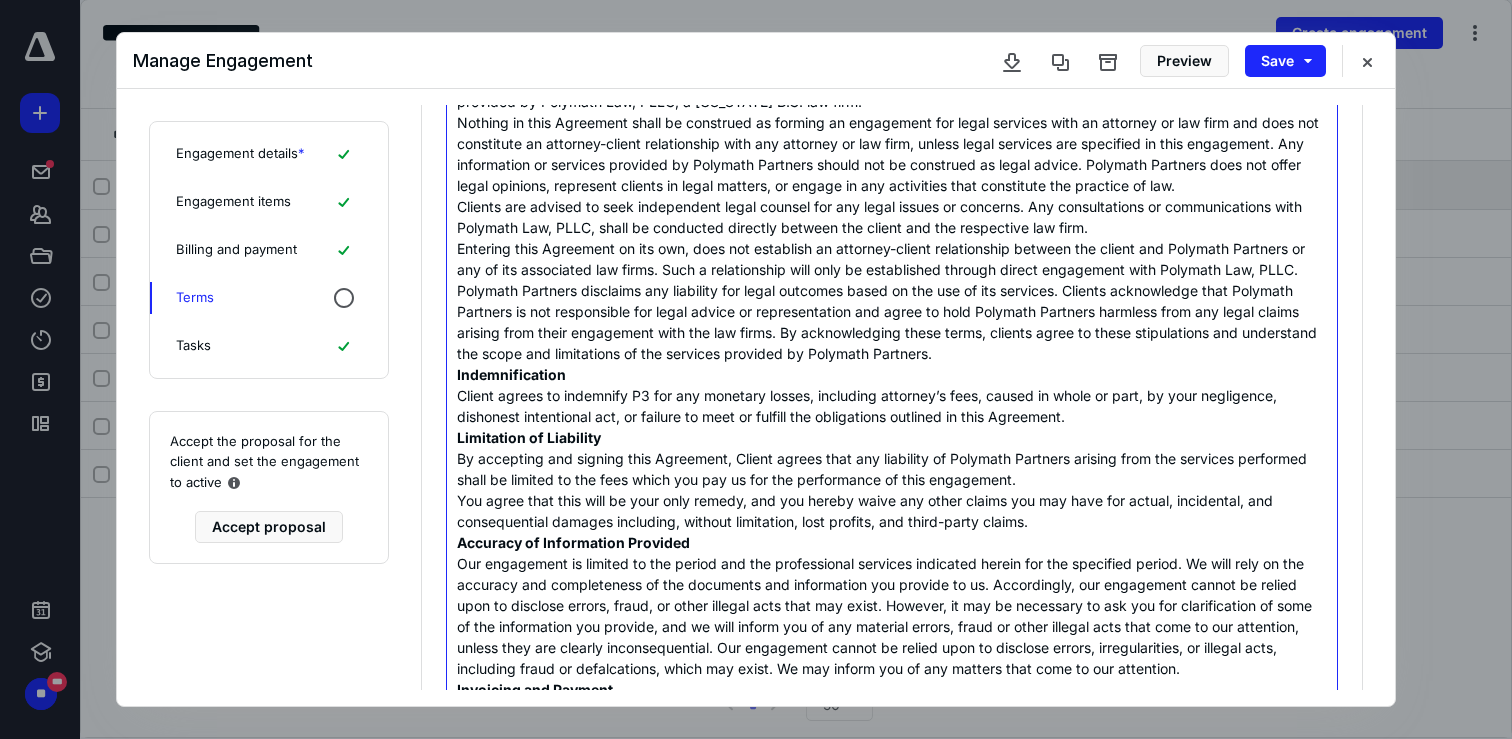 type 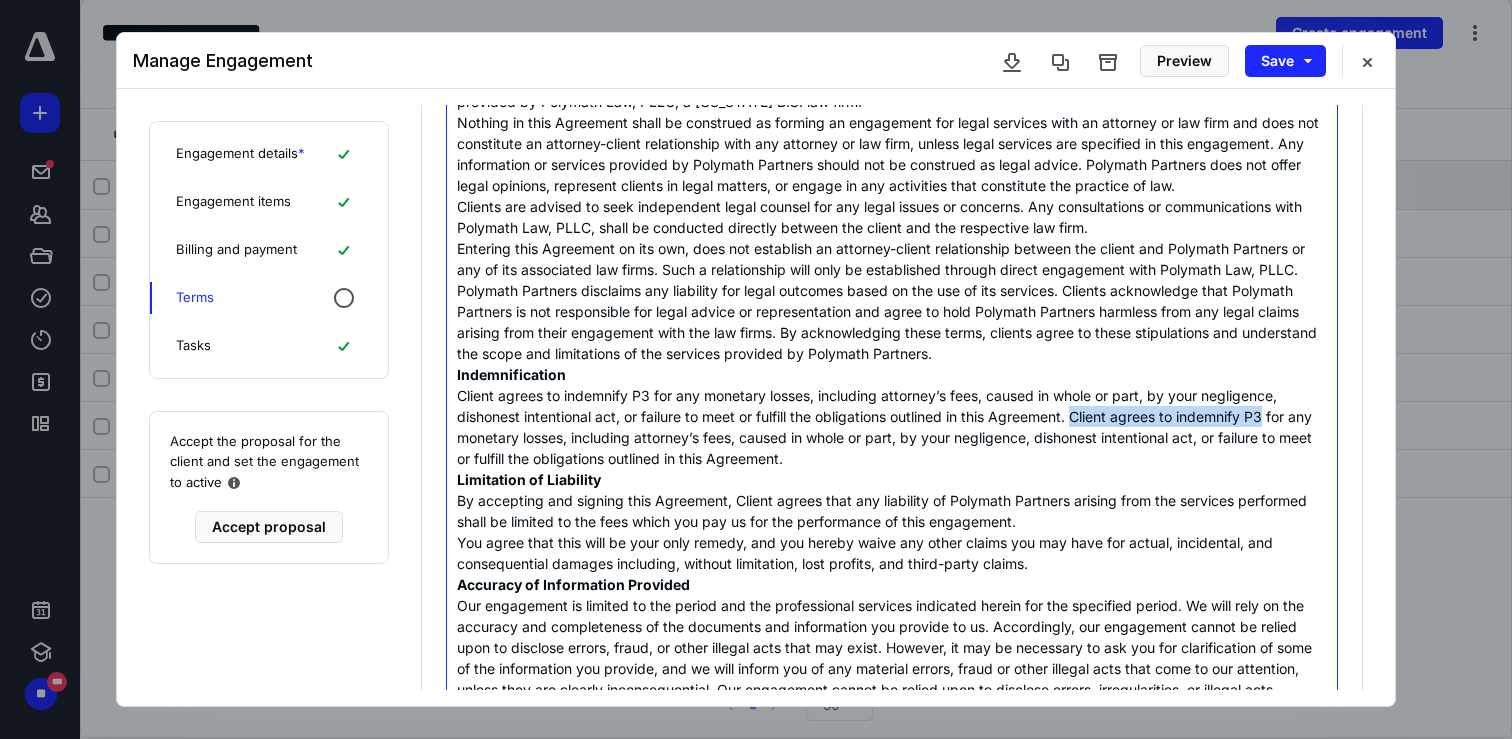 drag, startPoint x: 1269, startPoint y: 416, endPoint x: 1079, endPoint y: 419, distance: 190.02368 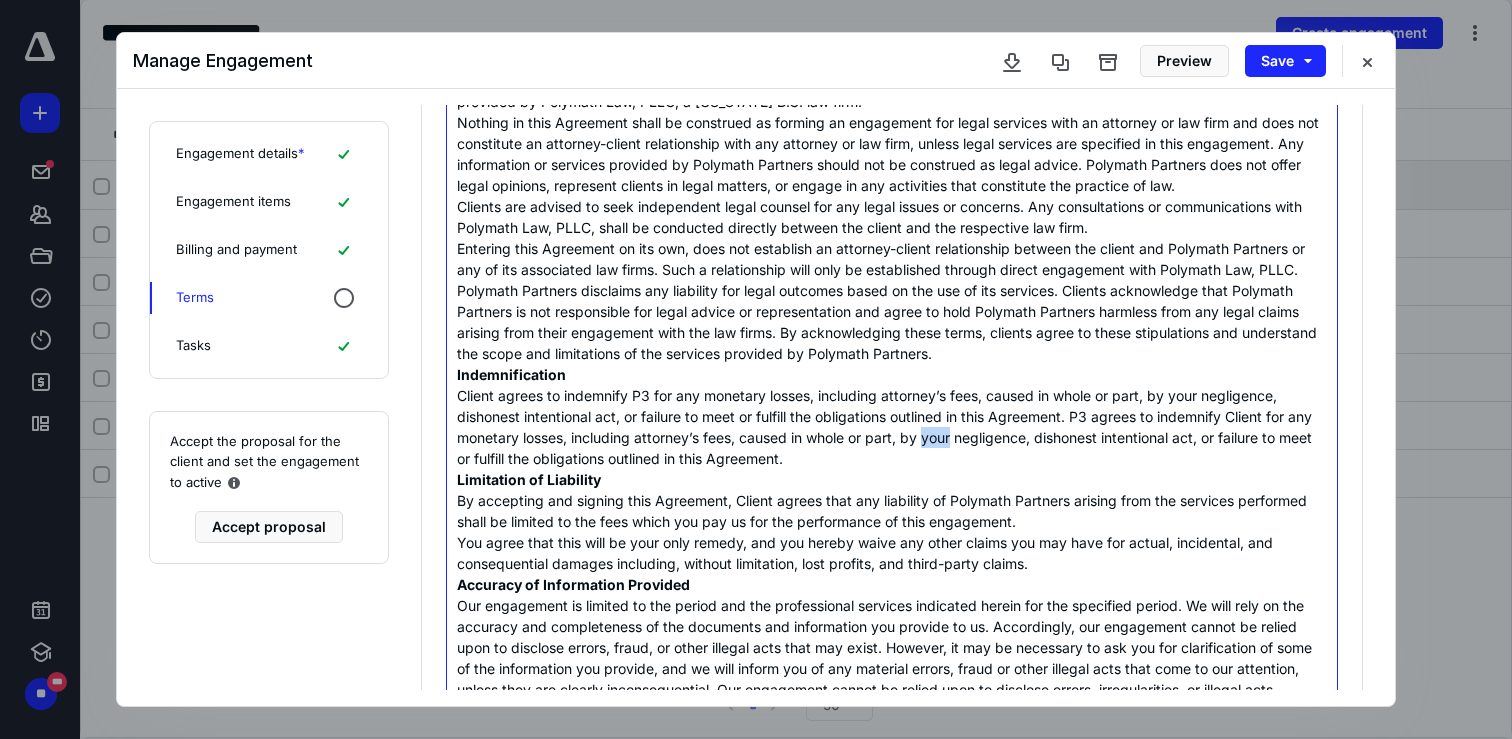 drag, startPoint x: 956, startPoint y: 434, endPoint x: 926, endPoint y: 437, distance: 30.149628 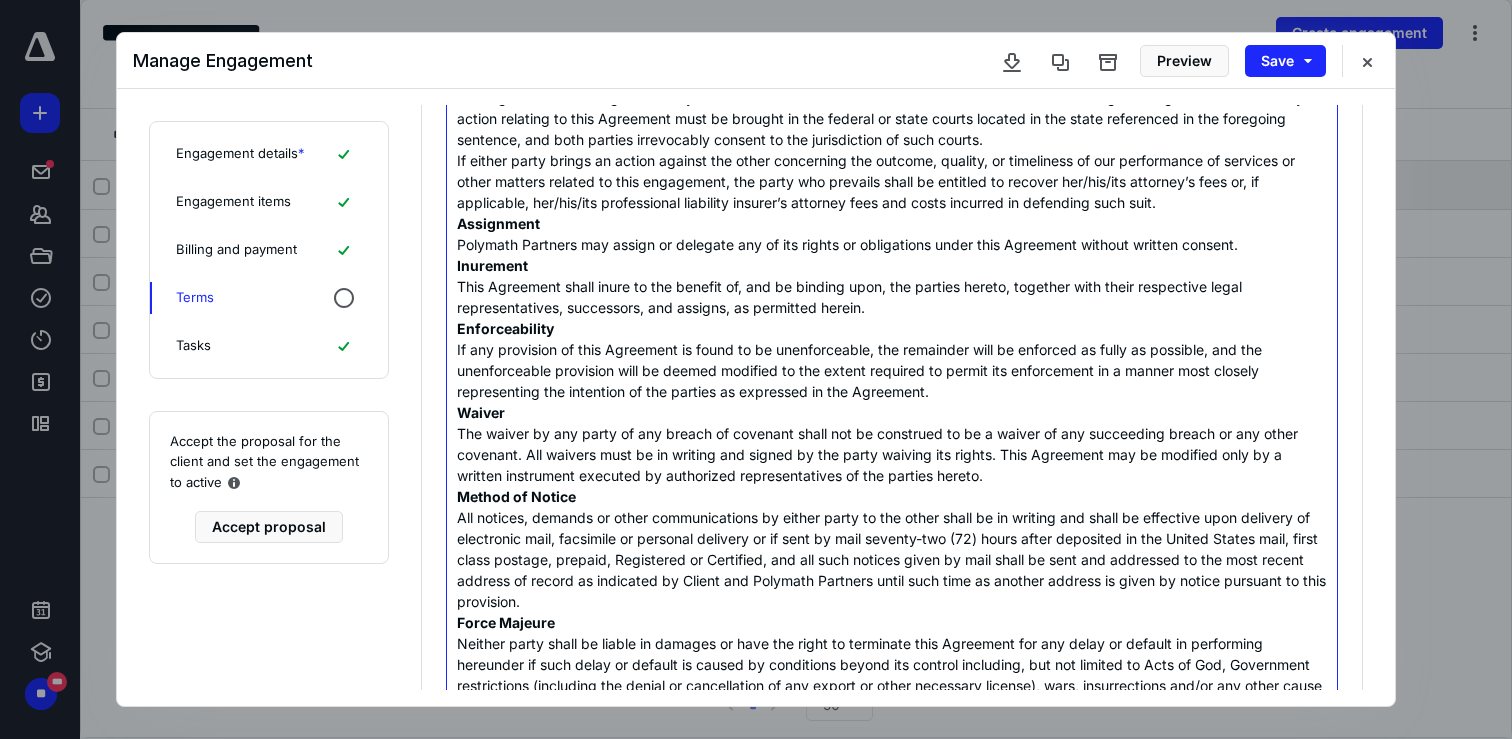 scroll, scrollTop: 1987, scrollLeft: 0, axis: vertical 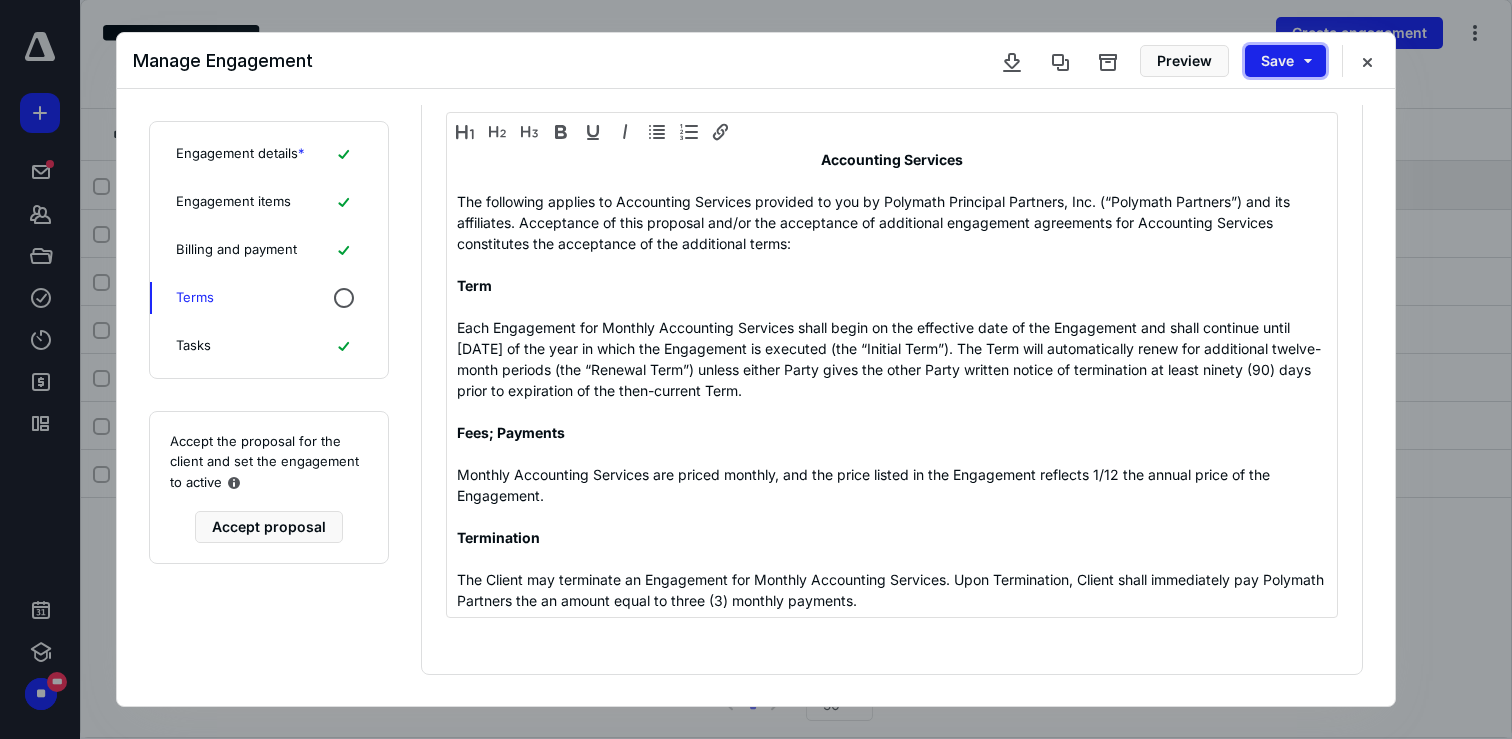 click on "Save" at bounding box center (1285, 61) 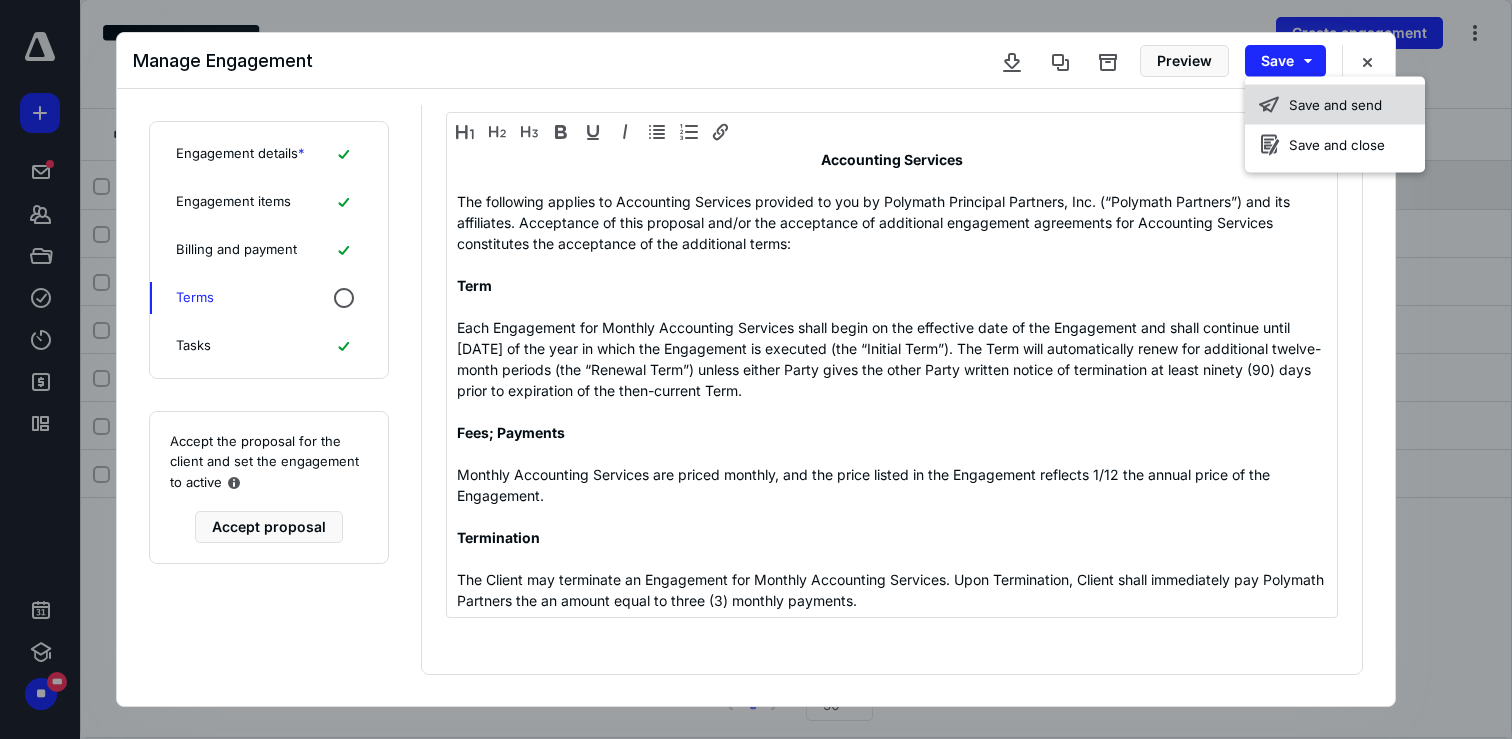click on "Save and send" at bounding box center [1335, 105] 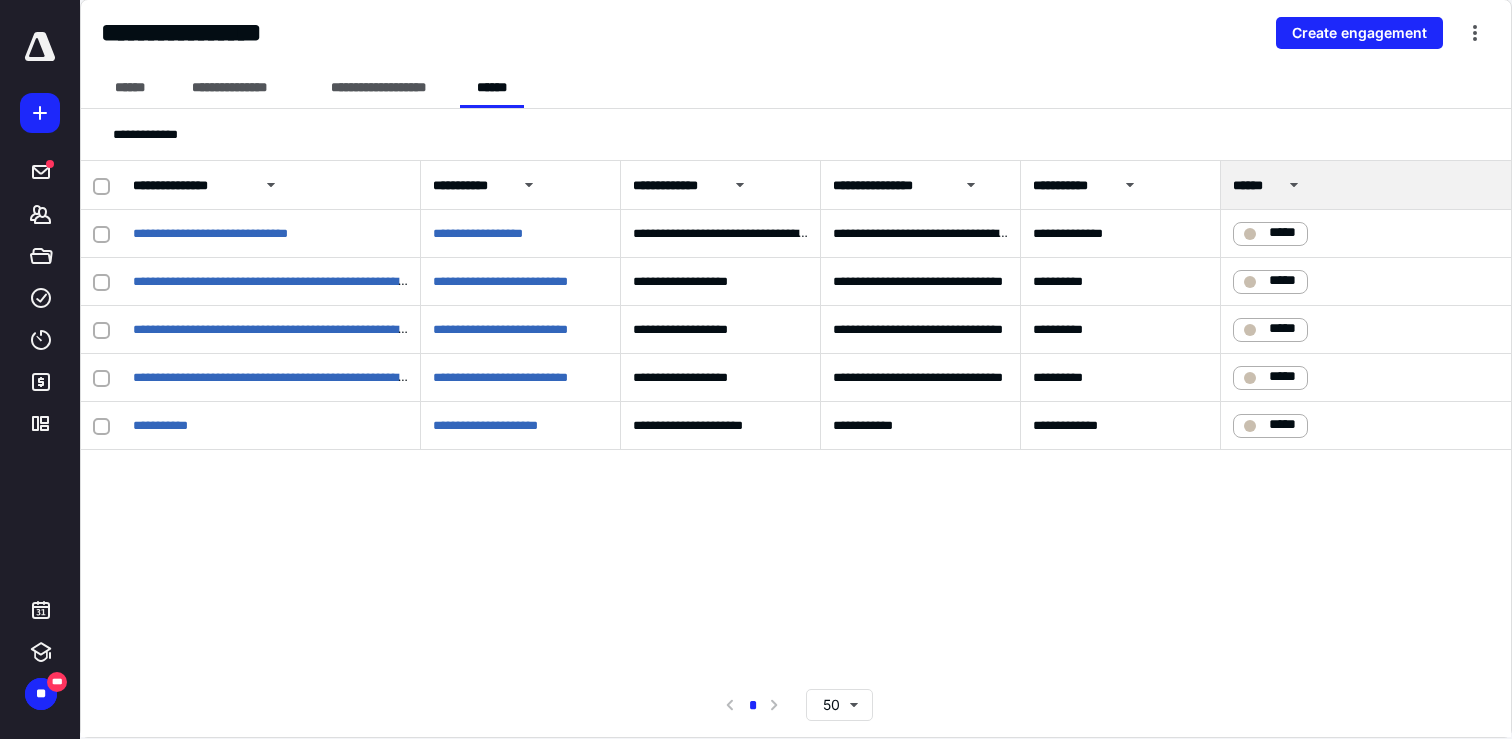 click 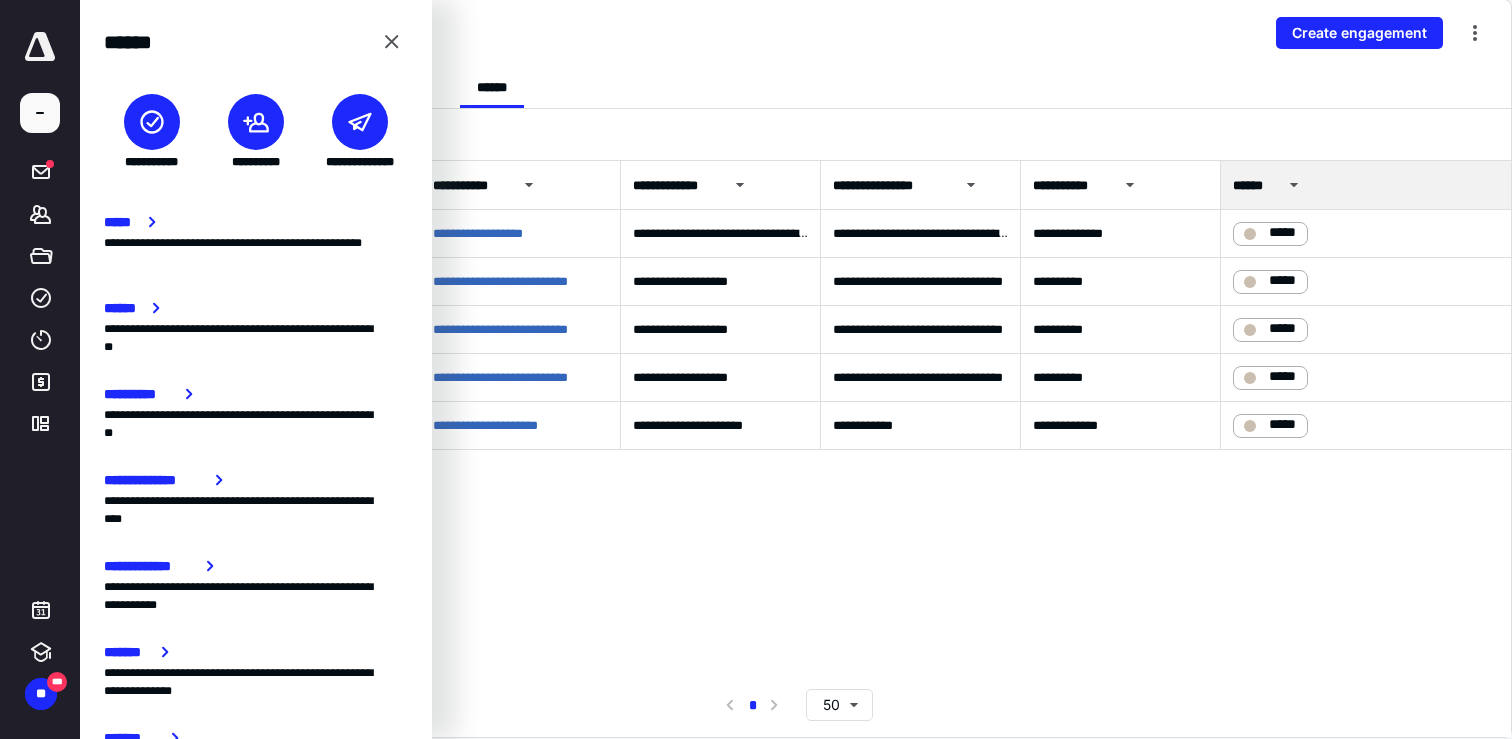 click 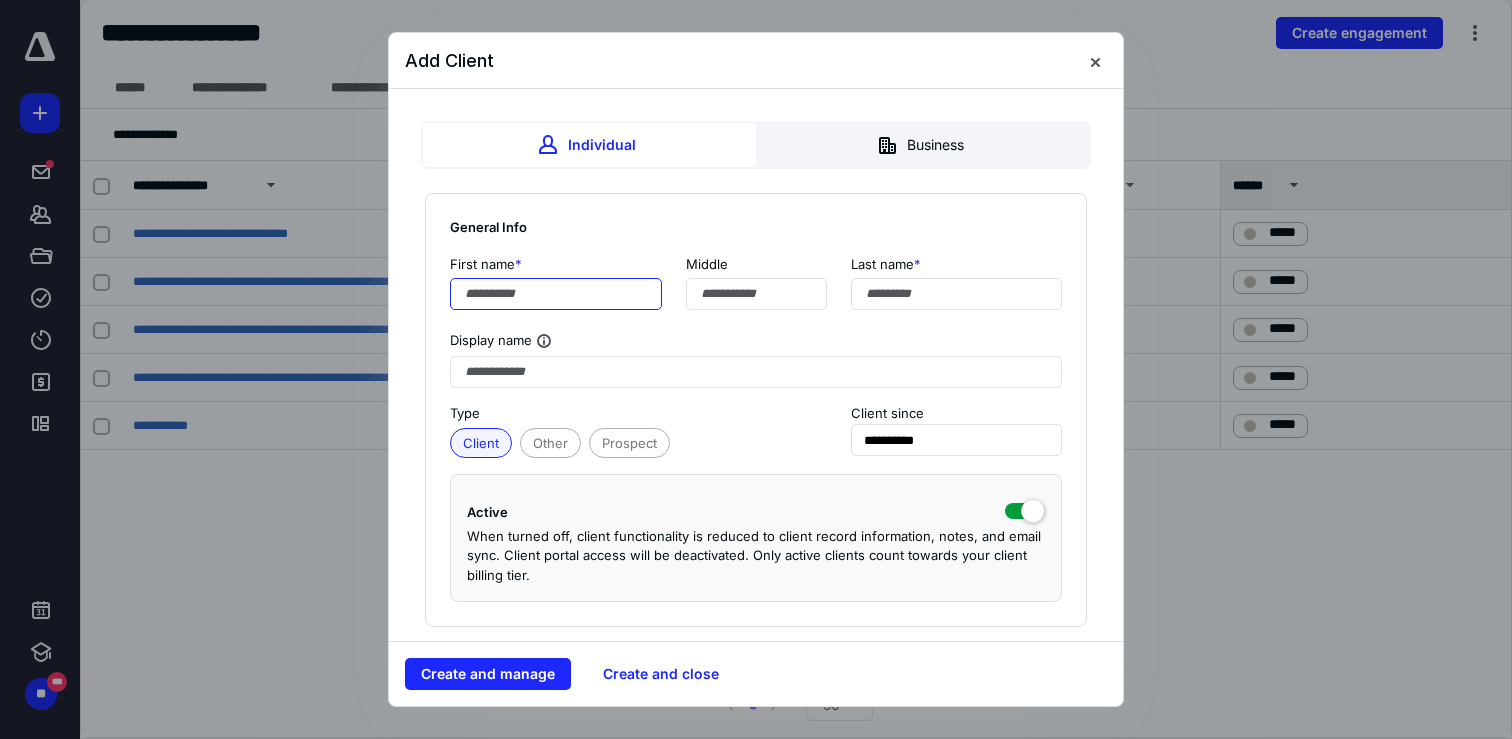 click on "**********" at bounding box center (756, 368) 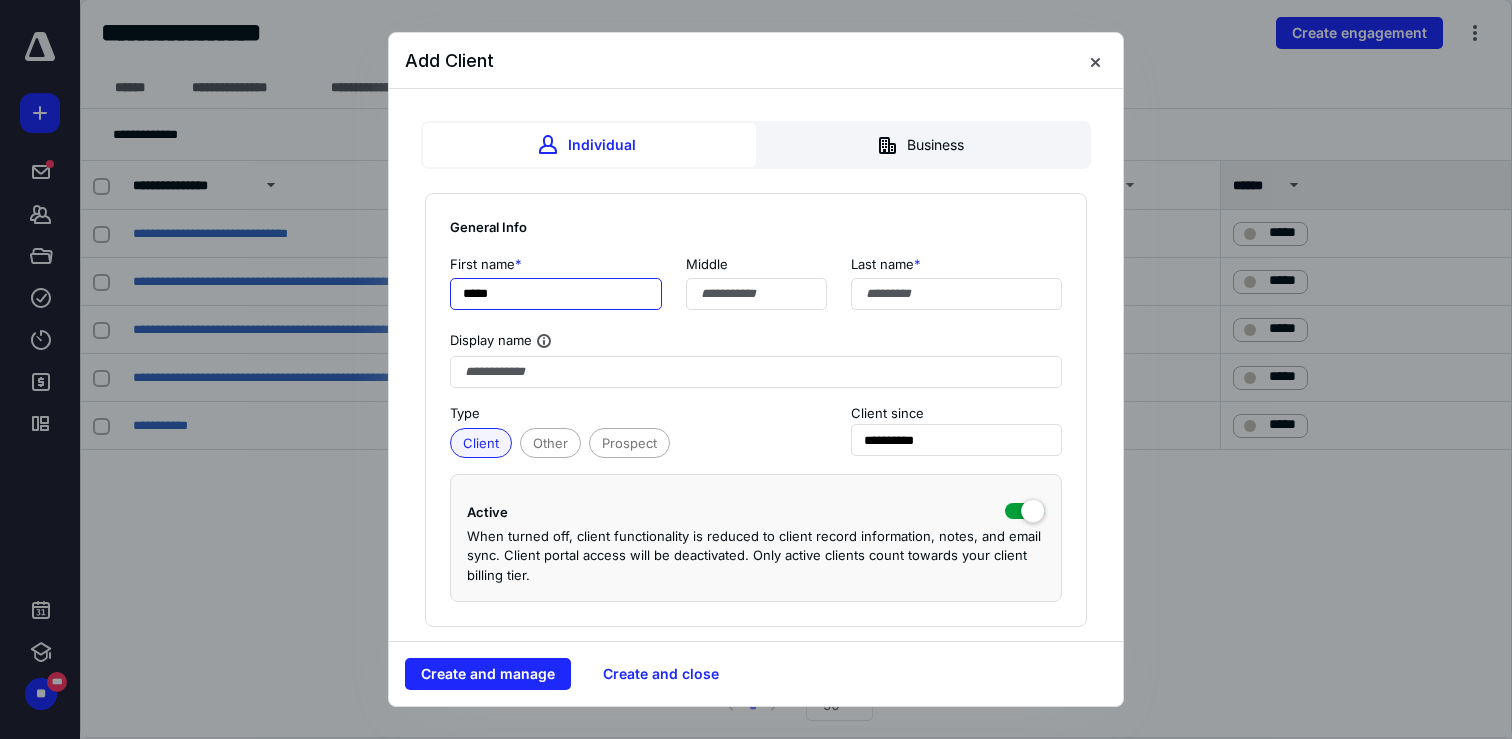 type on "*****" 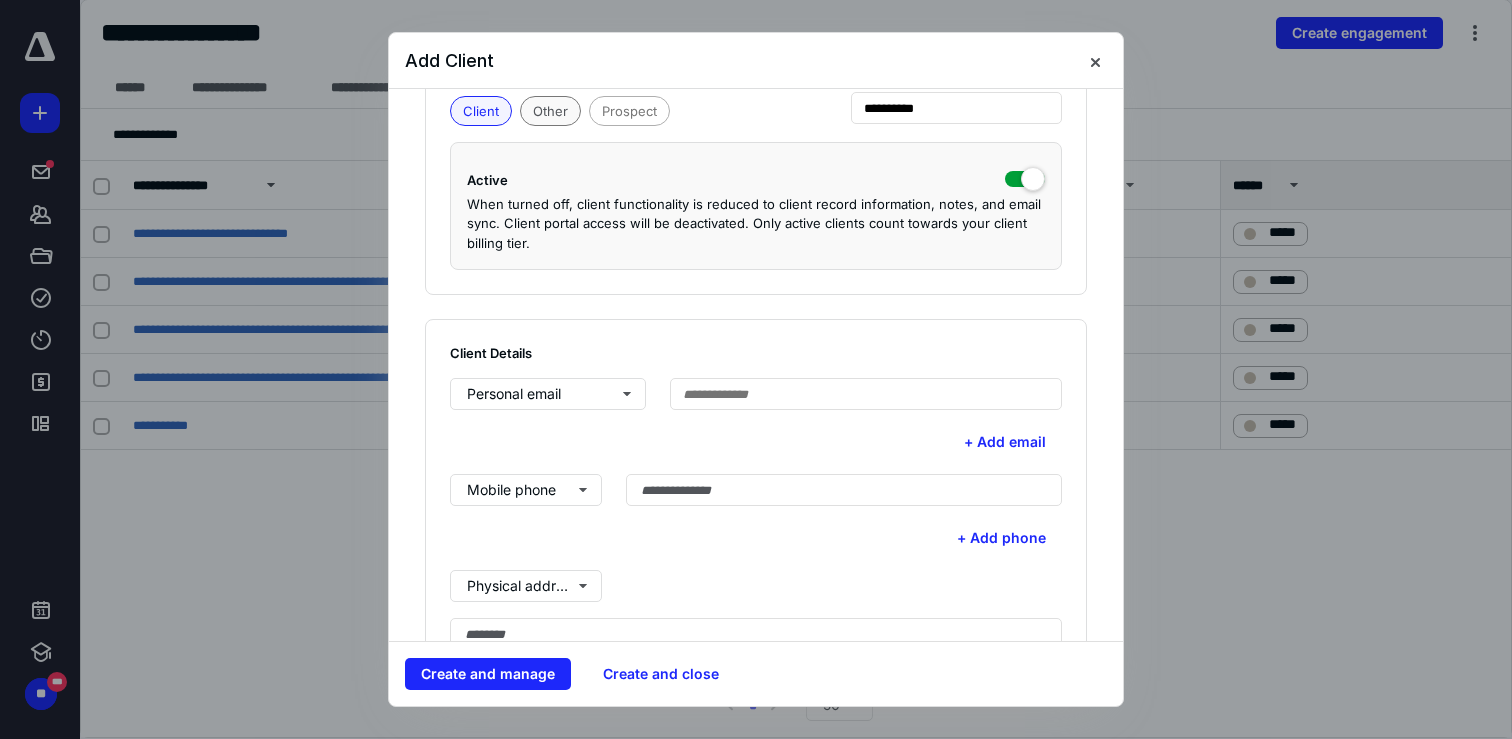 scroll, scrollTop: 363, scrollLeft: 0, axis: vertical 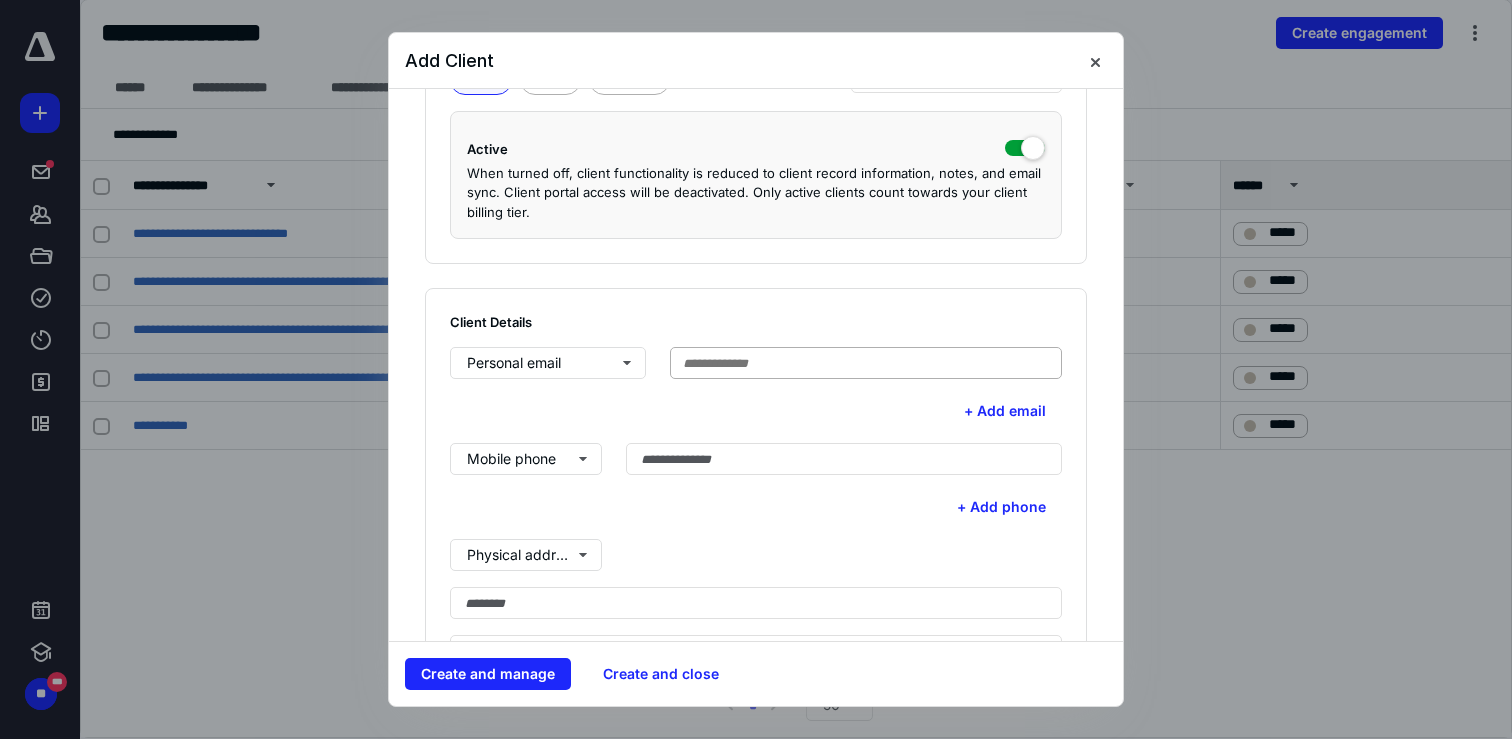 type on "********" 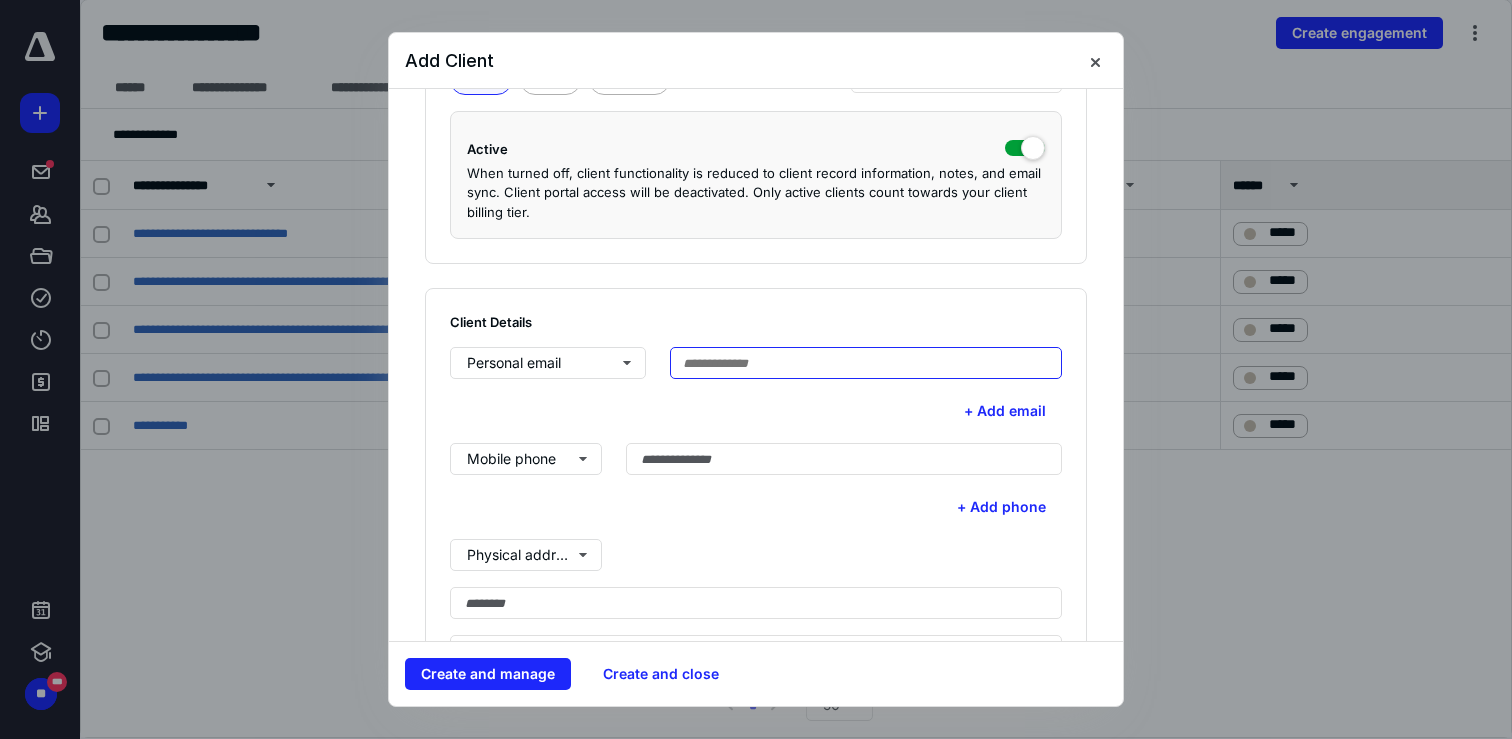 click at bounding box center (866, 363) 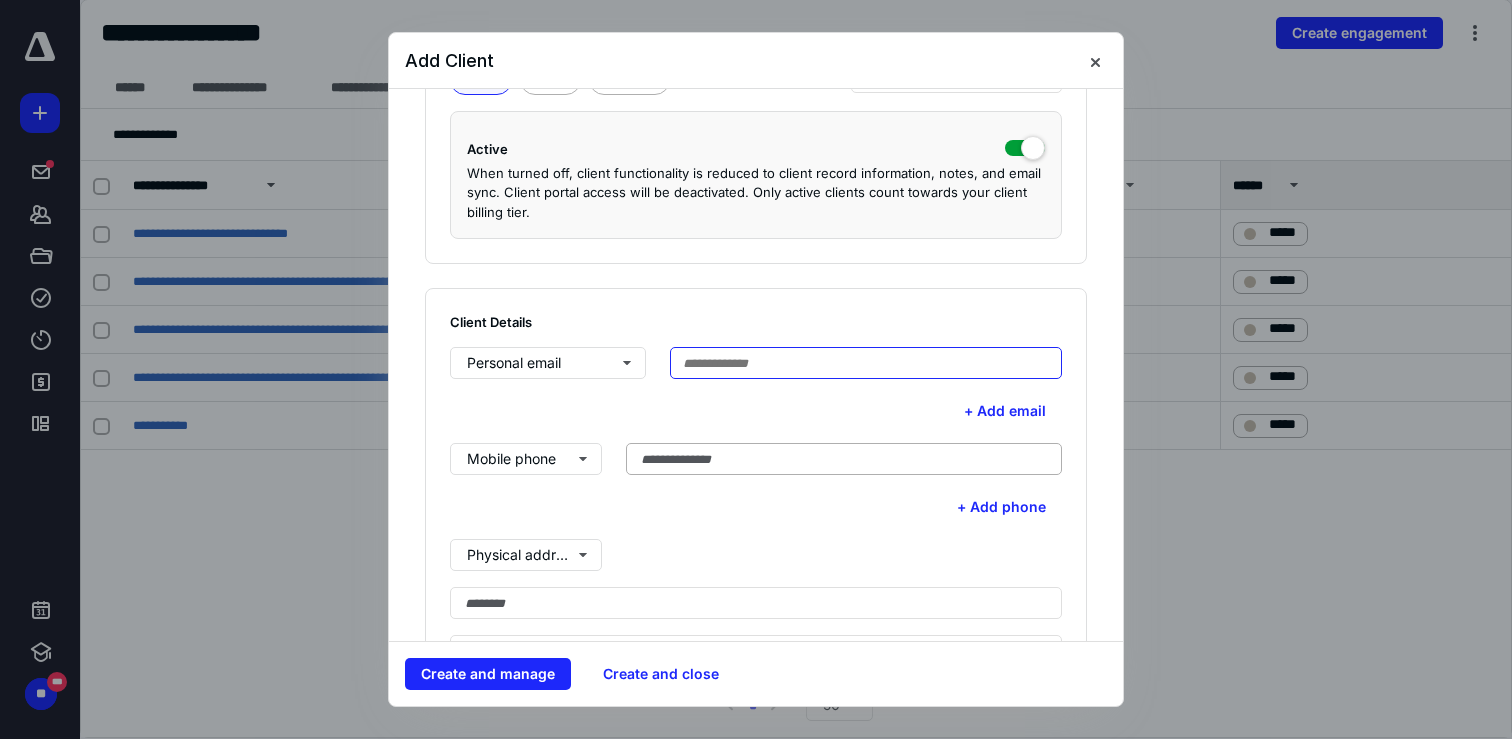 paste on "**********" 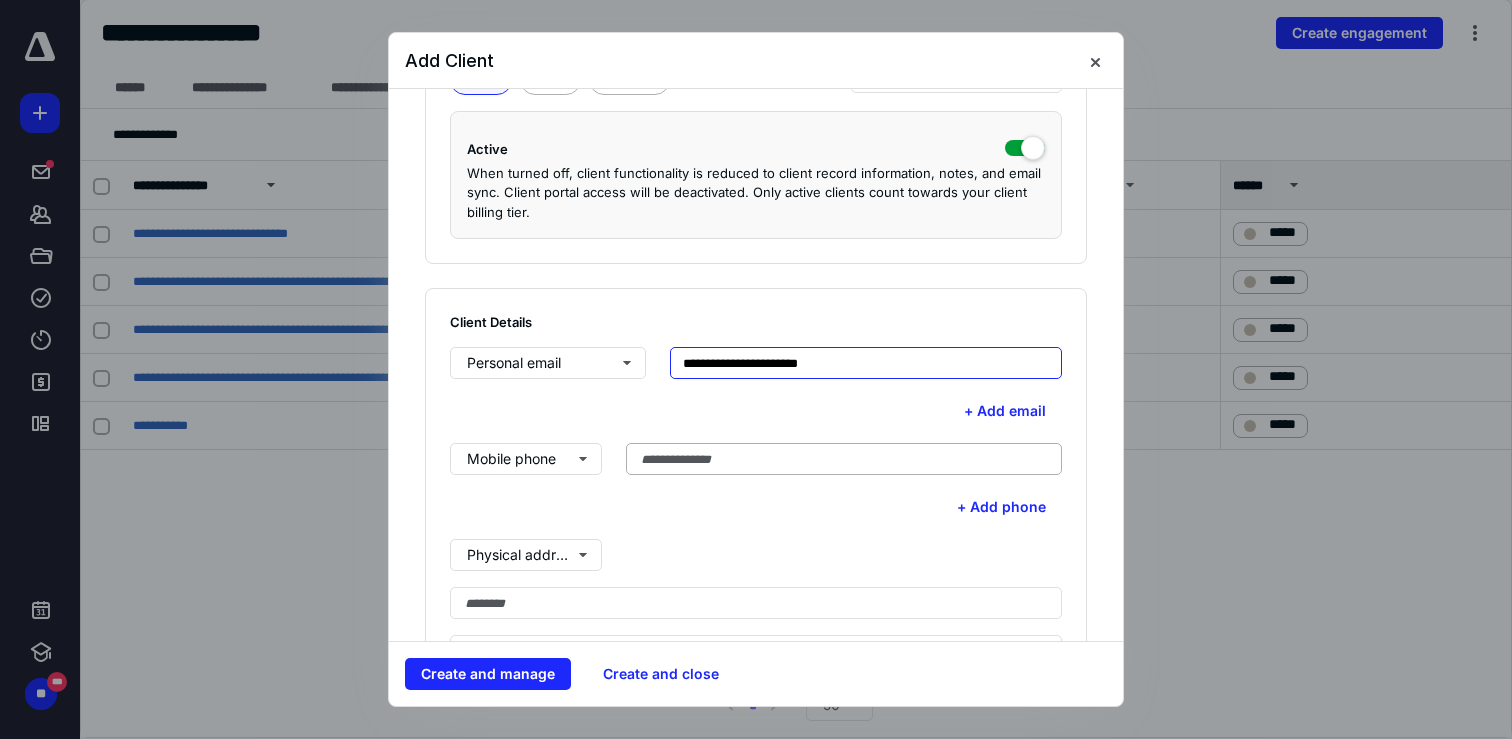 type on "**********" 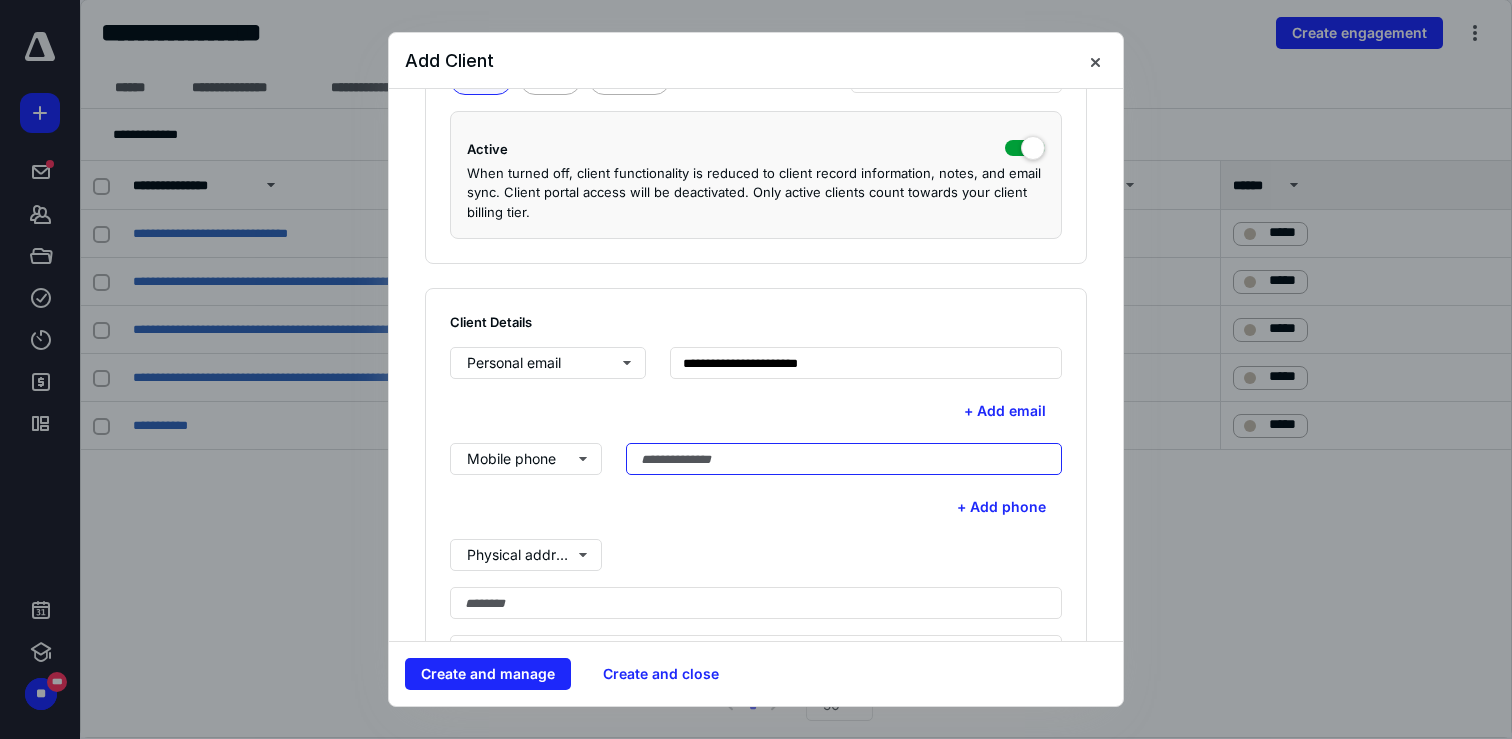 click at bounding box center [844, 459] 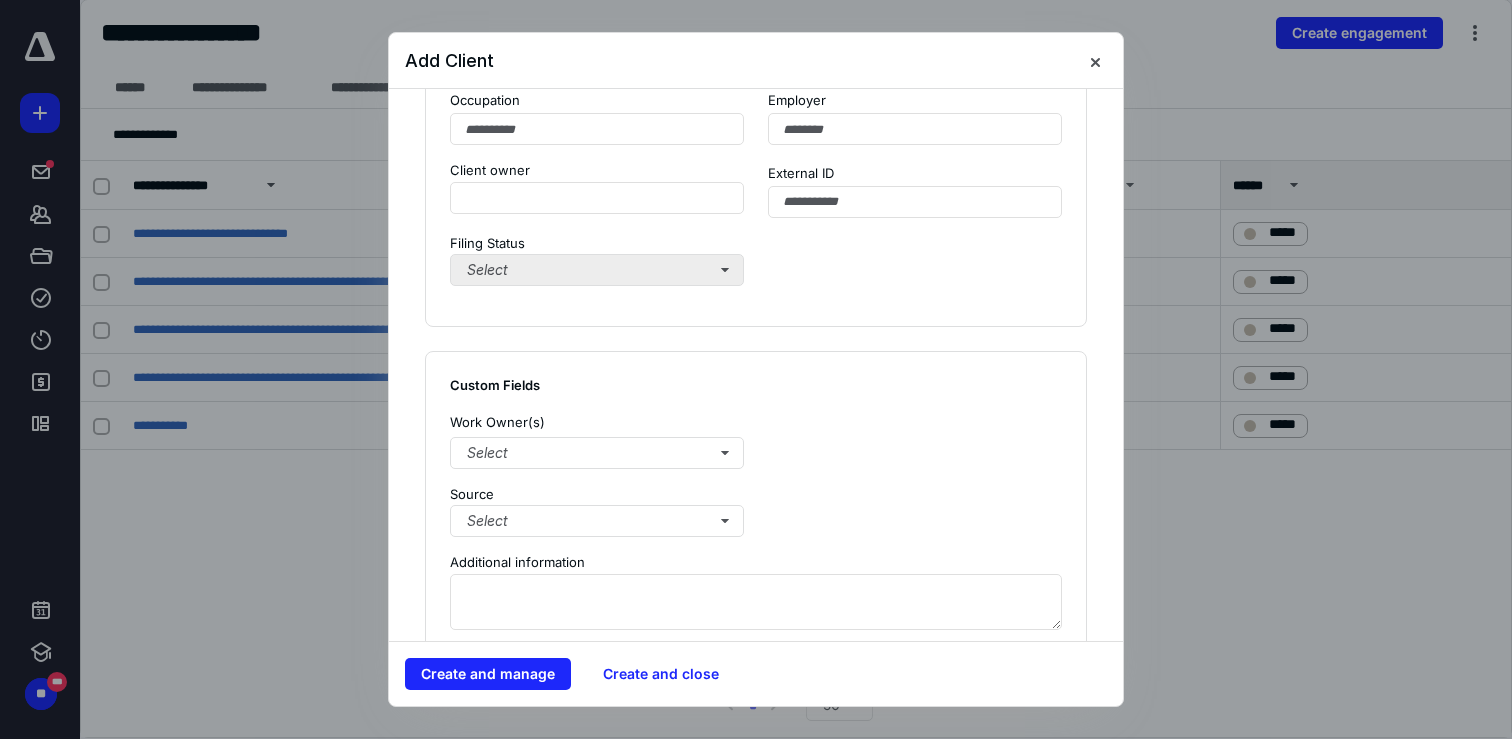 scroll, scrollTop: 1240, scrollLeft: 0, axis: vertical 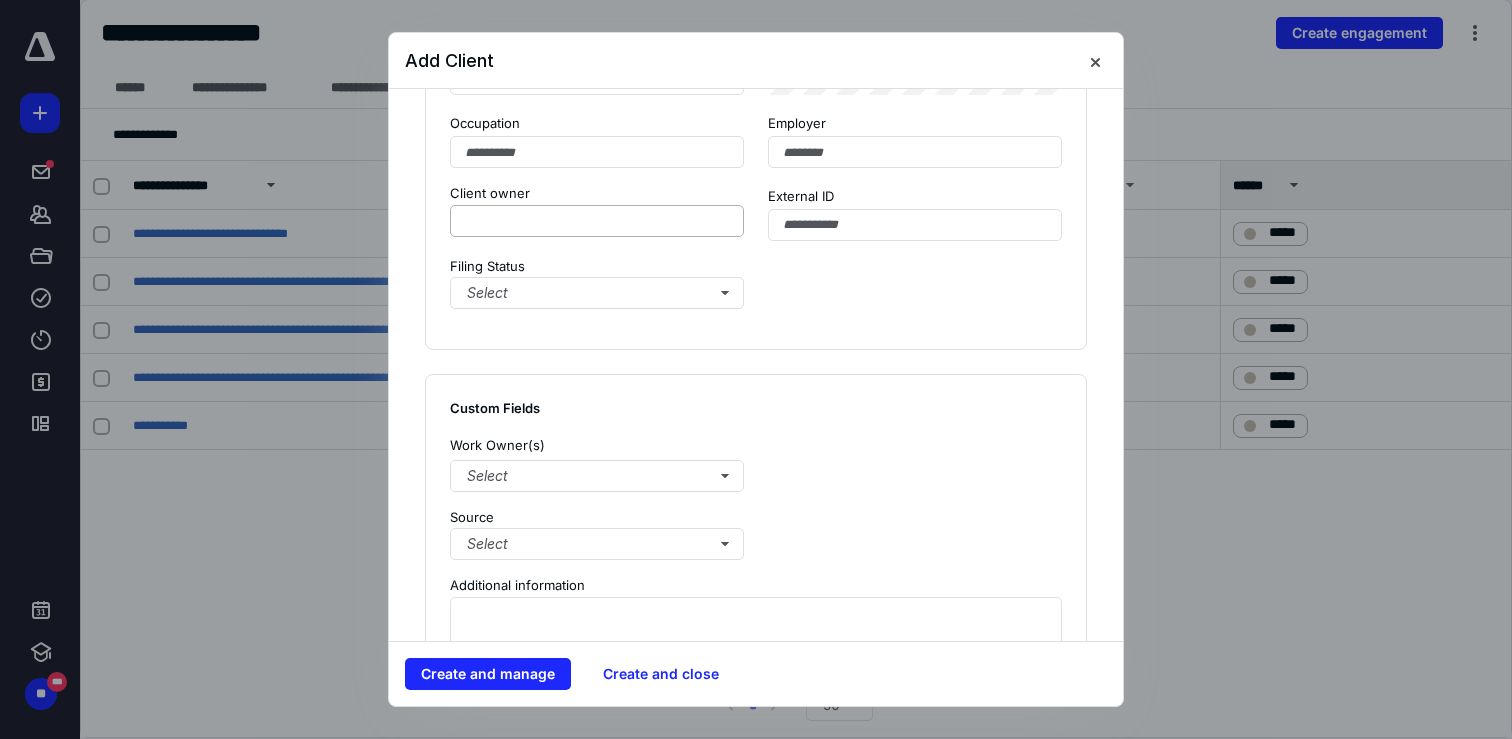 type on "**********" 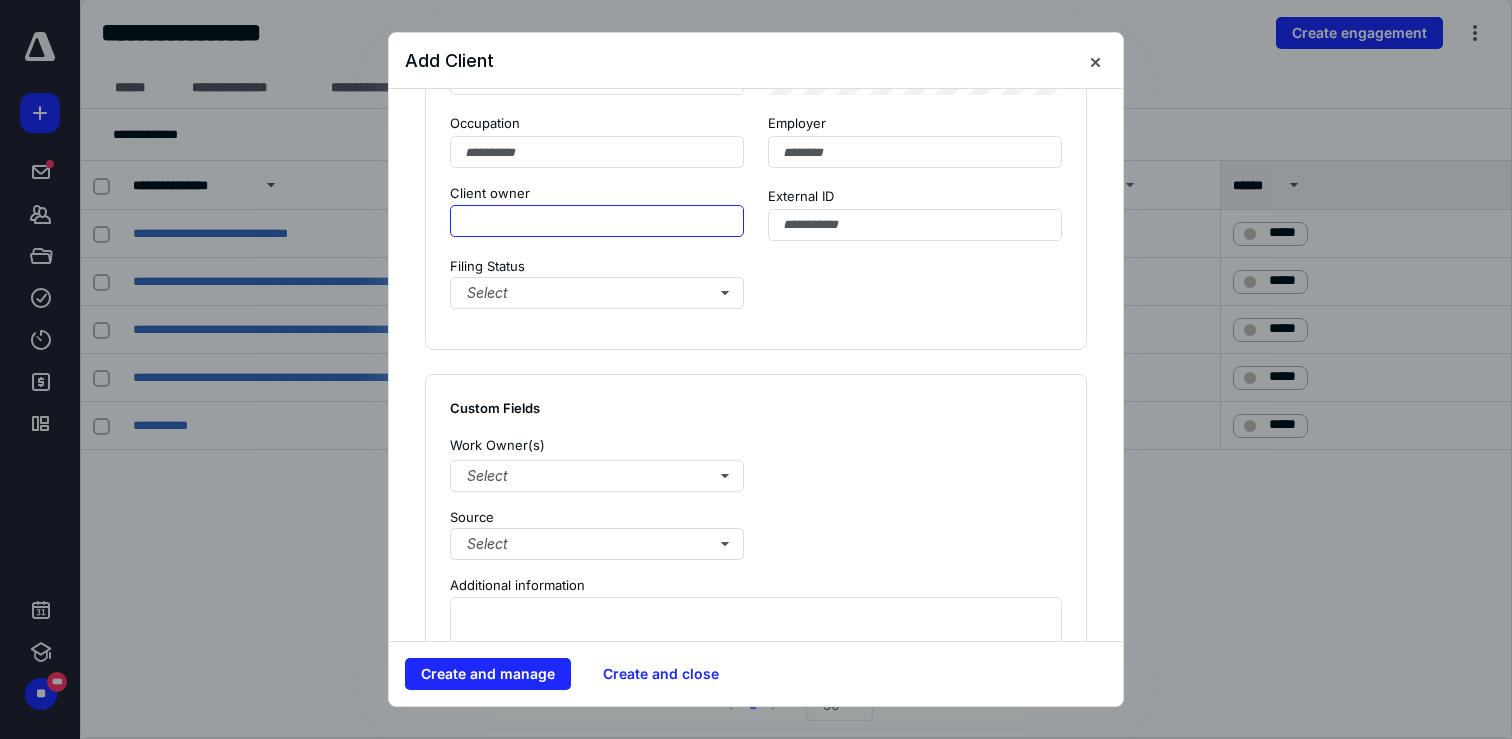 click at bounding box center (597, 221) 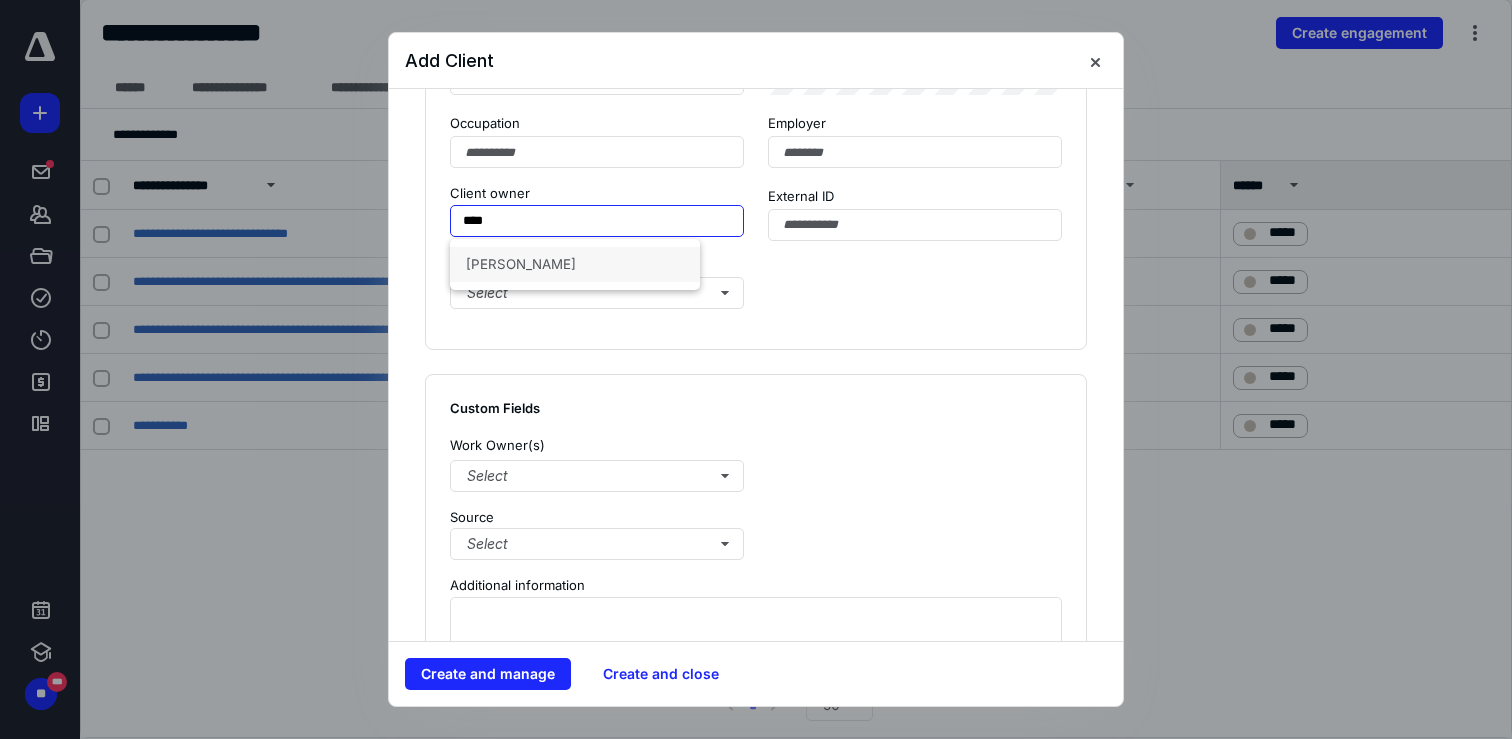 click on "[PERSON_NAME]" at bounding box center (575, 264) 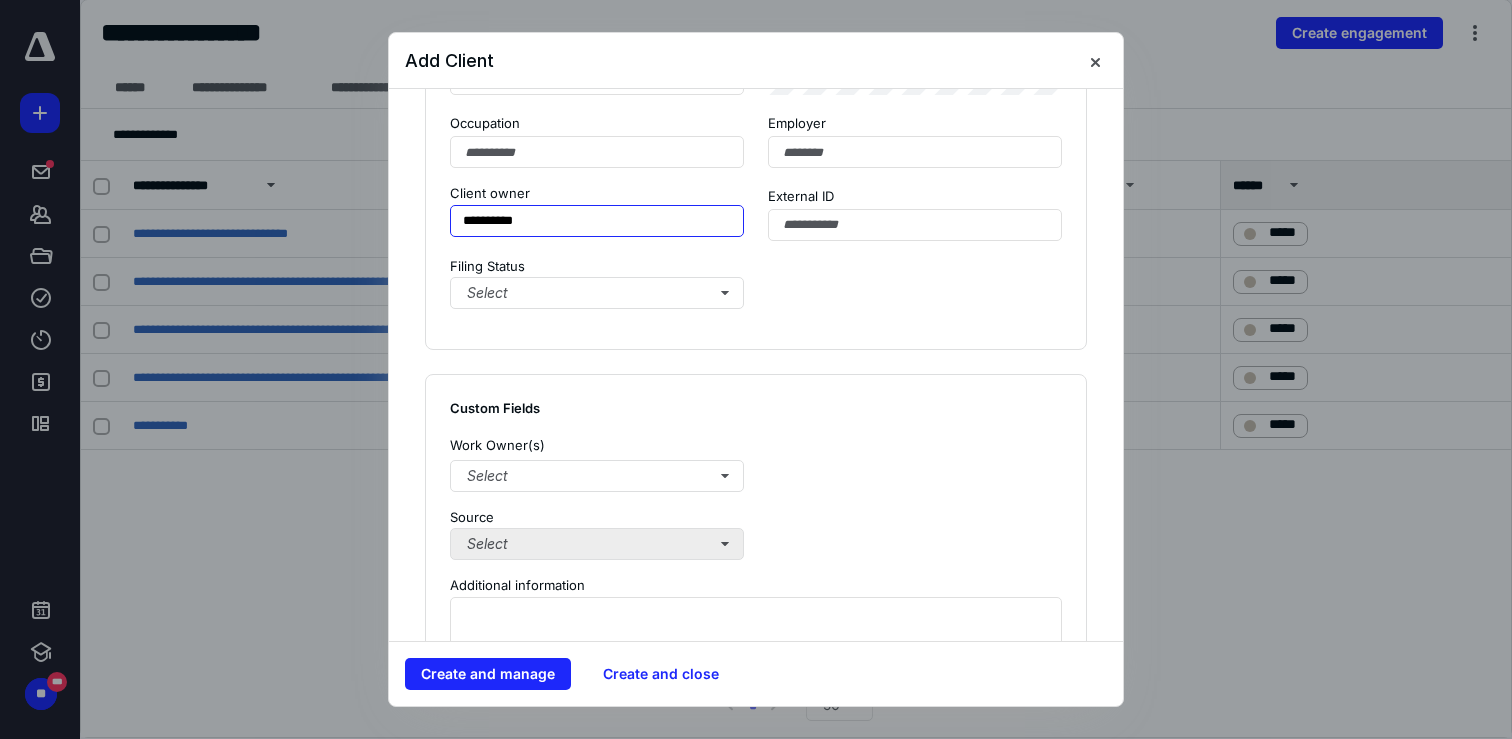 type on "**********" 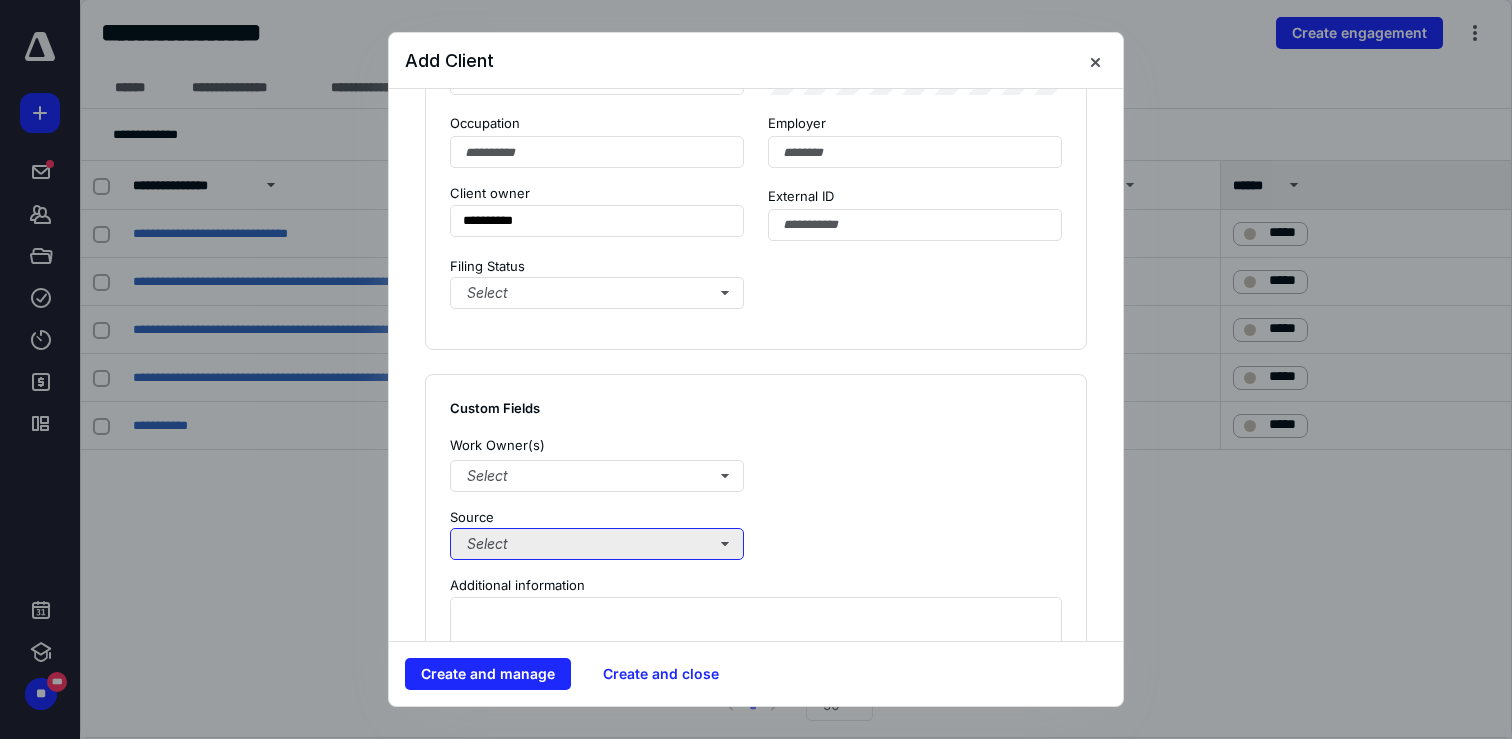 click on "Select" at bounding box center [597, 544] 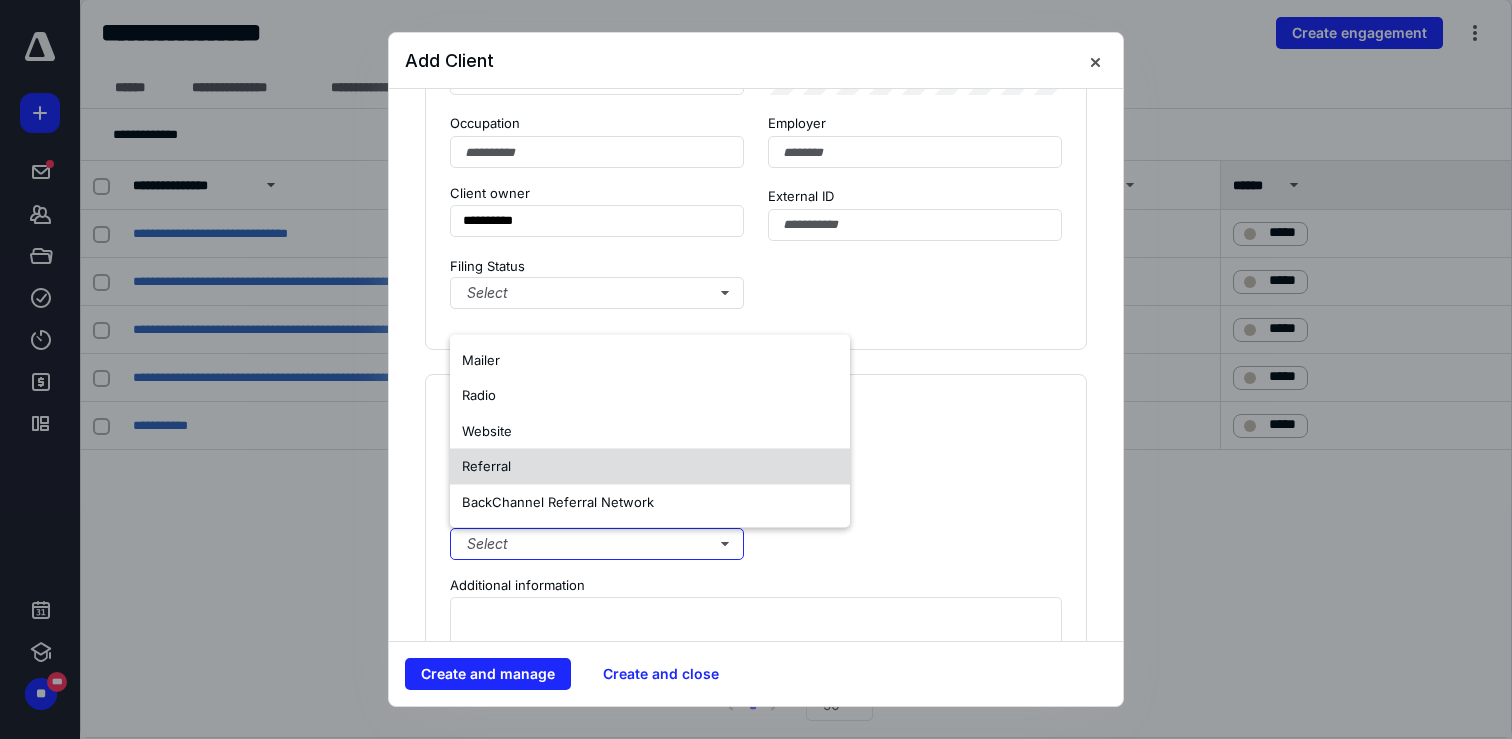 click on "Referral" at bounding box center (650, 467) 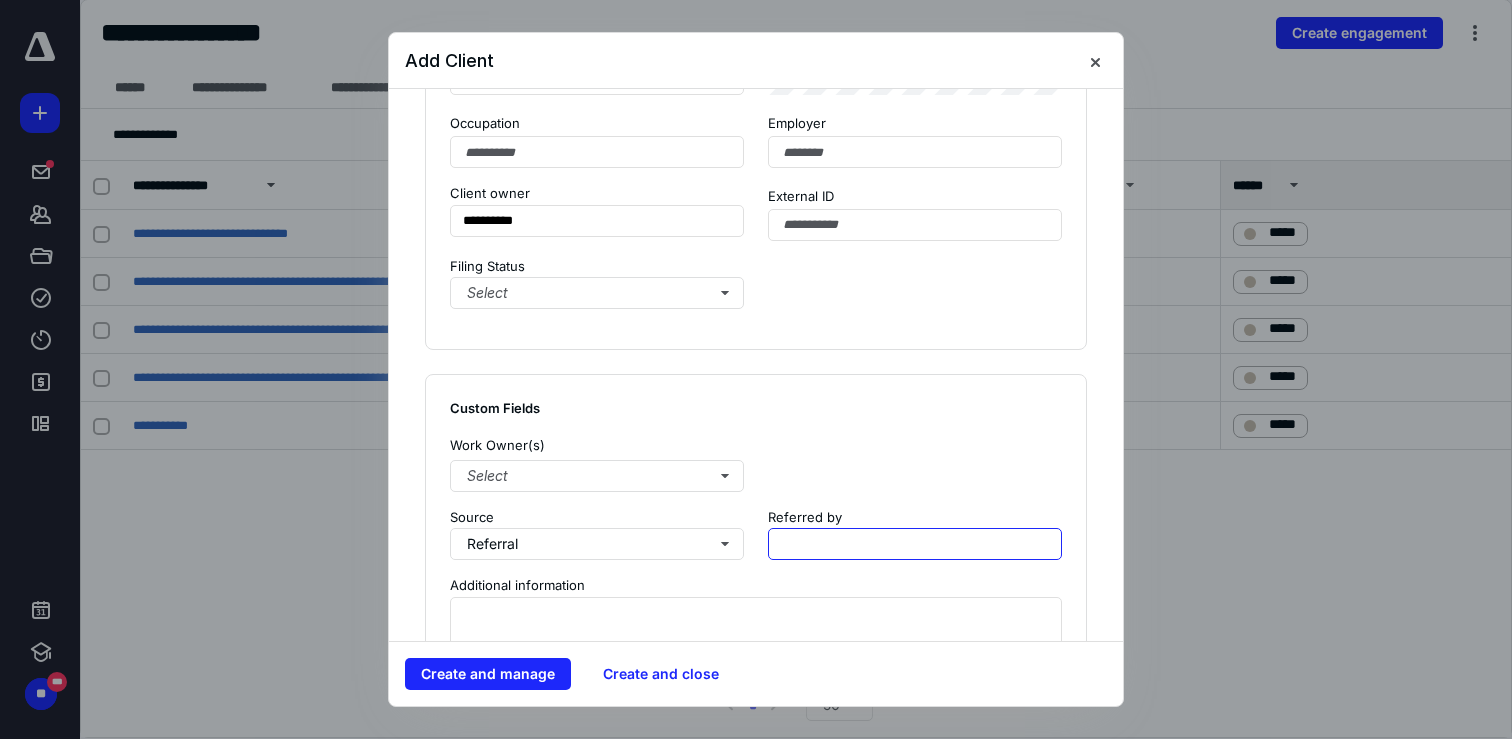 click at bounding box center [915, 544] 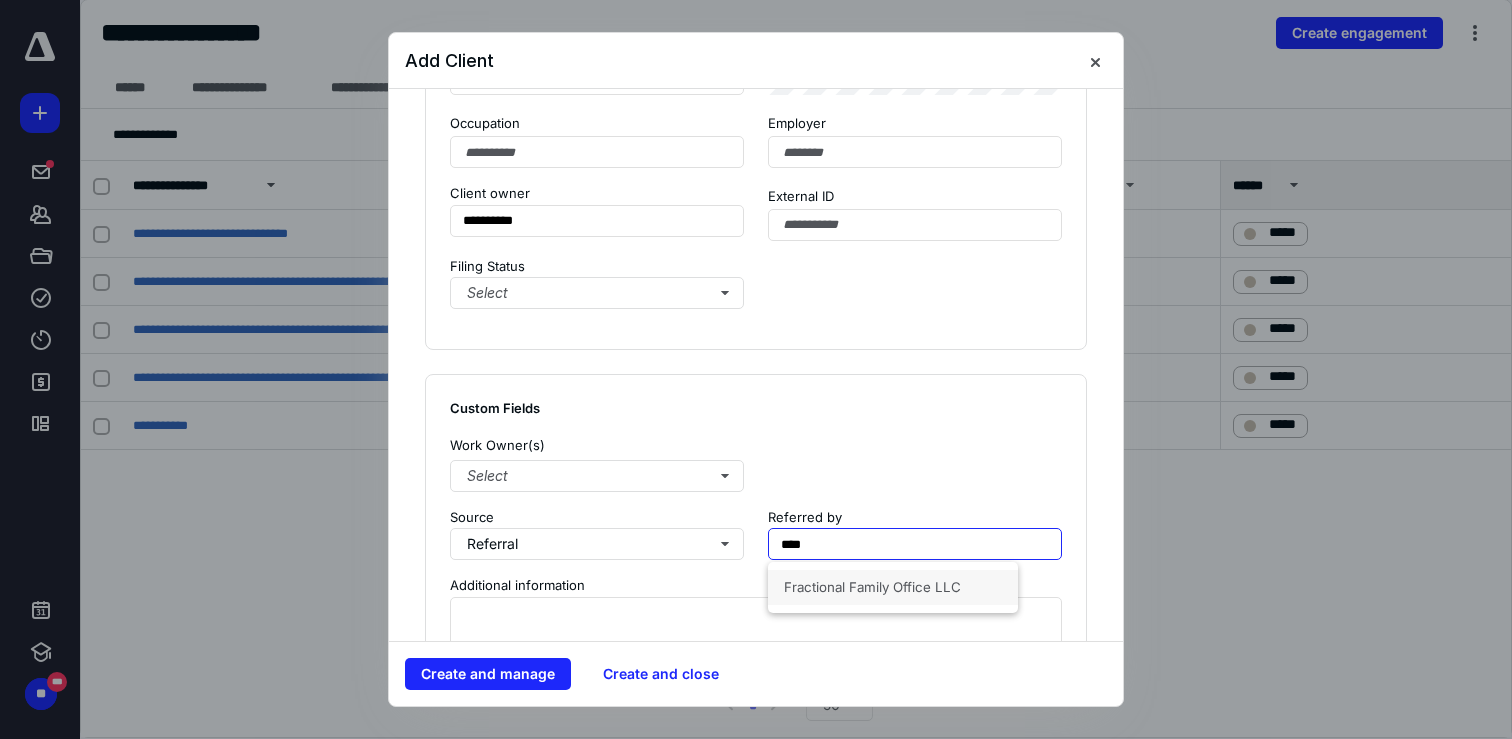 scroll, scrollTop: 1233, scrollLeft: 0, axis: vertical 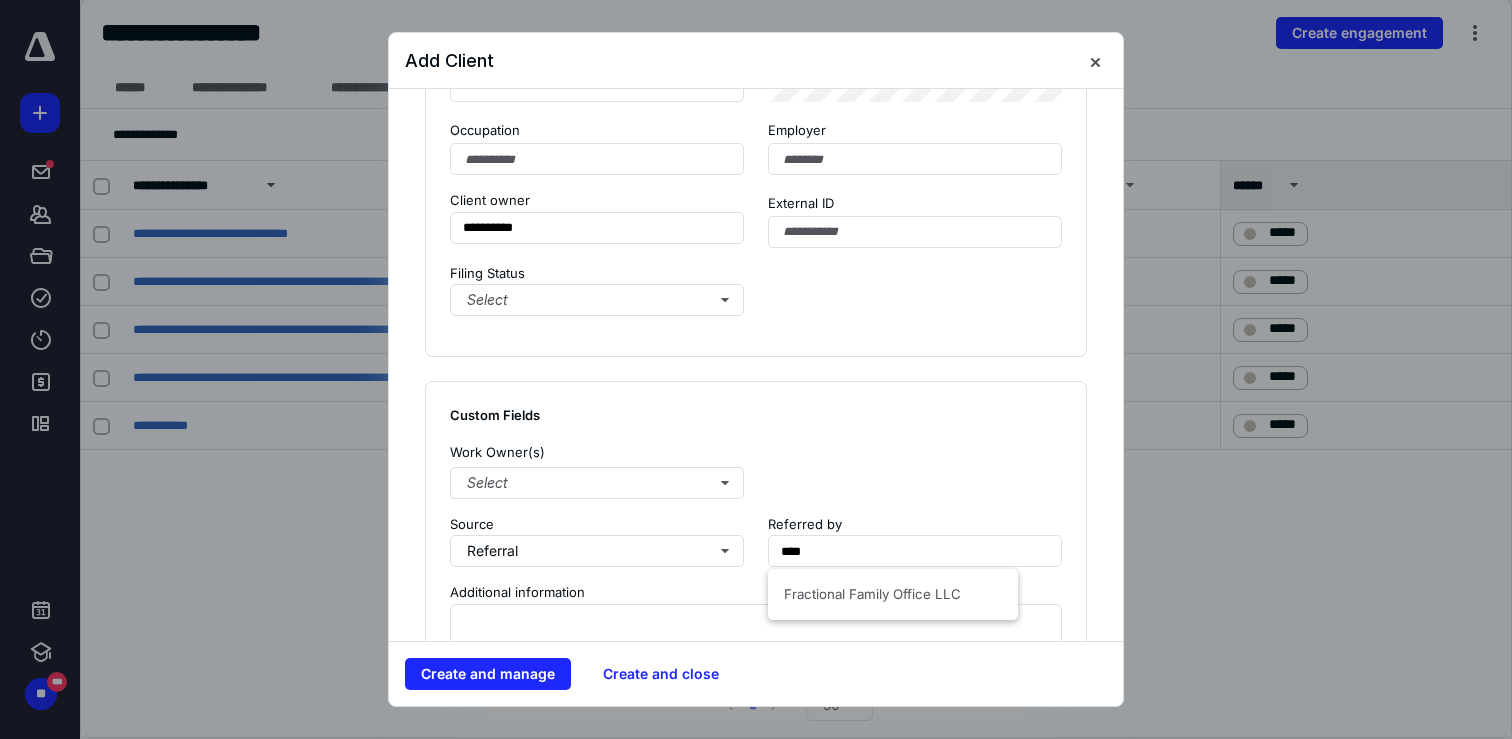 click on "Fractional Family Office LLC" at bounding box center [893, 594] 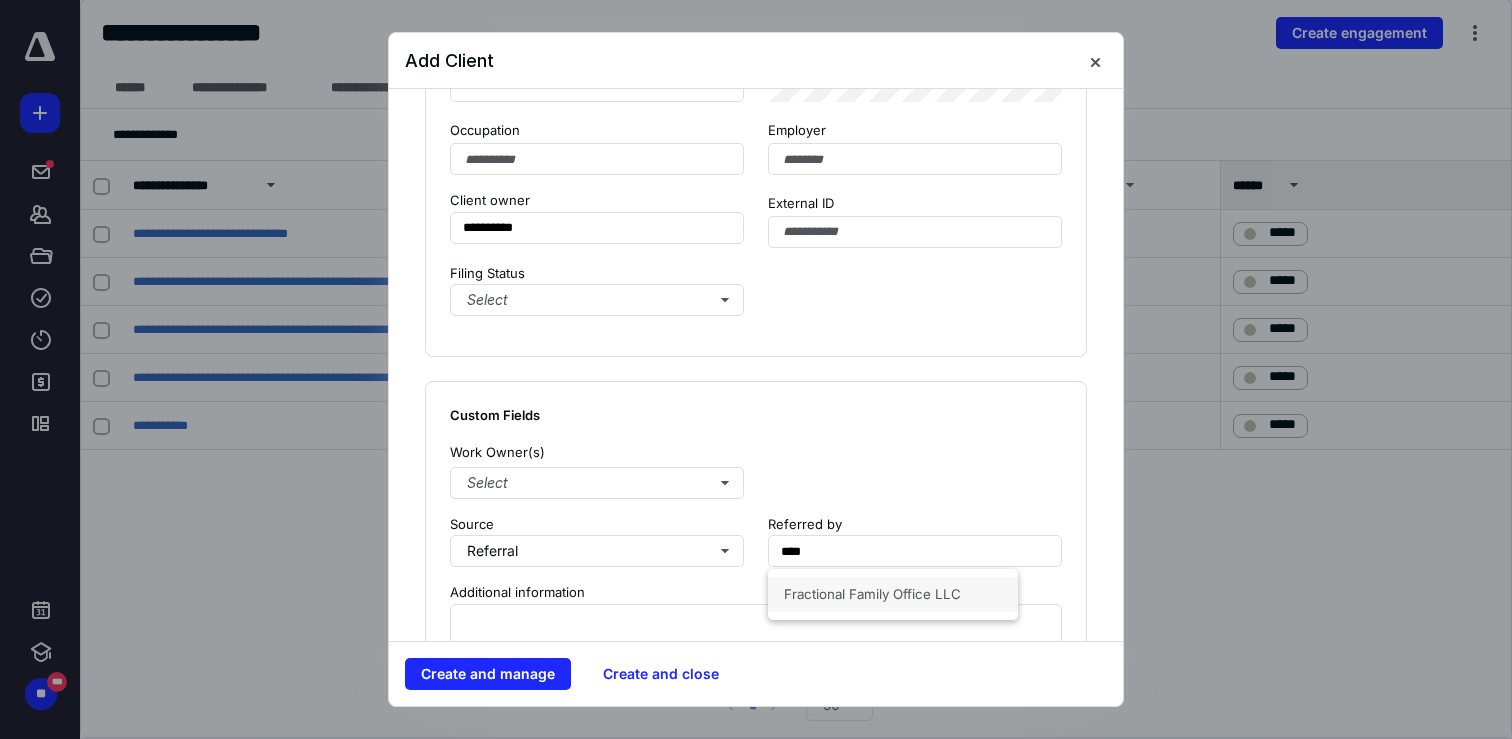 click on "Fractional Family Office LLC" at bounding box center [872, 594] 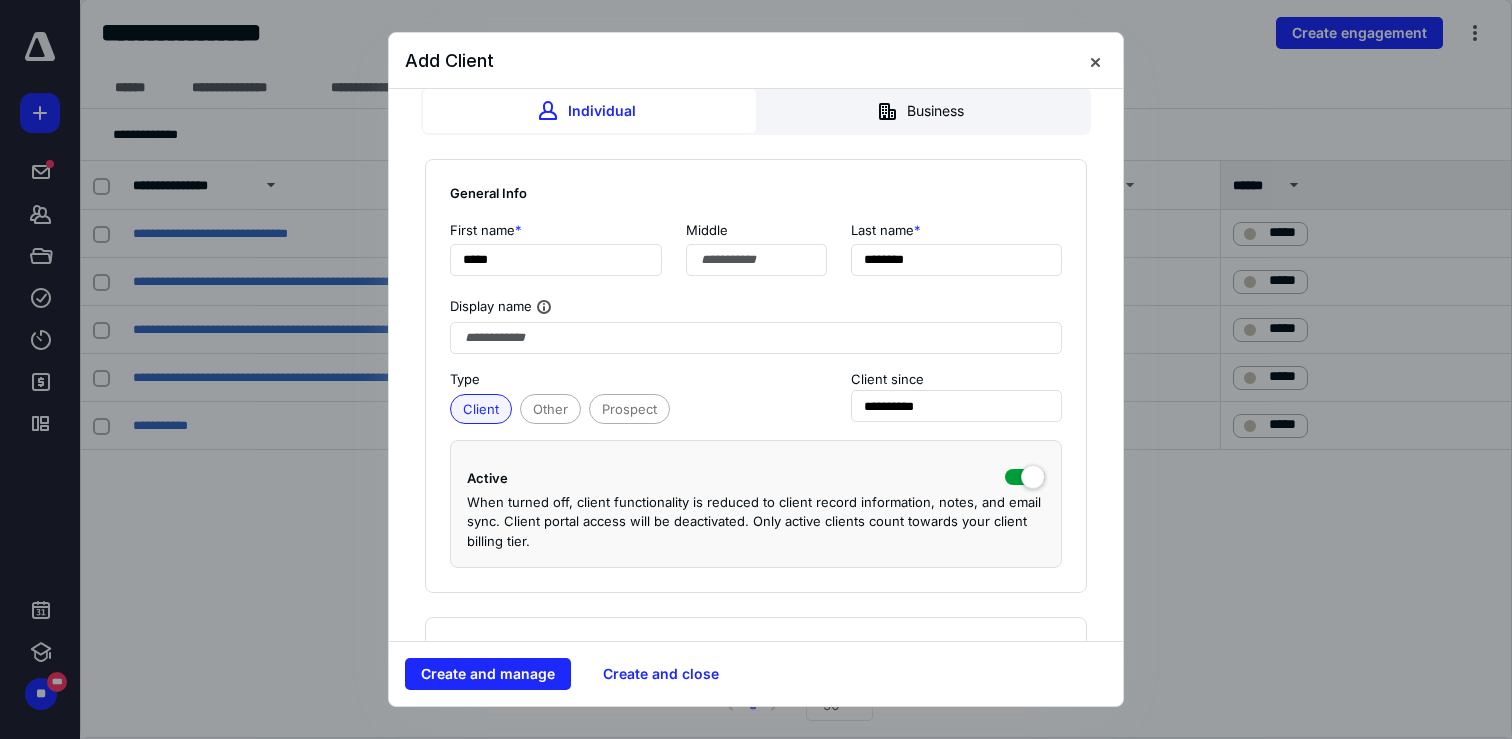 scroll, scrollTop: 0, scrollLeft: 0, axis: both 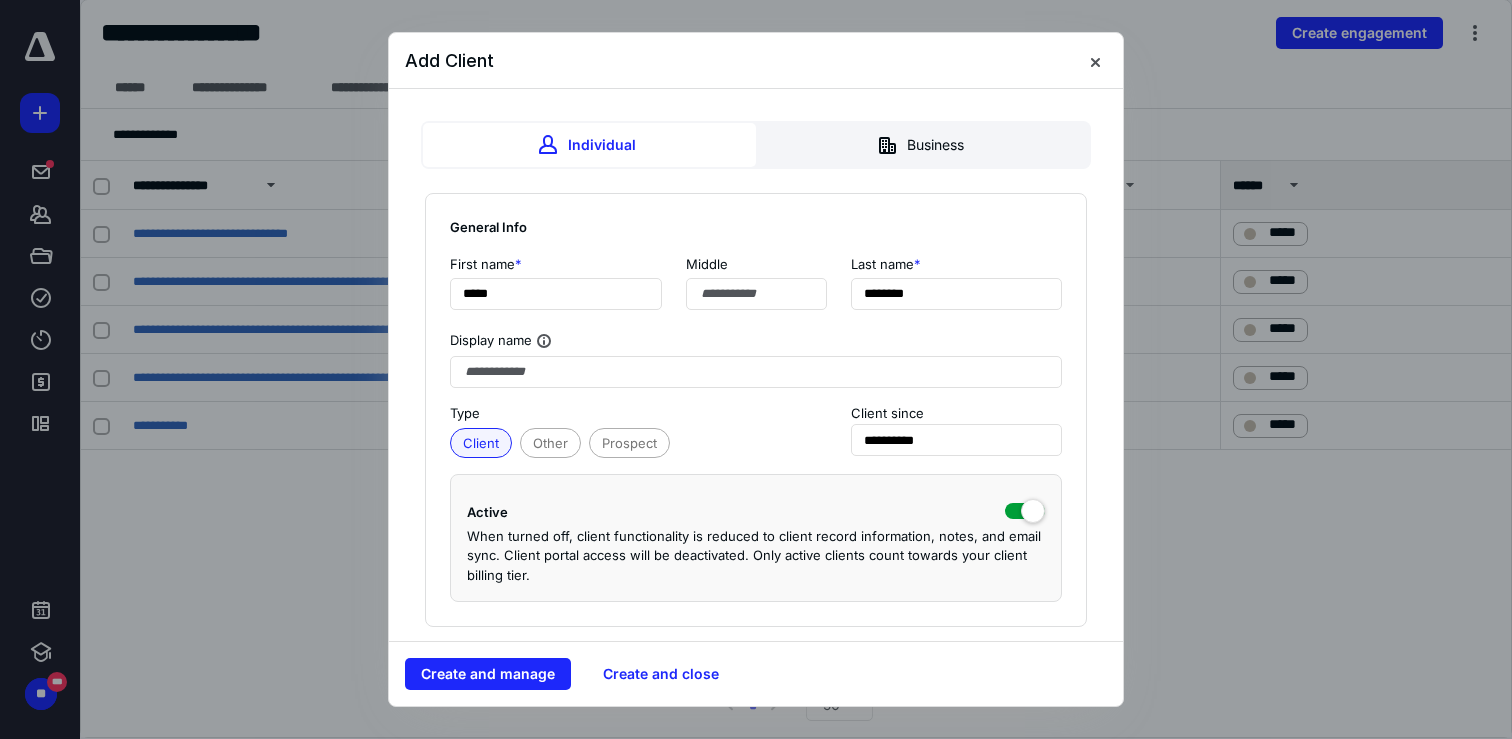 click on "Client Other Prospect" at bounding box center [626, 441] 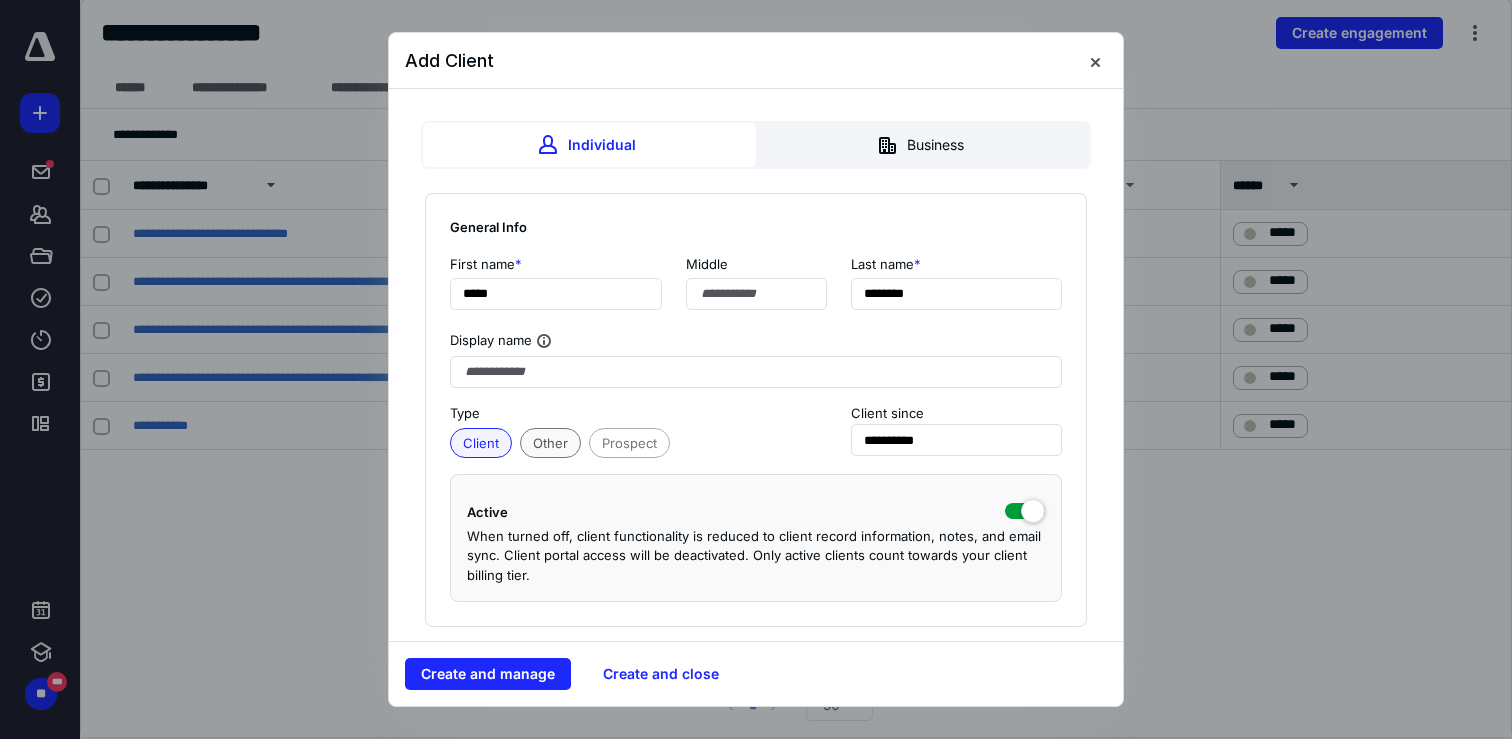 click on "Other" at bounding box center (550, 443) 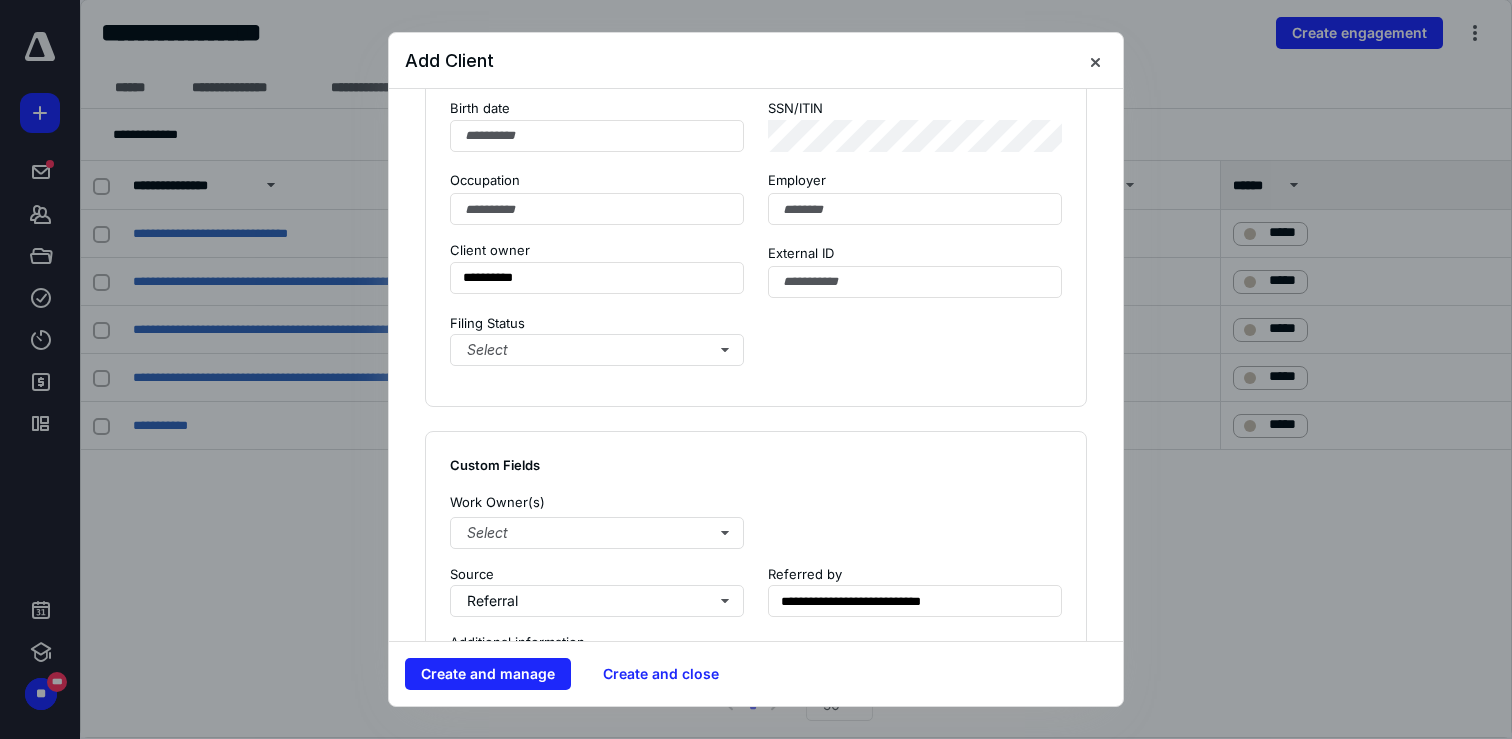 scroll, scrollTop: 1604, scrollLeft: 0, axis: vertical 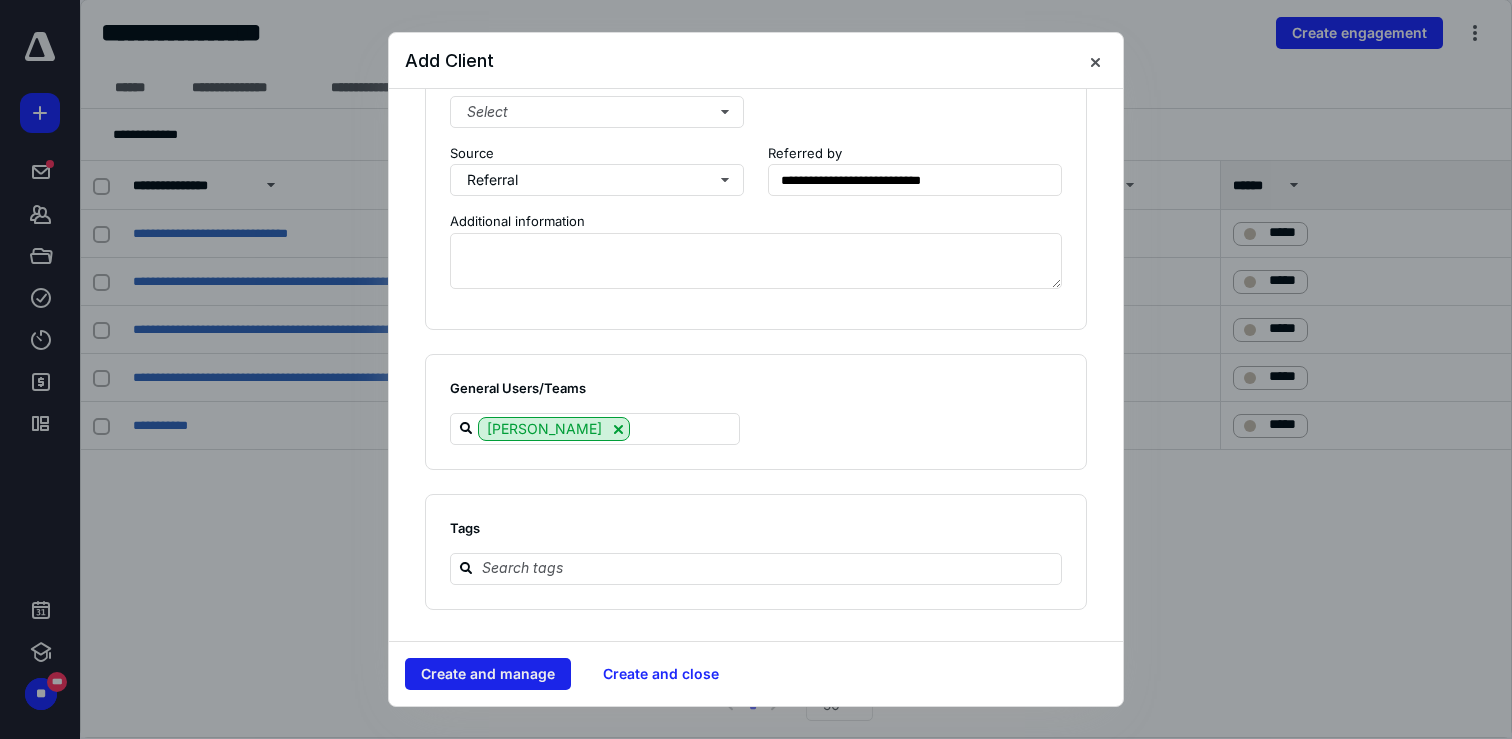 click on "Create and manage" at bounding box center (488, 674) 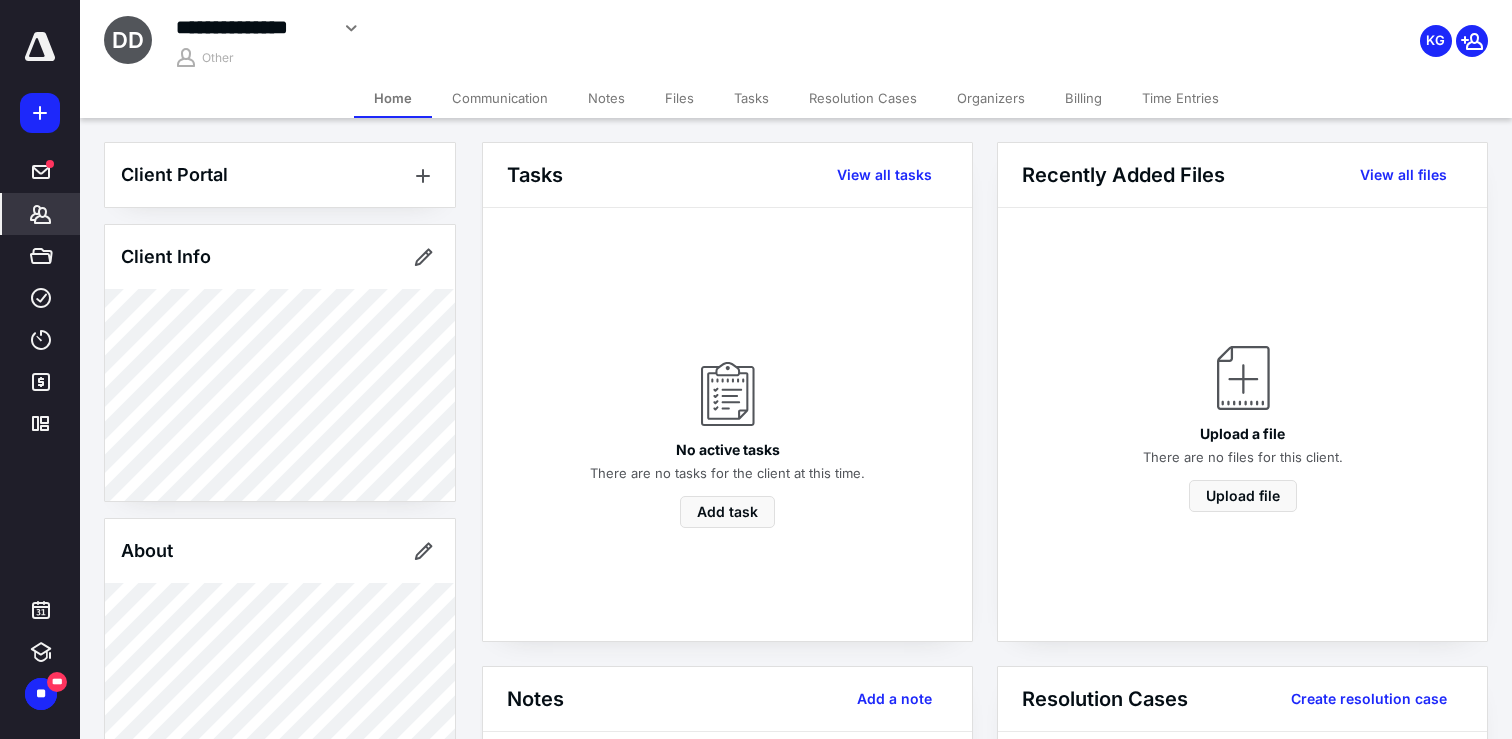 click 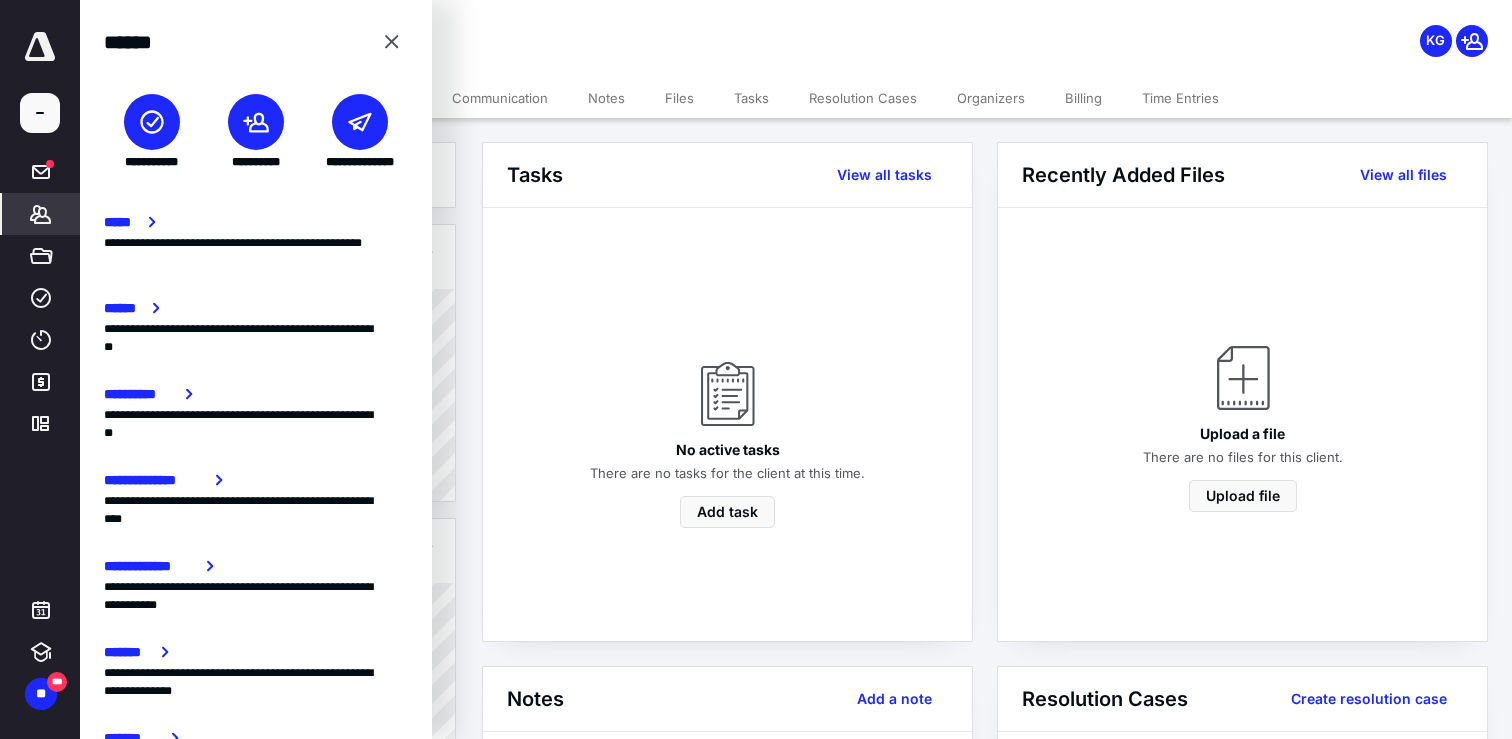 click at bounding box center [256, 122] 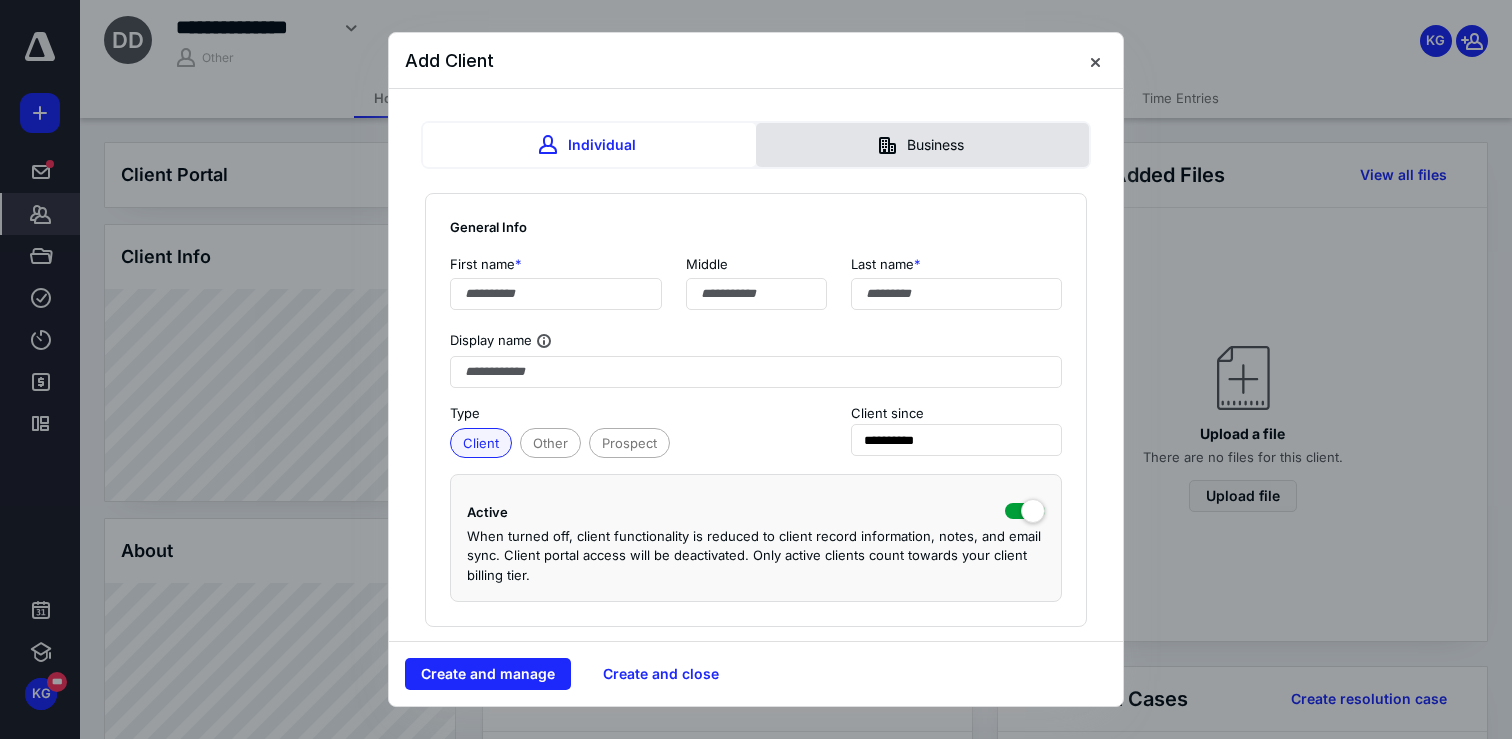 click on "Business" at bounding box center [922, 145] 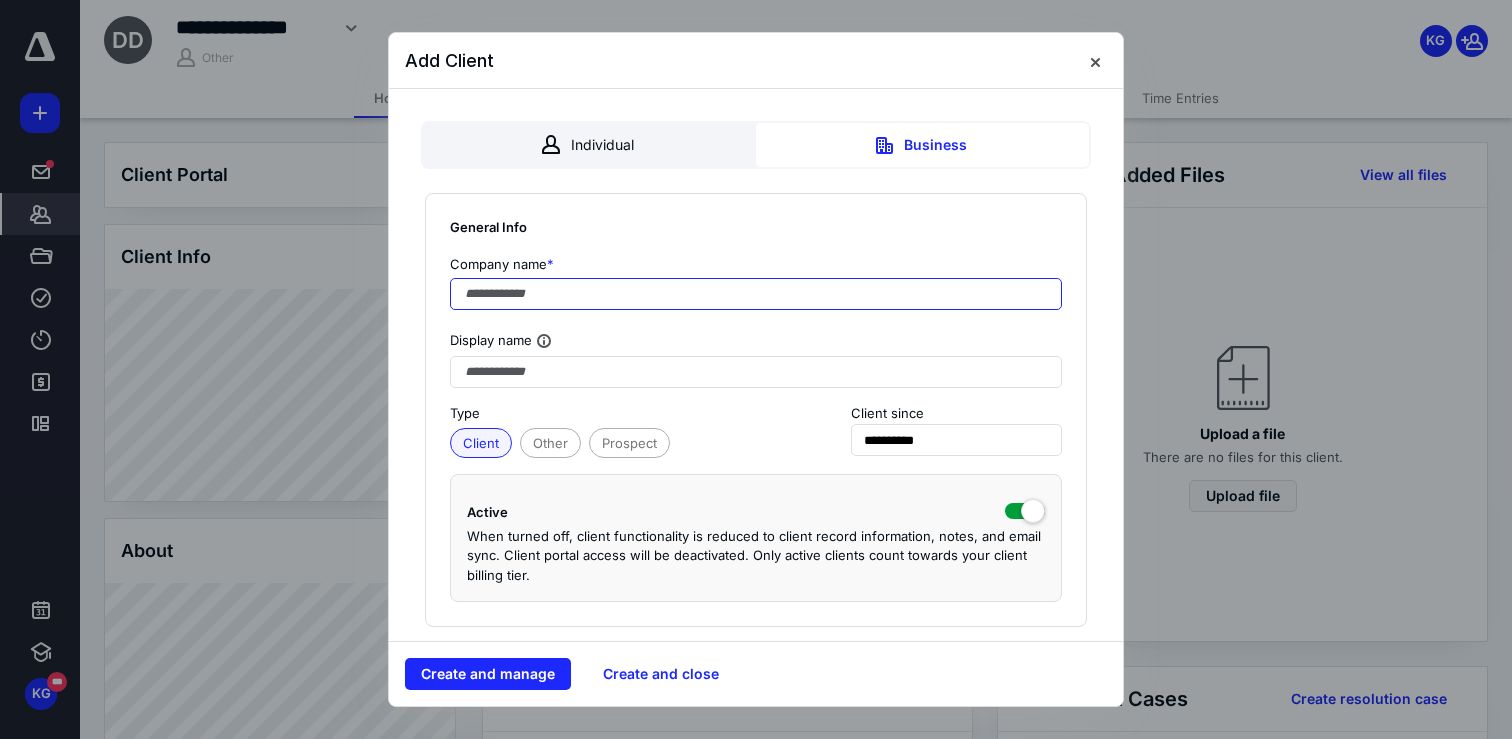 click at bounding box center [756, 294] 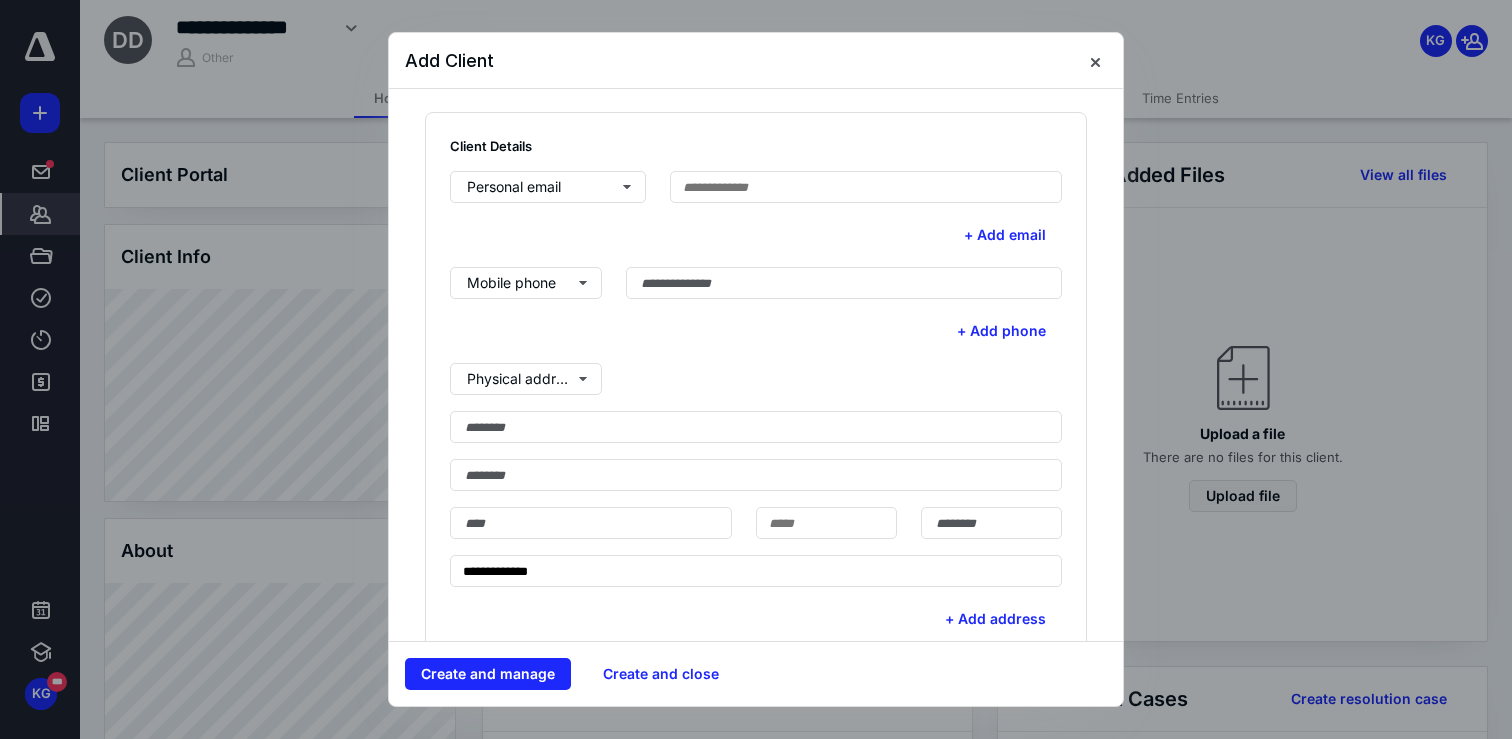 scroll, scrollTop: 554, scrollLeft: 0, axis: vertical 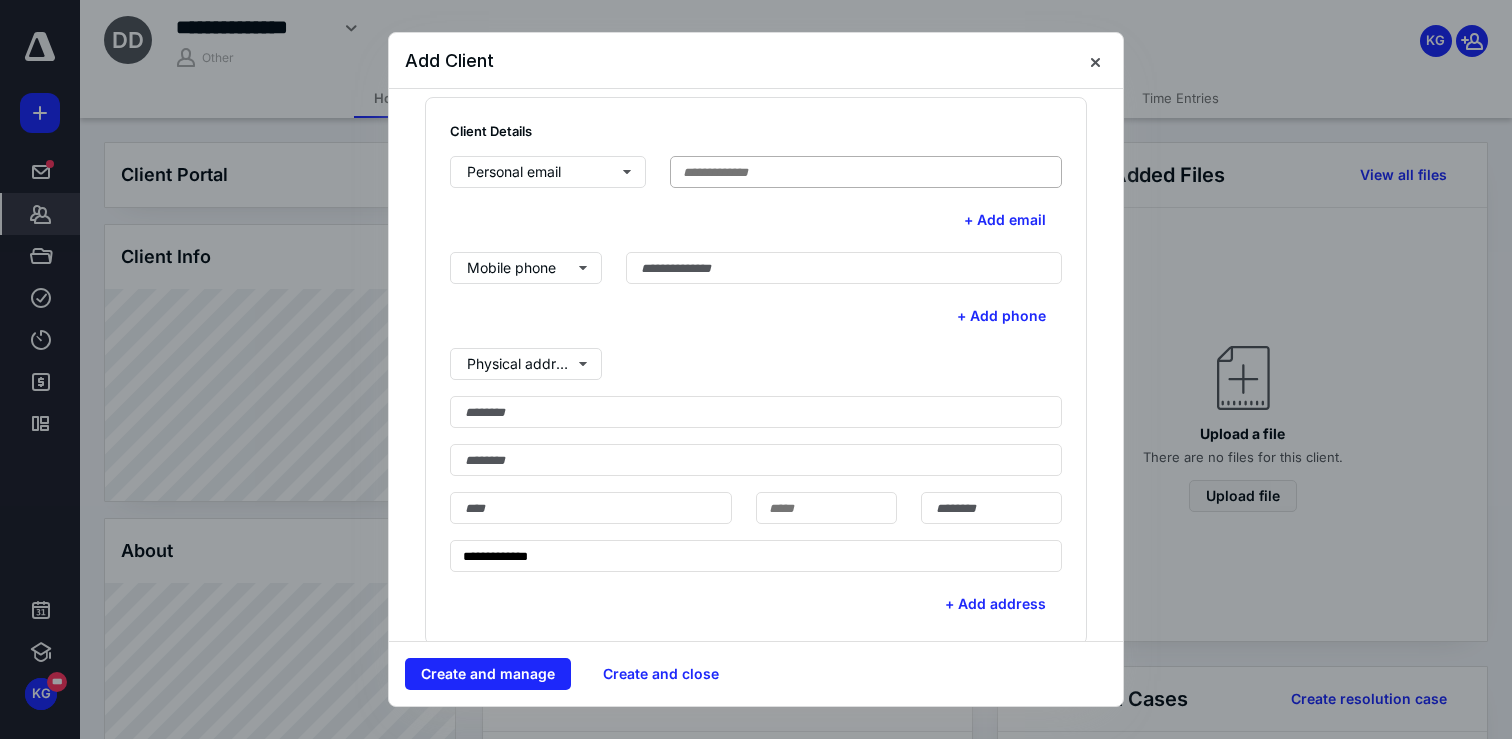 type on "**********" 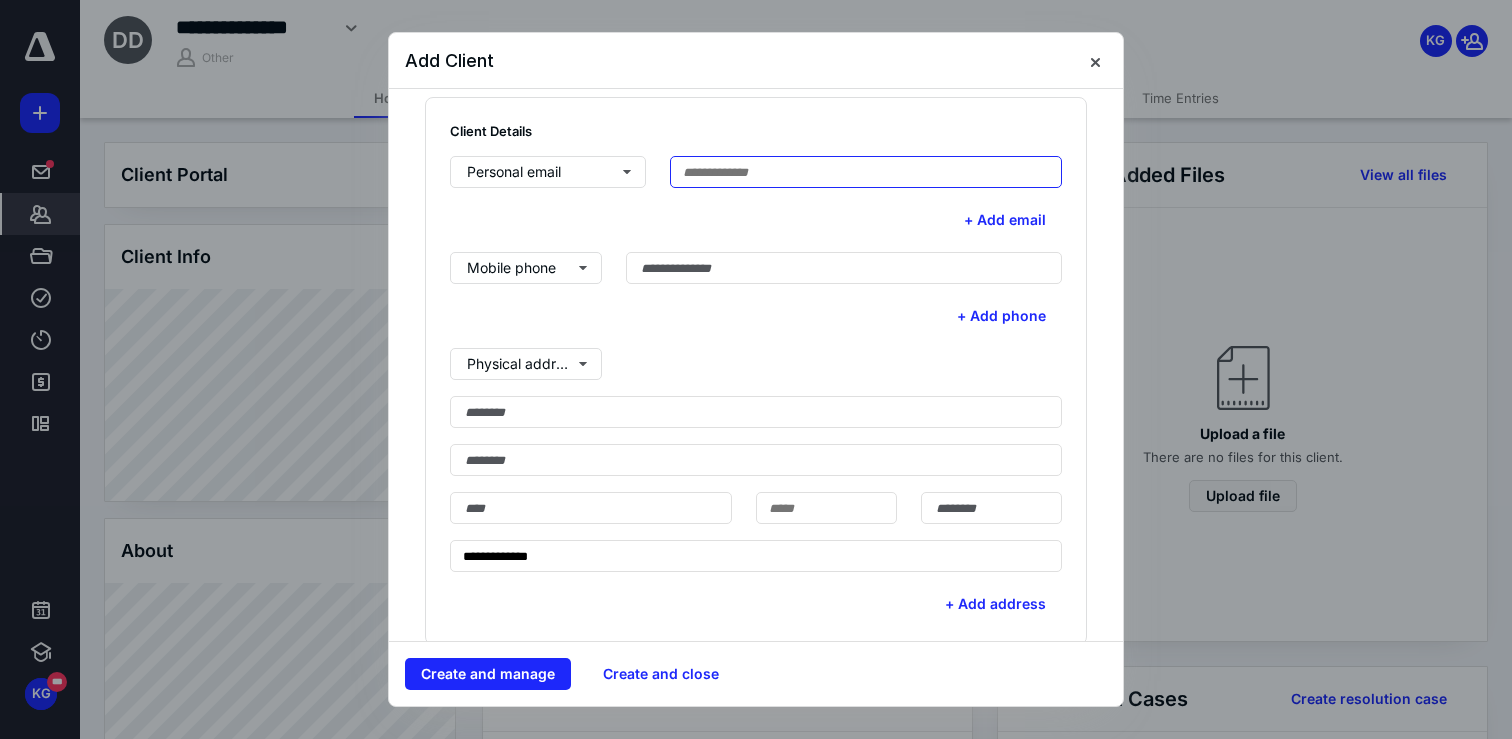 click at bounding box center [866, 172] 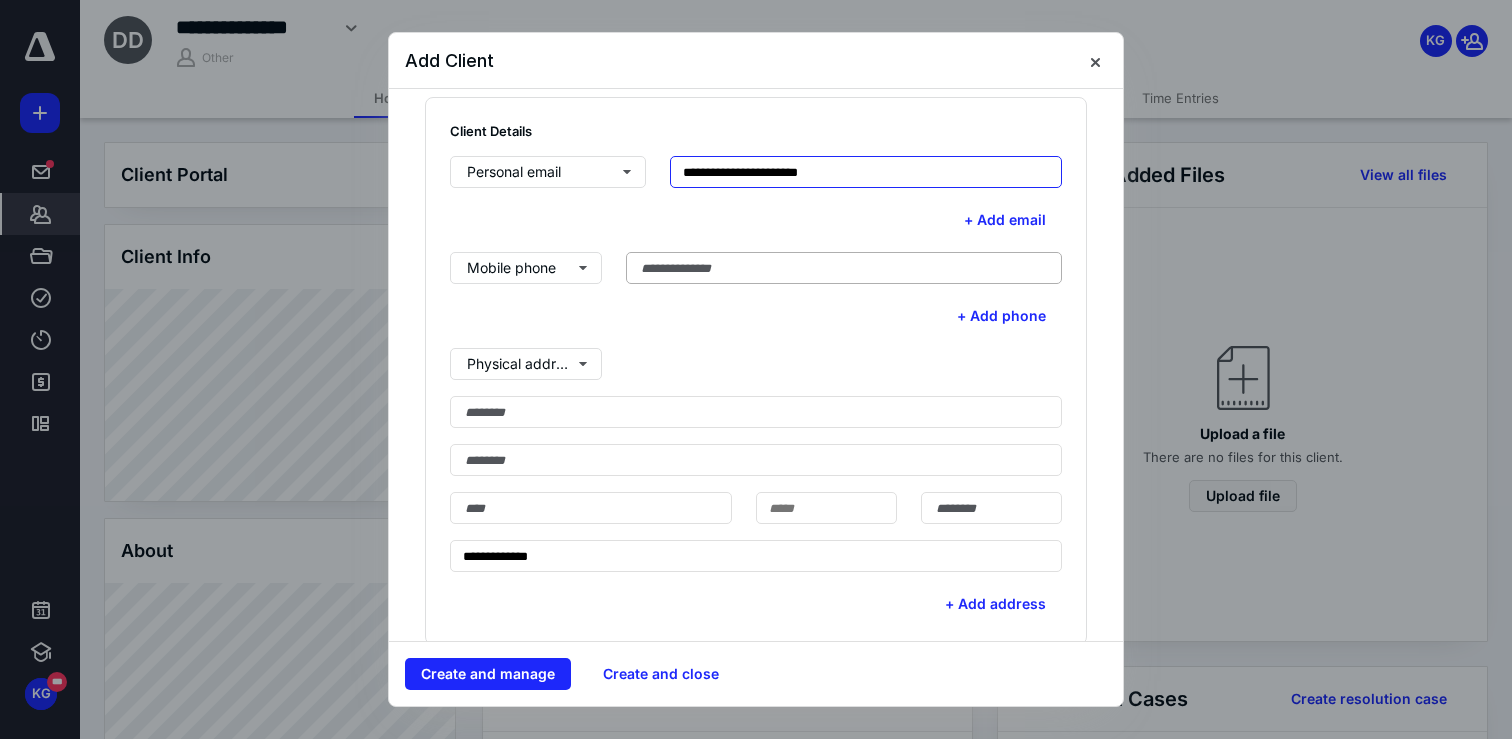type on "**********" 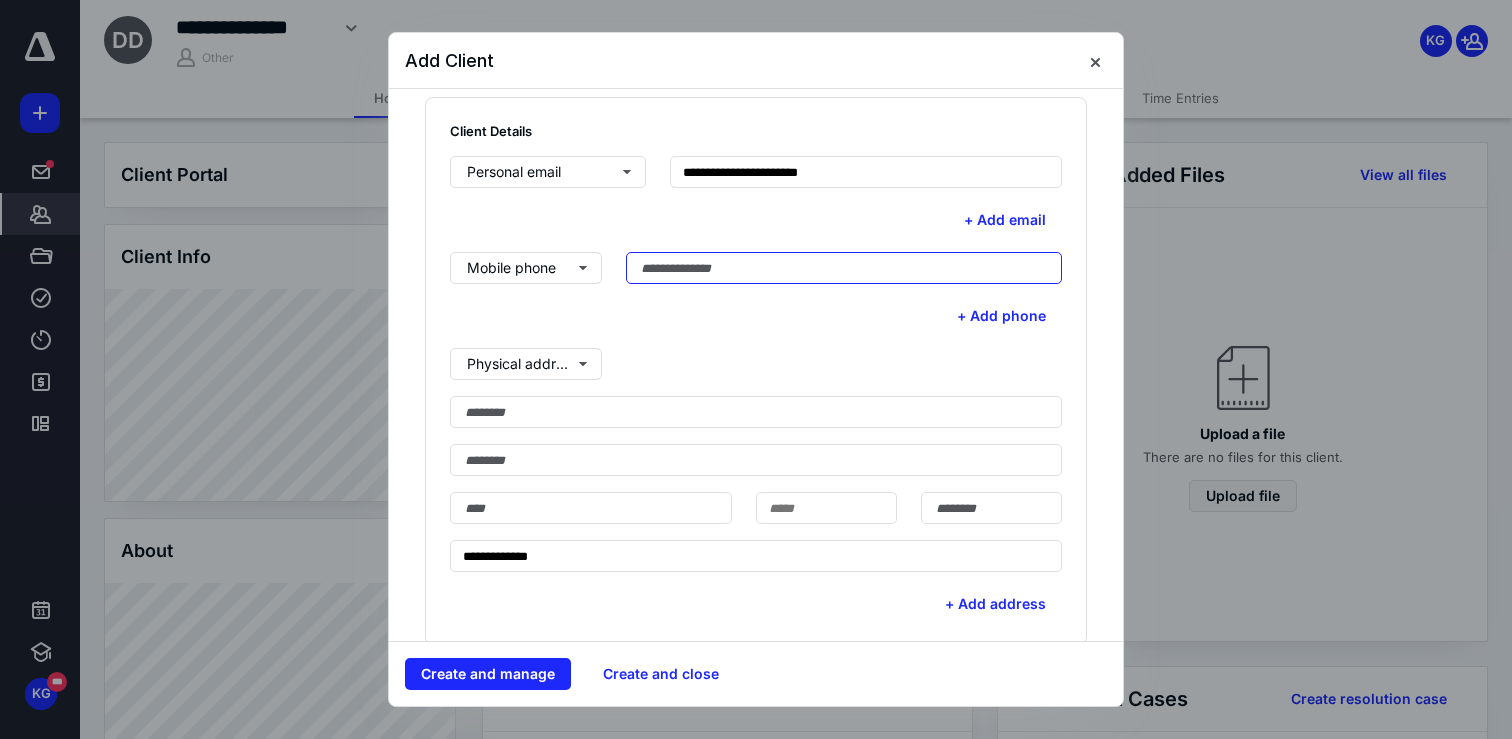 click at bounding box center [844, 268] 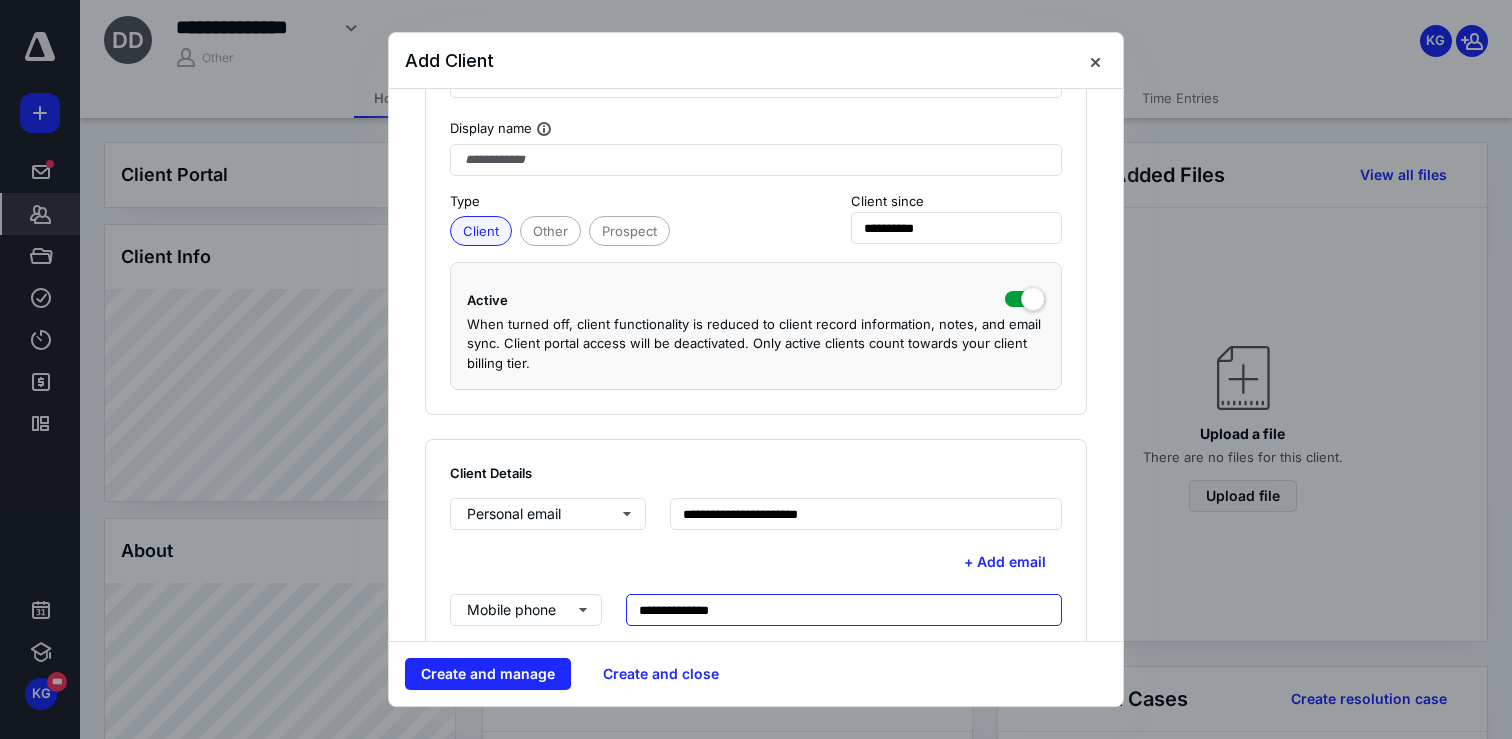 scroll, scrollTop: 0, scrollLeft: 0, axis: both 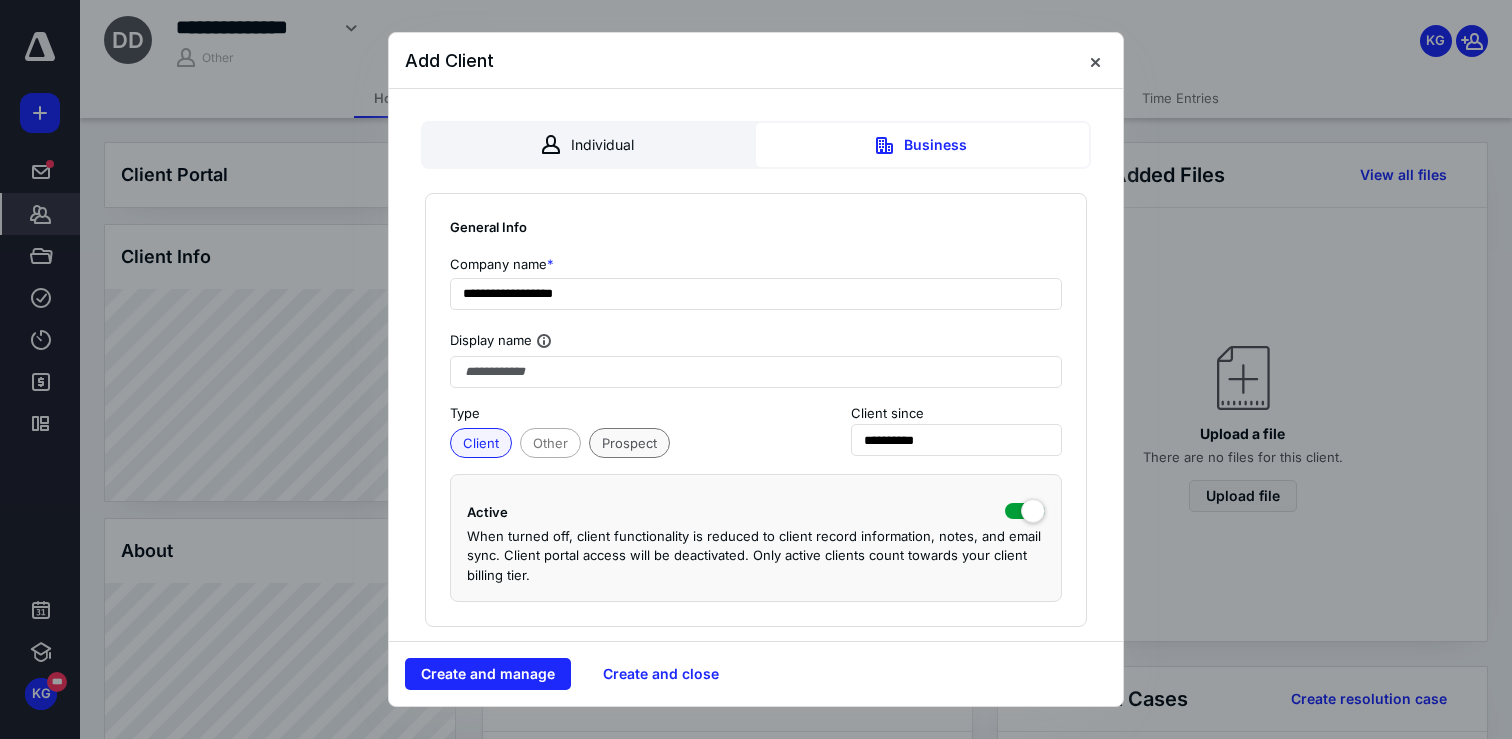 type on "**********" 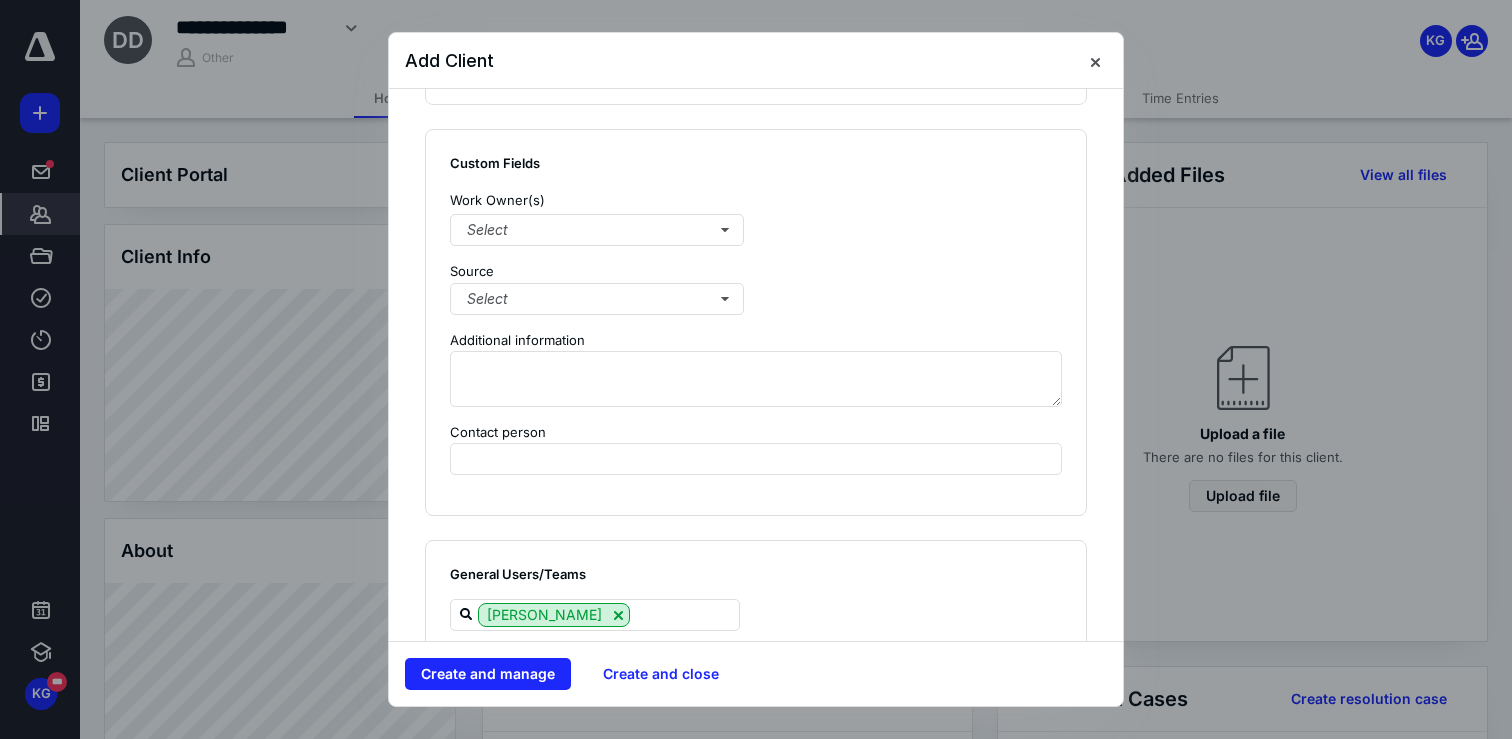 scroll, scrollTop: 1427, scrollLeft: 0, axis: vertical 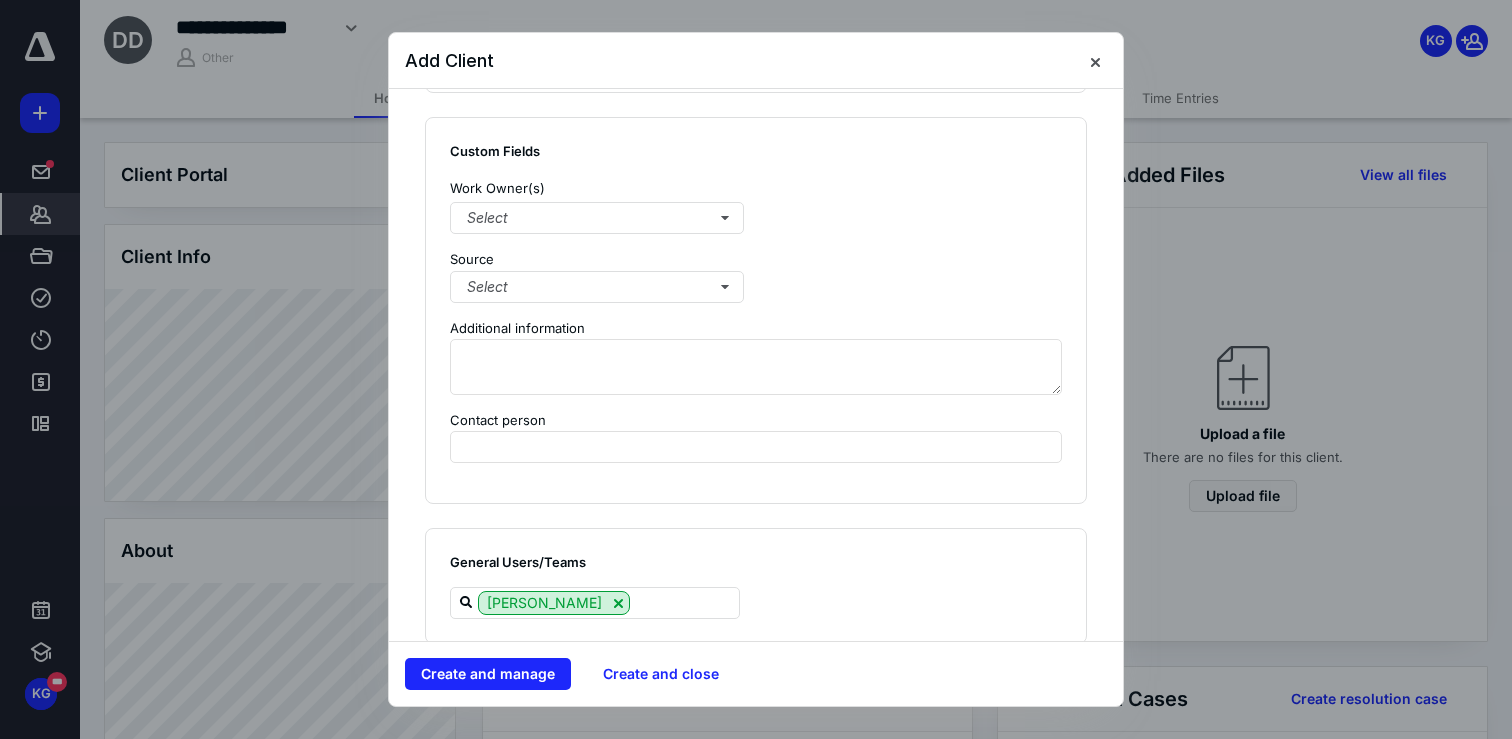click on "Custom Fields Work Owner(s) Select Source Select Additional information Contact person" at bounding box center (756, 310) 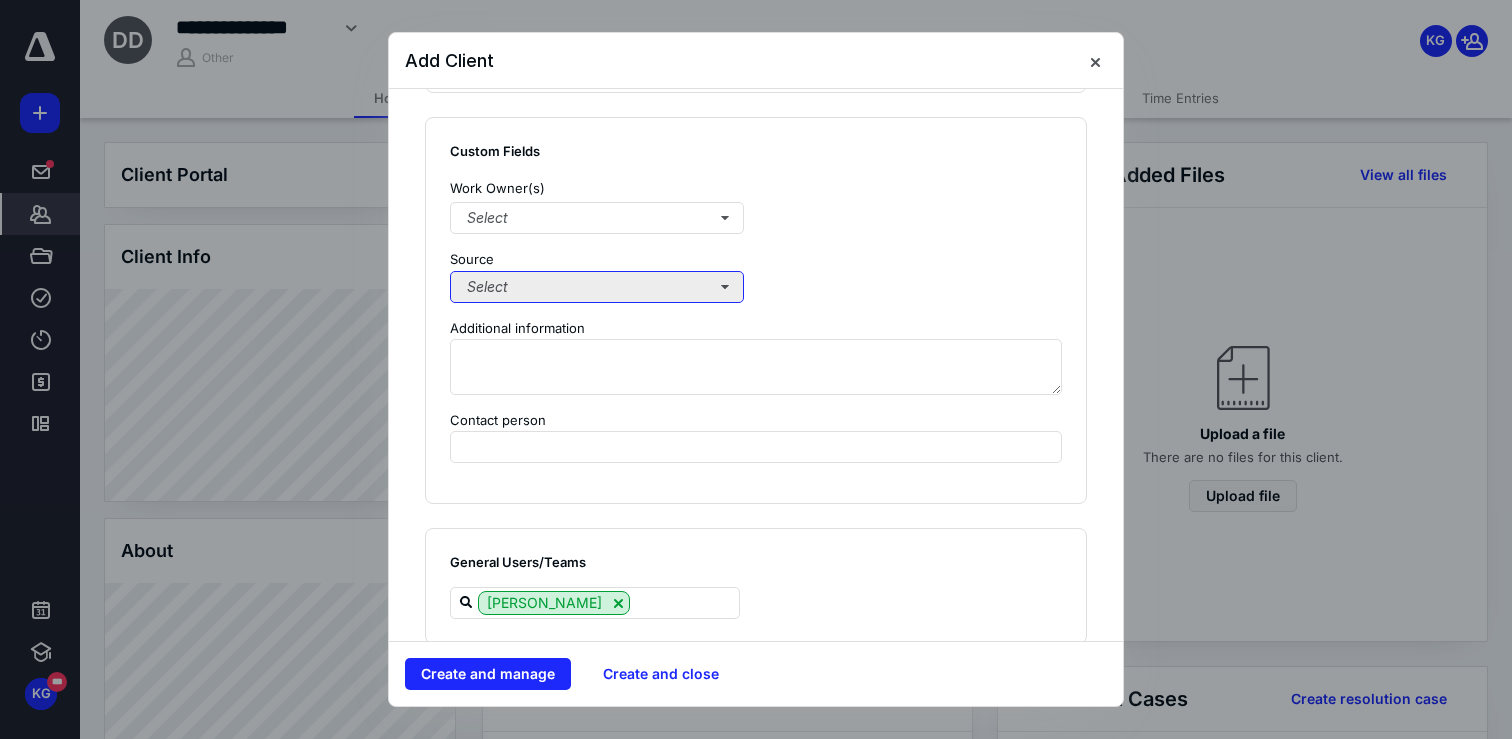click on "Select" at bounding box center (597, 287) 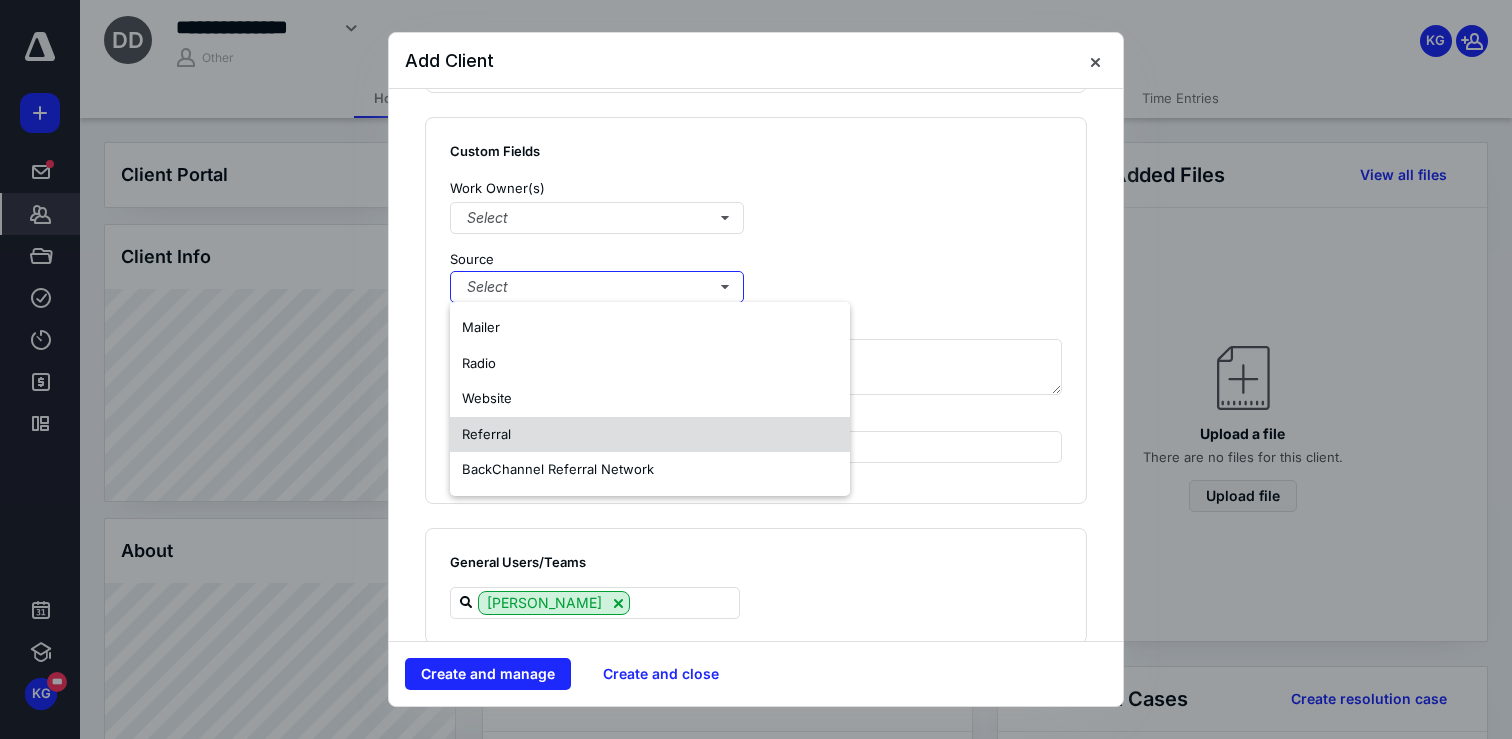 click on "Referral" at bounding box center [650, 435] 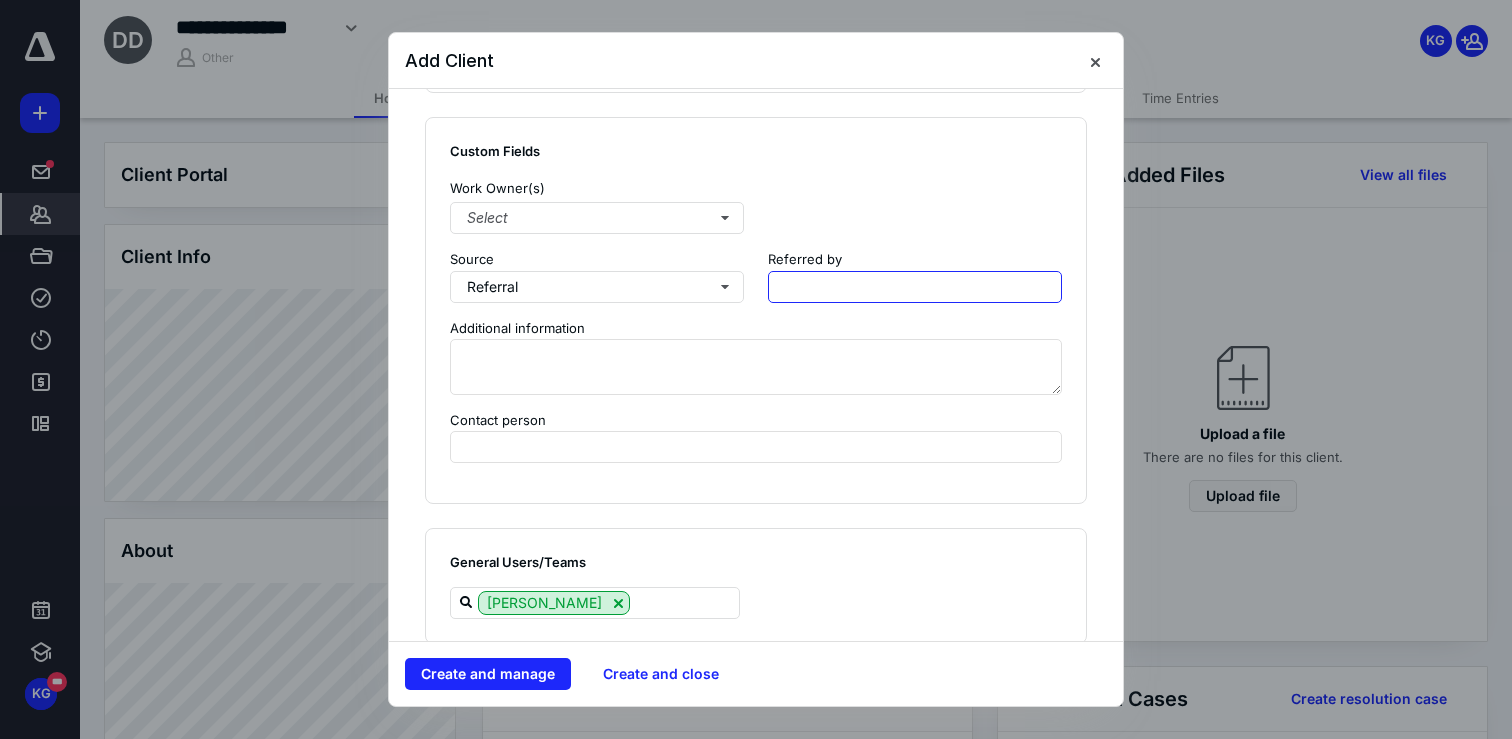 click at bounding box center (915, 287) 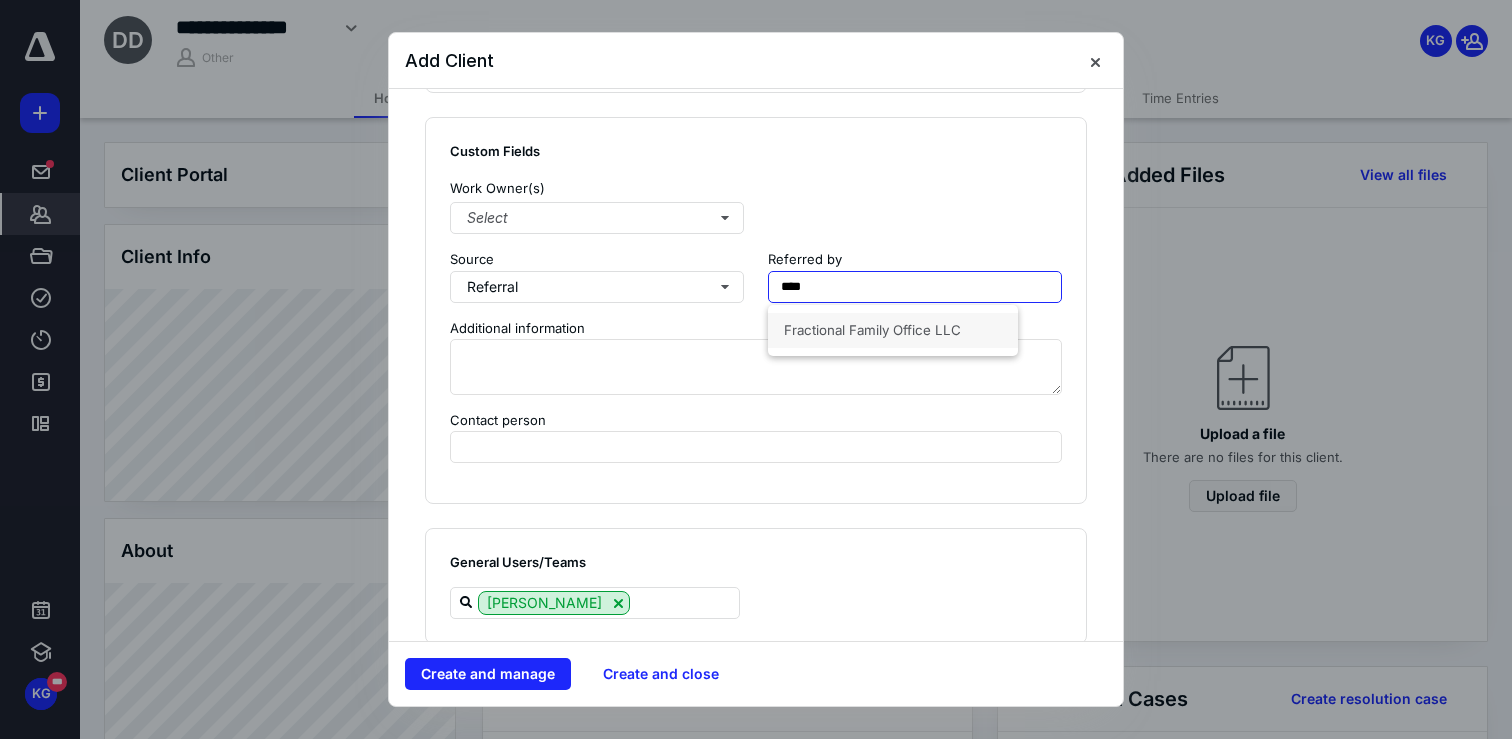 click on "Fractional Family Office LLC" at bounding box center (872, 330) 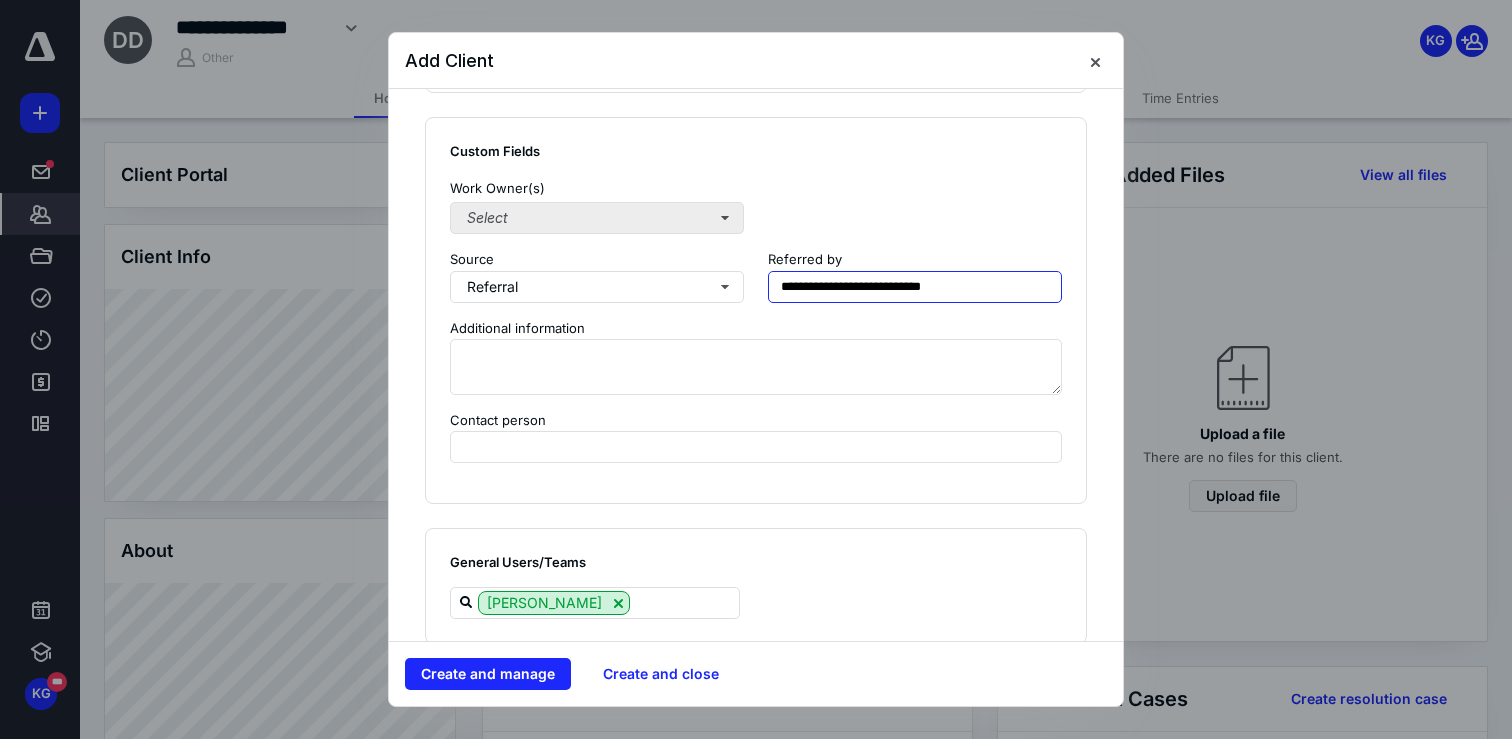 type on "**********" 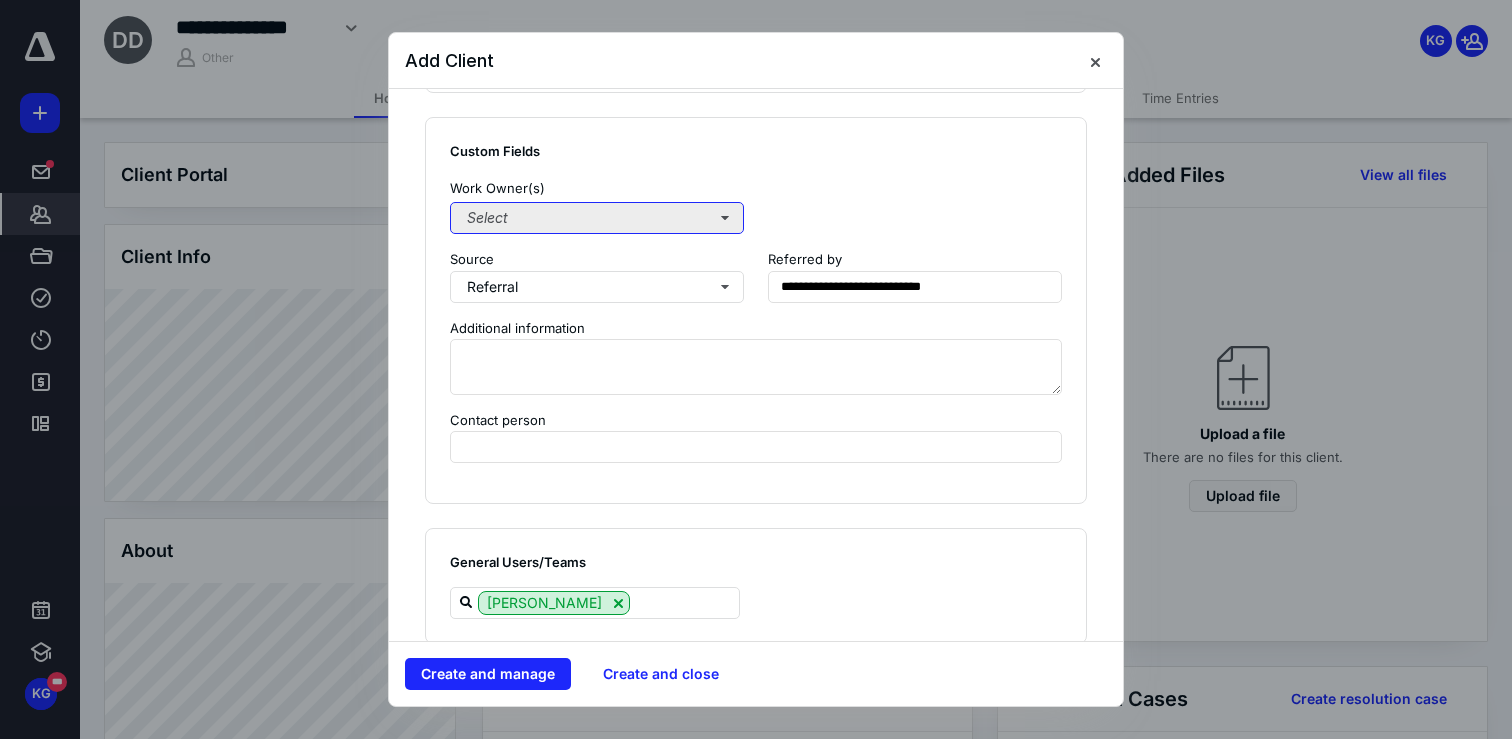 click on "Select" at bounding box center (597, 218) 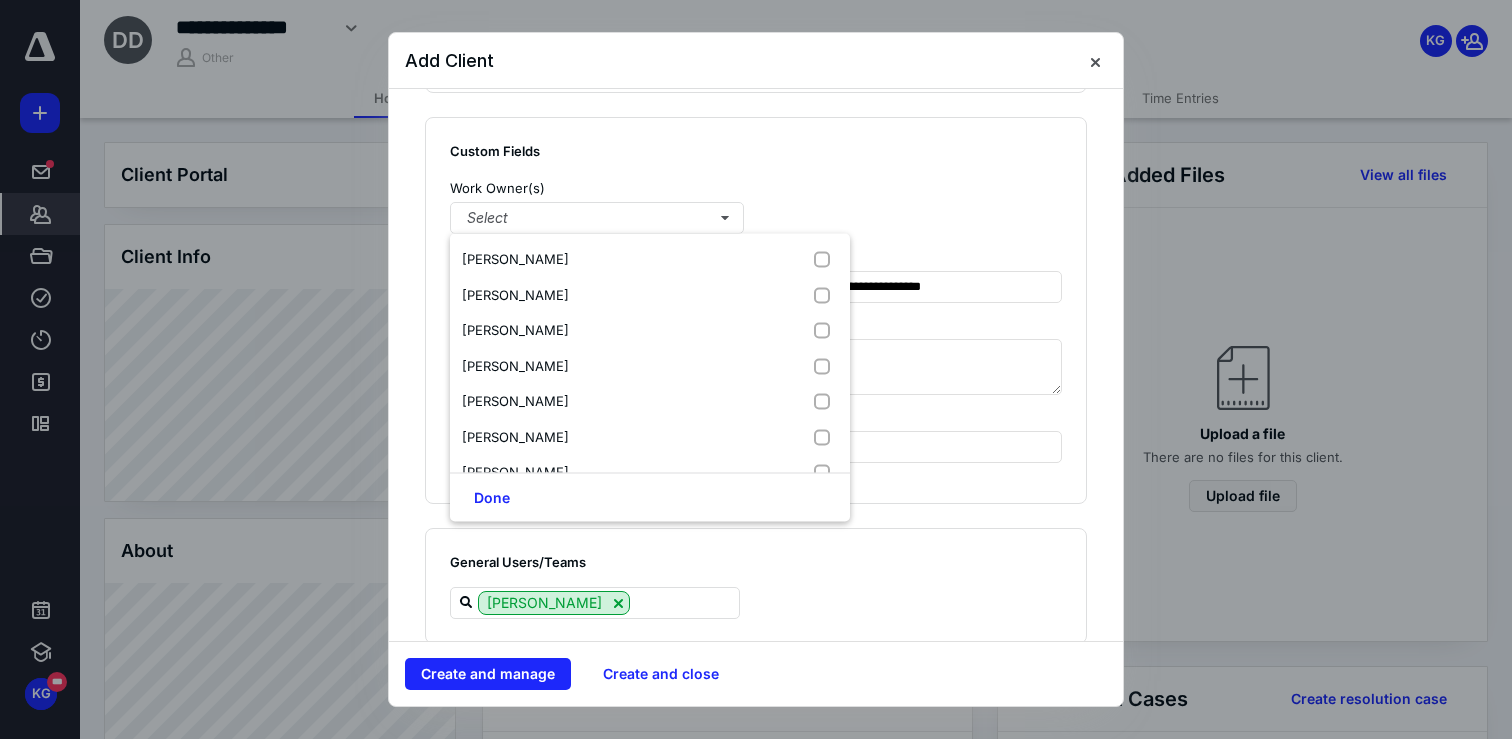 click on "Custom Fields" at bounding box center [756, 151] 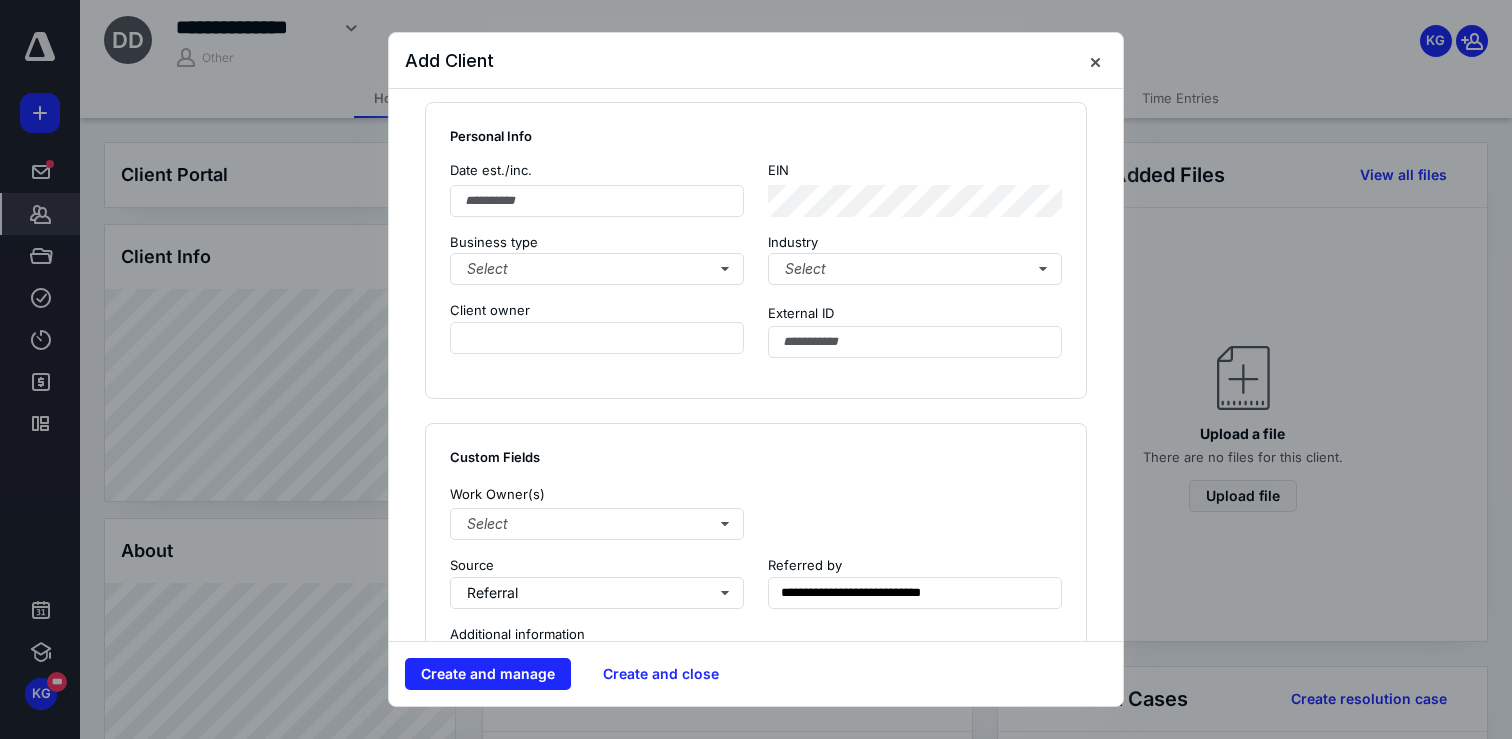 scroll, scrollTop: 1029, scrollLeft: 0, axis: vertical 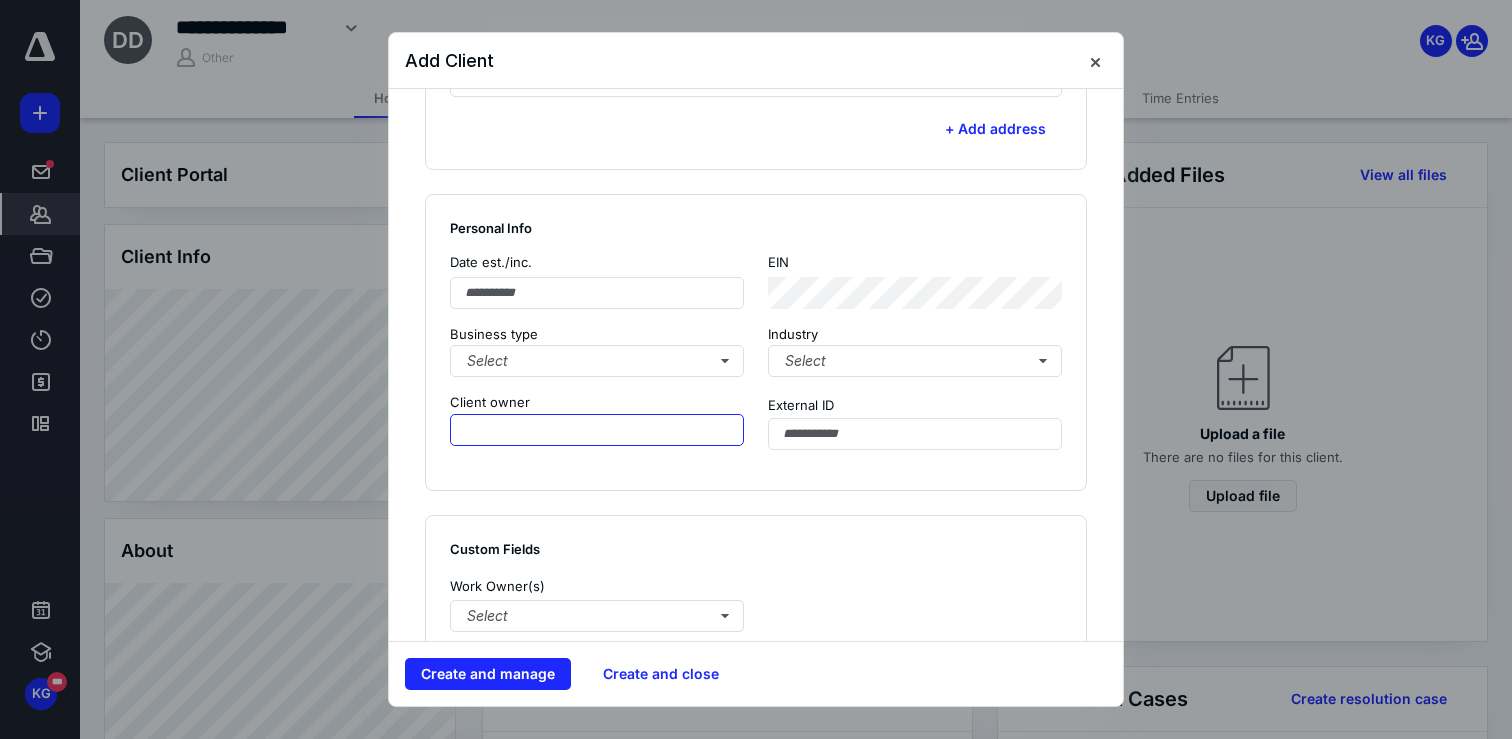 click at bounding box center [597, 430] 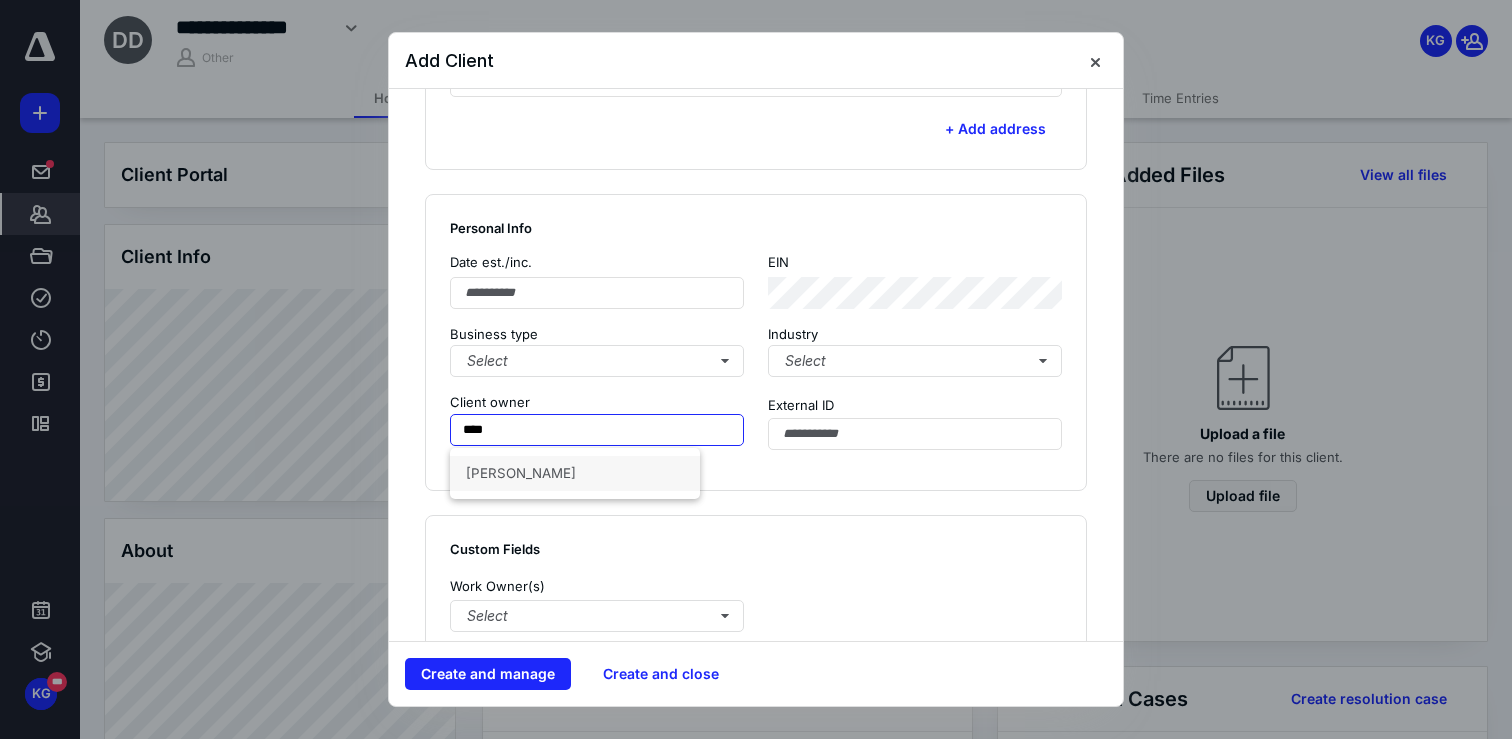 click on "[PERSON_NAME]" at bounding box center (575, 473) 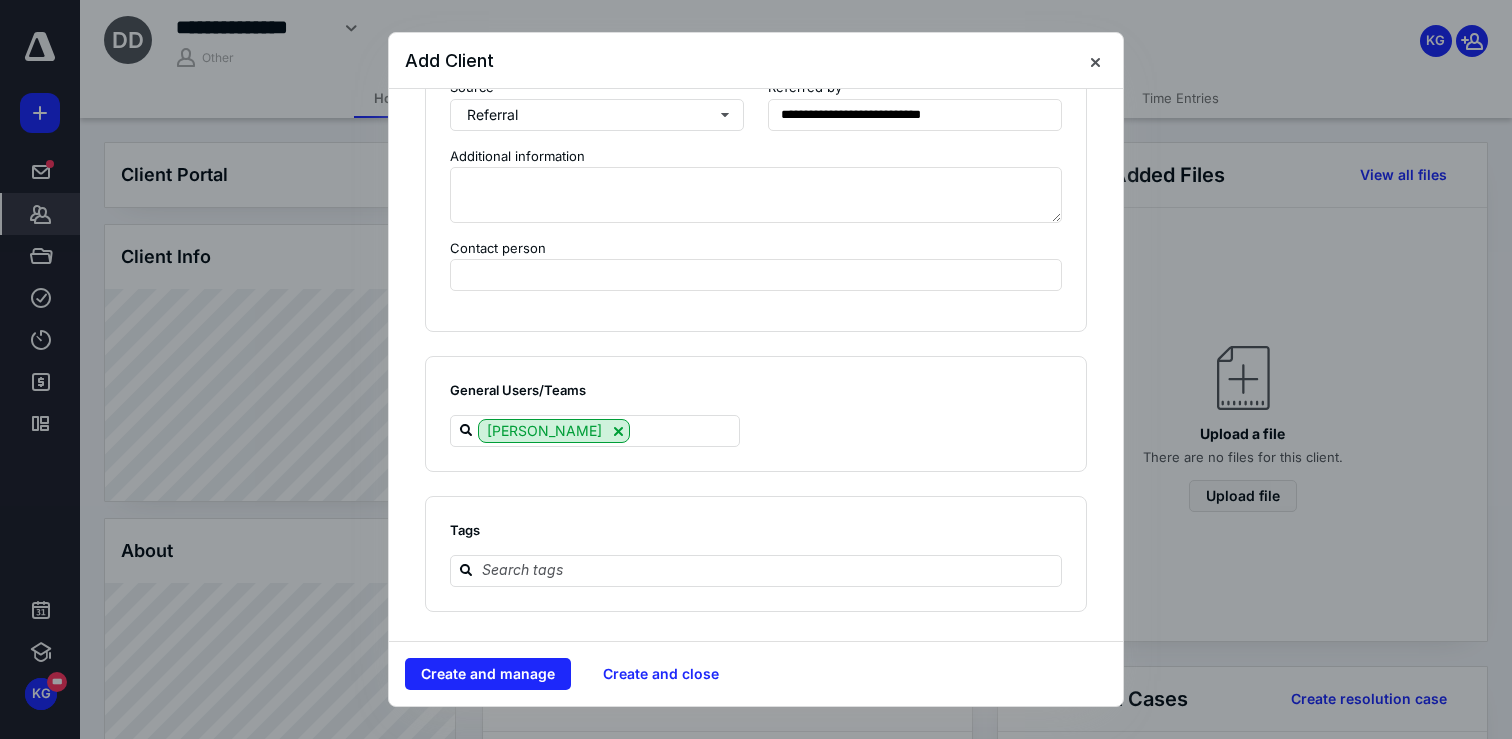scroll, scrollTop: 1601, scrollLeft: 0, axis: vertical 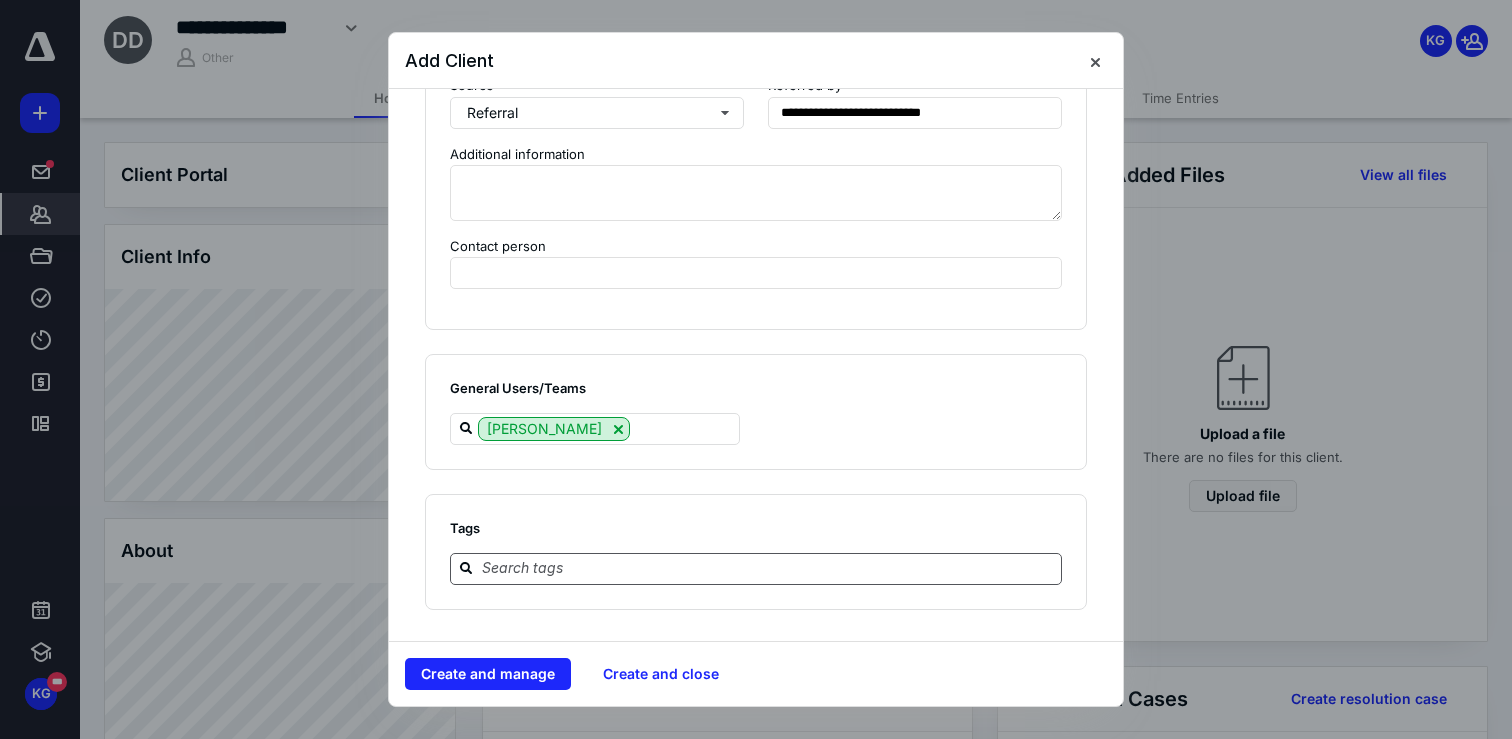 type on "**********" 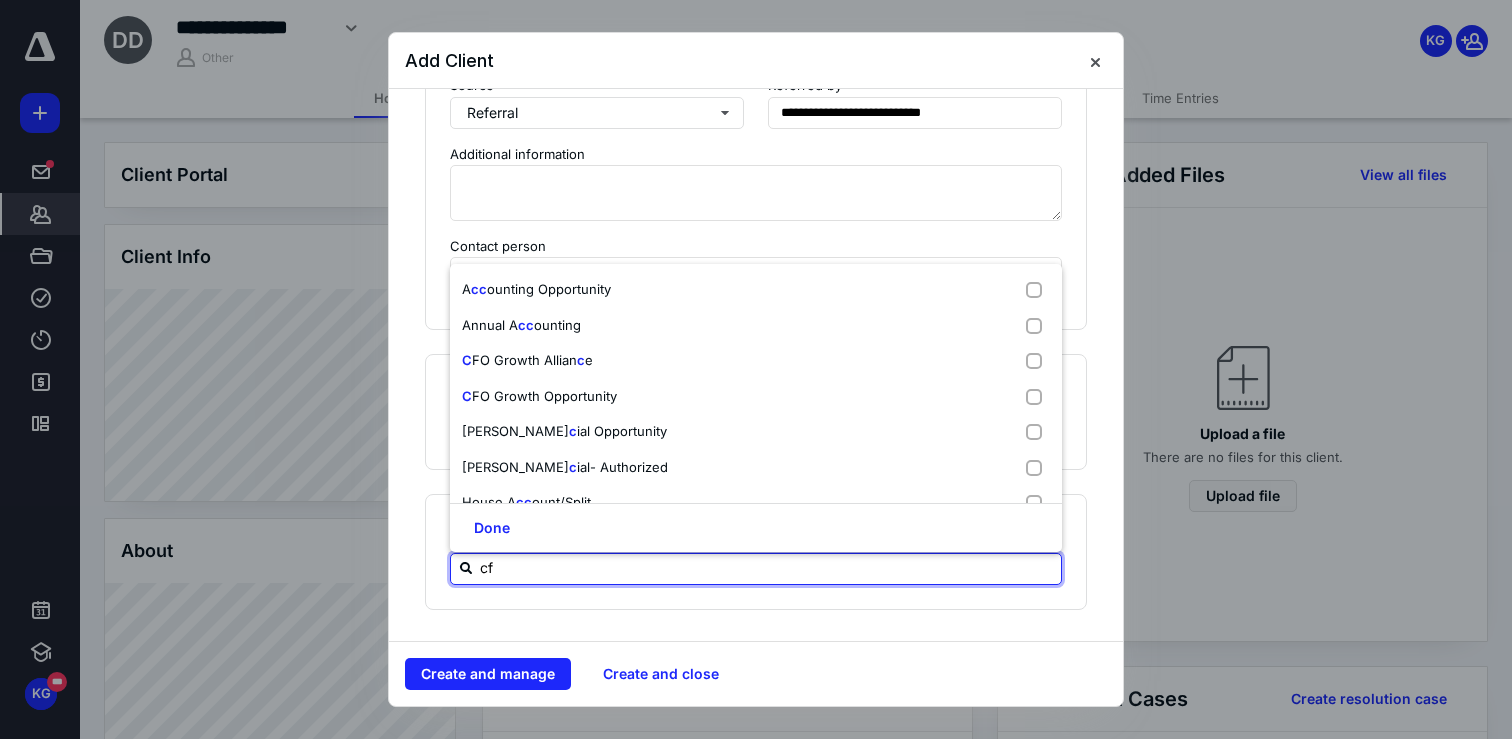 type on "cfo" 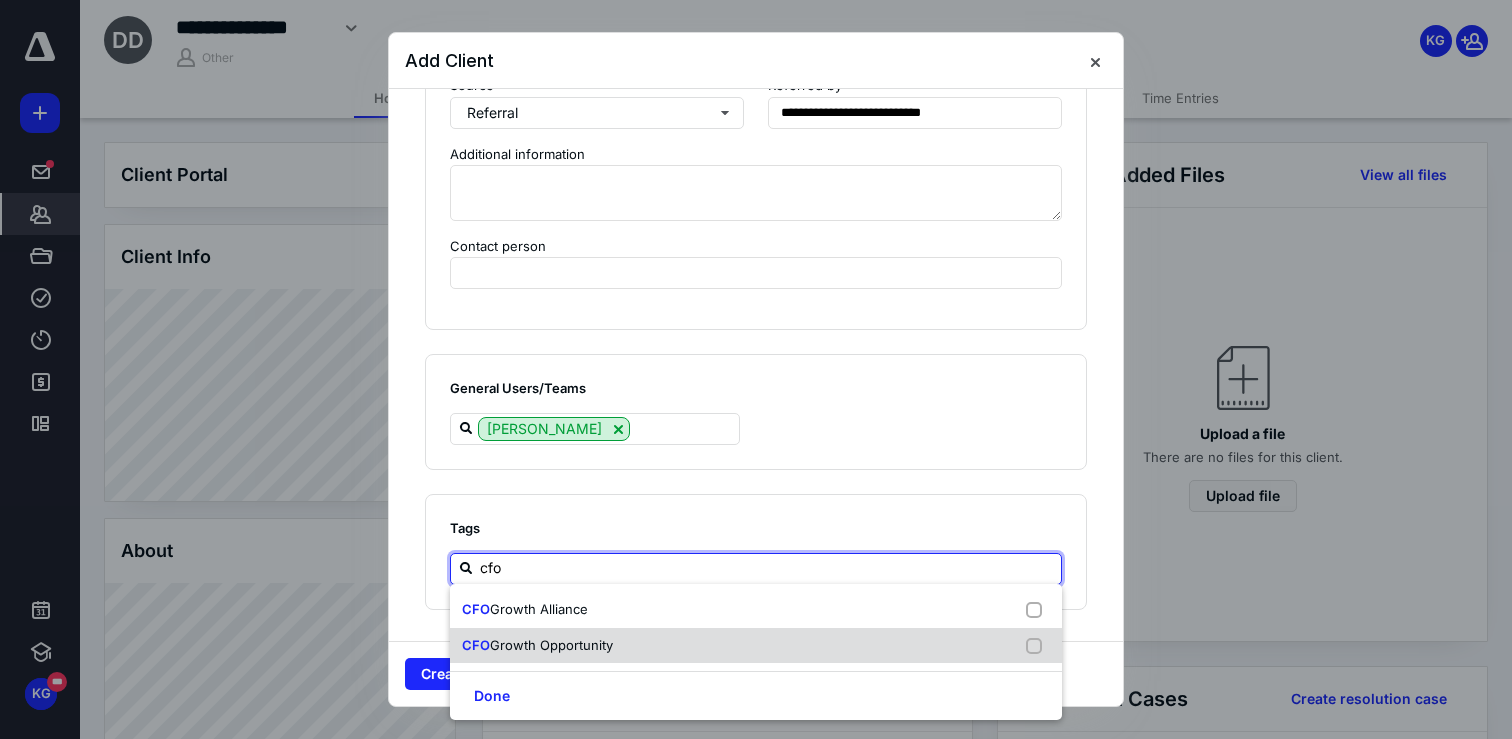 click at bounding box center (1038, 646) 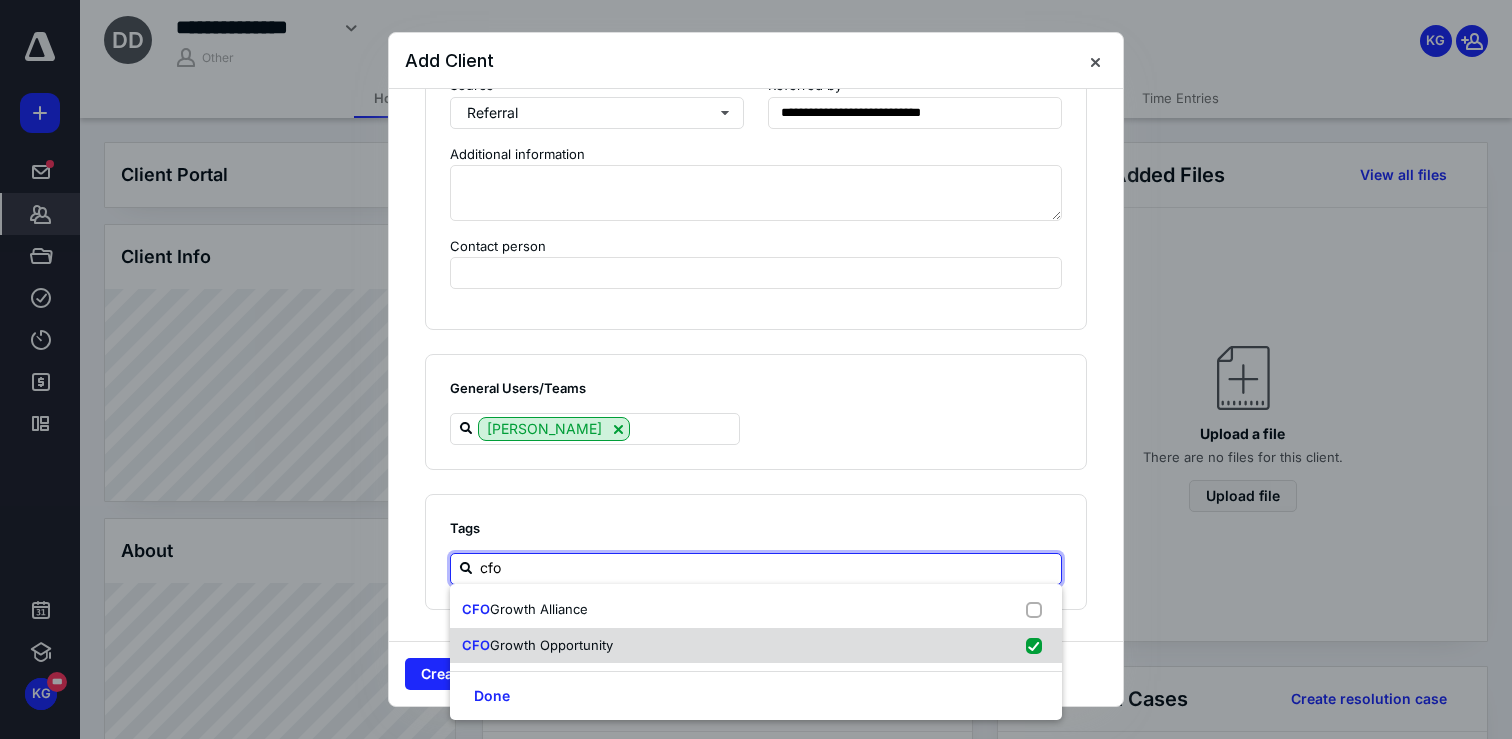 checkbox on "true" 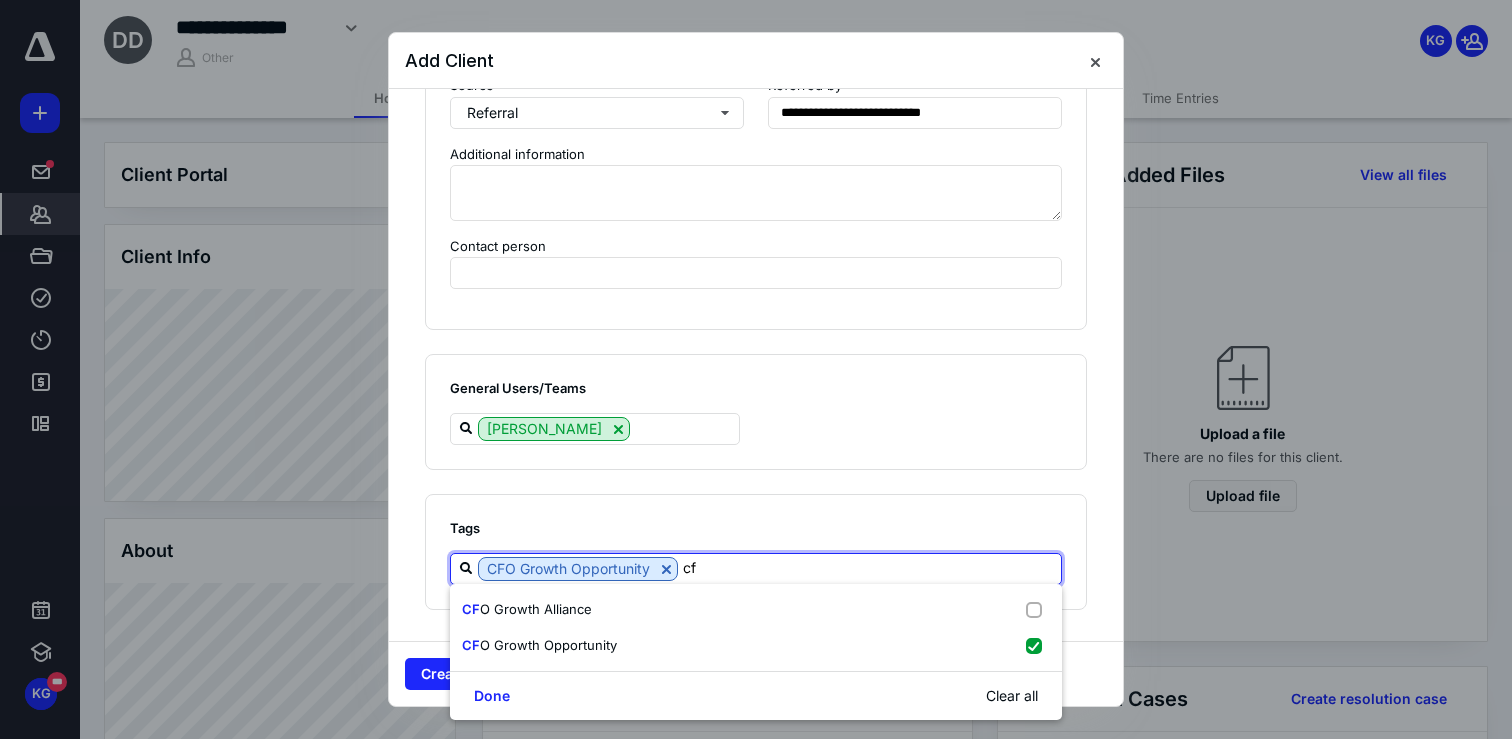 type on "c" 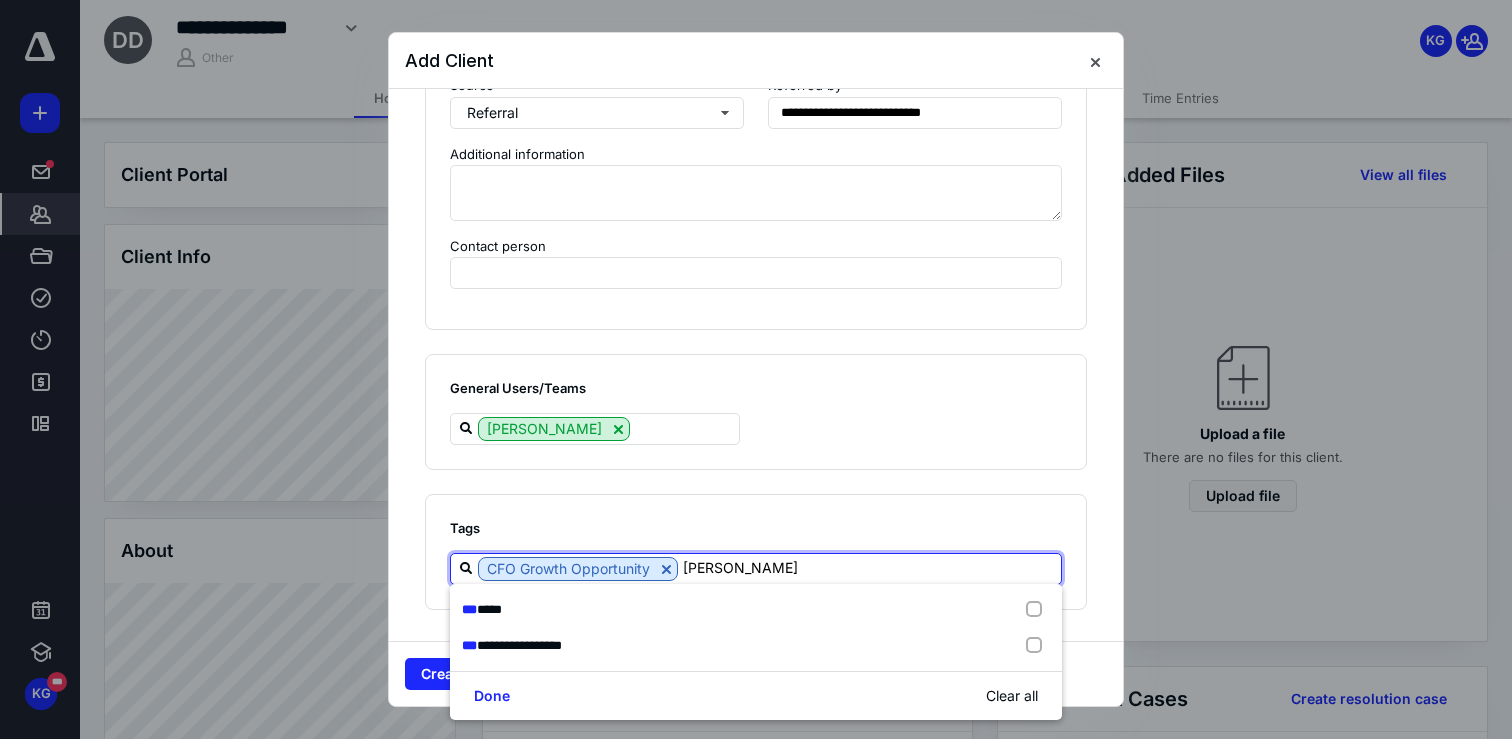 type on "inhou" 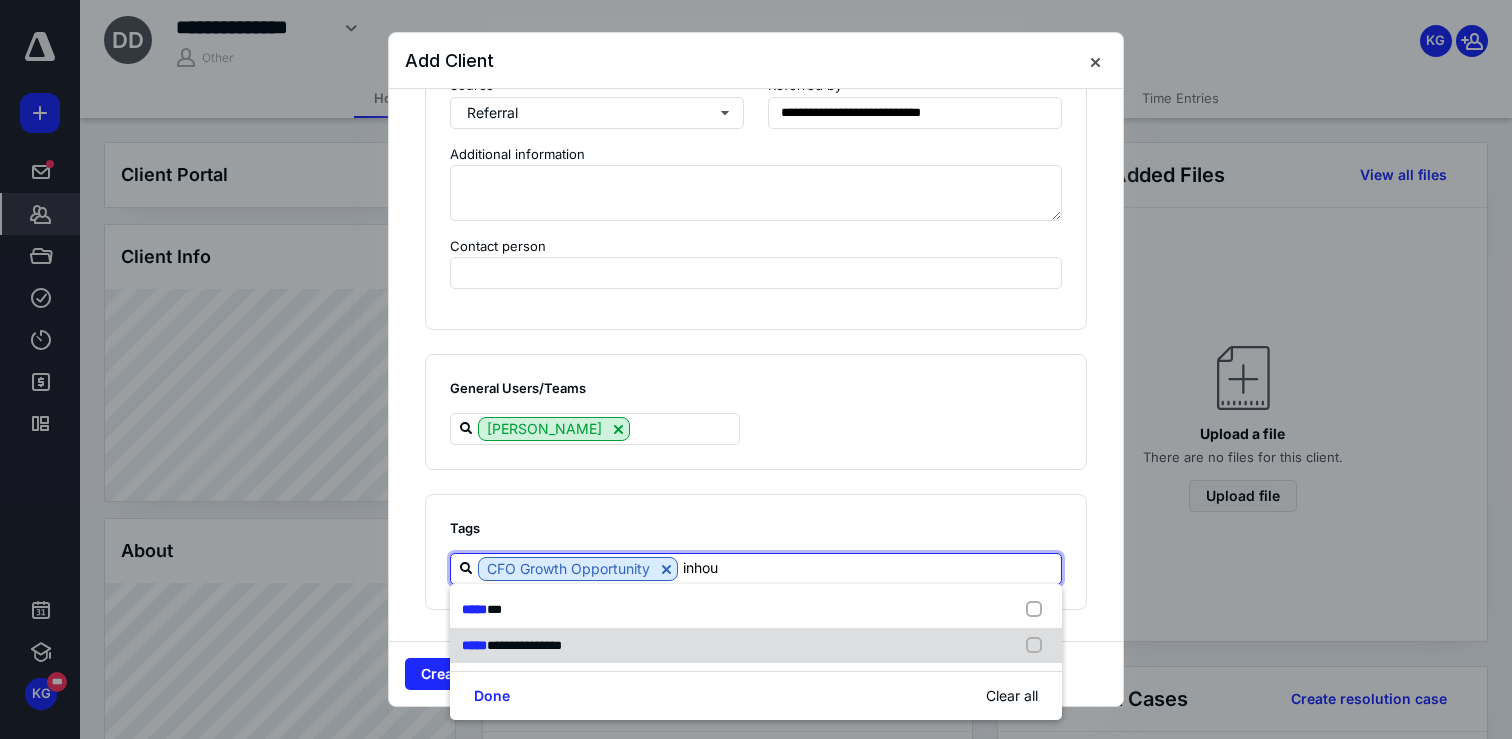 click at bounding box center [1038, 646] 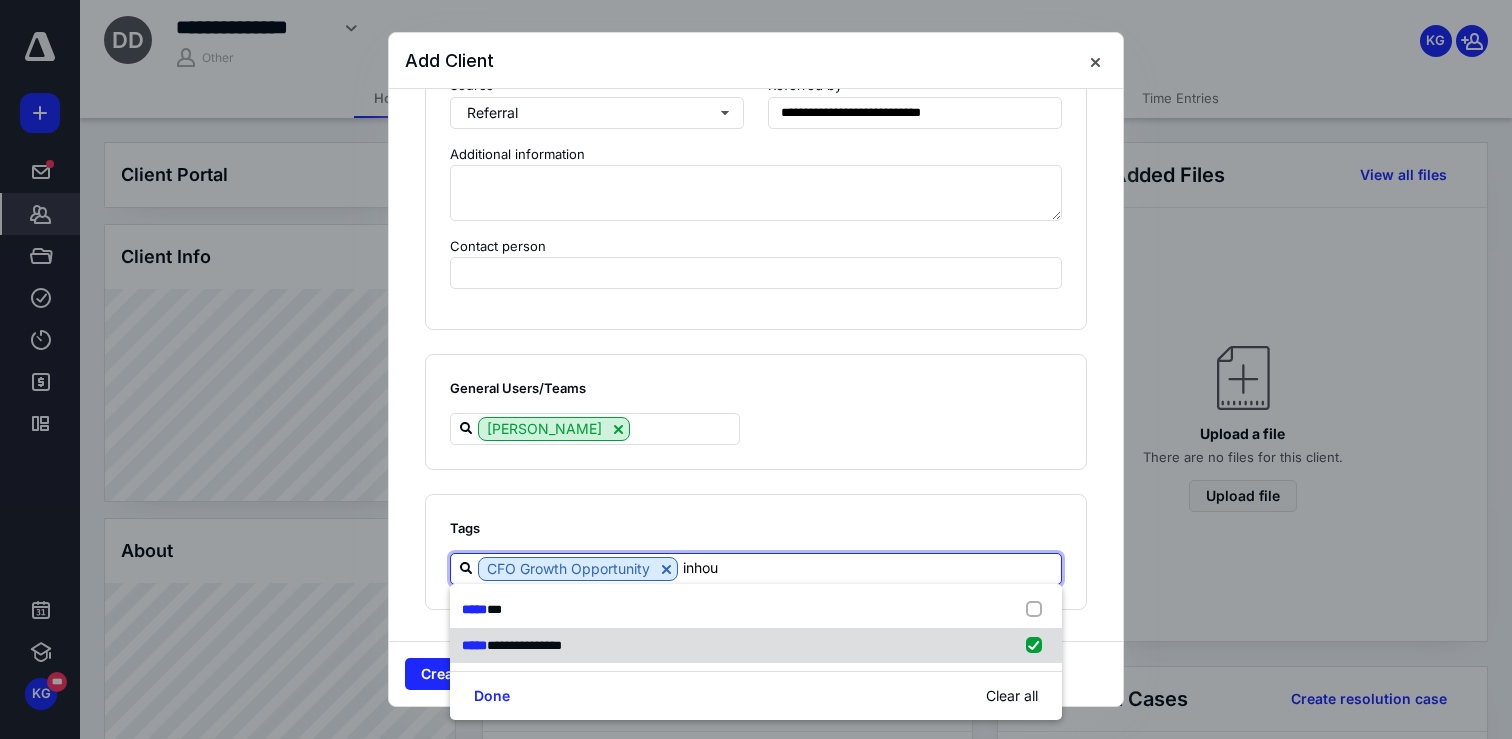 checkbox on "true" 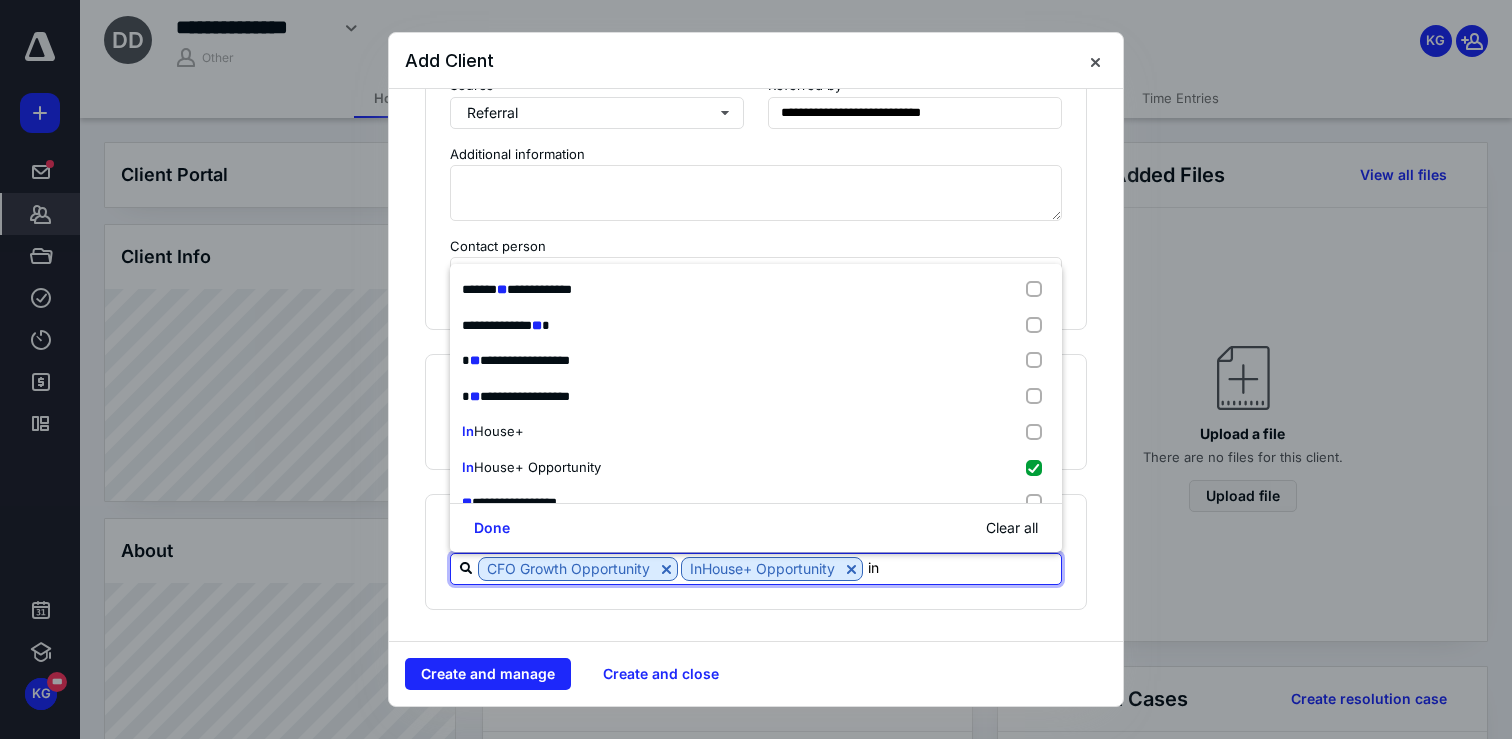 type on "i" 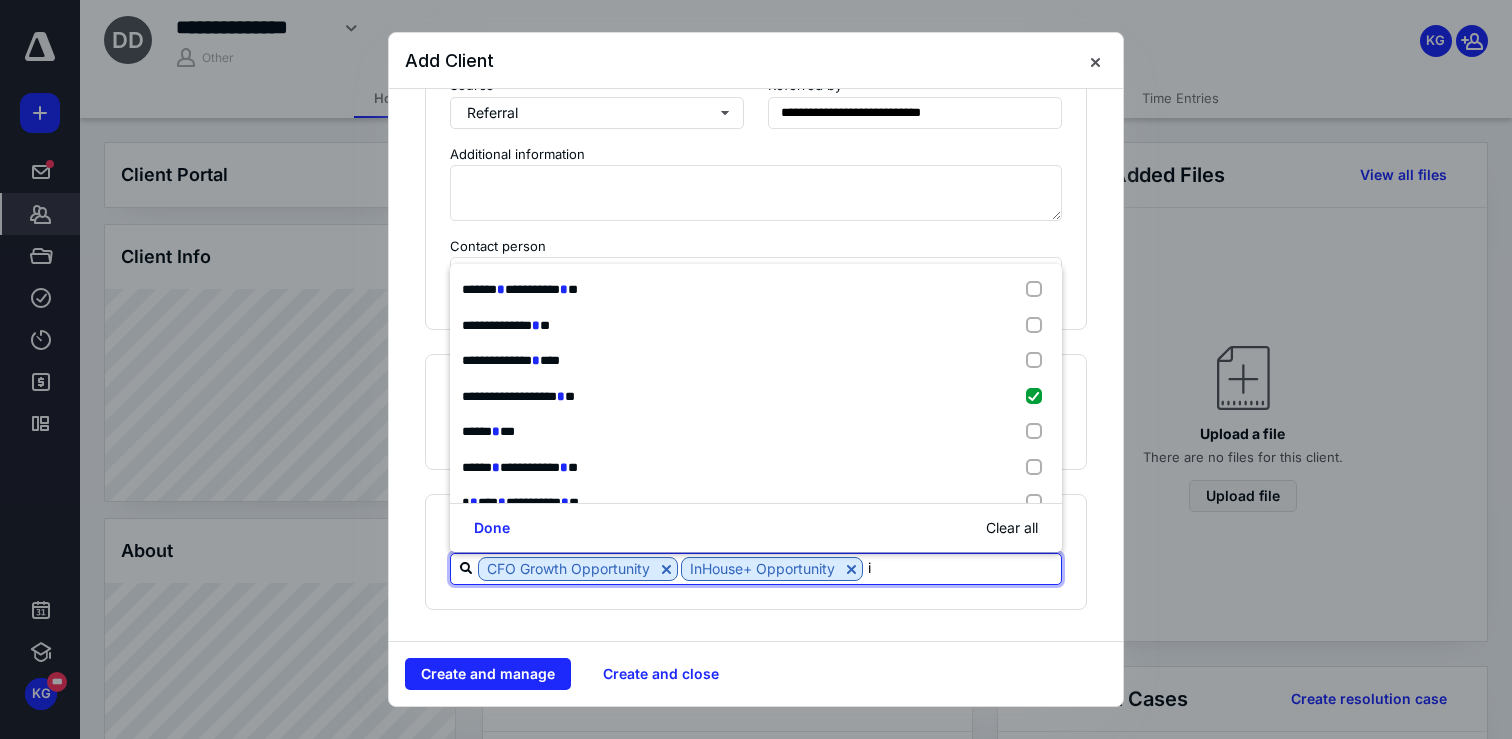 type 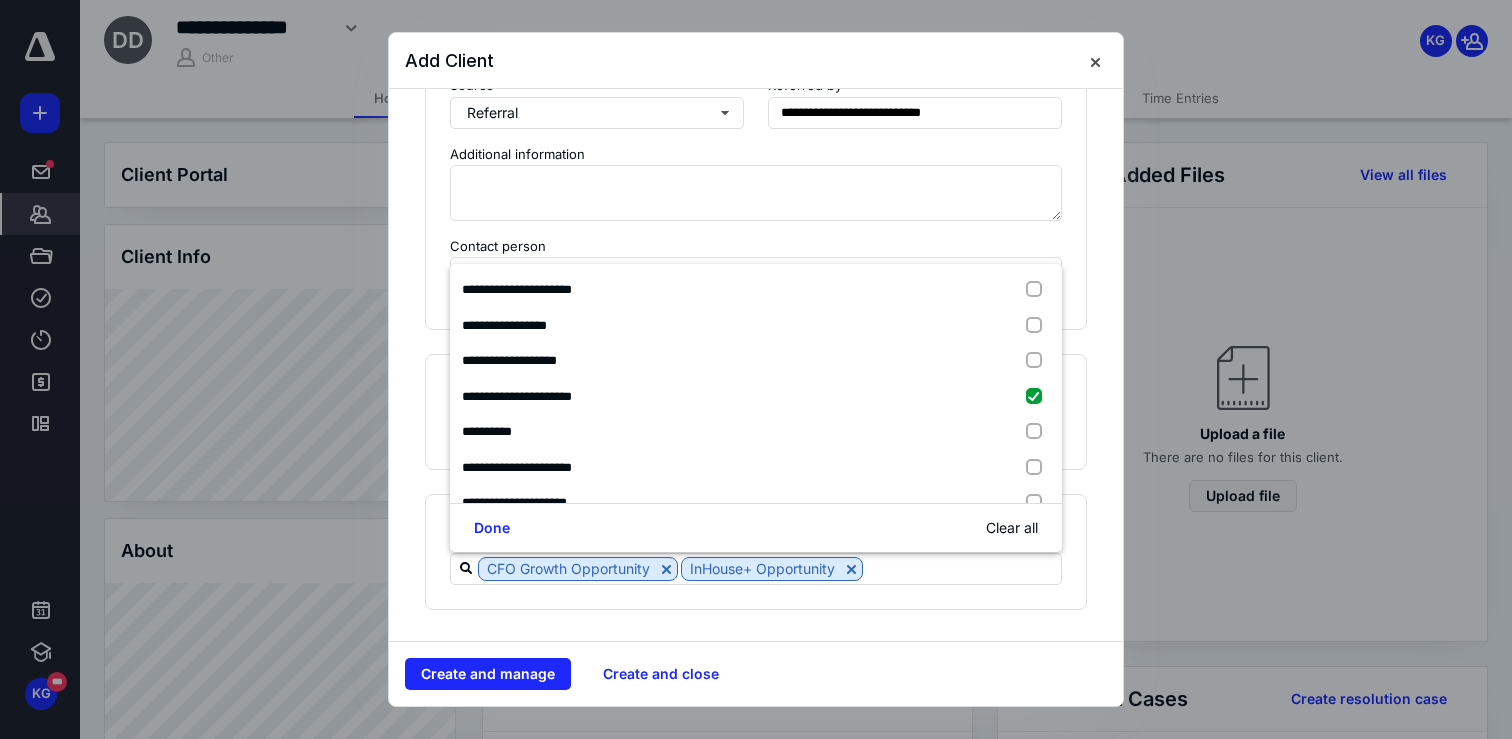 click on "Create and manage Create and close" at bounding box center [756, 673] 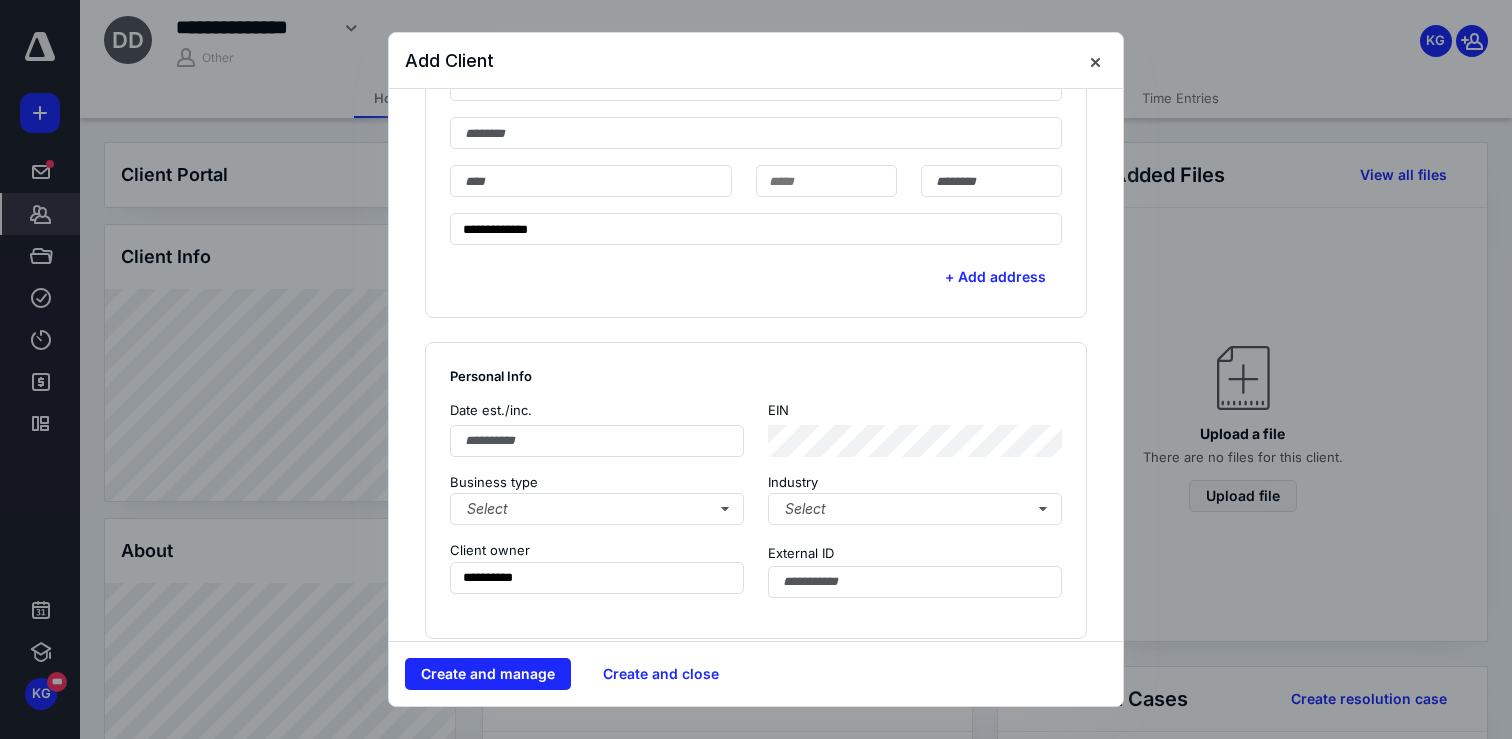scroll, scrollTop: 684, scrollLeft: 0, axis: vertical 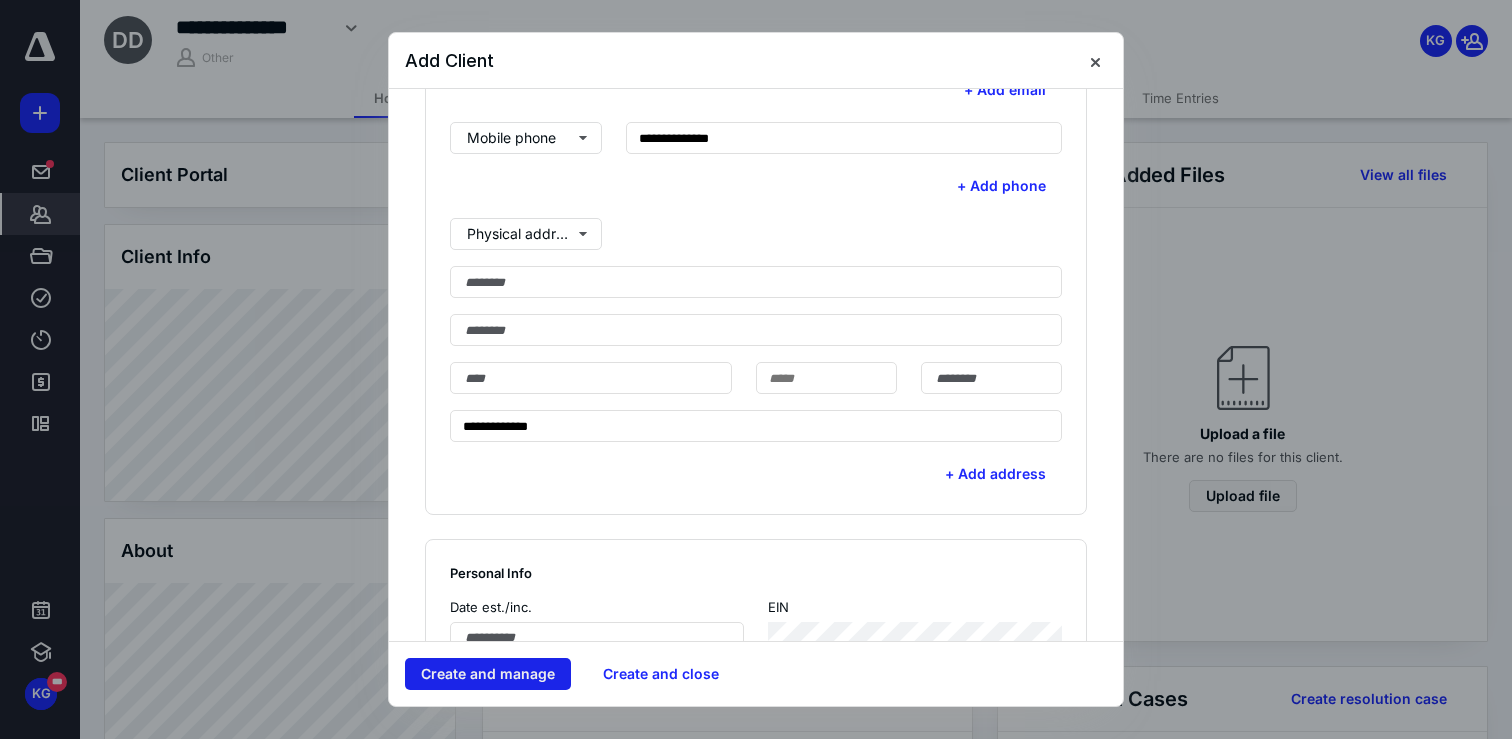 click on "Create and manage" at bounding box center (488, 674) 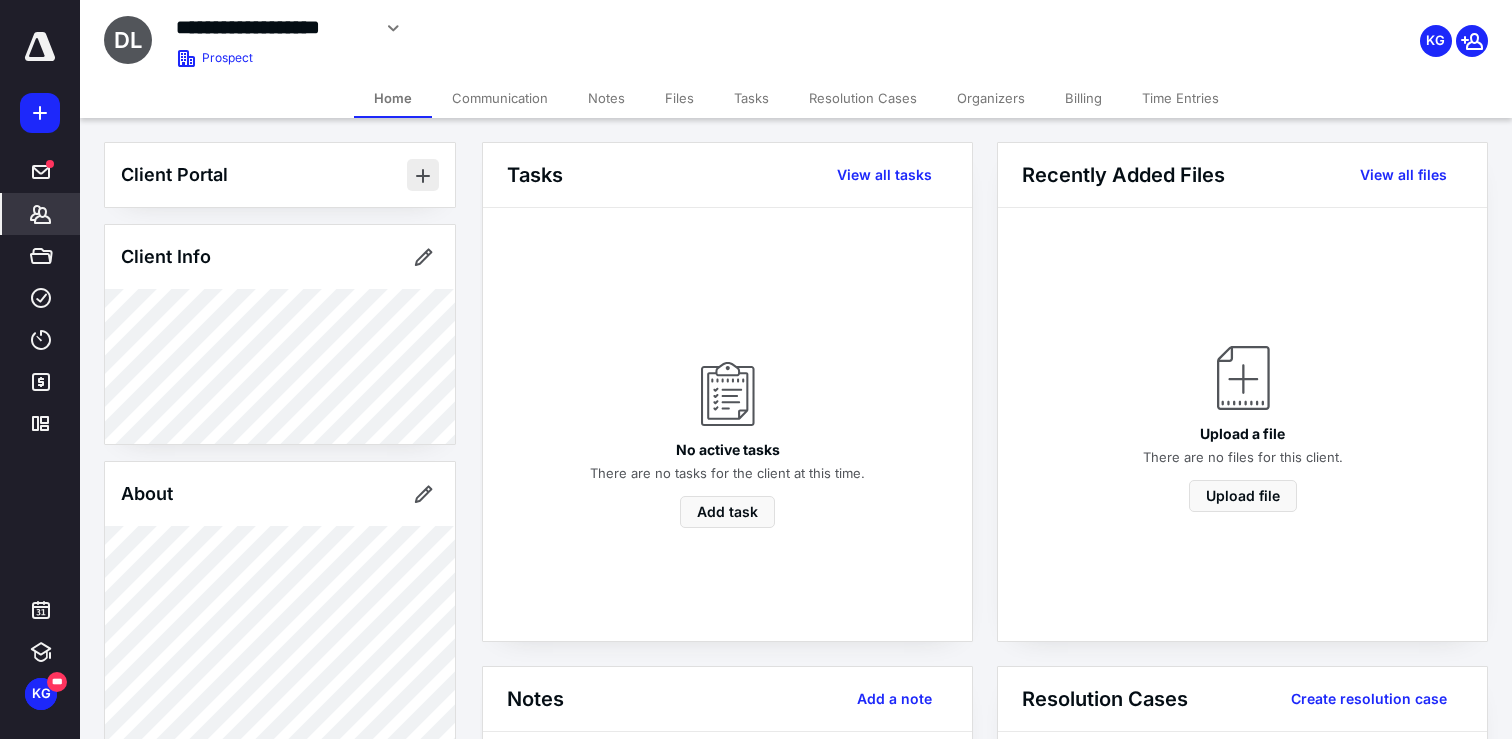 click at bounding box center (423, 175) 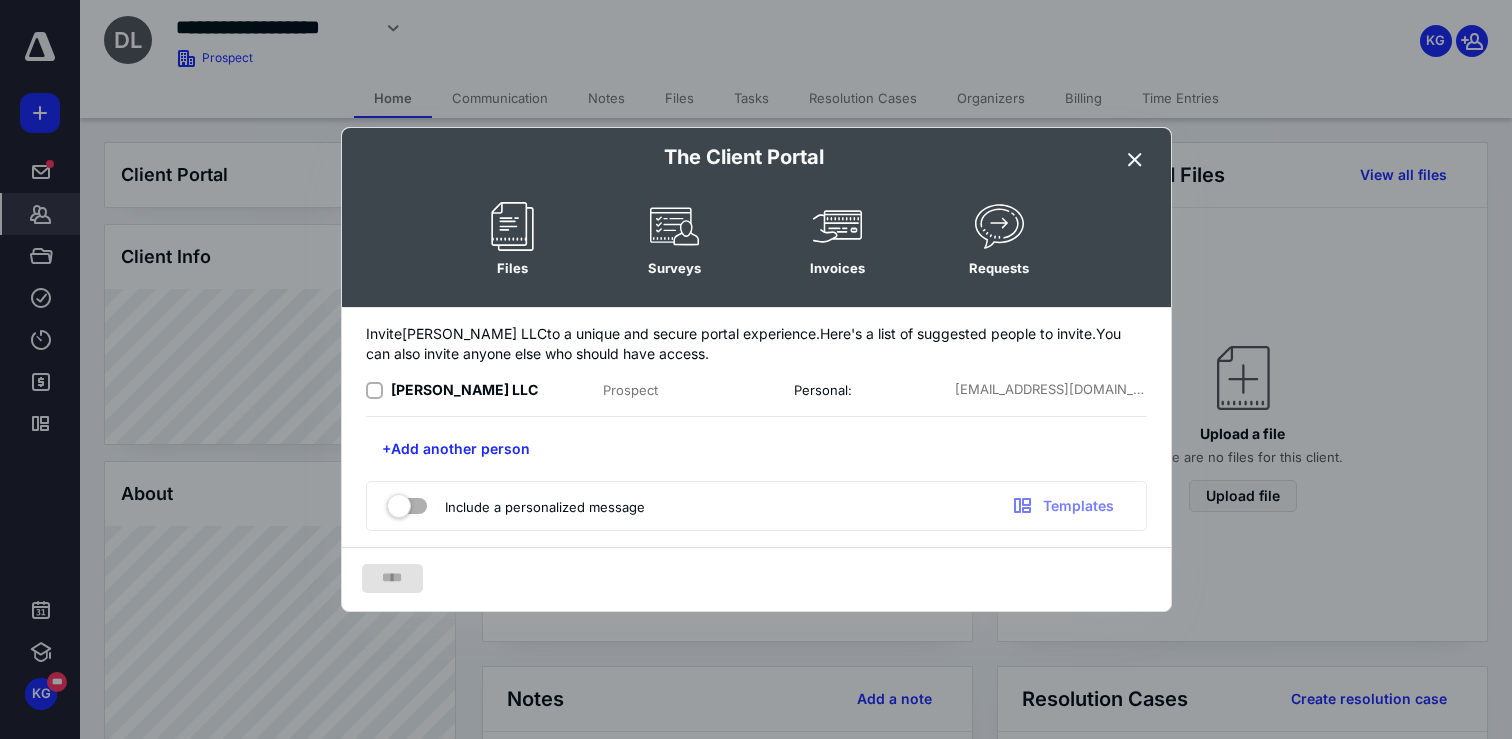click at bounding box center [378, 390] 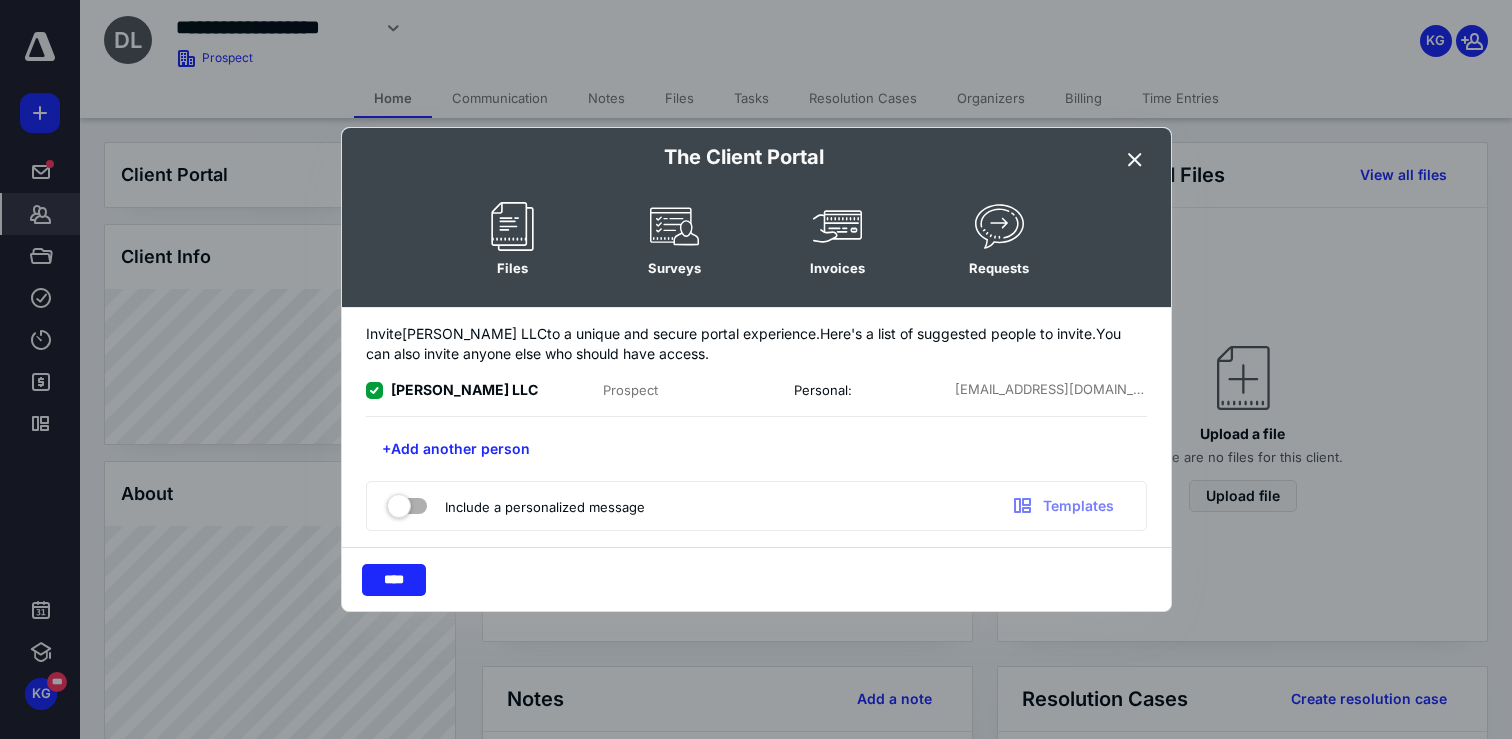 click on "Include a personalized message" at bounding box center [545, 507] 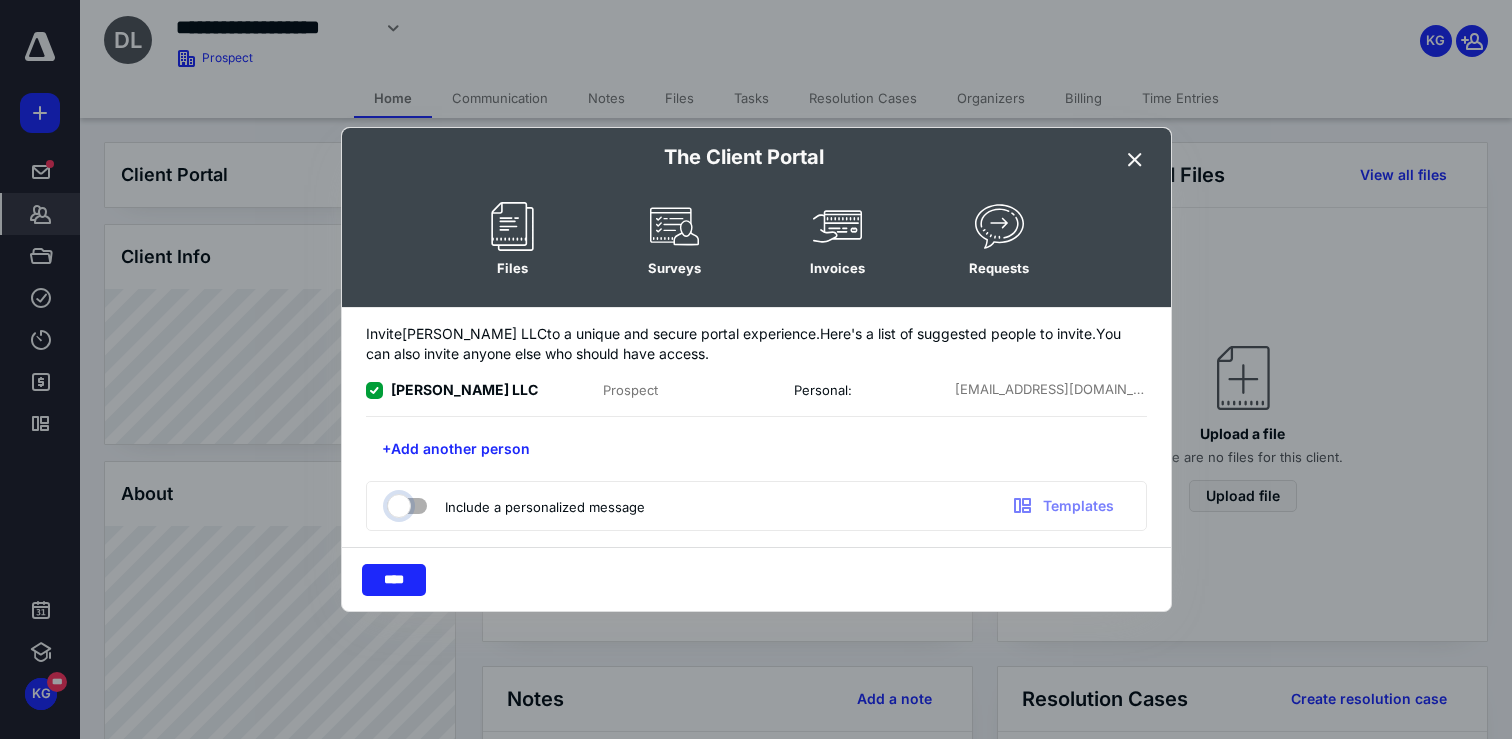 click at bounding box center [397, 503] 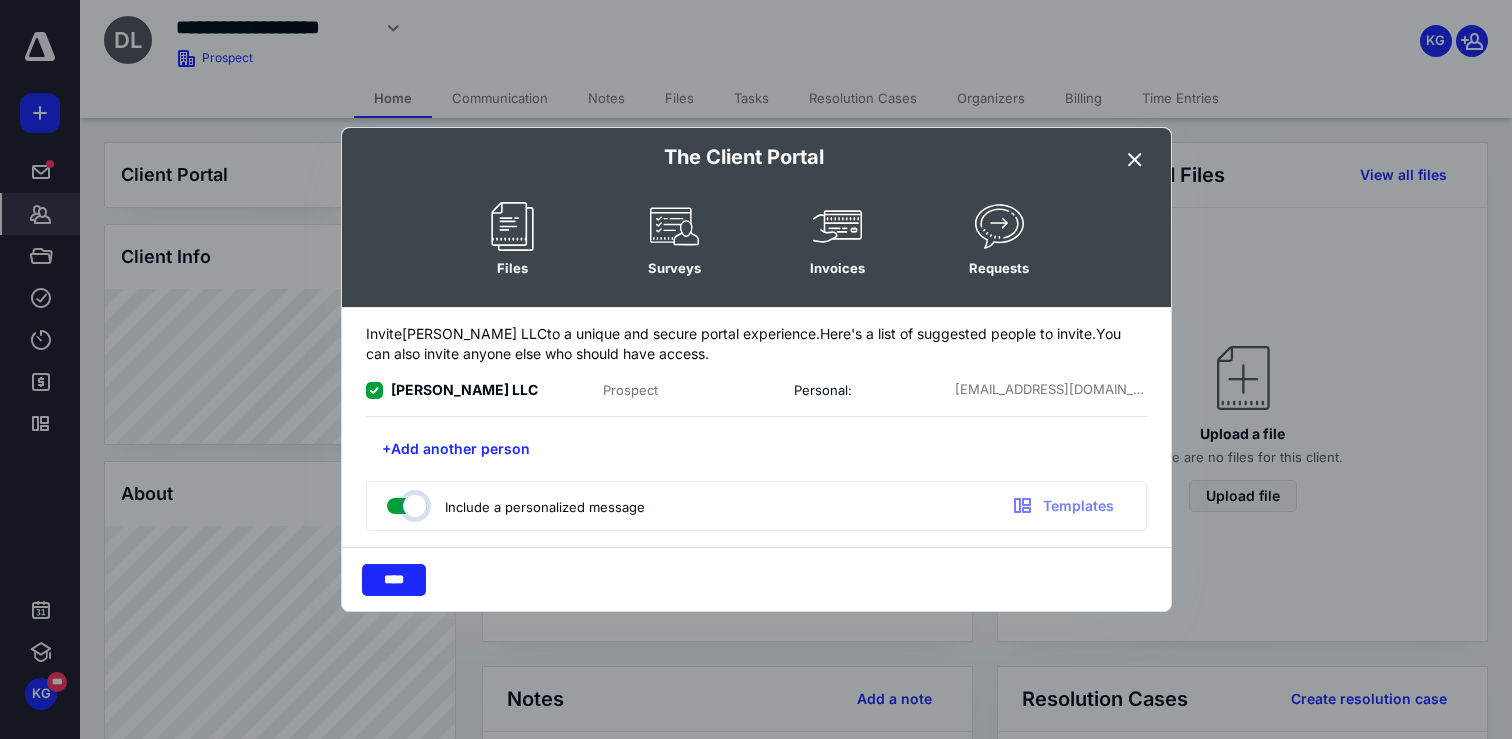 checkbox on "true" 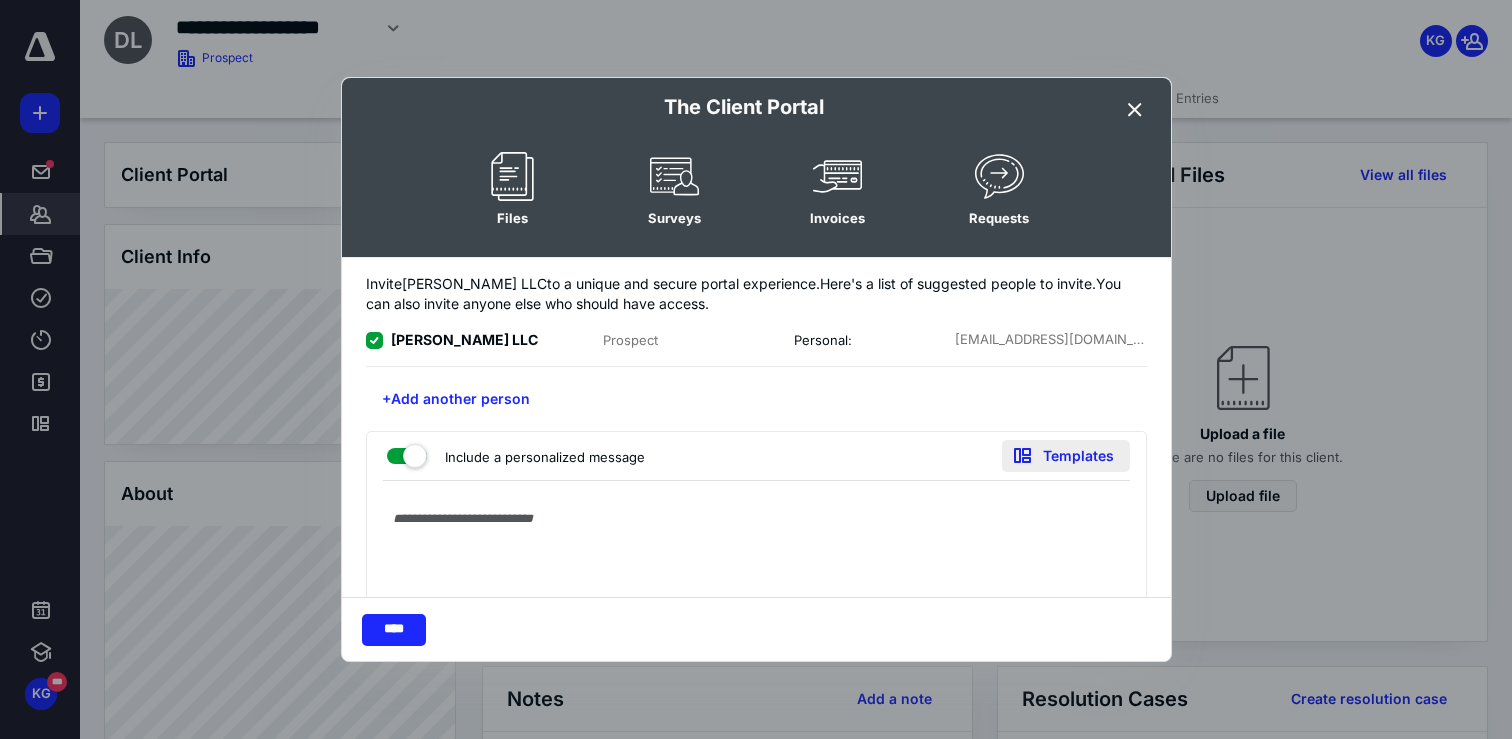click on "Templates" at bounding box center (1066, 456) 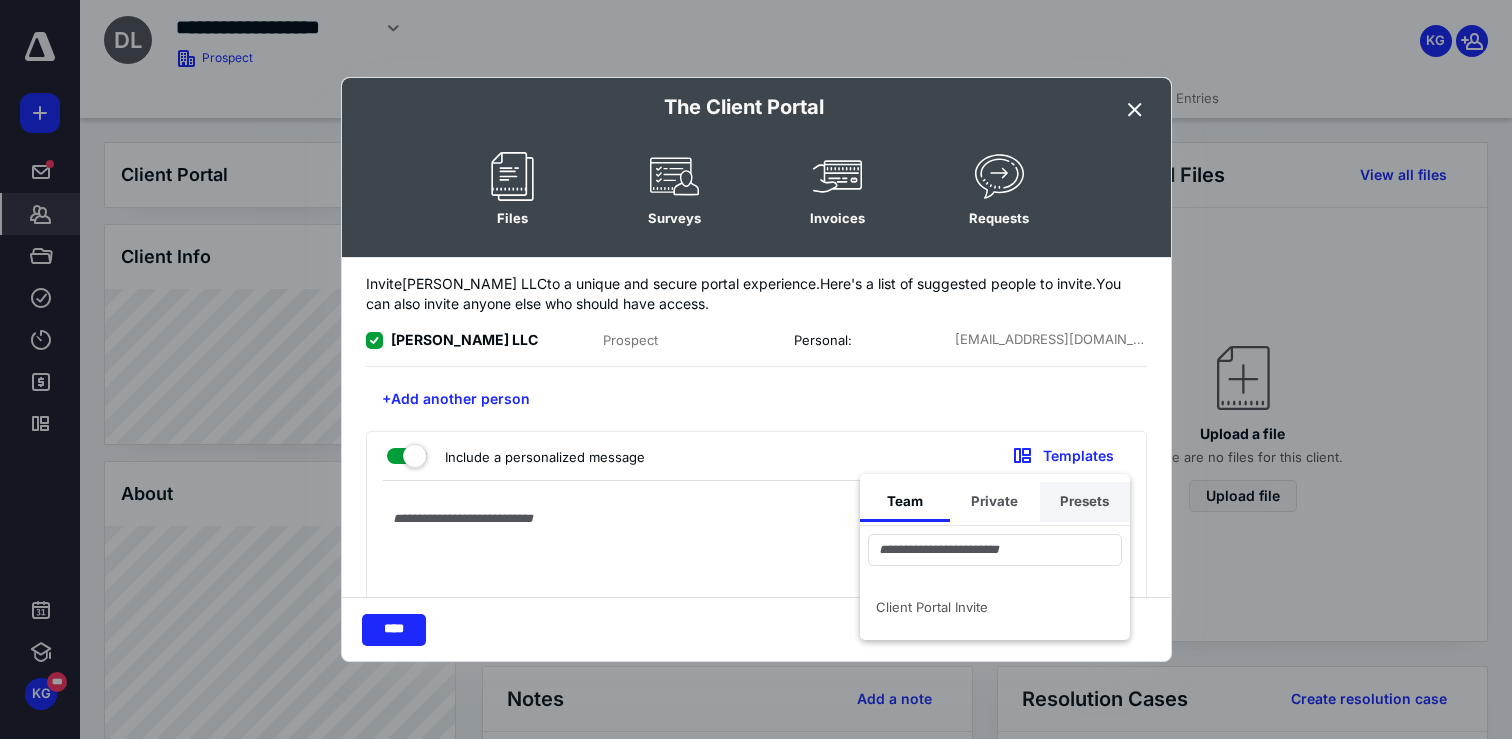 click on "Presets" at bounding box center (1085, 502) 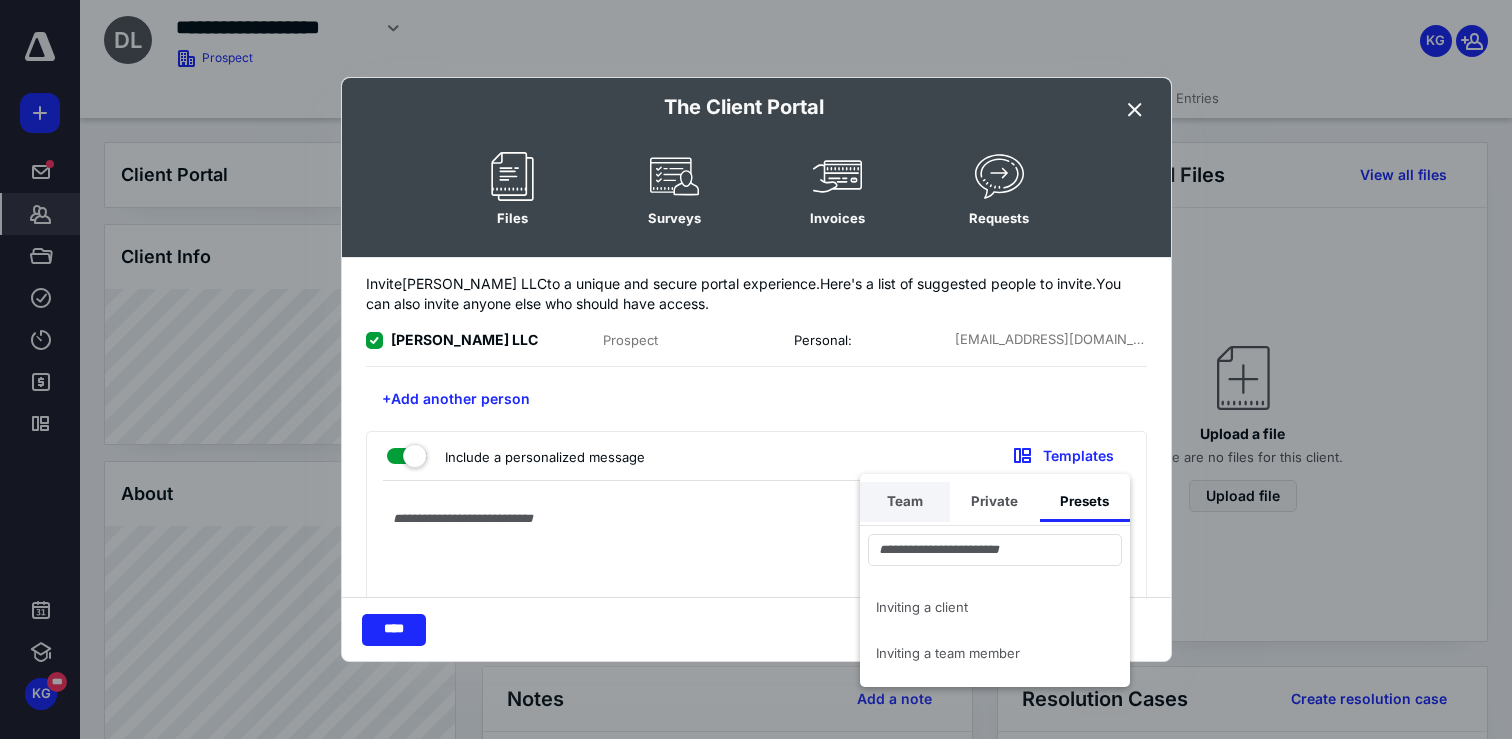 click on "Team" at bounding box center (905, 502) 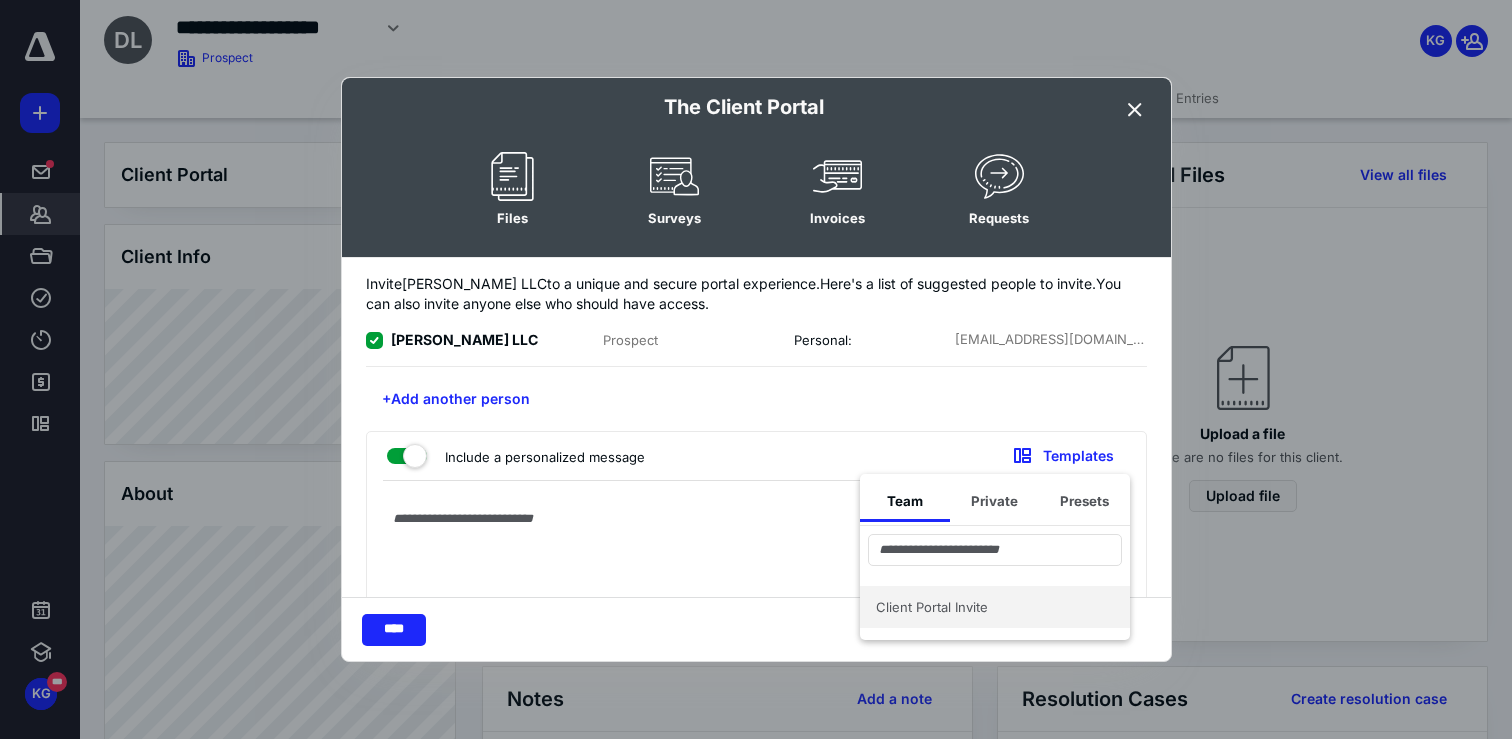 click on "Client Portal Invite" at bounding box center (983, 607) 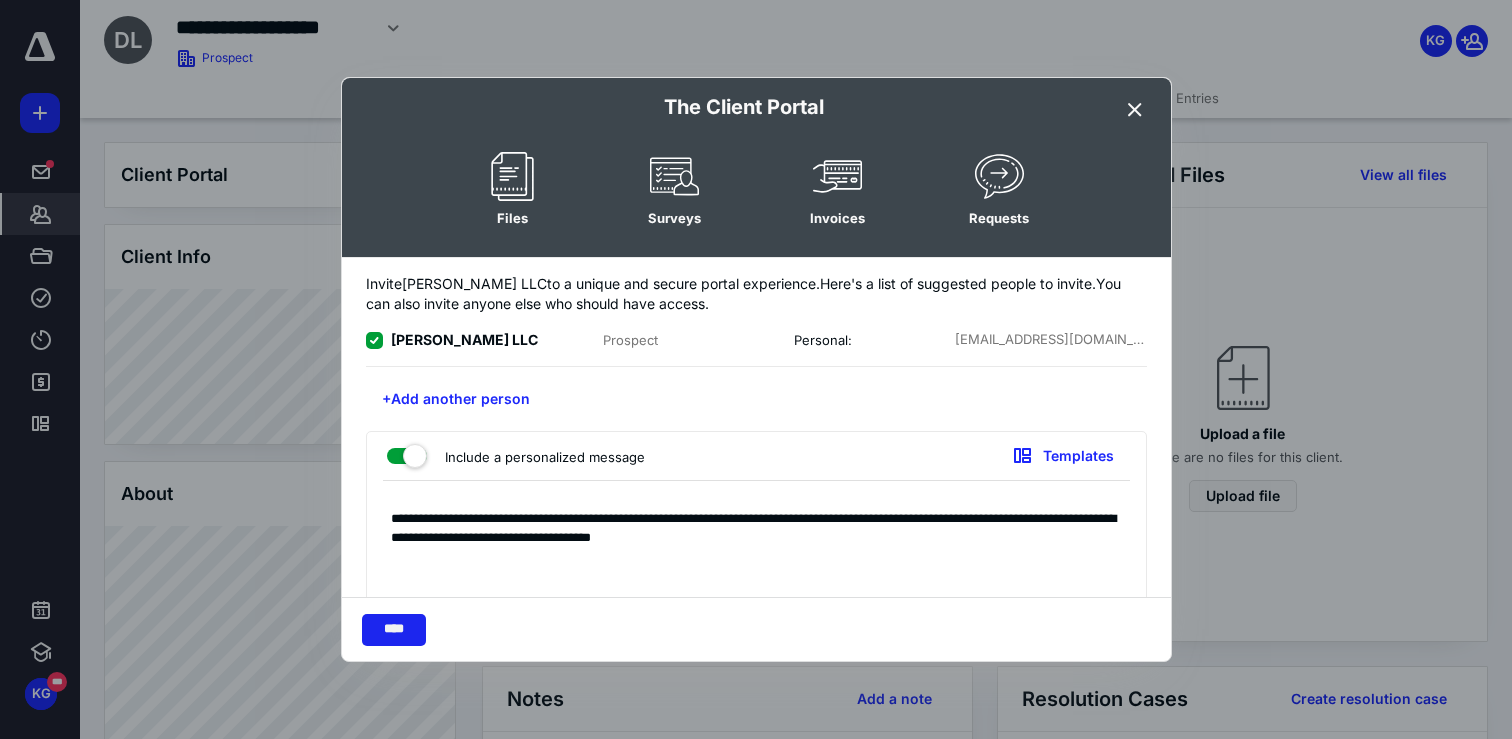 click on "****" at bounding box center [394, 630] 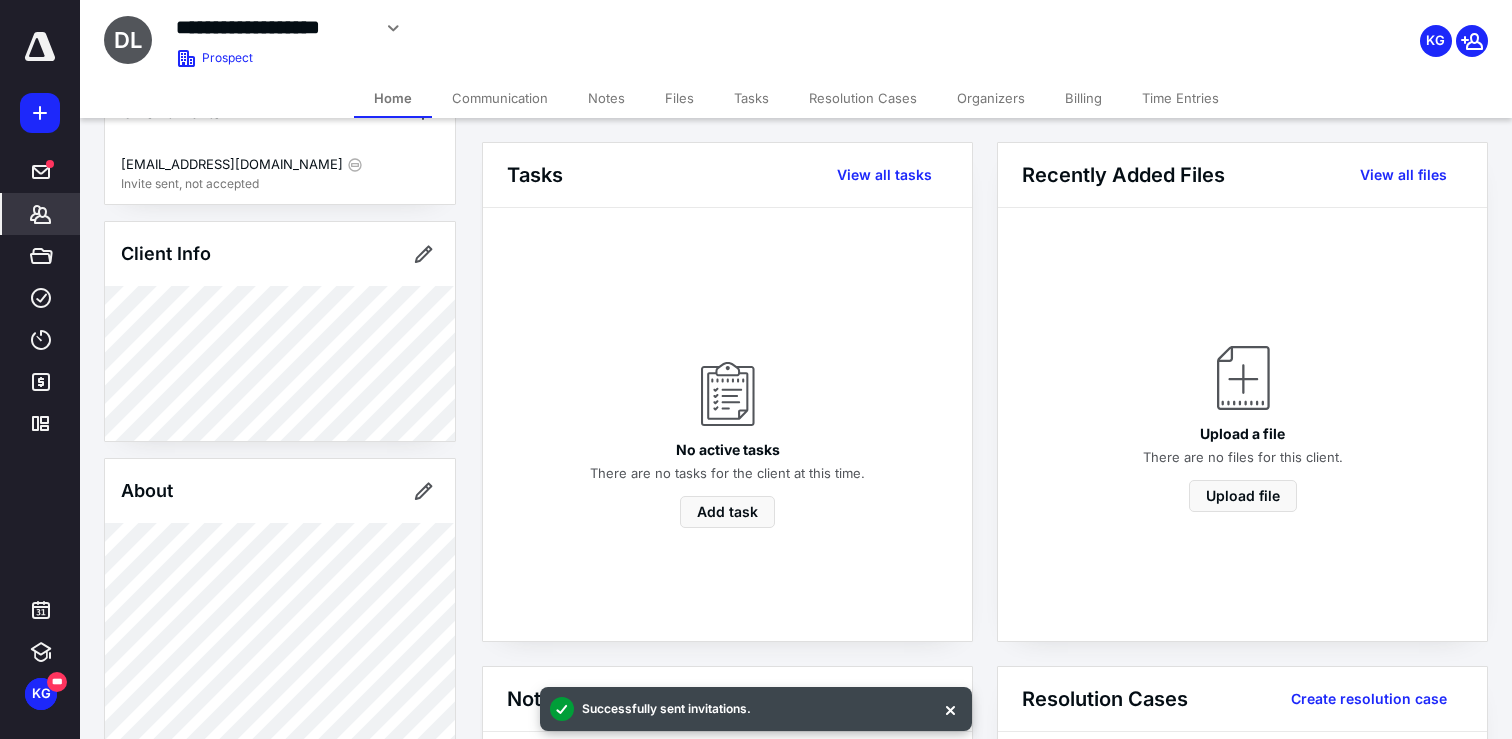 scroll, scrollTop: 0, scrollLeft: 0, axis: both 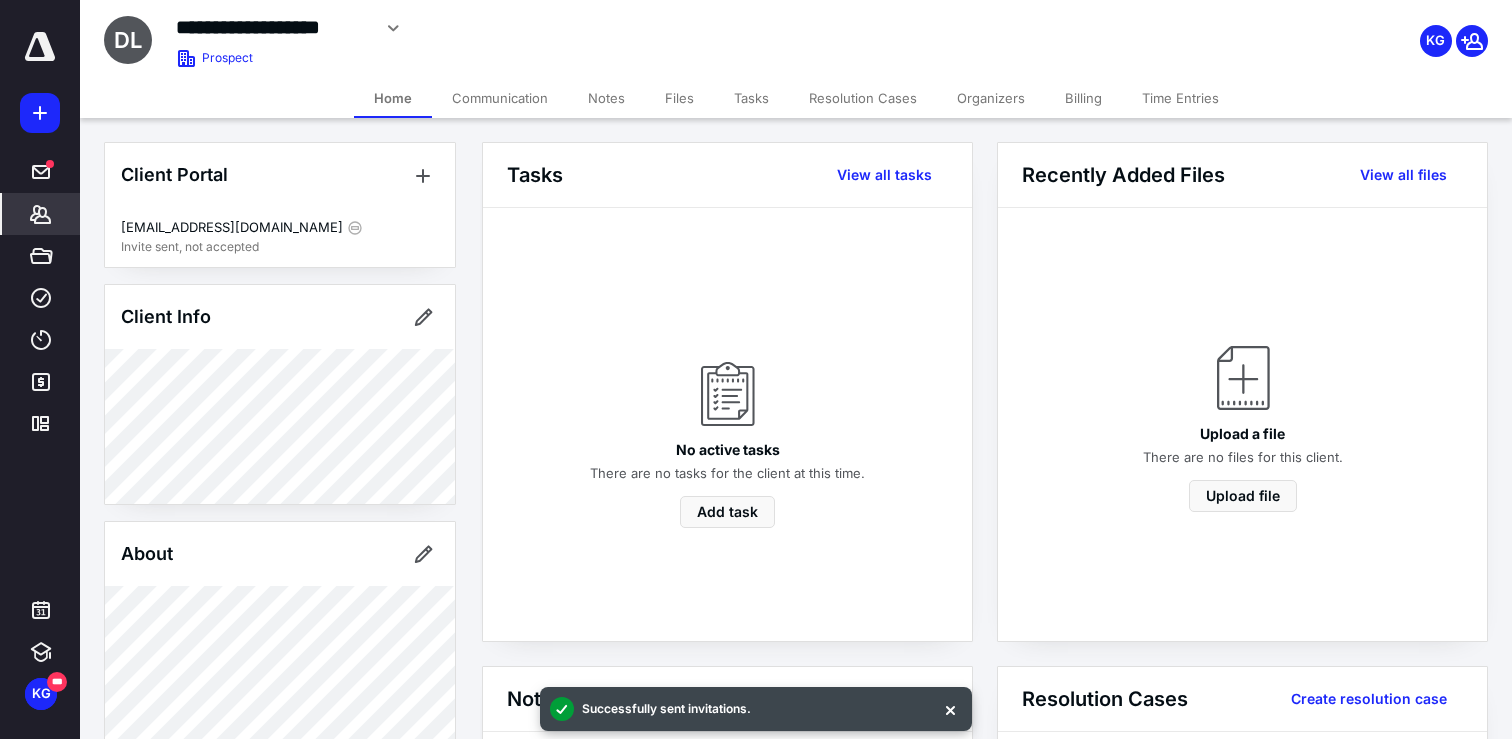click at bounding box center (40, 113) 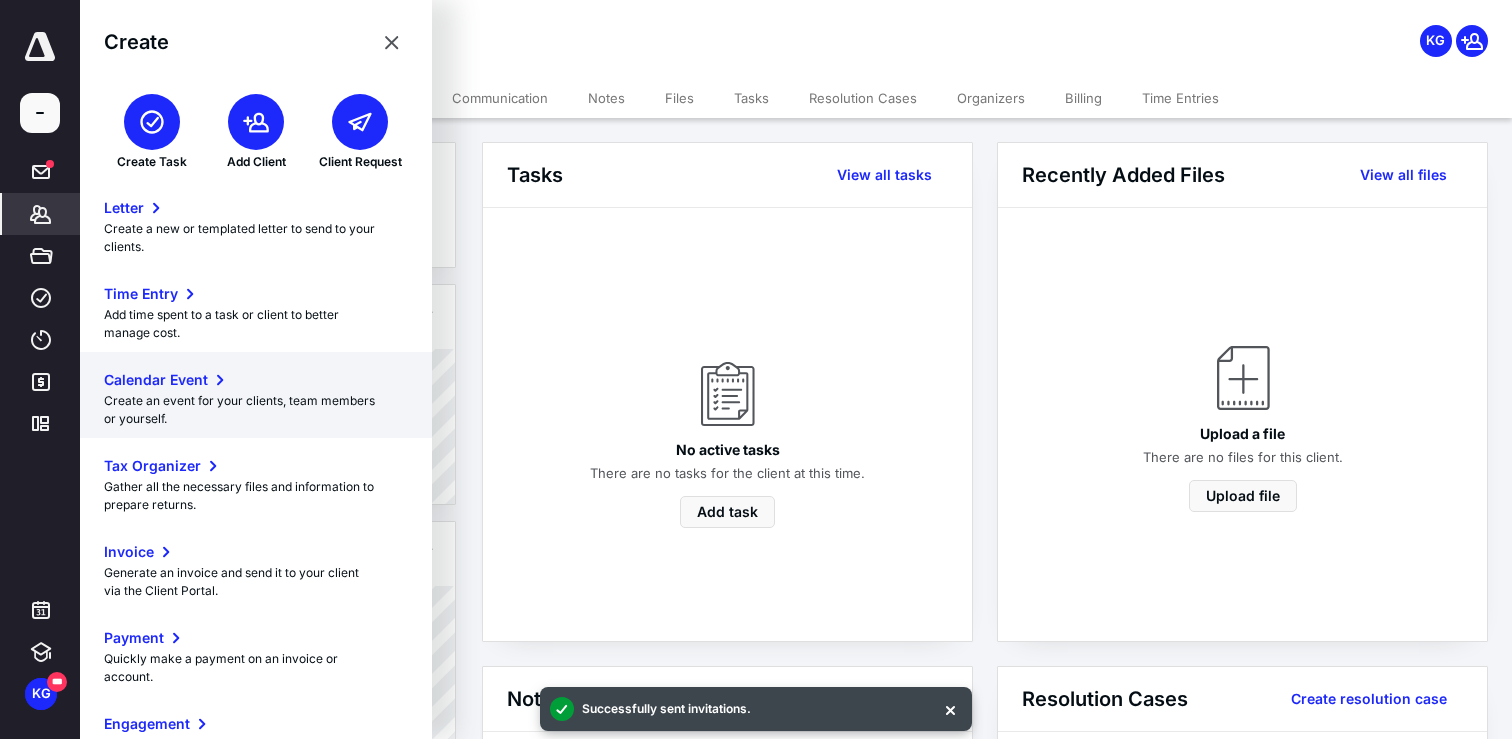 scroll, scrollTop: 229, scrollLeft: 0, axis: vertical 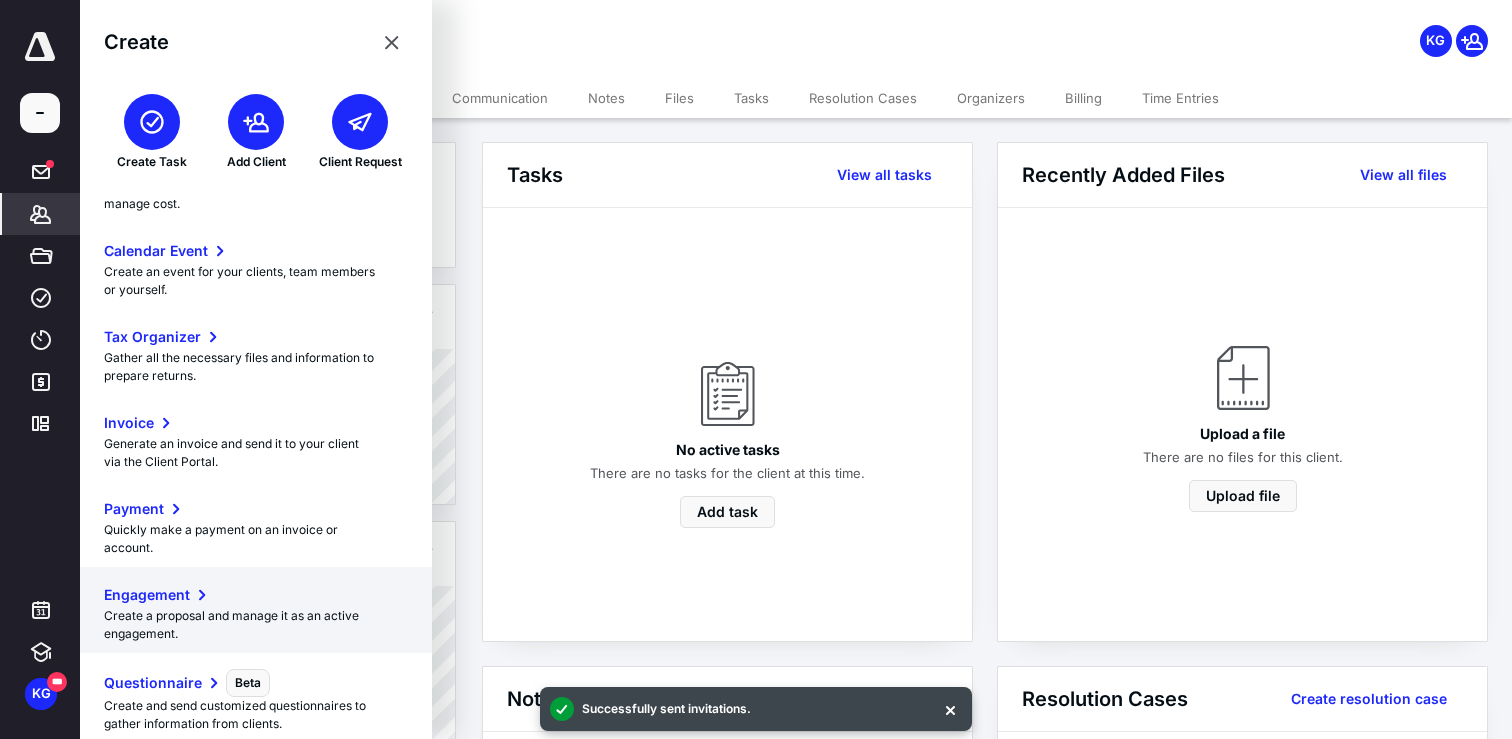click on "Engagement Create a proposal and manage it as an active engagement." at bounding box center [256, 610] 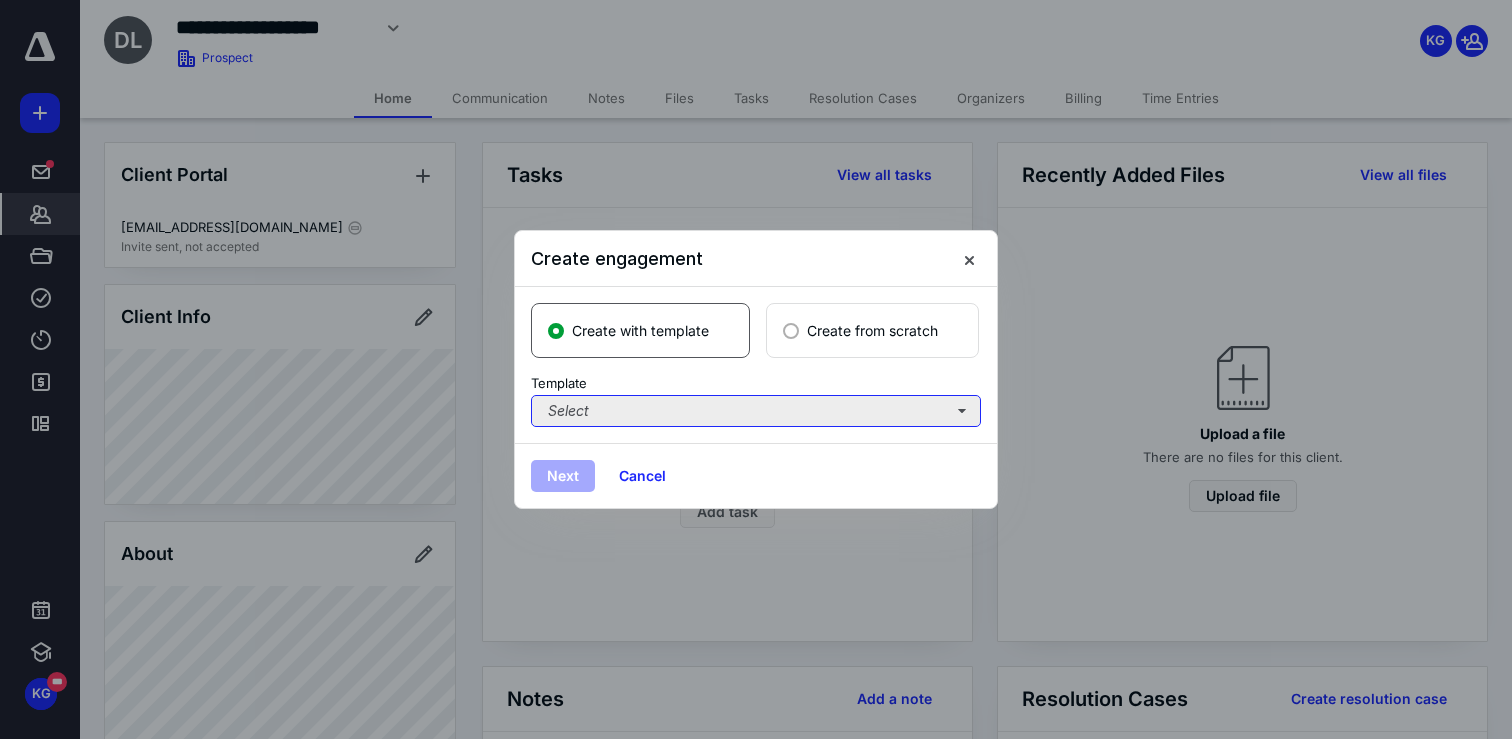 click on "Select" at bounding box center [756, 411] 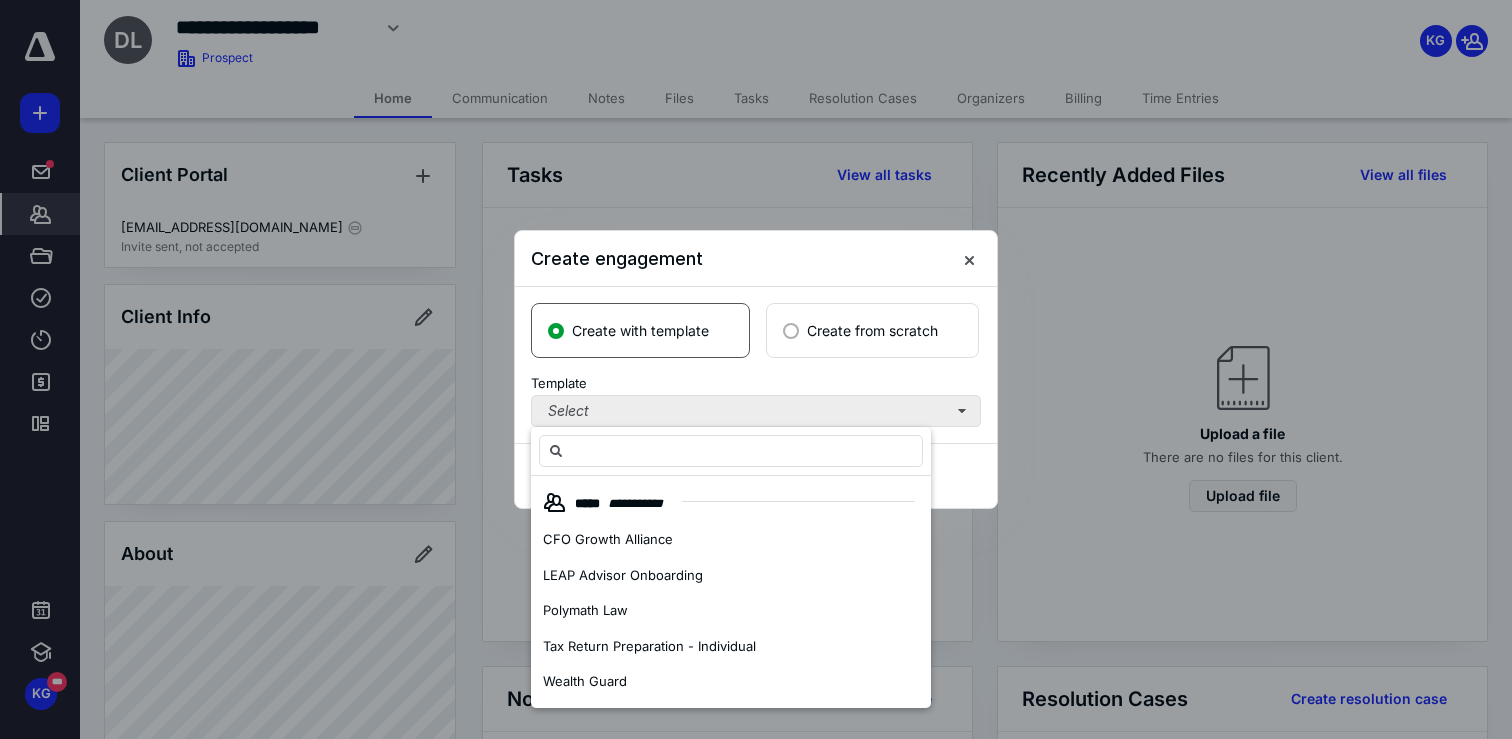 drag, startPoint x: 674, startPoint y: 525, endPoint x: 699, endPoint y: 412, distance: 115.73245 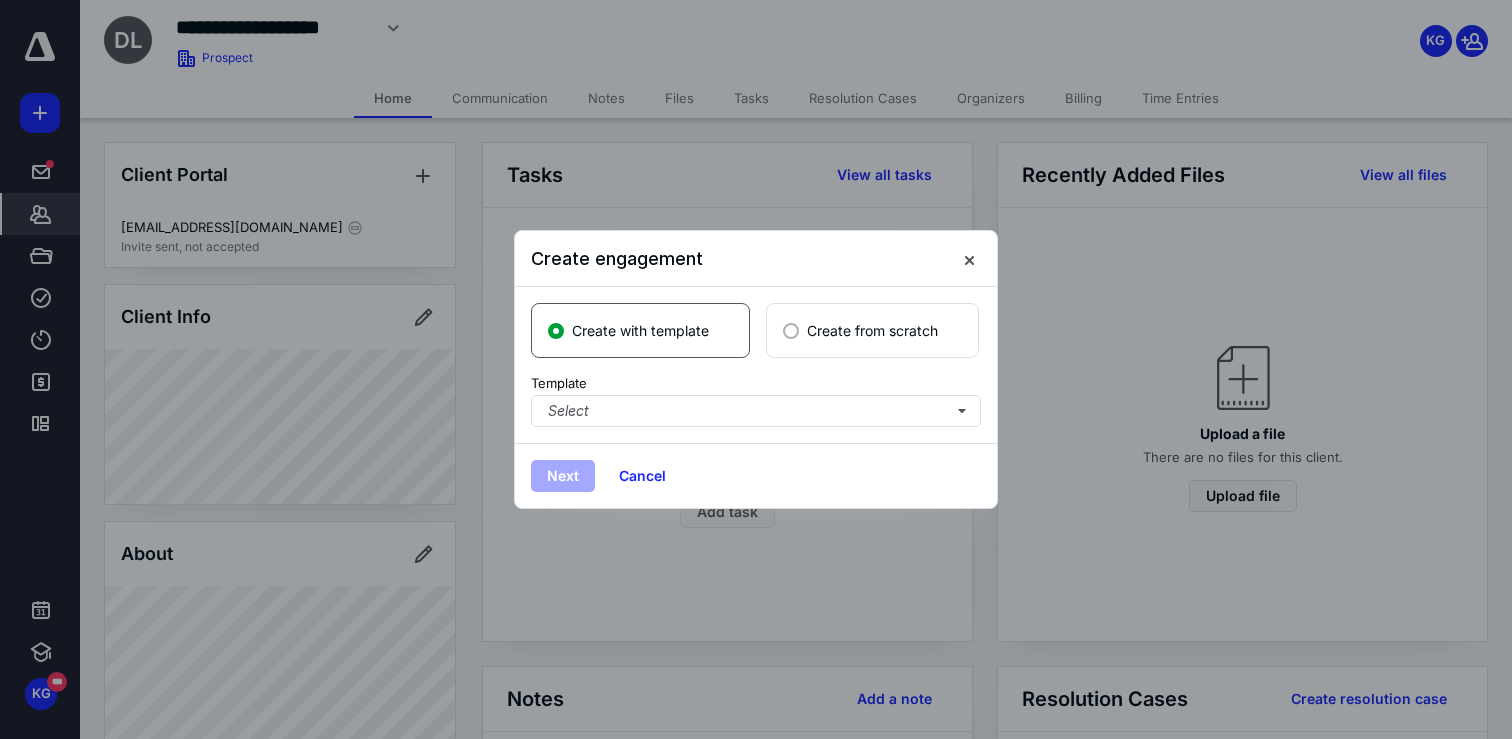 click on "Create from scratch" at bounding box center [872, 330] 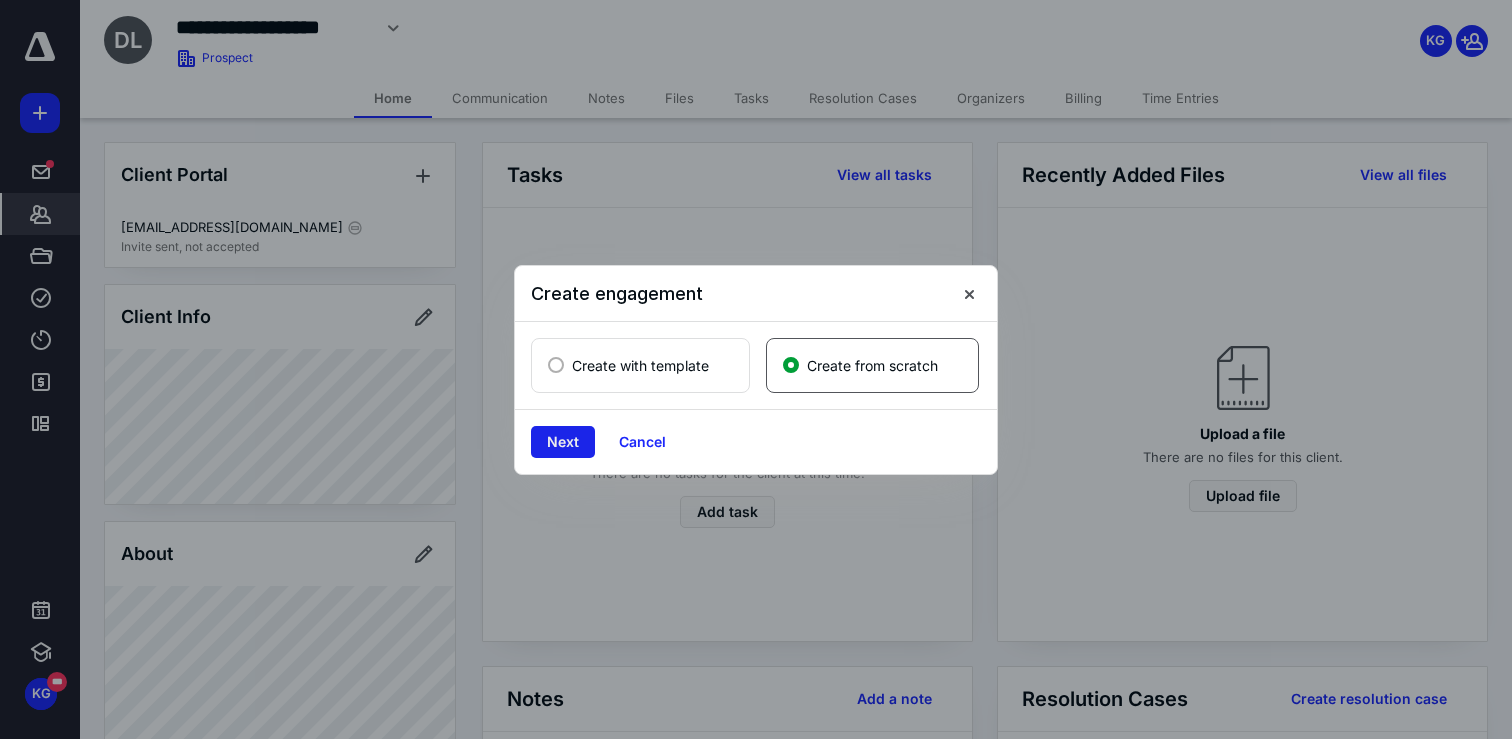 click on "Next" at bounding box center (563, 442) 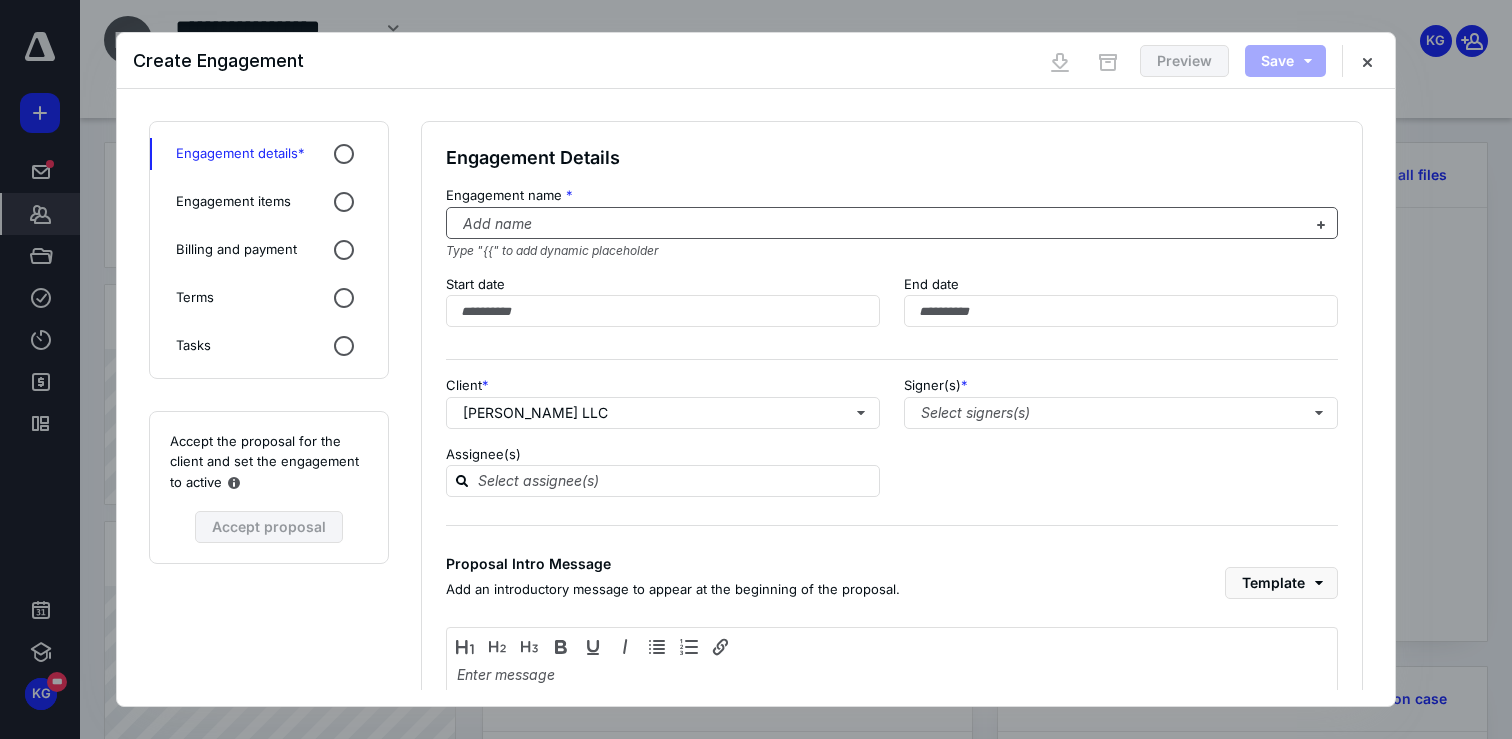 click at bounding box center [880, 224] 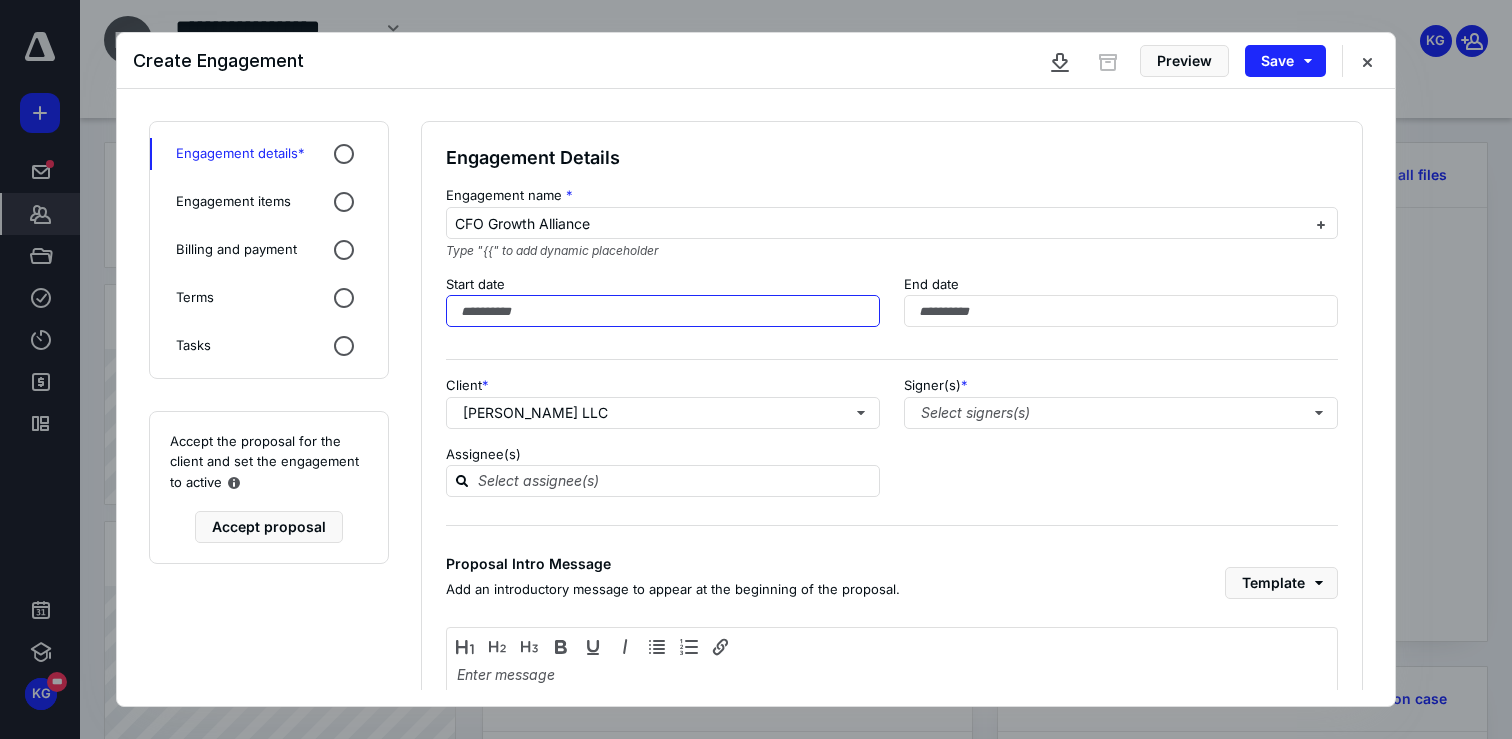 click at bounding box center [663, 311] 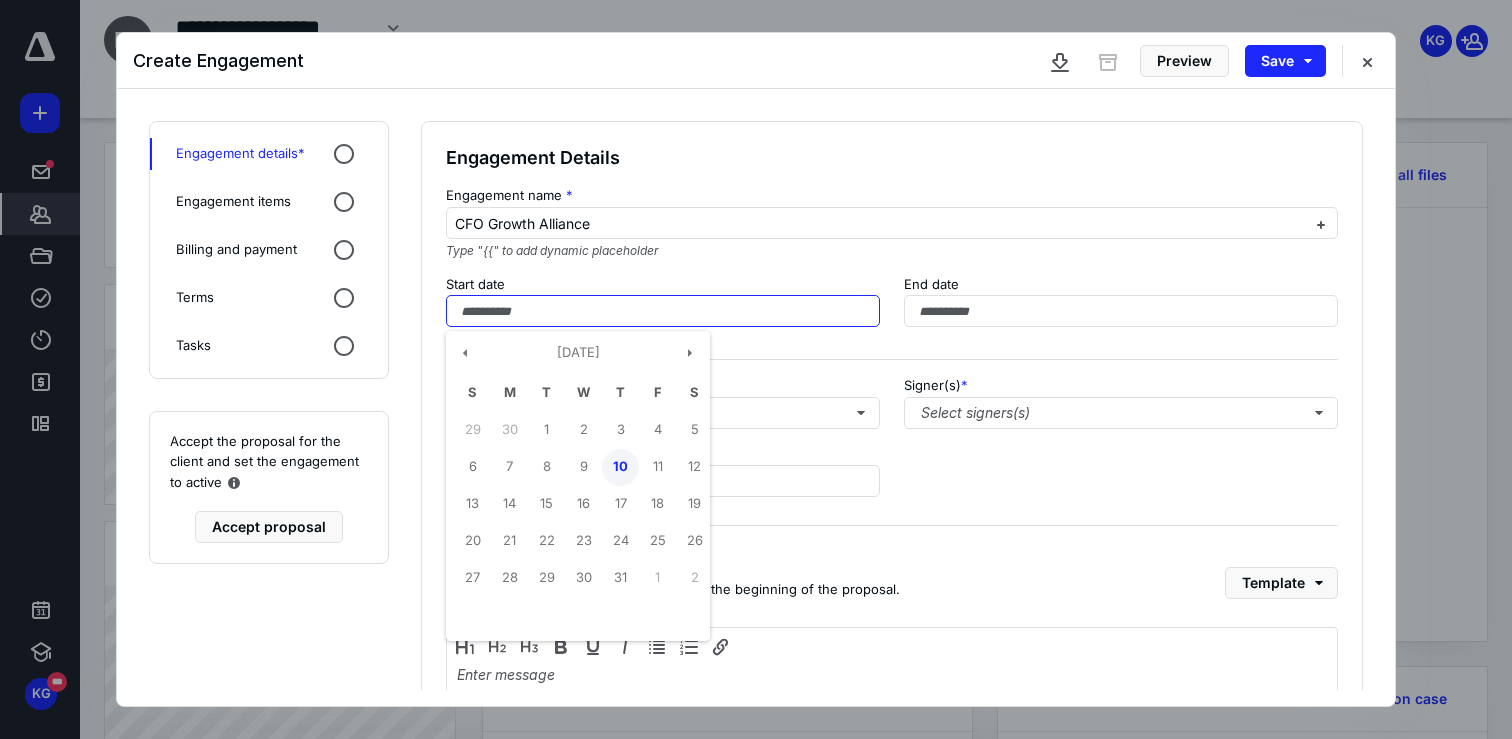 click on "10" at bounding box center (620, 467) 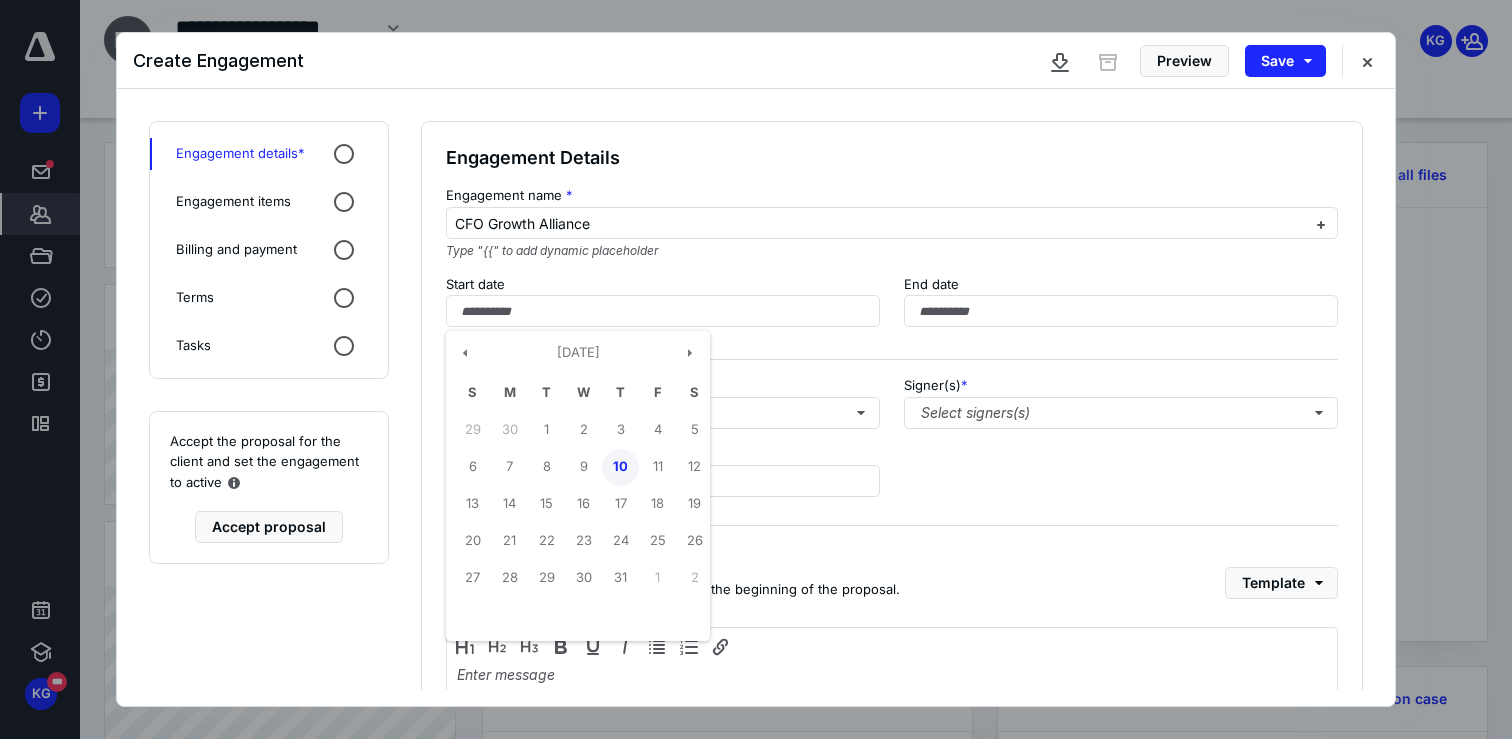 type on "**********" 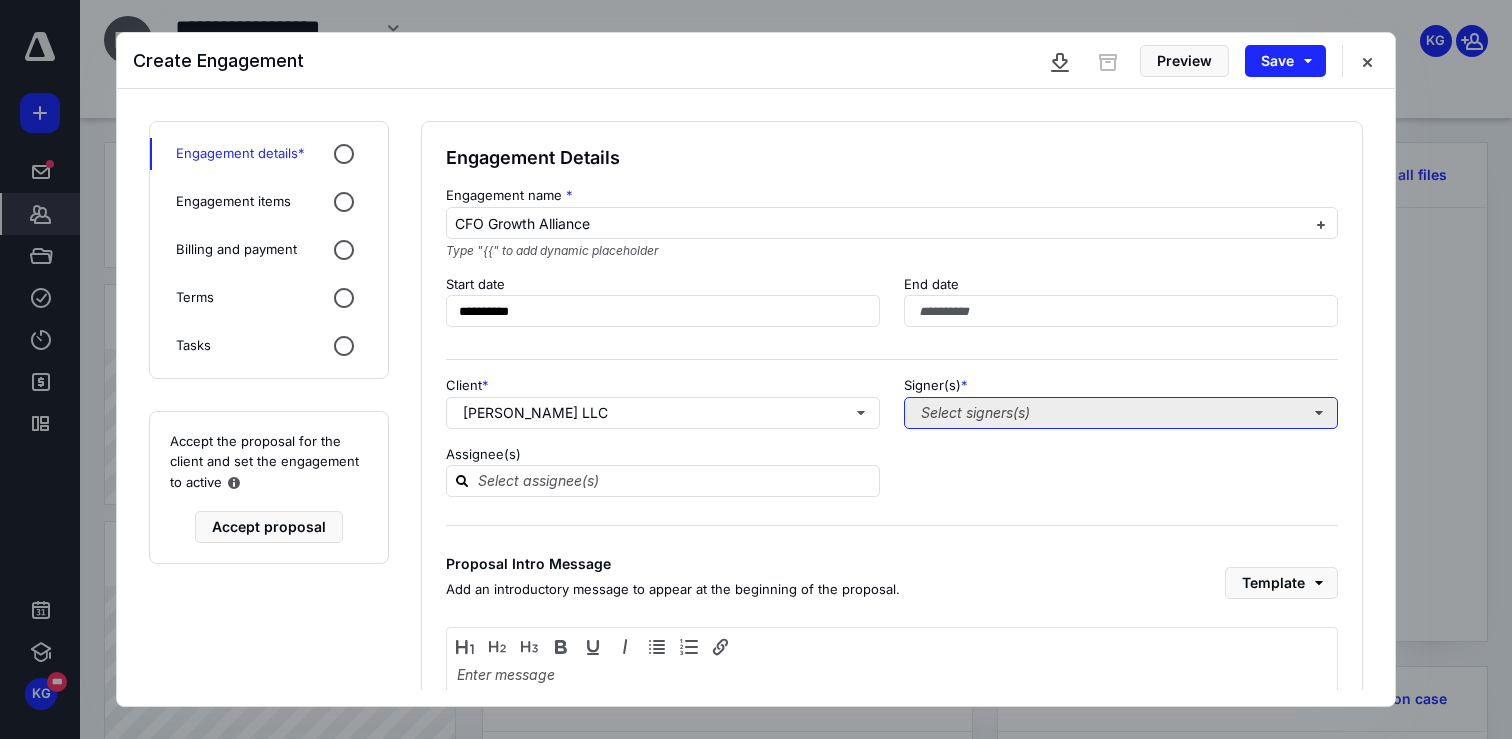 click on "Select signers(s)" at bounding box center [1121, 413] 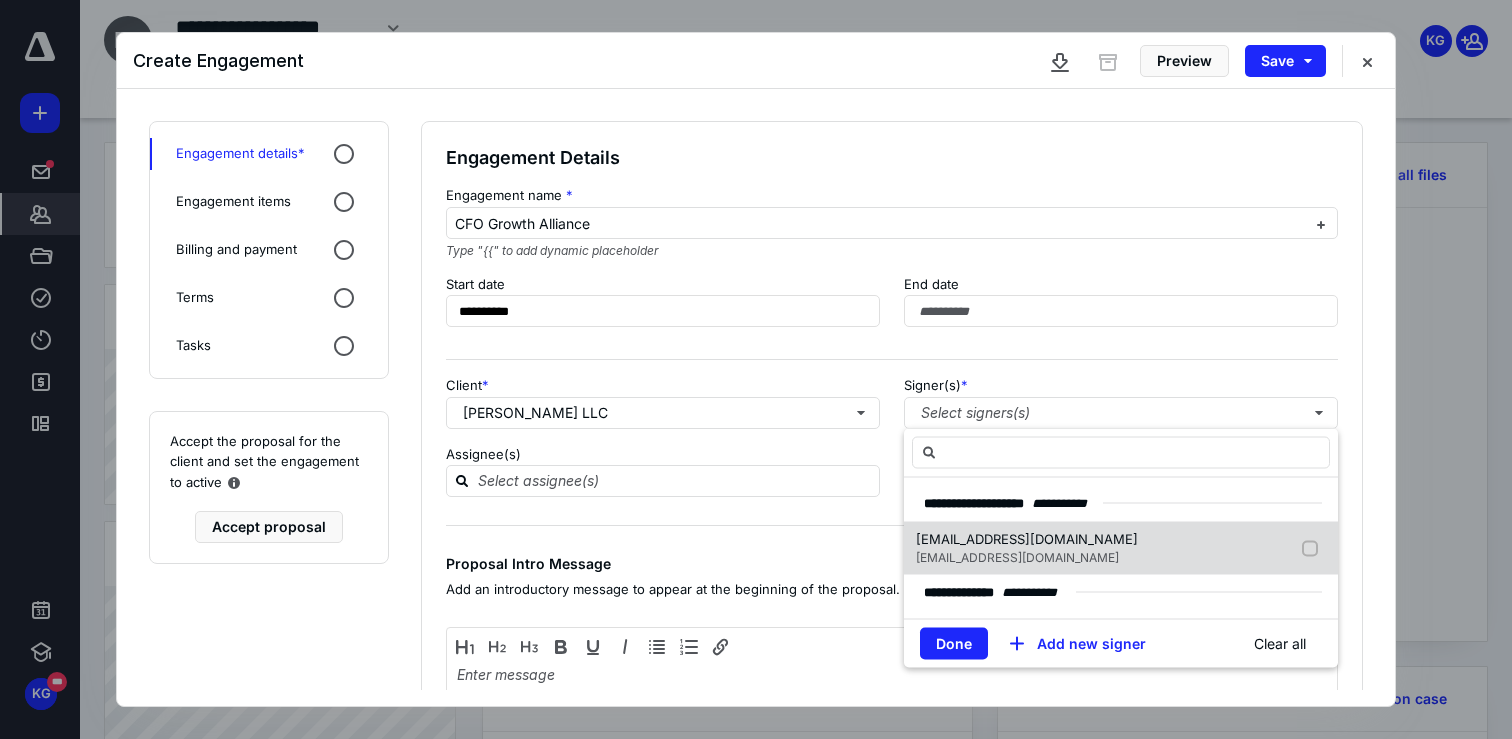 click on "[EMAIL_ADDRESS][DOMAIN_NAME]" at bounding box center (1027, 538) 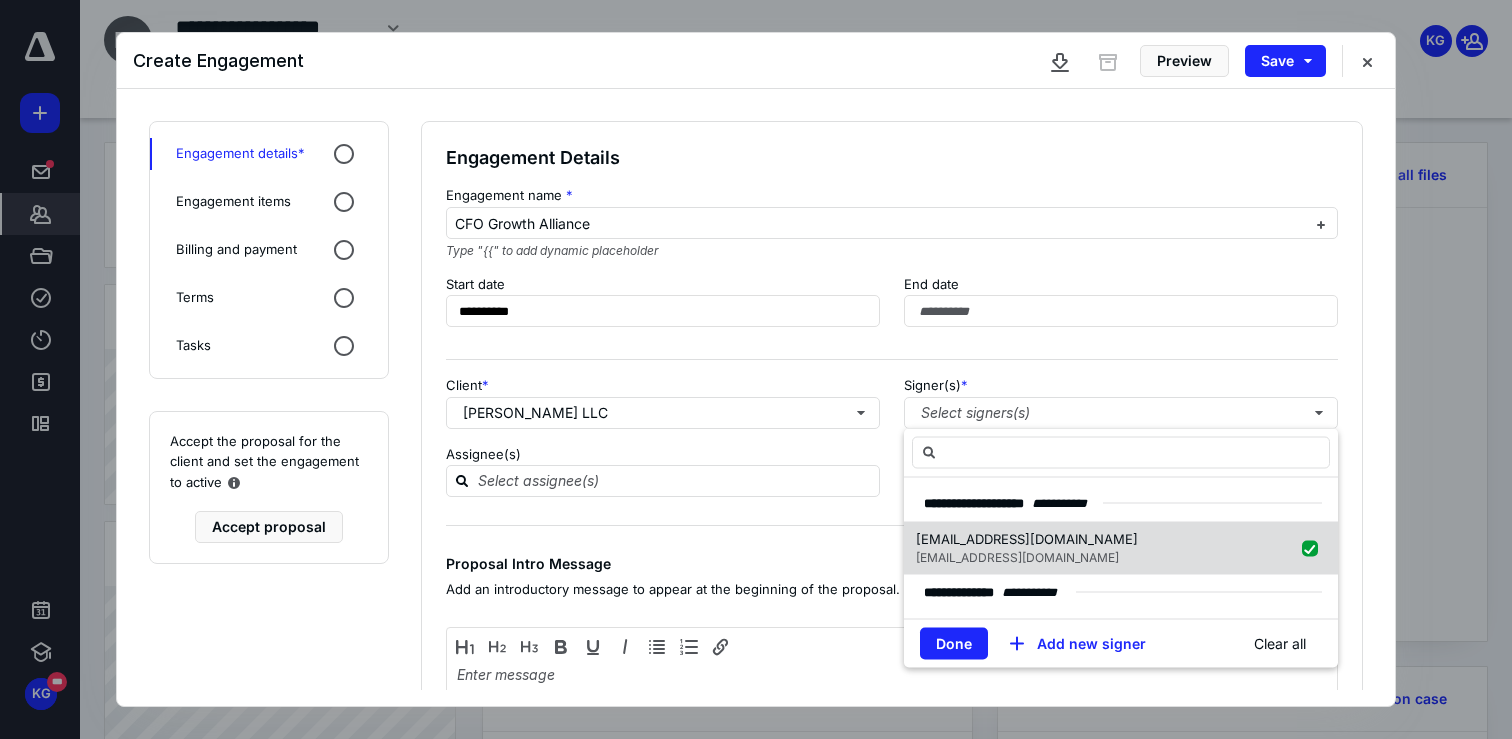 checkbox on "true" 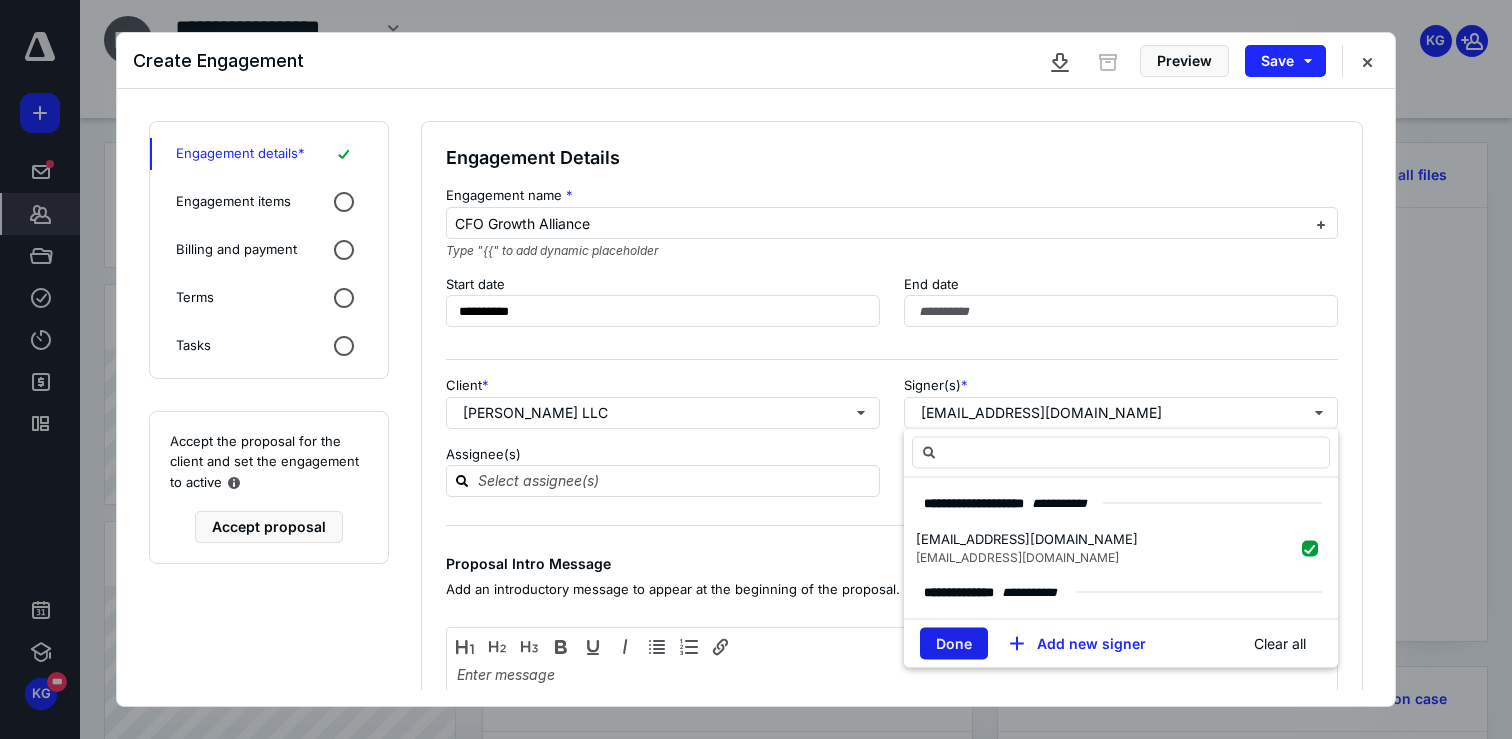 click on "Done" at bounding box center [954, 644] 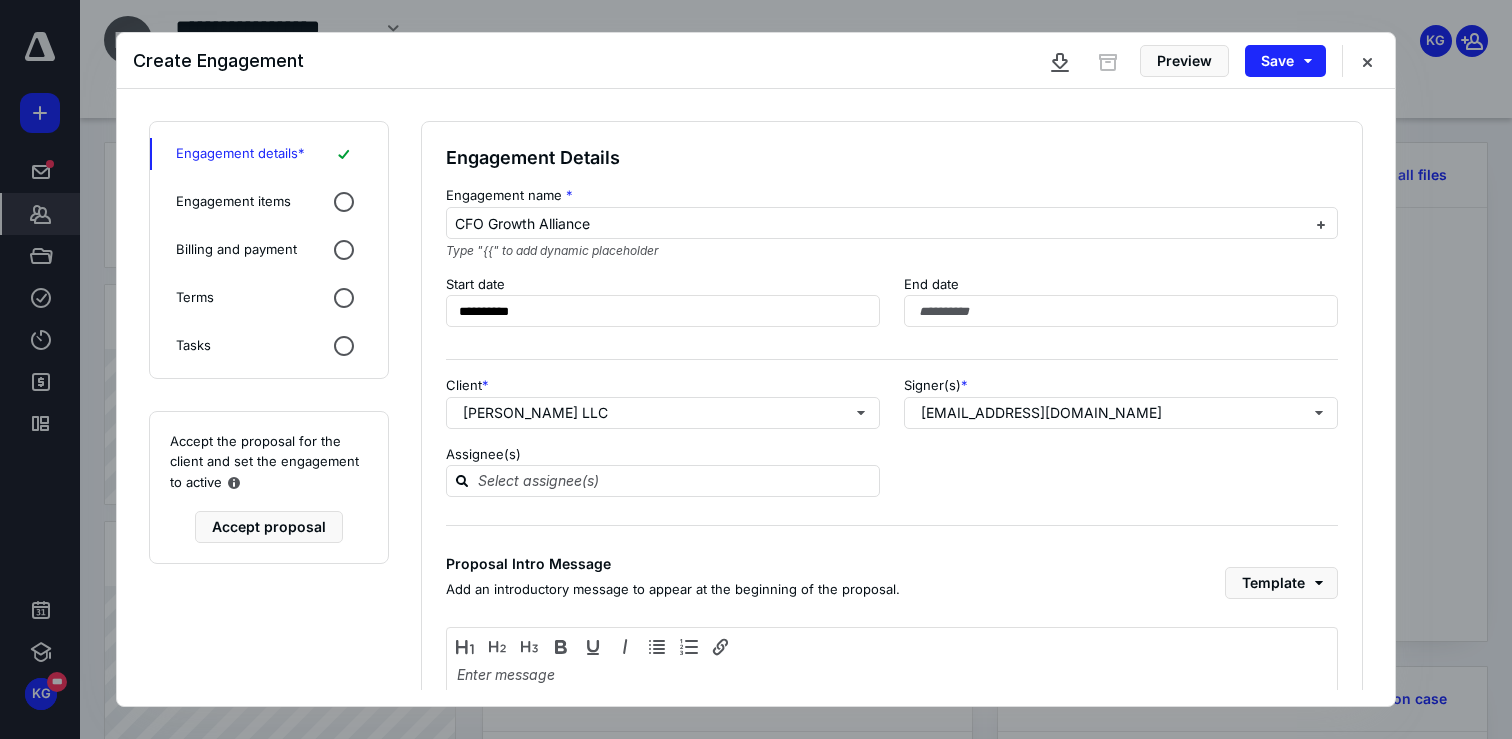 scroll, scrollTop: 58, scrollLeft: 0, axis: vertical 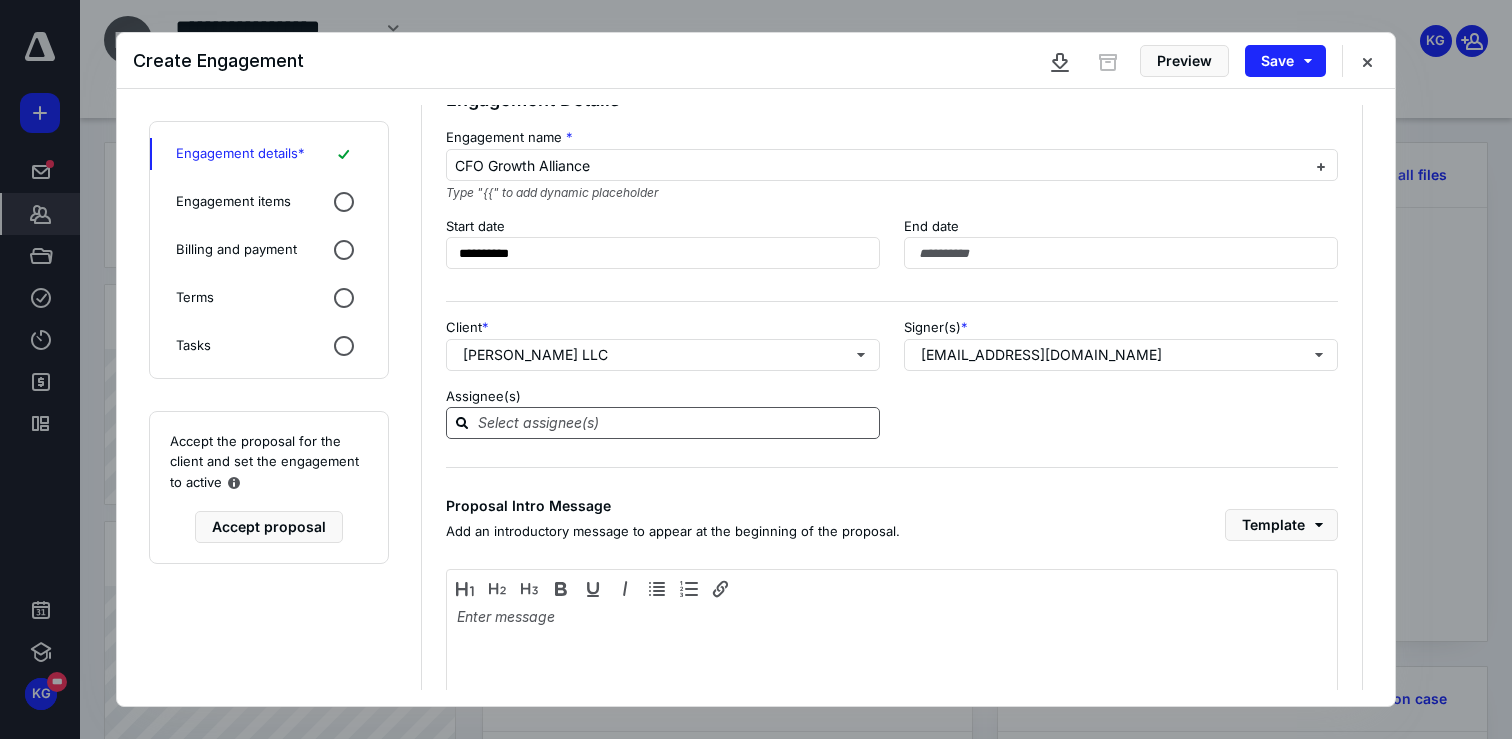 click at bounding box center (675, 422) 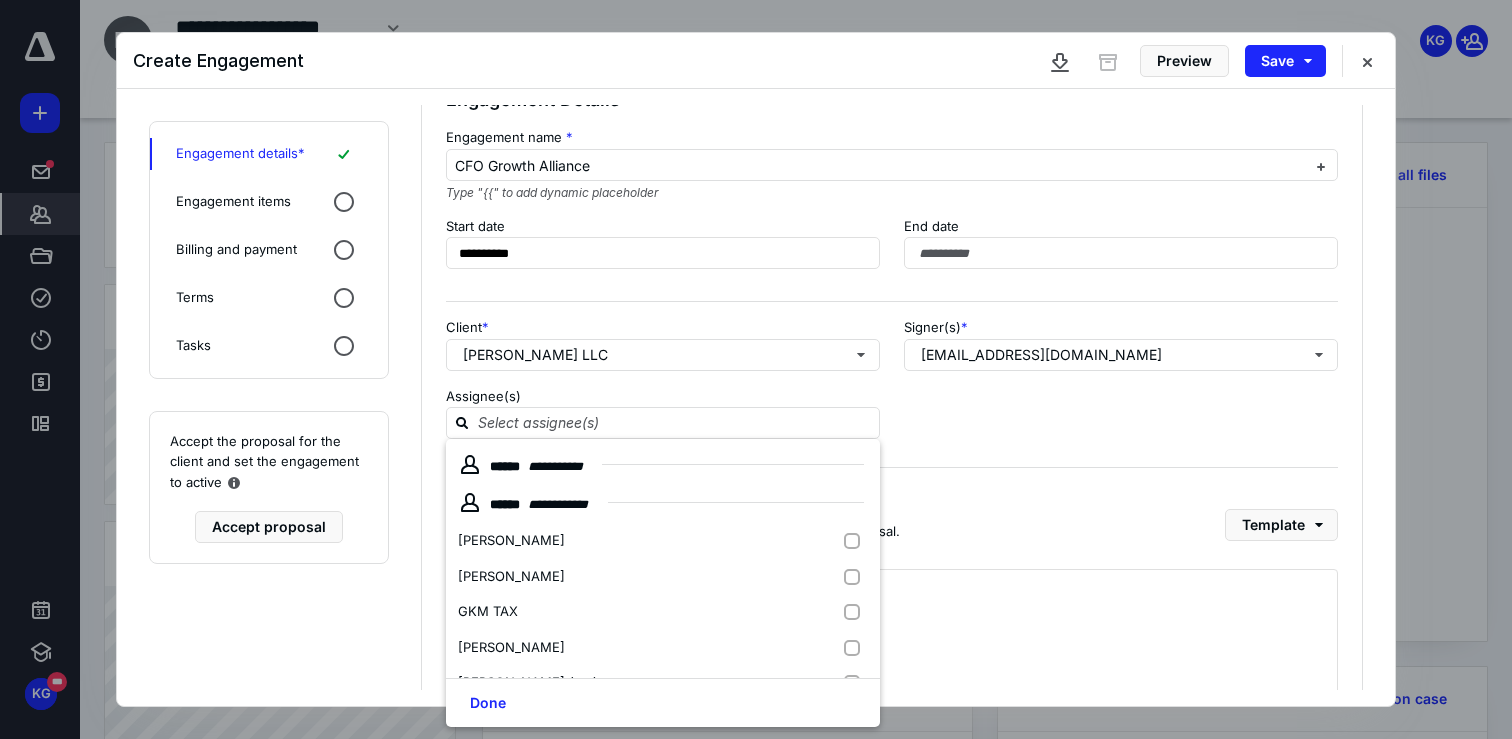 click on "Assignee(s)" at bounding box center [892, 413] 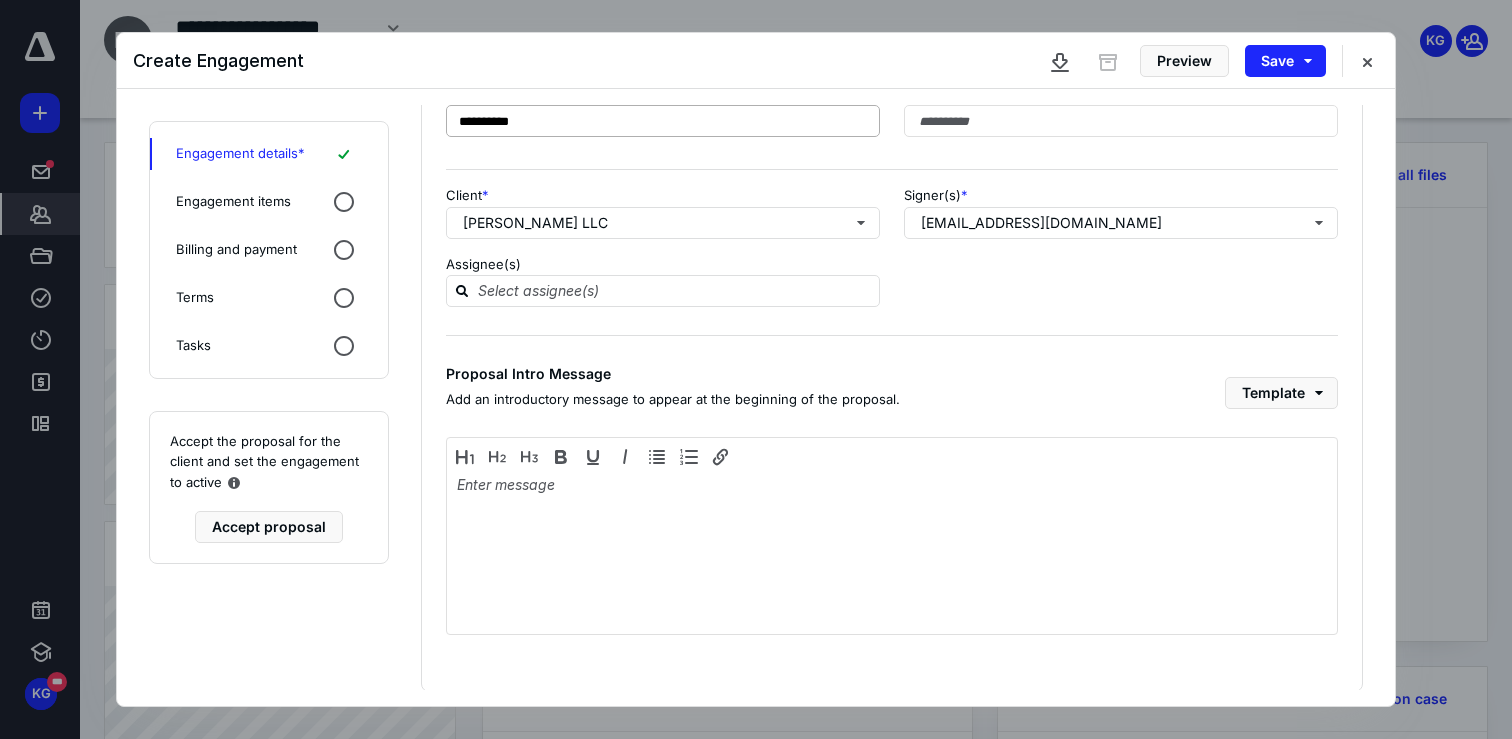 scroll, scrollTop: 187, scrollLeft: 0, axis: vertical 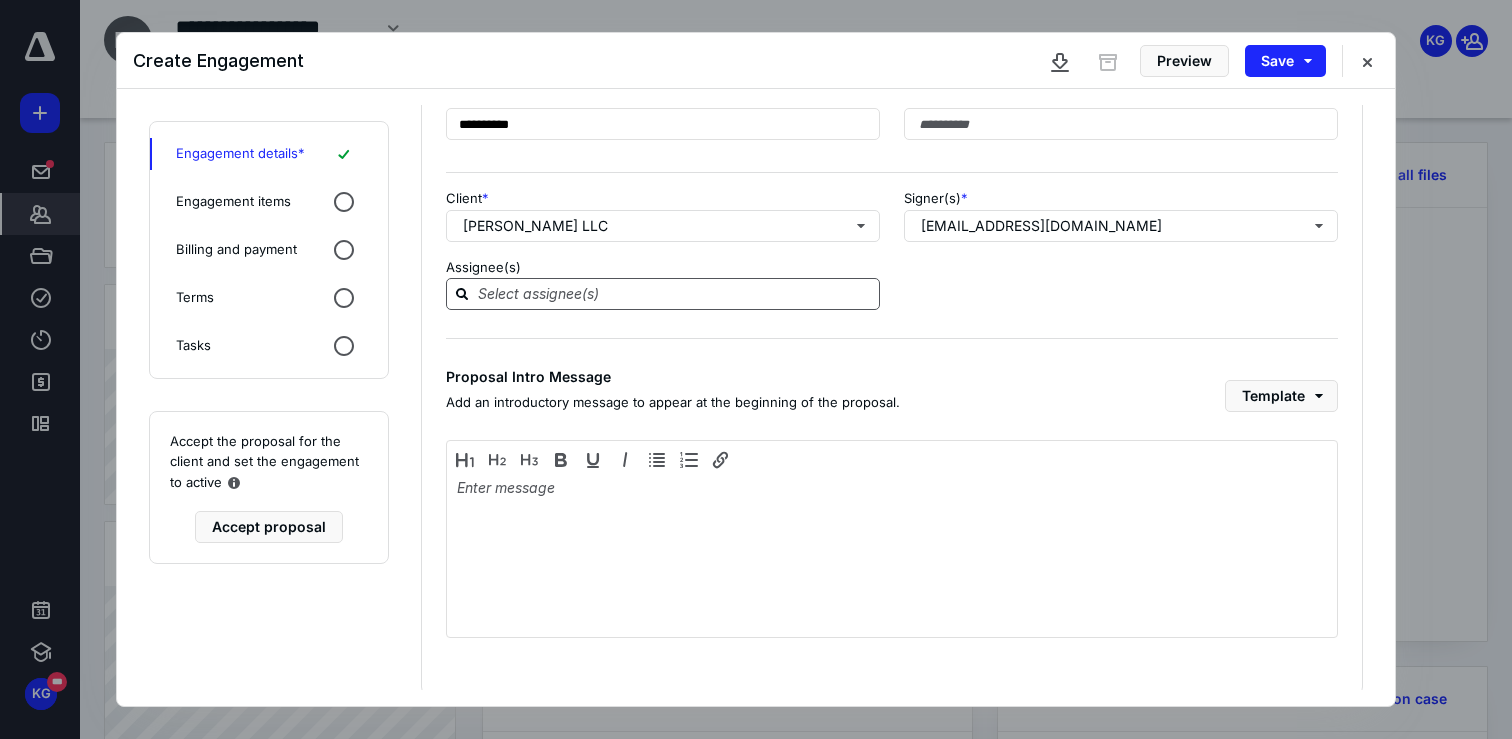 click at bounding box center [675, 293] 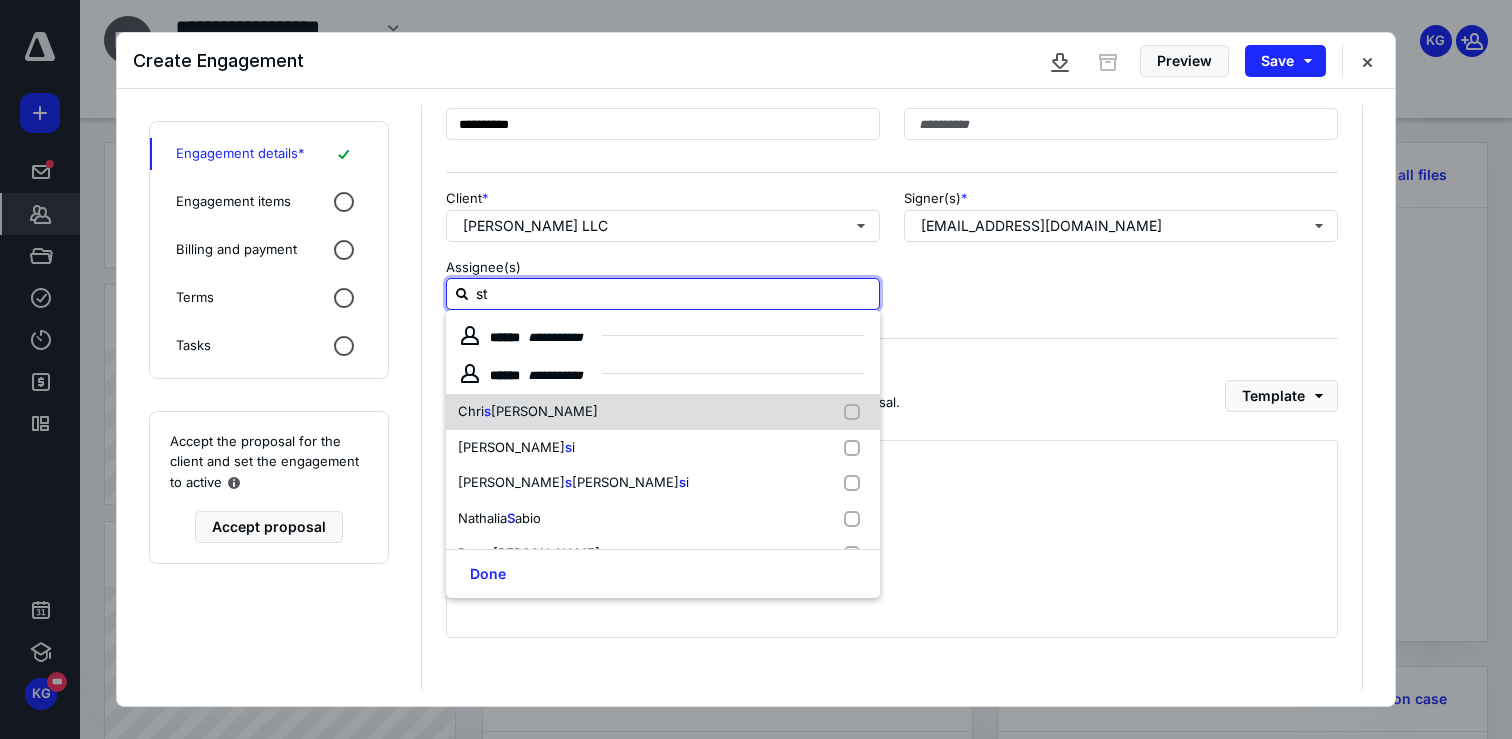 type on "ste" 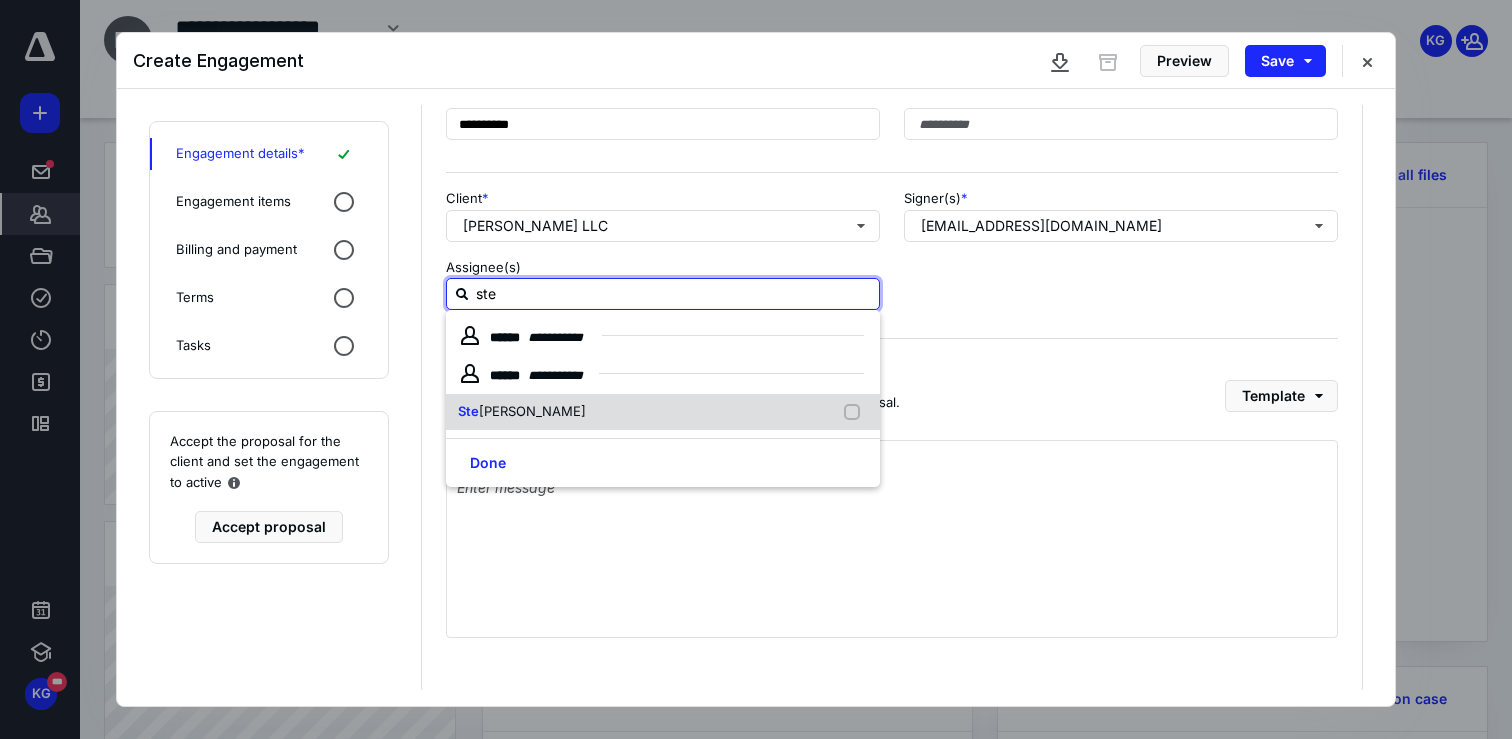 click at bounding box center [856, 412] 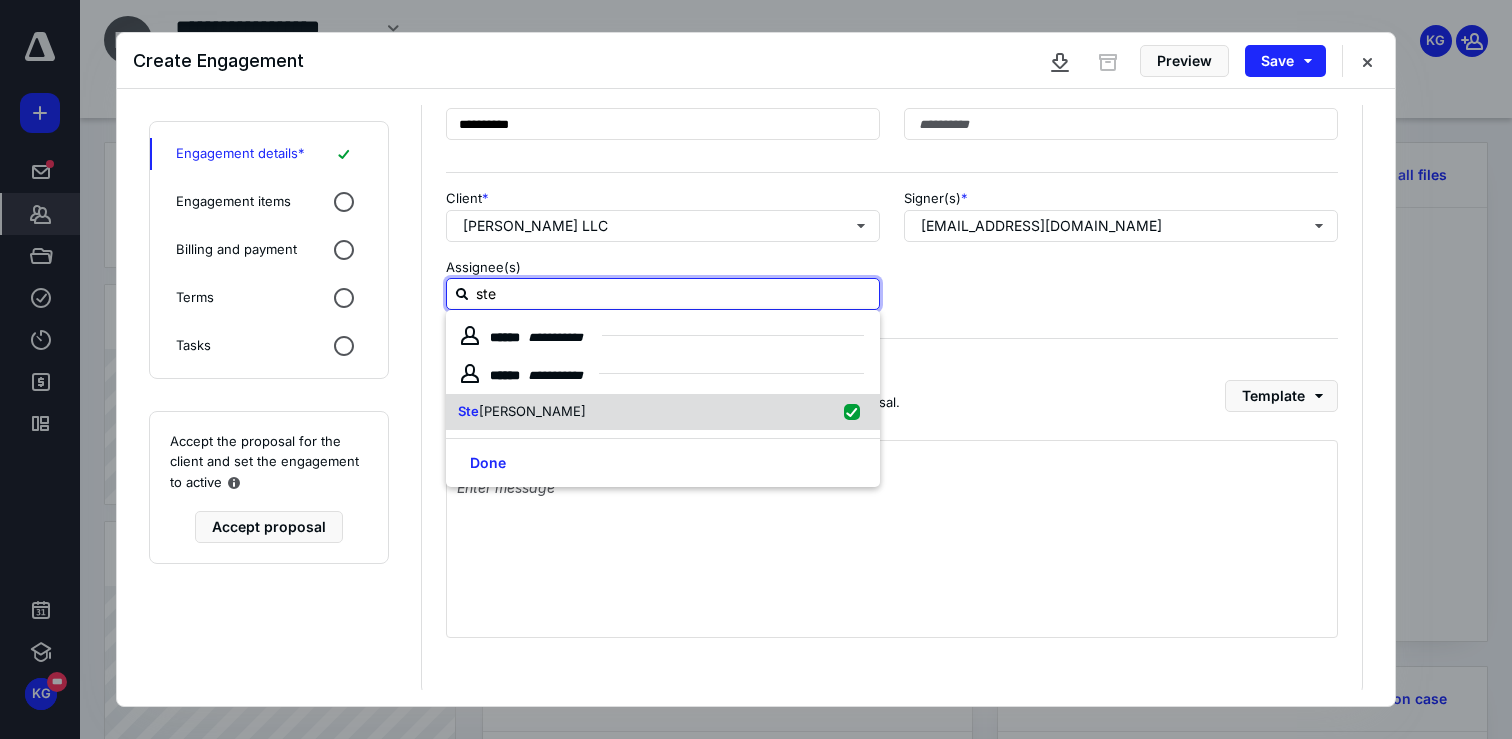 checkbox on "true" 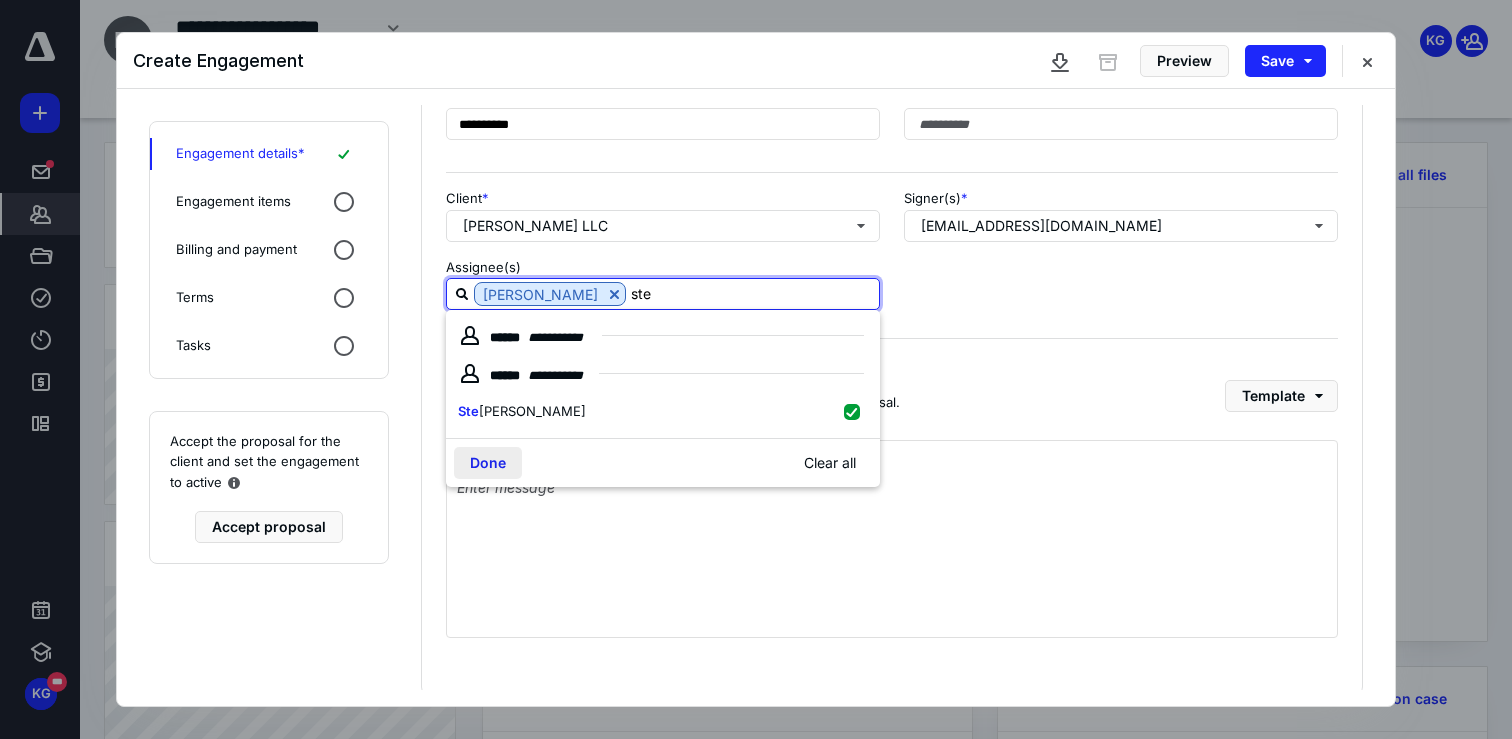 type on "ste" 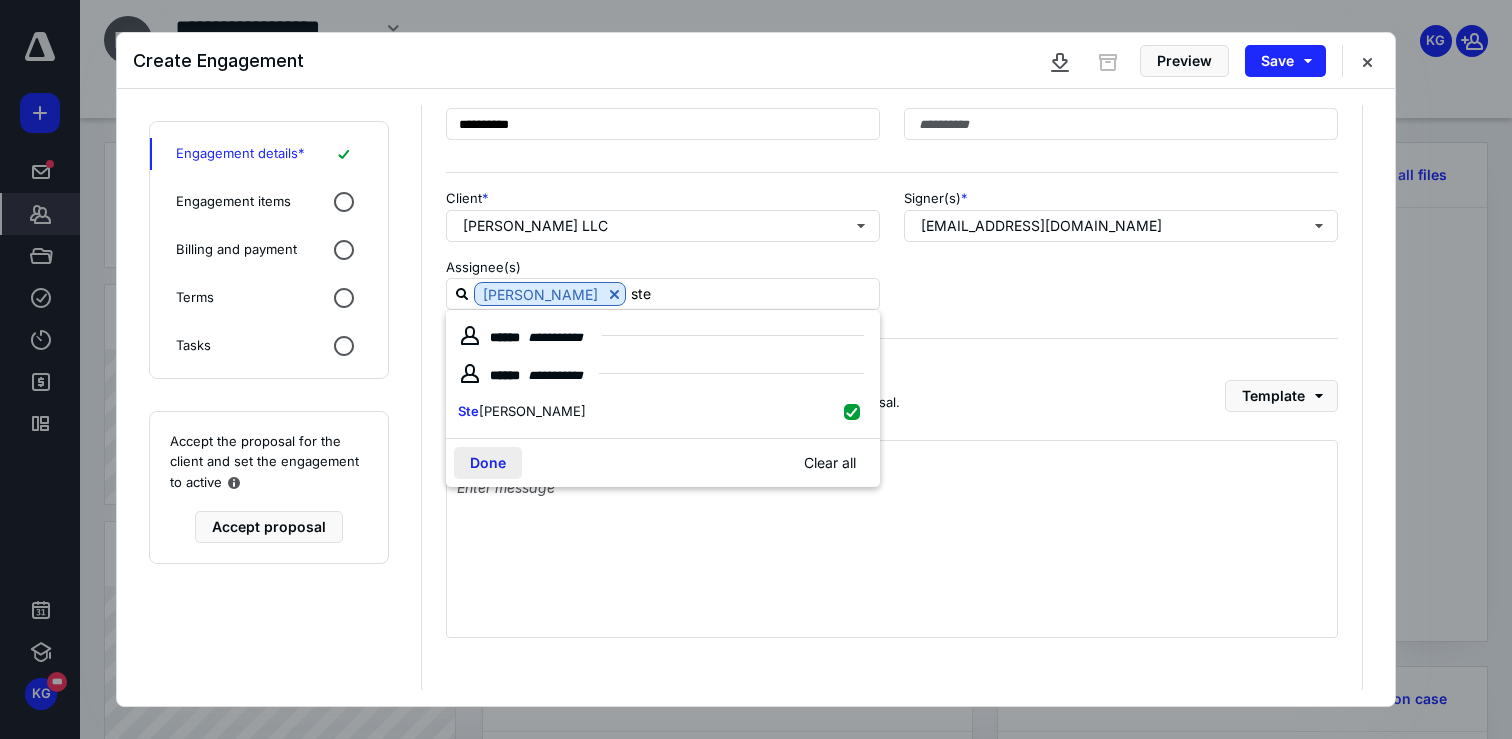 click on "Done" at bounding box center [488, 463] 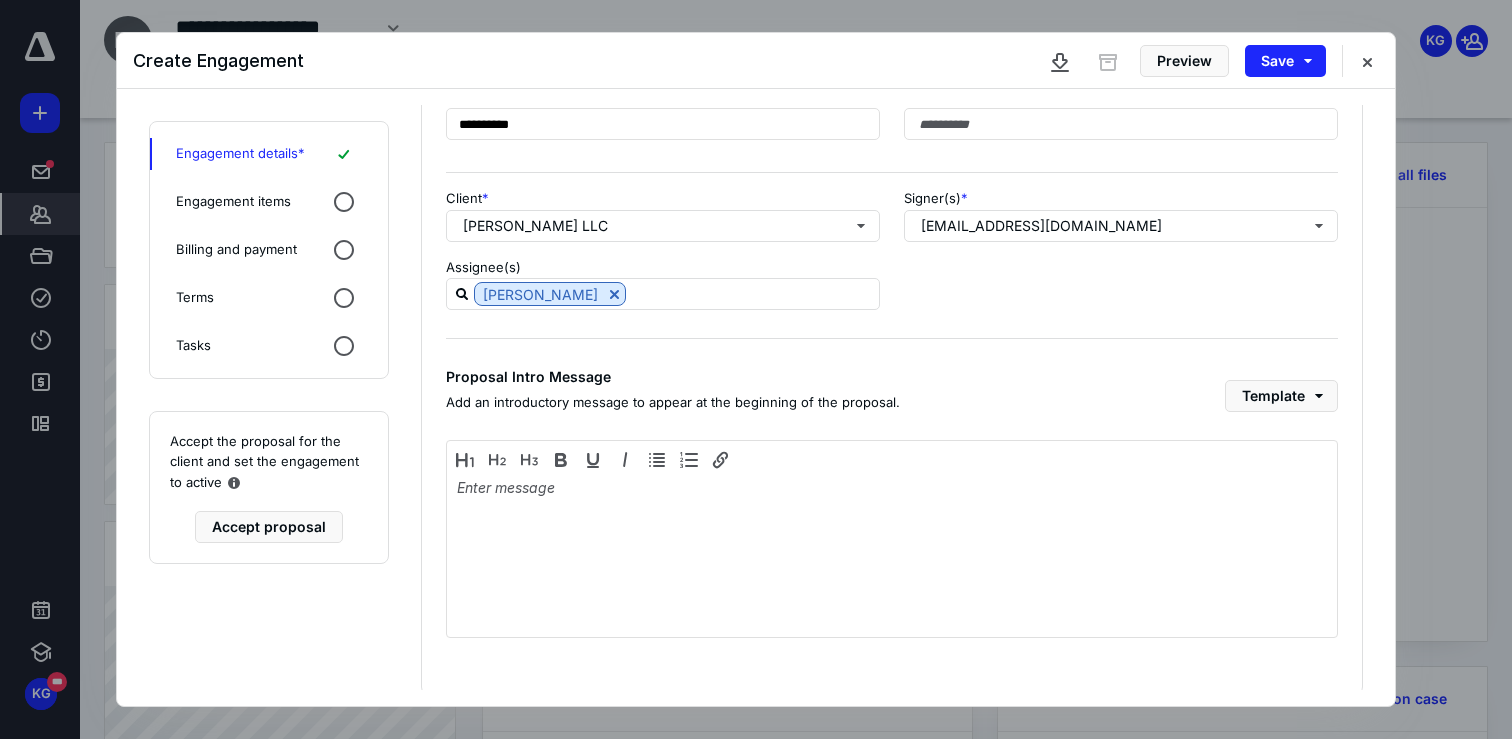 click on "Engagement items" at bounding box center [269, 202] 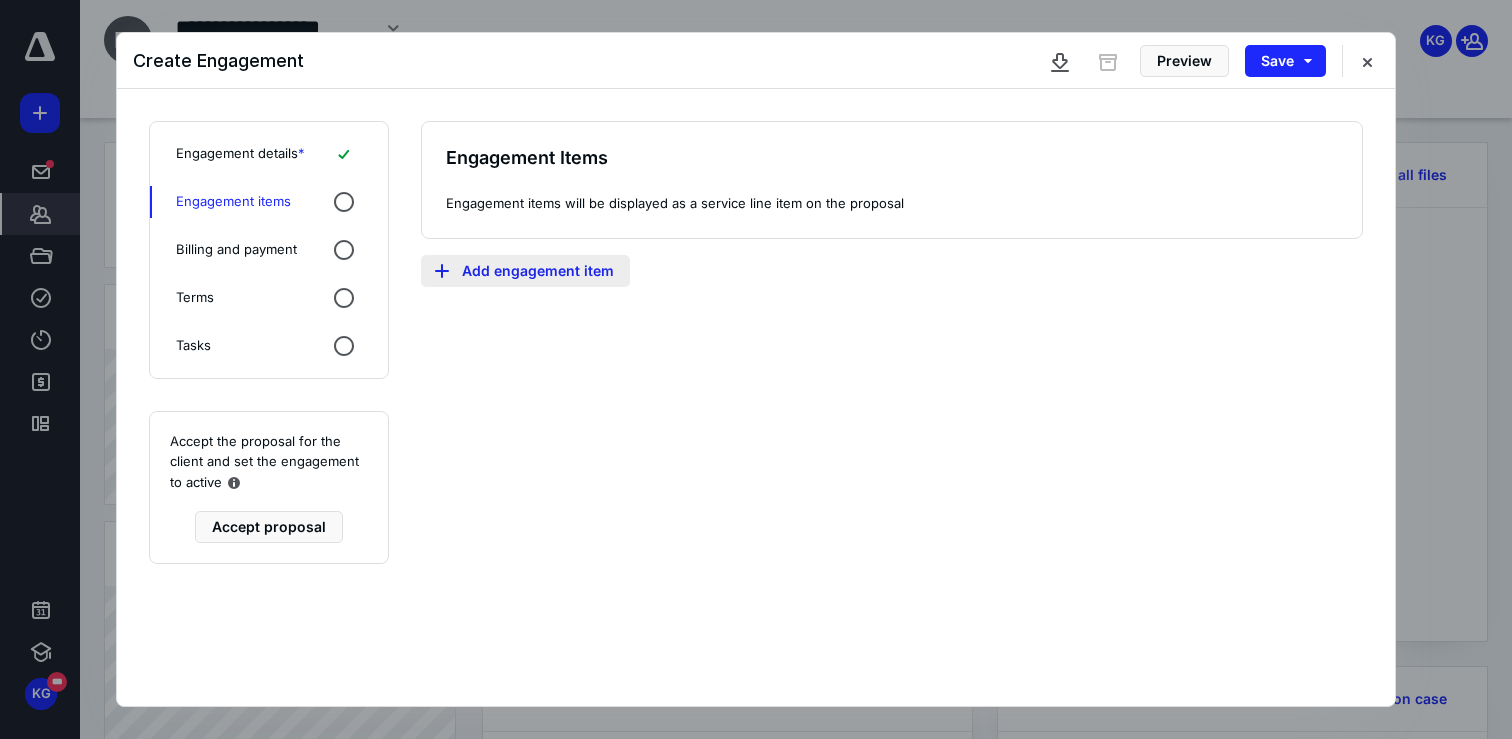 click on "Add engagement item" at bounding box center (525, 271) 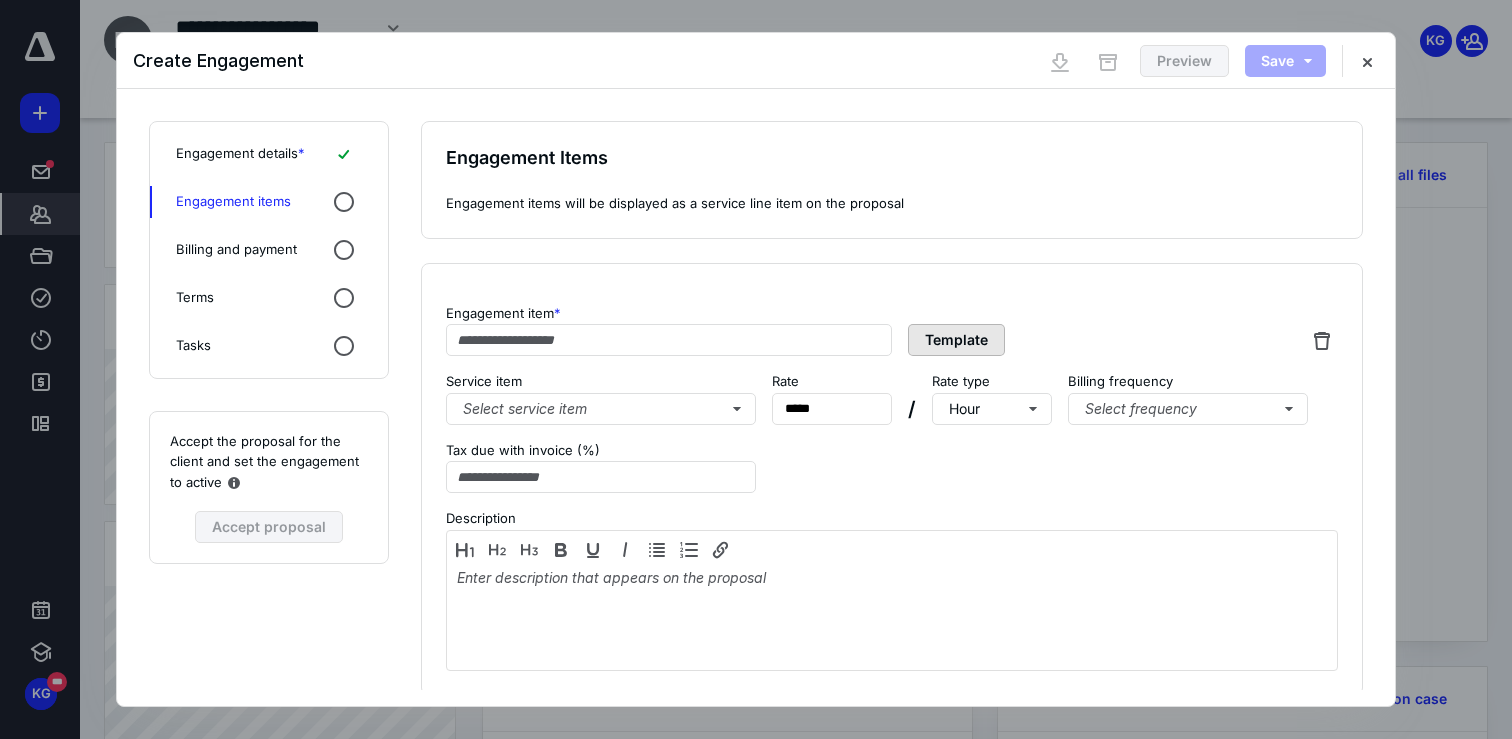 click on "Template" at bounding box center (956, 340) 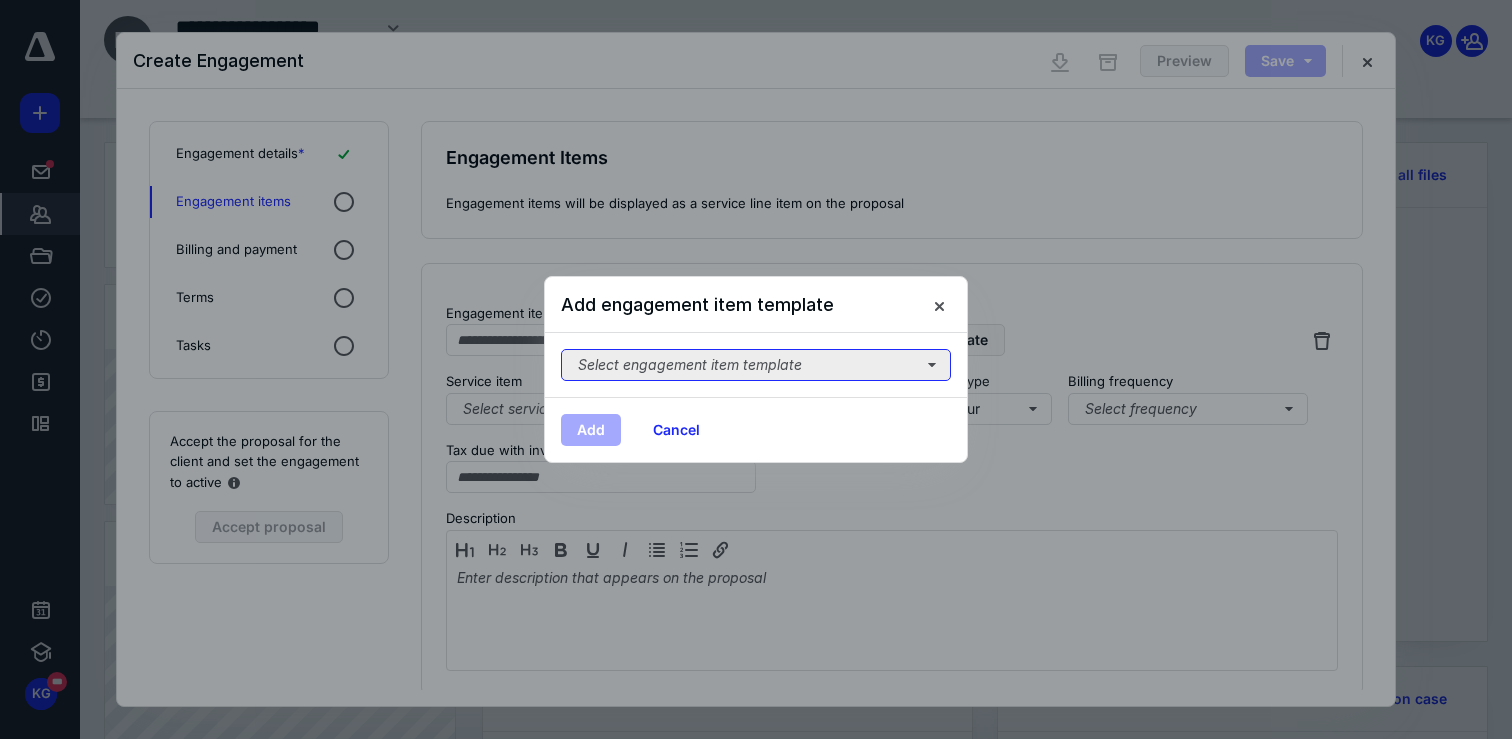 click on "Select engagement item template" at bounding box center (756, 365) 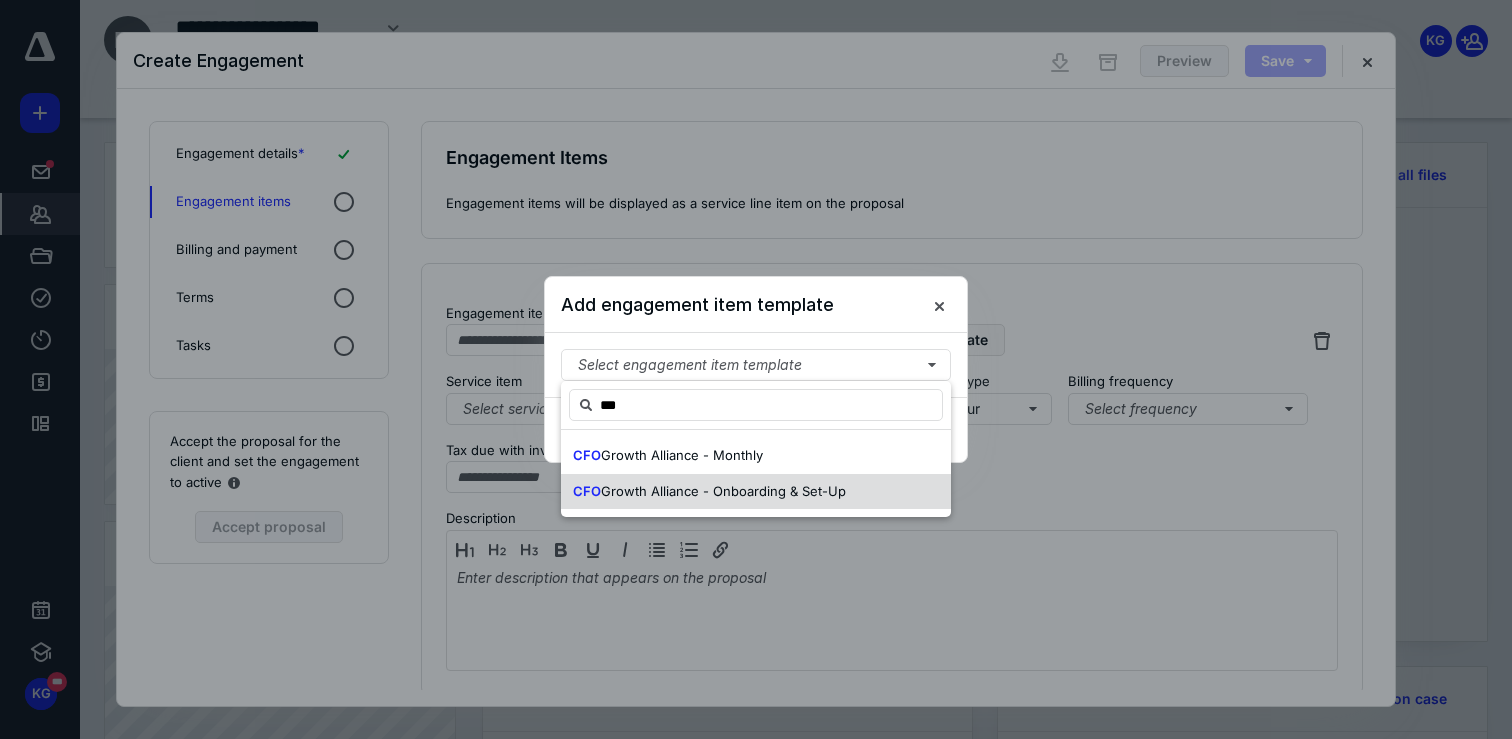 click on "CFO  Growth Alliance - Onboarding & Set-Up" at bounding box center [709, 492] 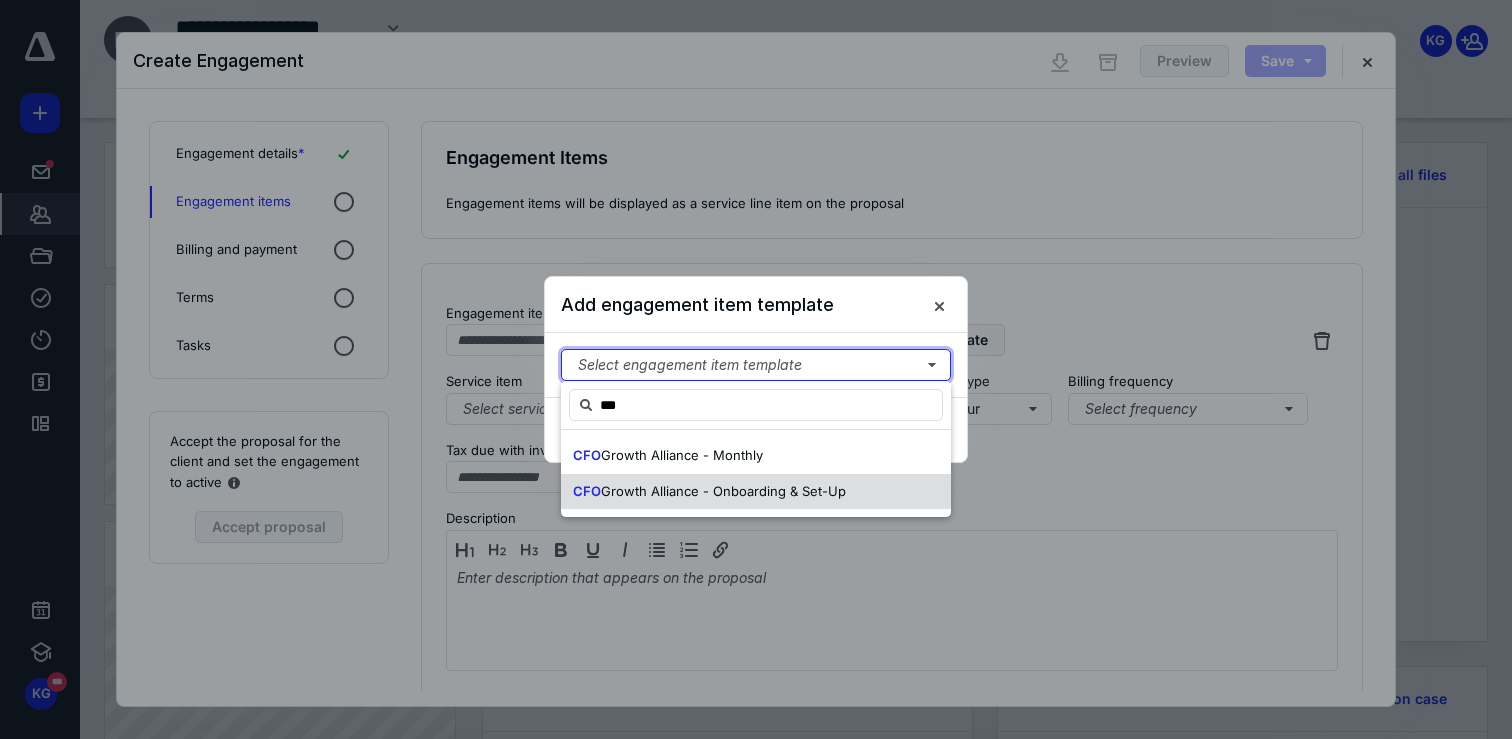 type 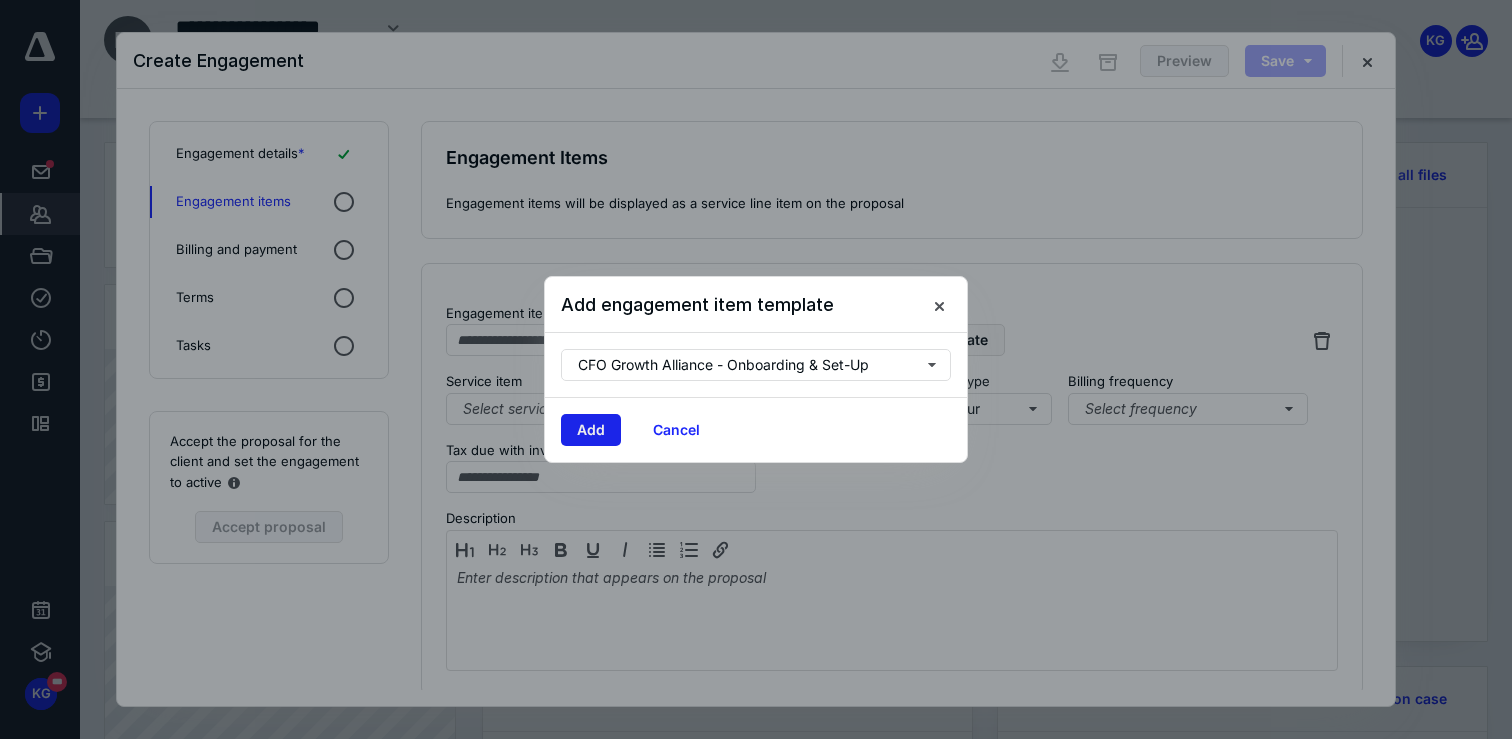 click on "Add" at bounding box center [591, 430] 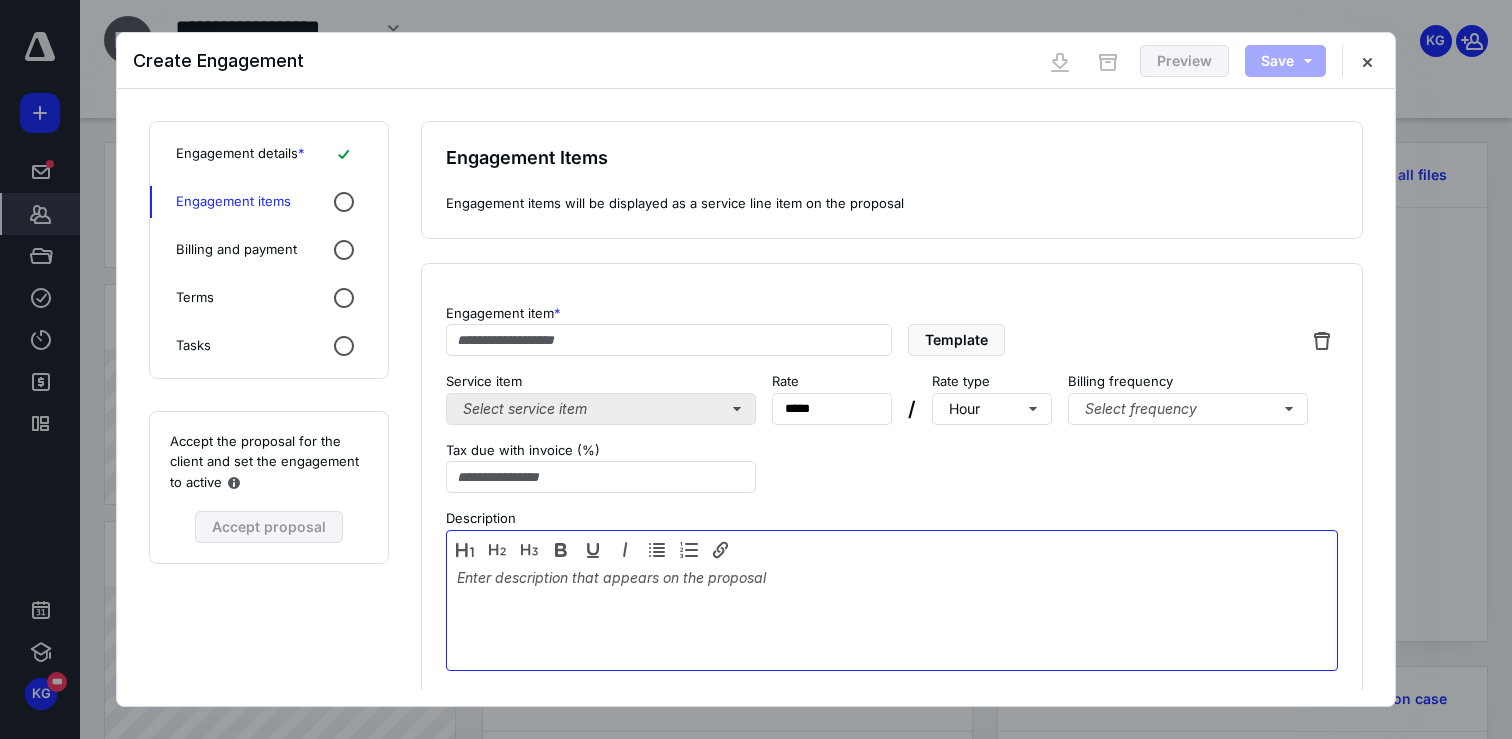 type on "**********" 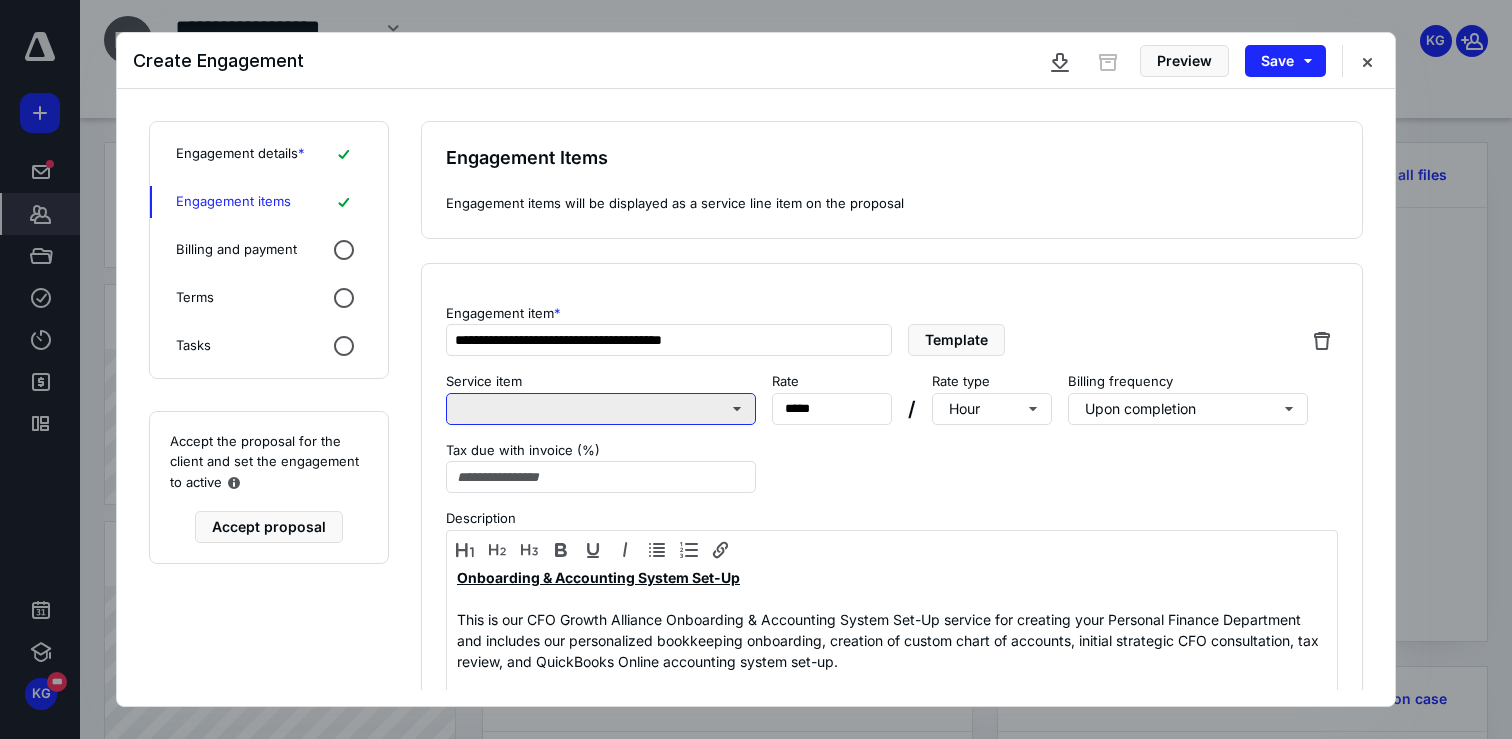 click at bounding box center [601, 409] 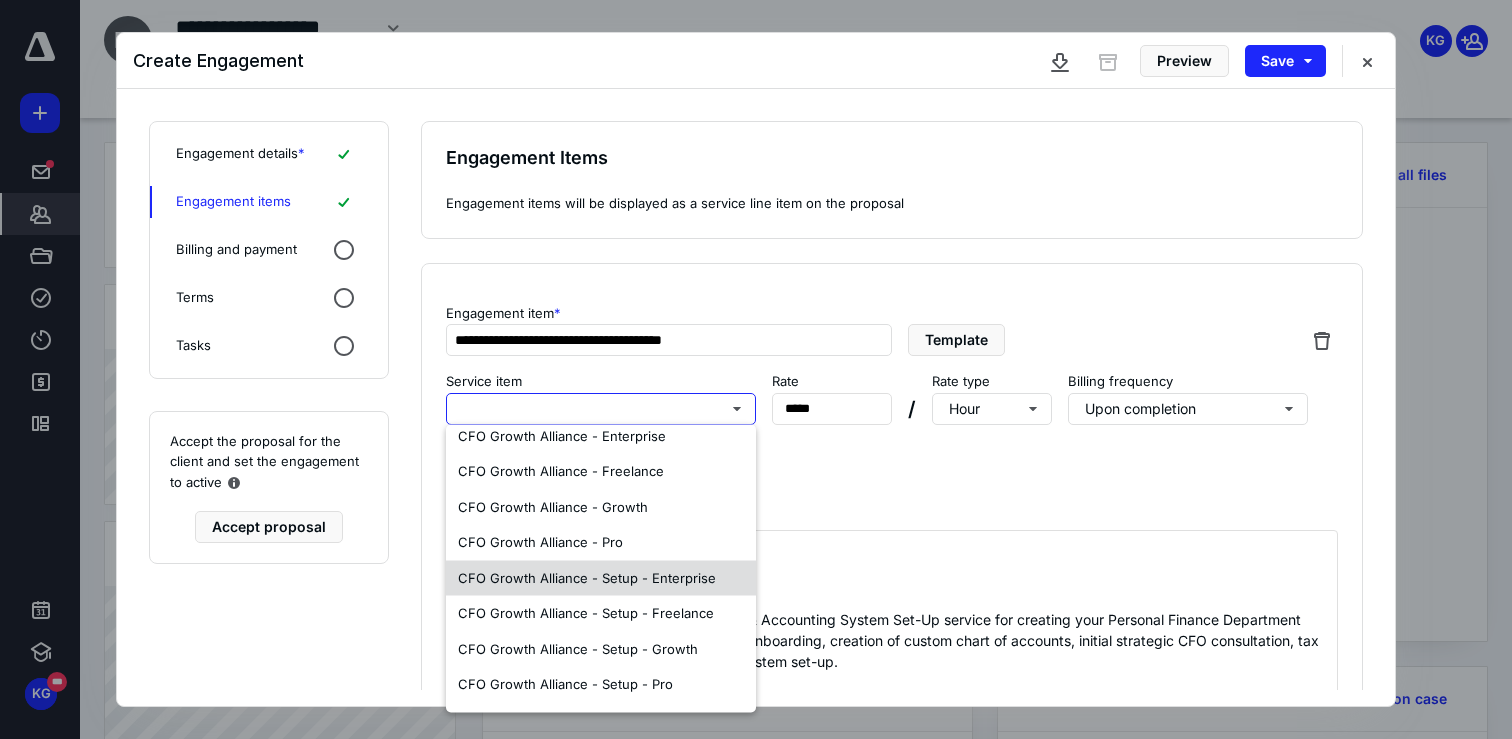 scroll, scrollTop: 1191, scrollLeft: 0, axis: vertical 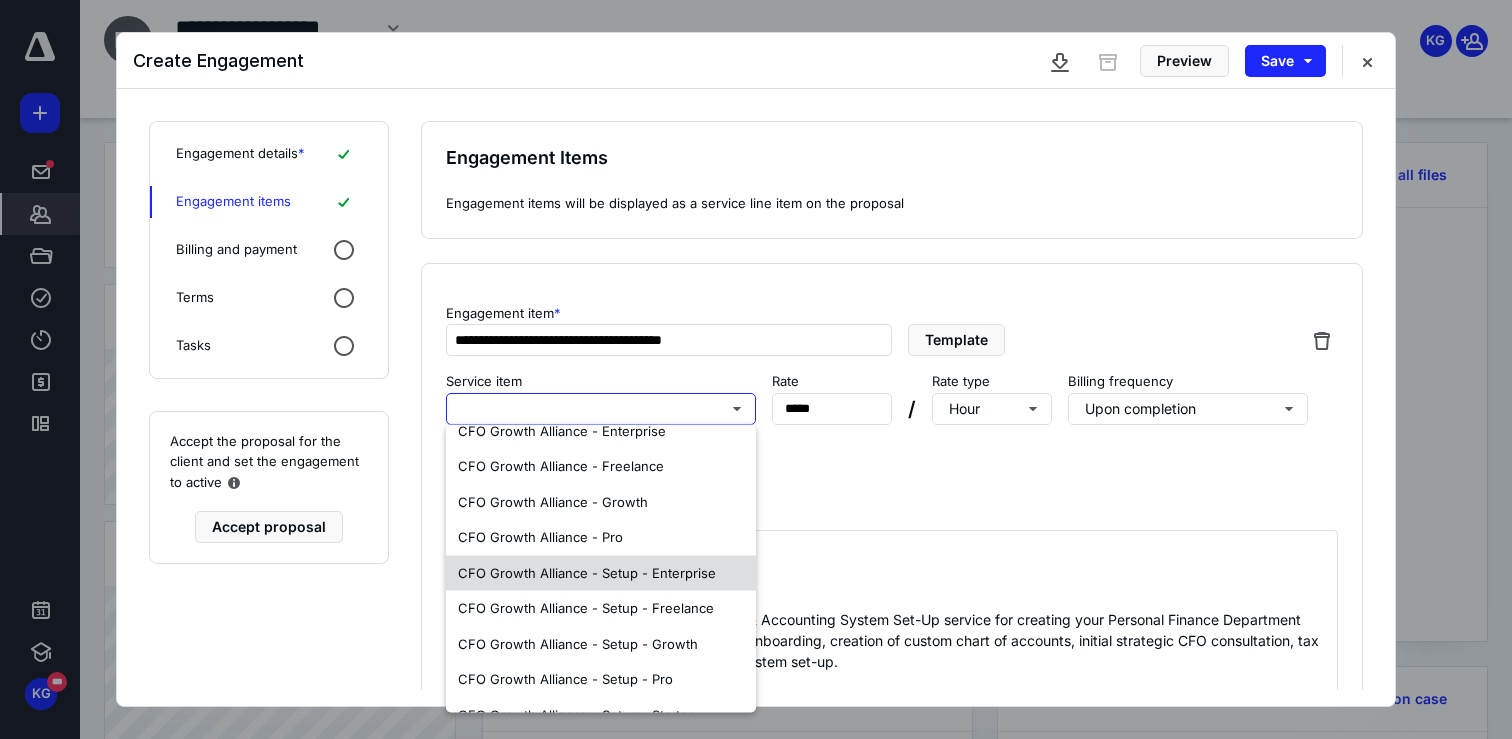 click on "CFO Growth Alliance - Setup - Enterprise" at bounding box center (587, 572) 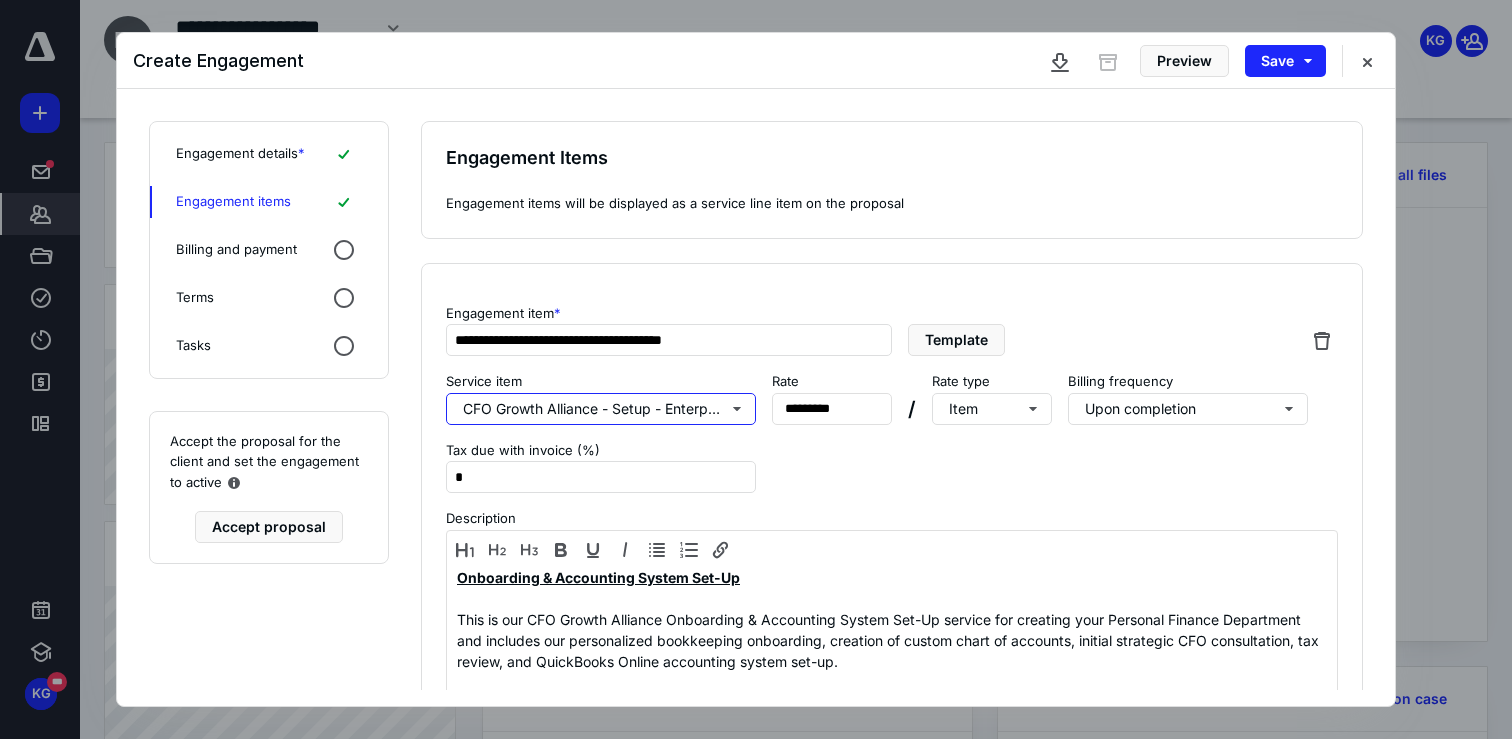 scroll, scrollTop: 0, scrollLeft: 0, axis: both 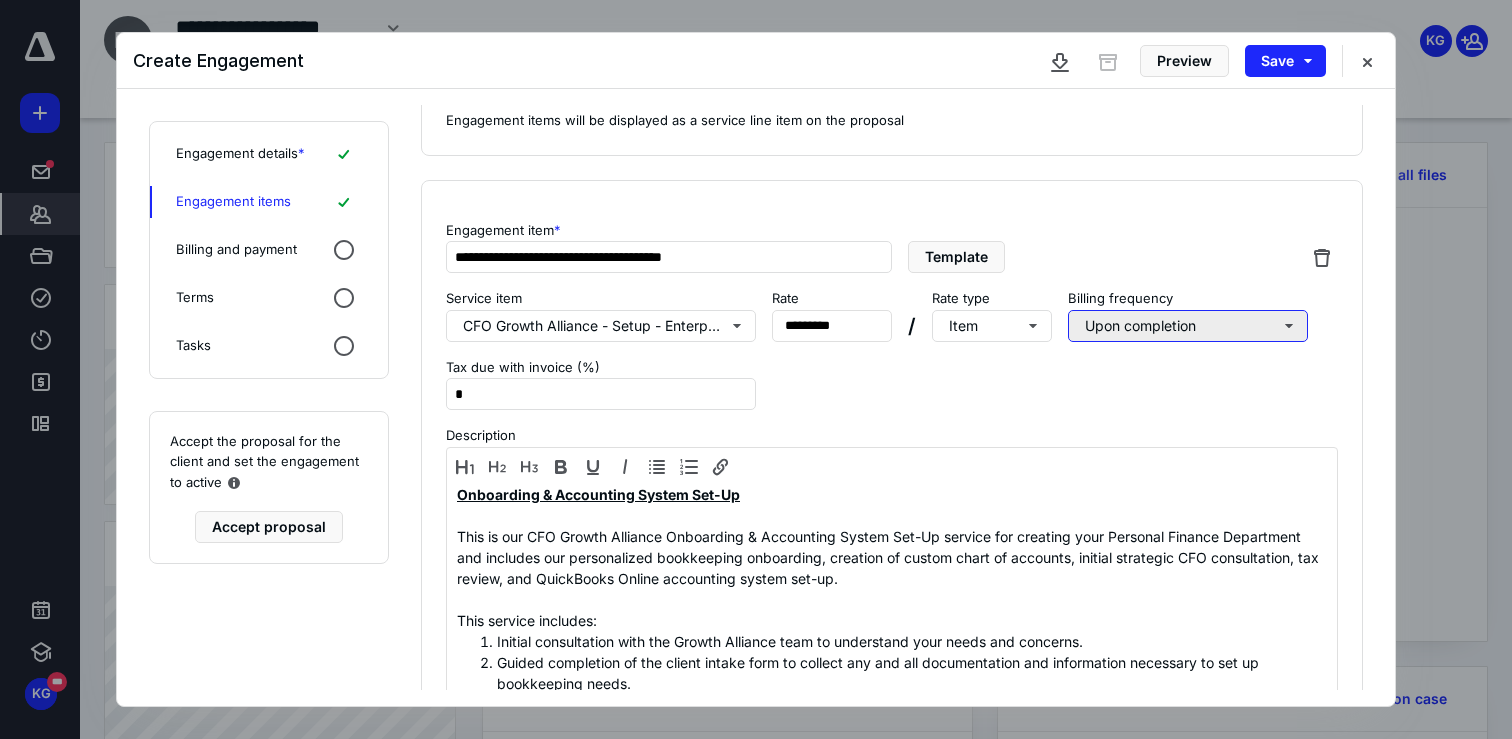 click on "Upon completion" at bounding box center [1188, 326] 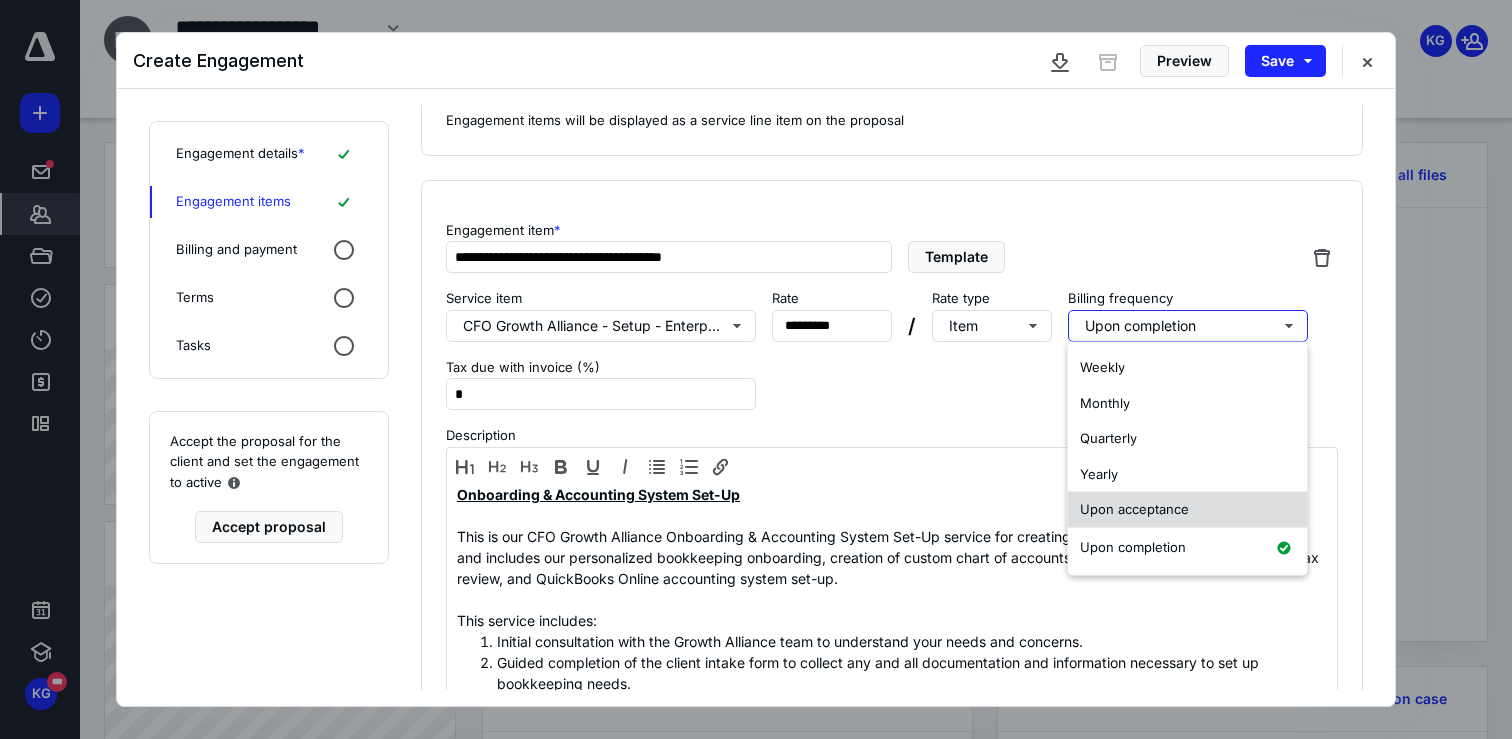 click on "Upon acceptance" at bounding box center (1134, 509) 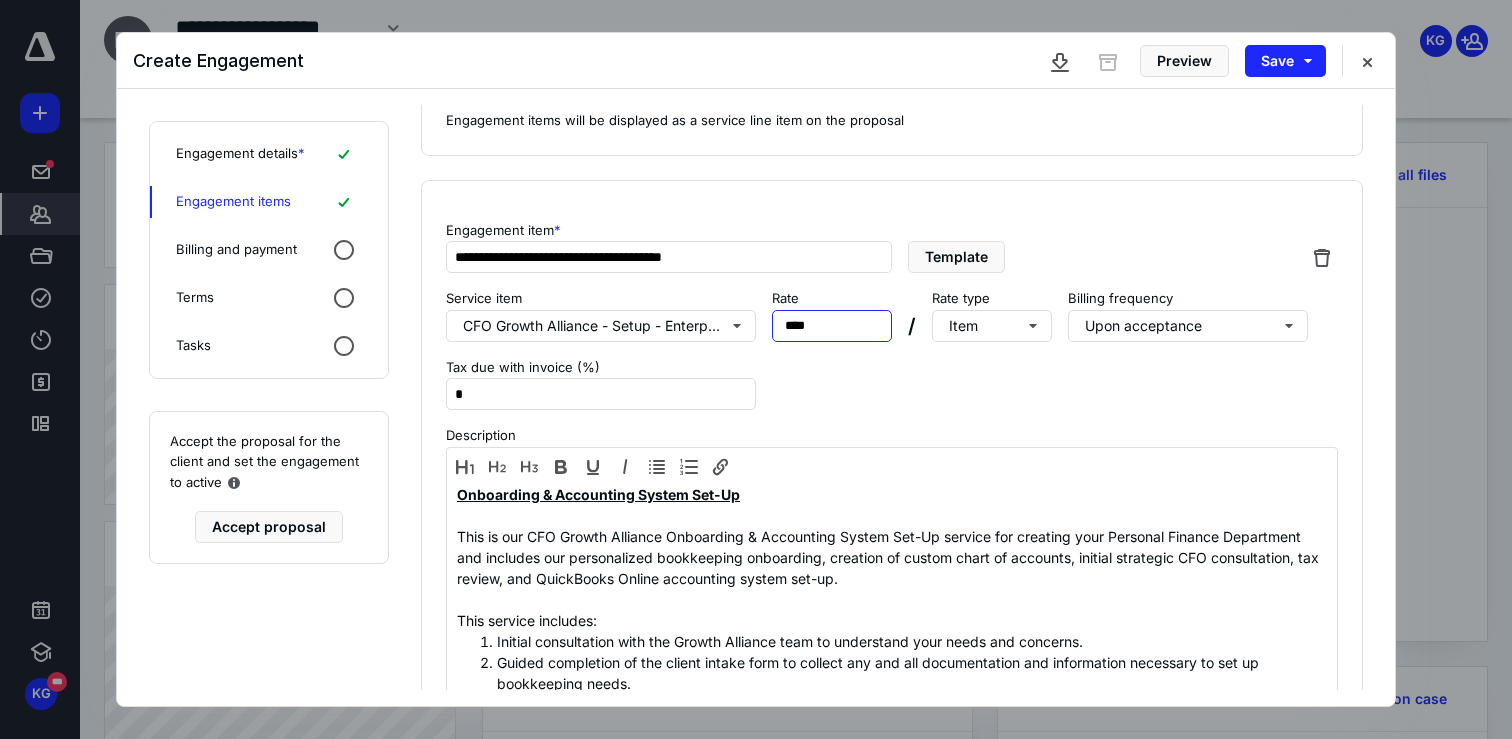 click on "Rate **** *****" at bounding box center (832, 315) 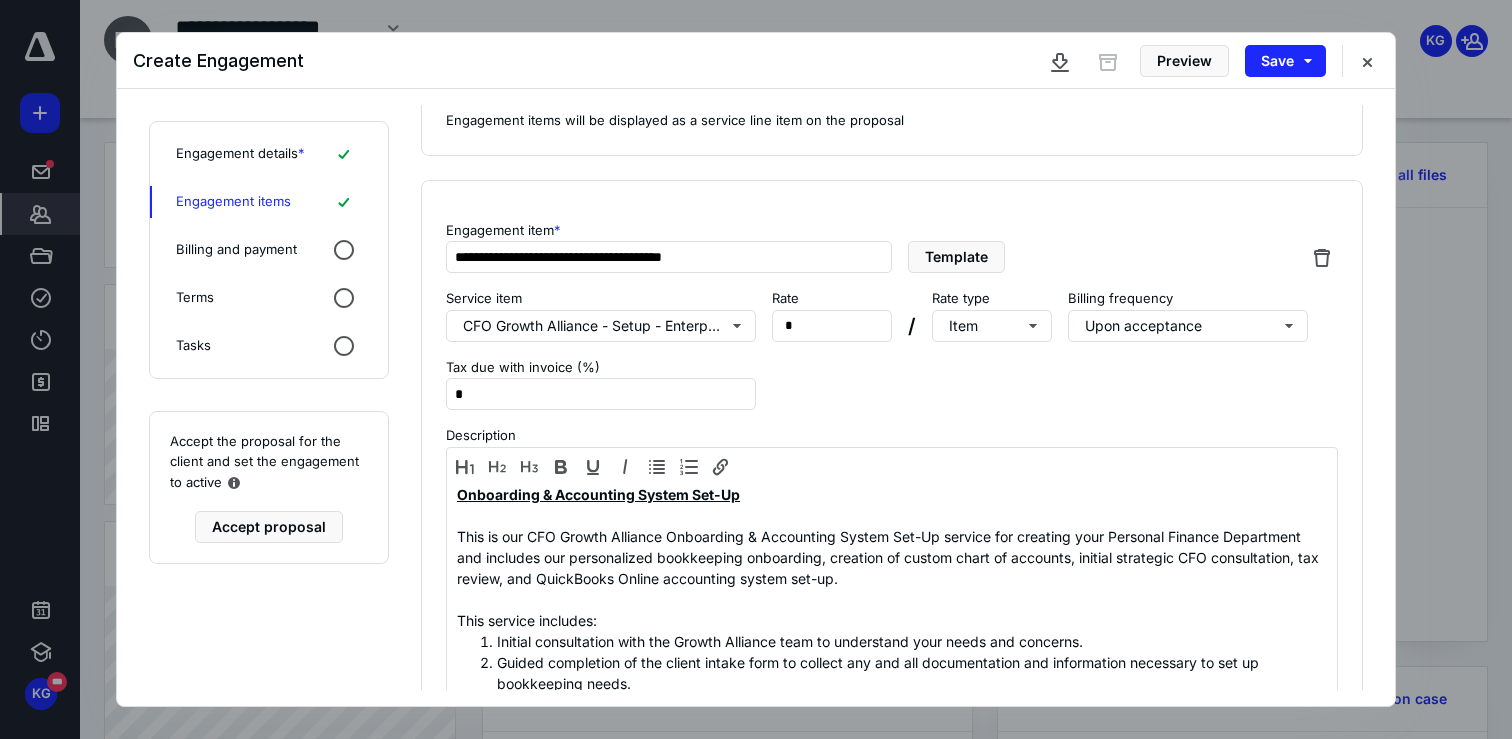 click on "**********" at bounding box center [892, 526] 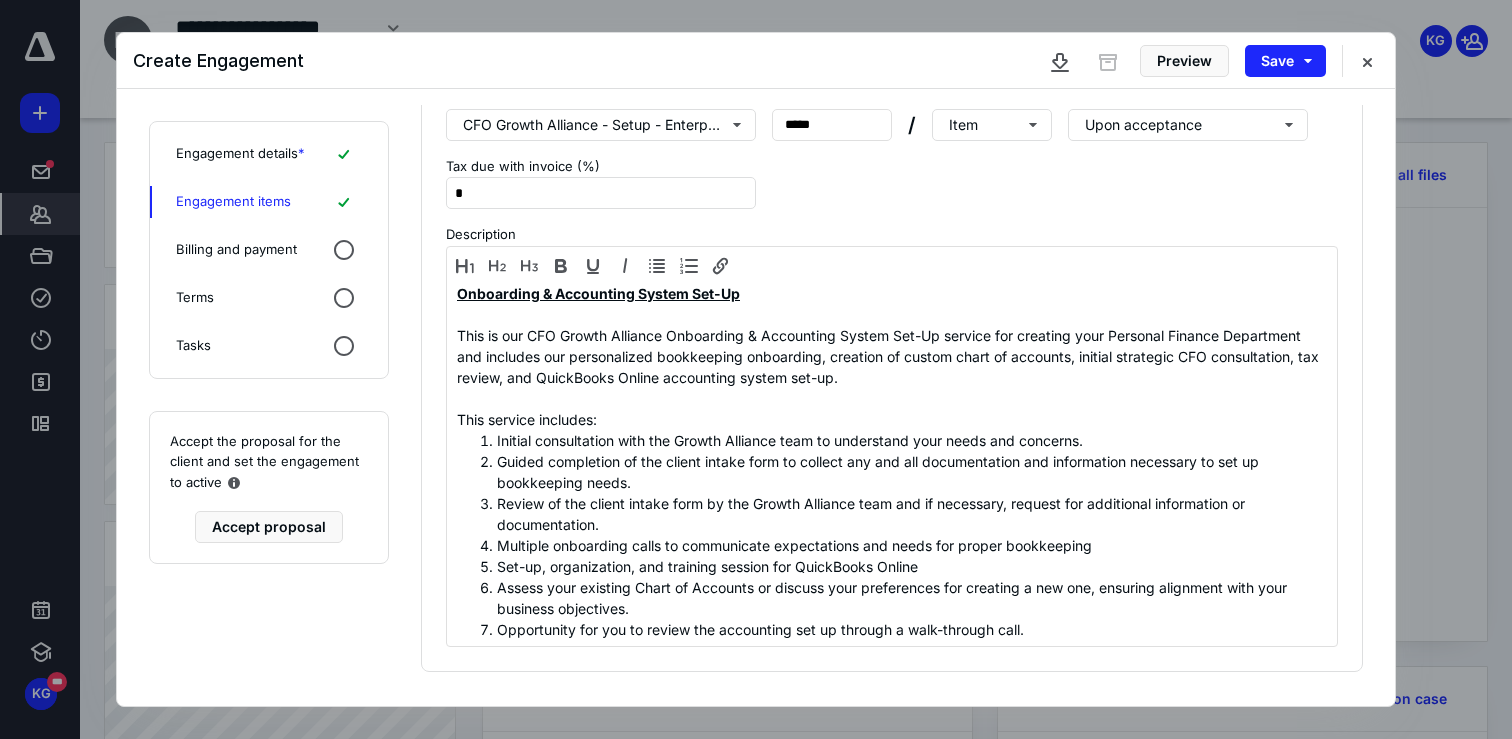 scroll, scrollTop: 329, scrollLeft: 0, axis: vertical 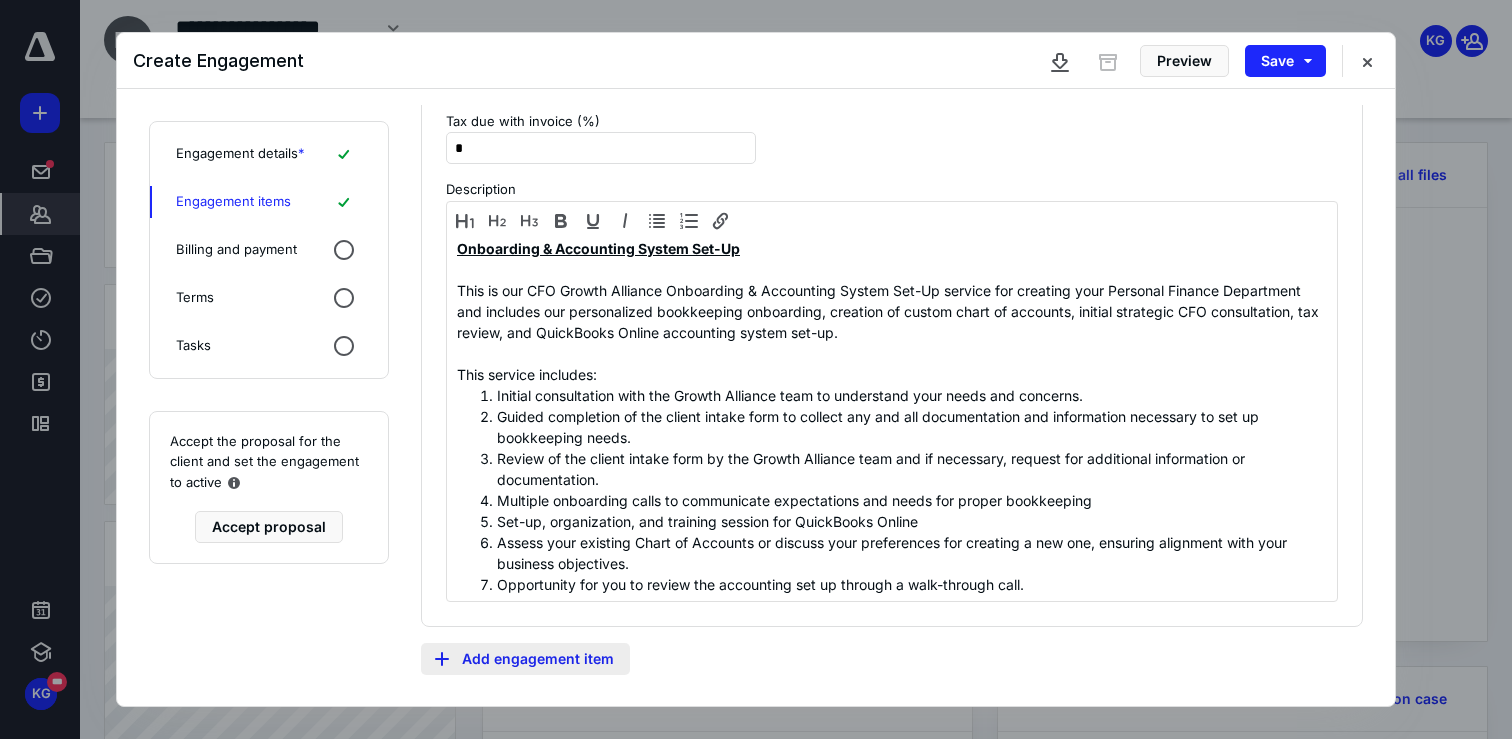 click on "Add engagement item" at bounding box center [525, 659] 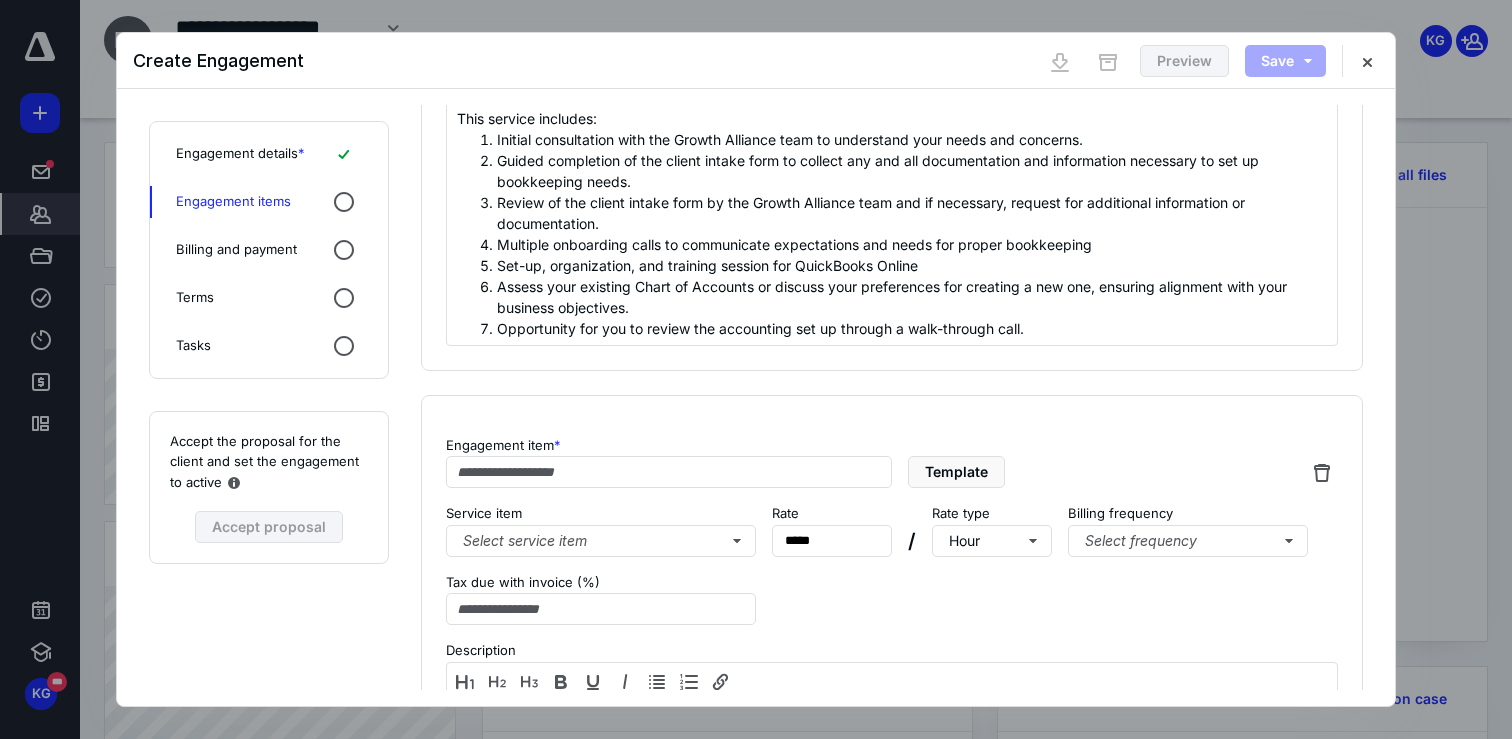 scroll, scrollTop: 672, scrollLeft: 0, axis: vertical 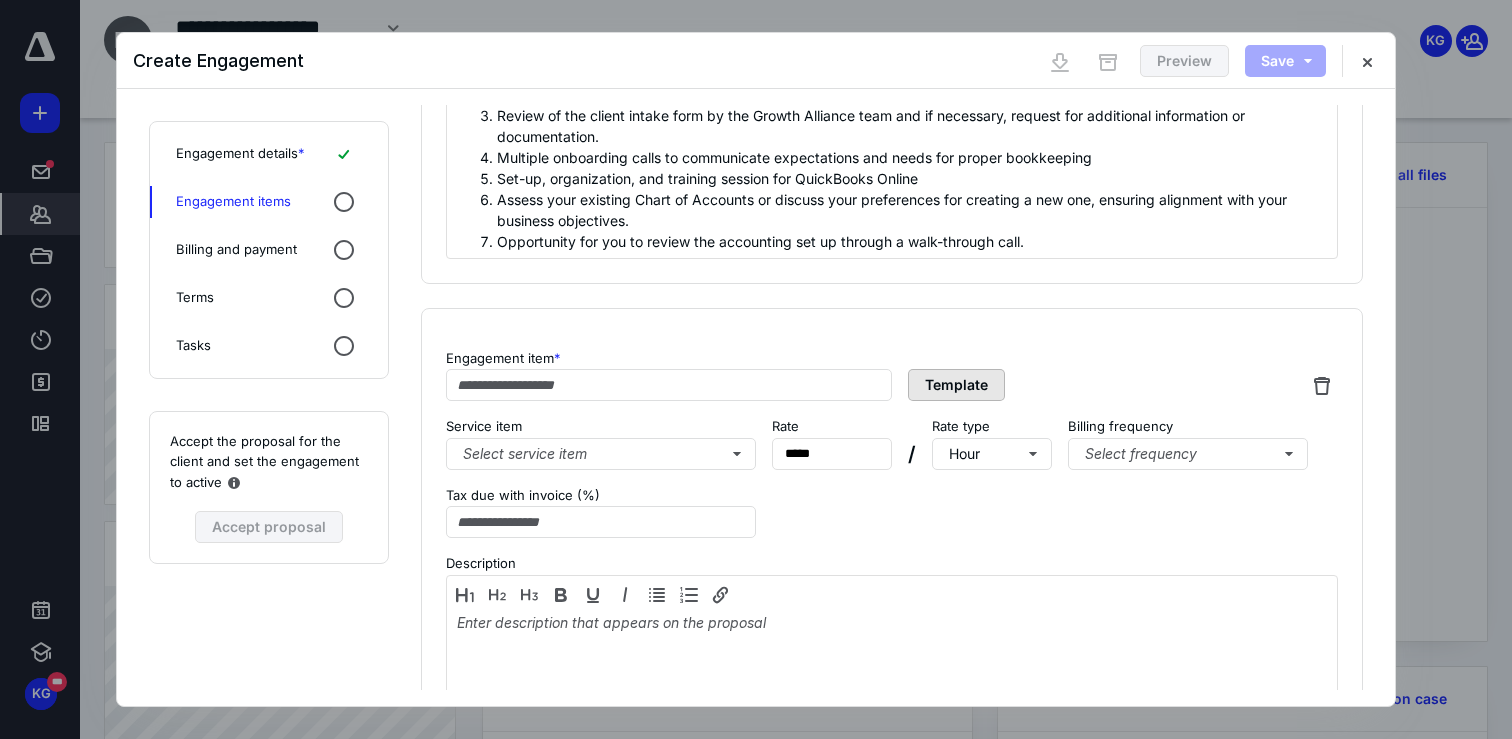 click on "Template" at bounding box center (956, 385) 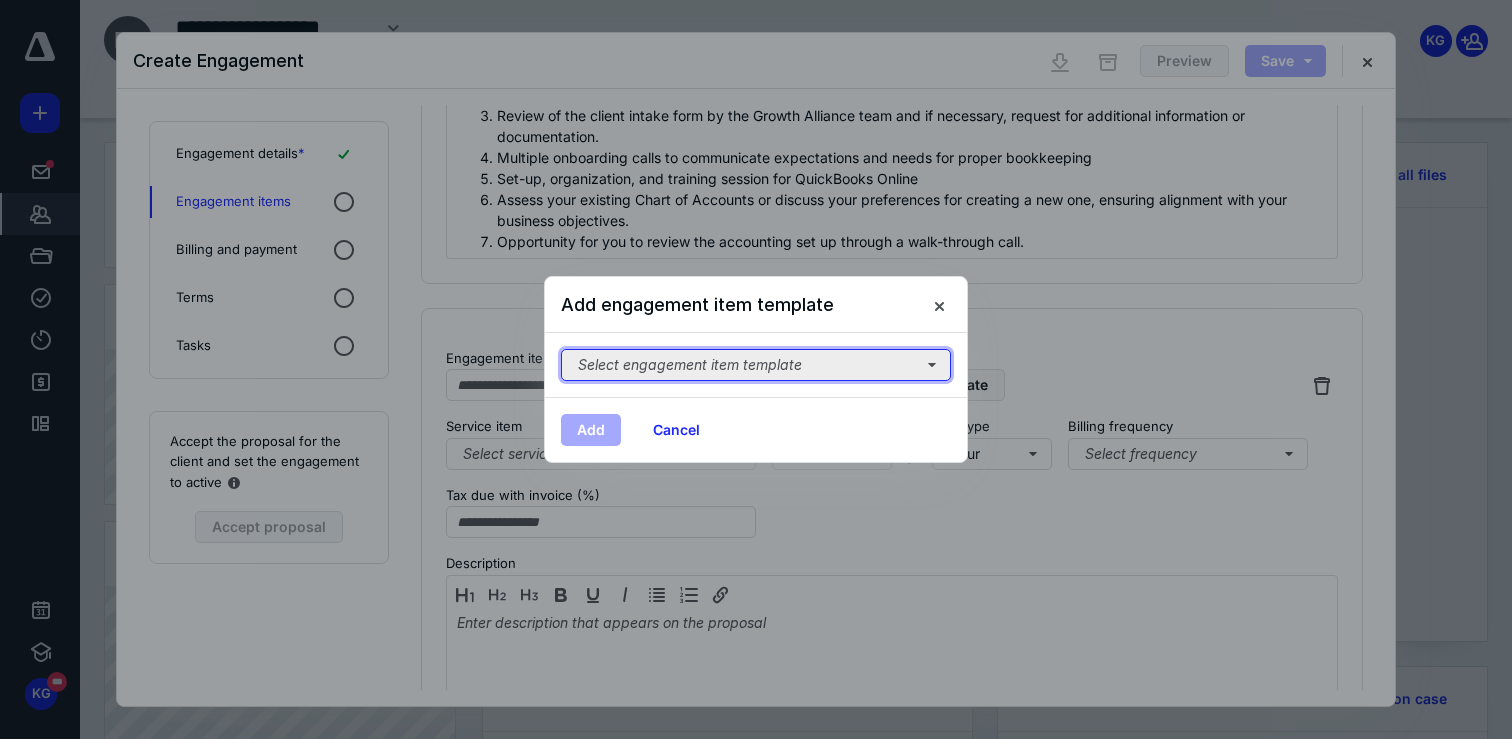 click on "Select engagement item template" at bounding box center (756, 365) 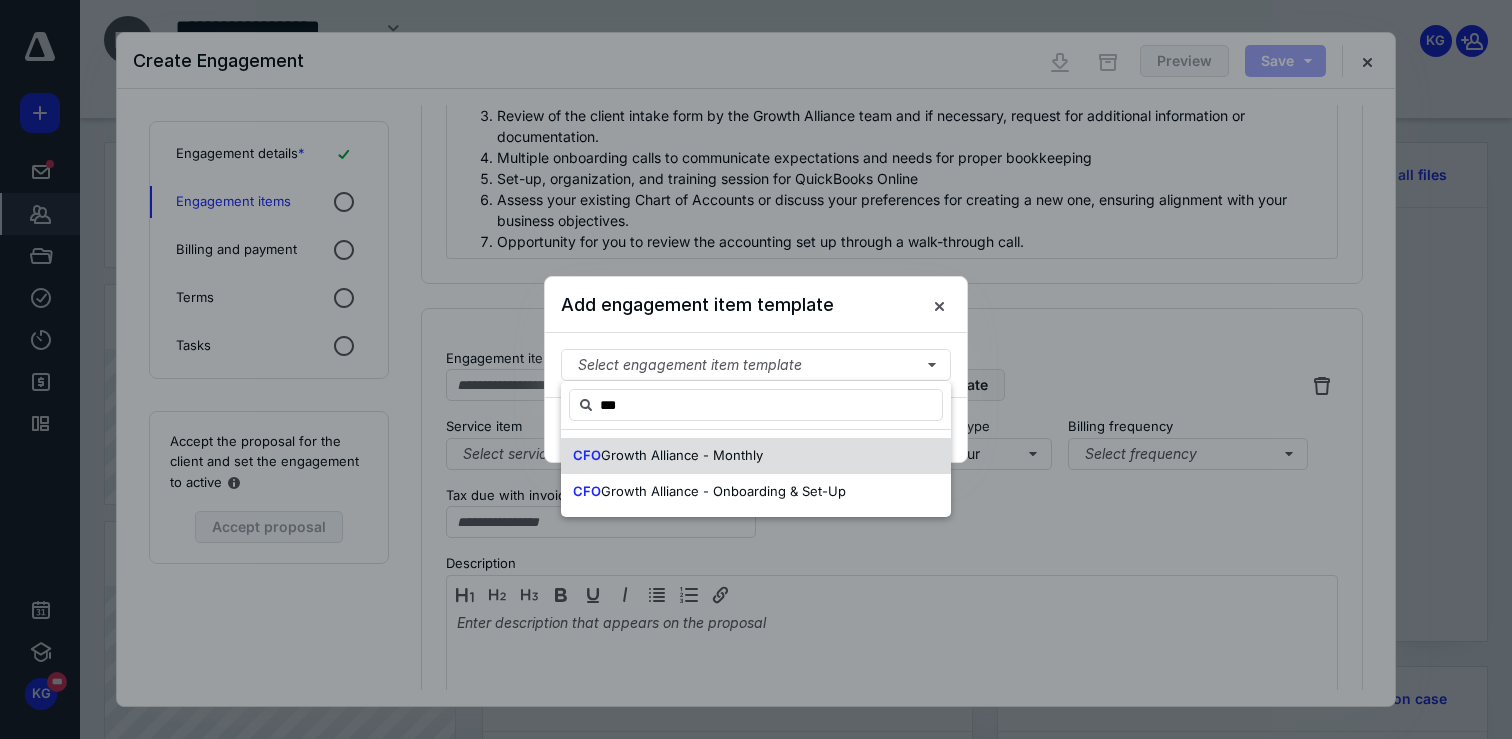 click on "Growth Alliance - Monthly" at bounding box center [682, 455] 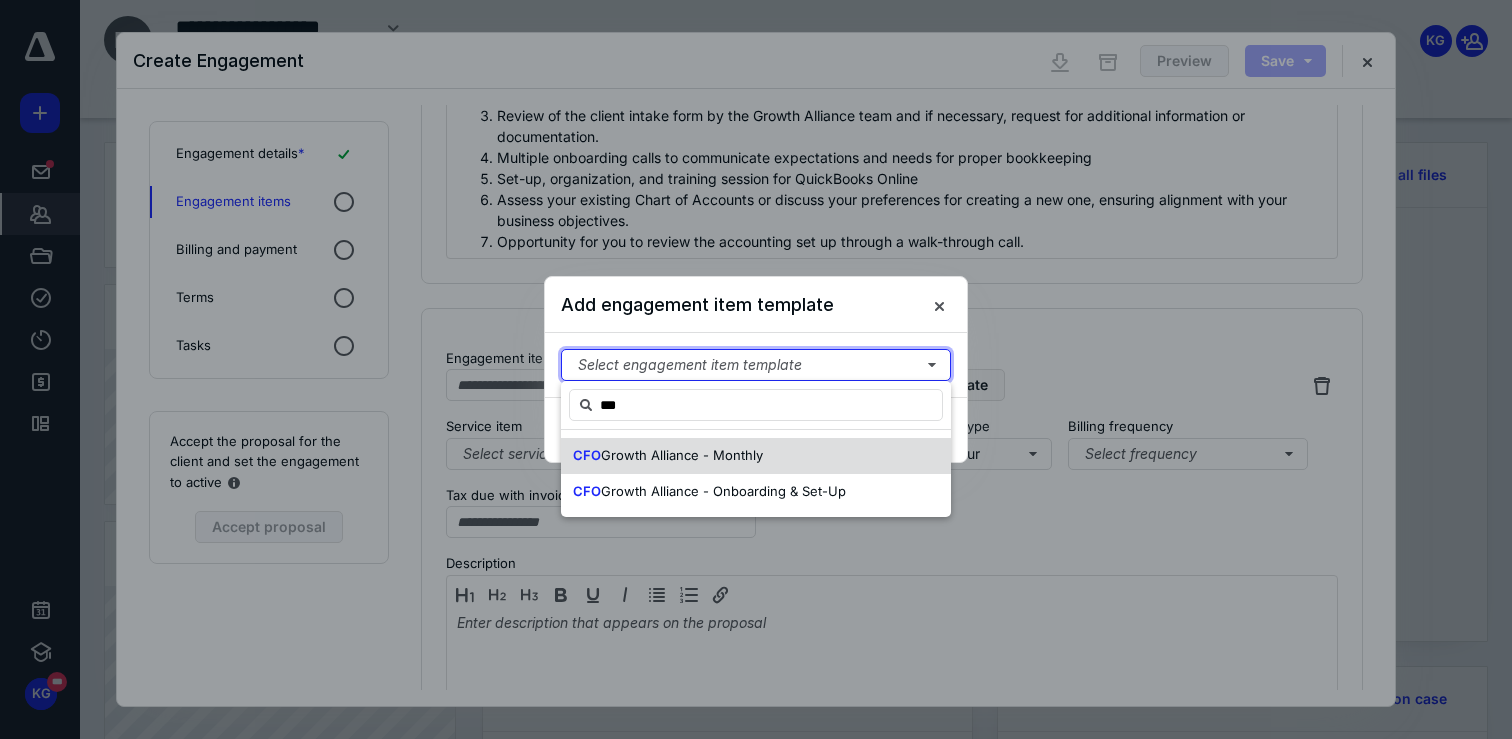 type 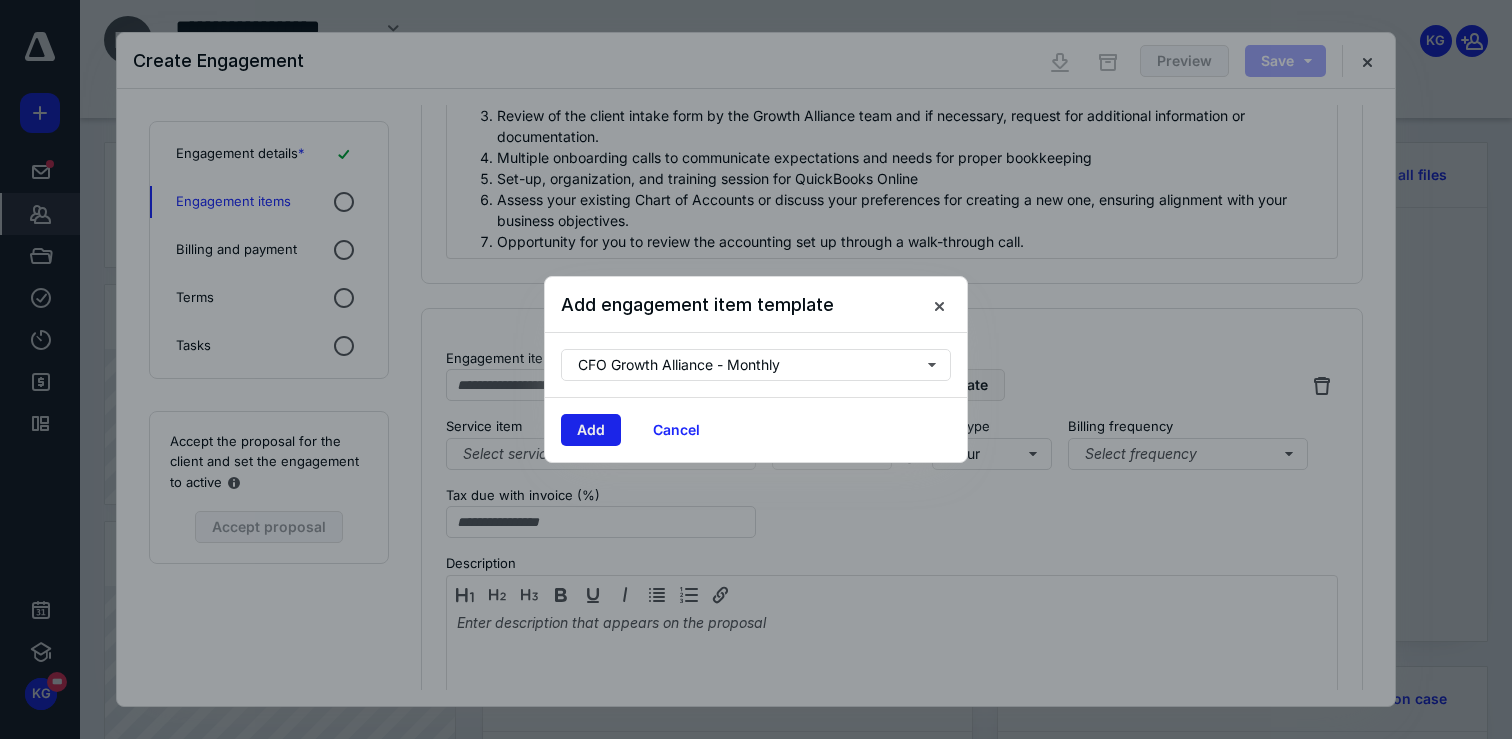 click on "Add" at bounding box center [591, 430] 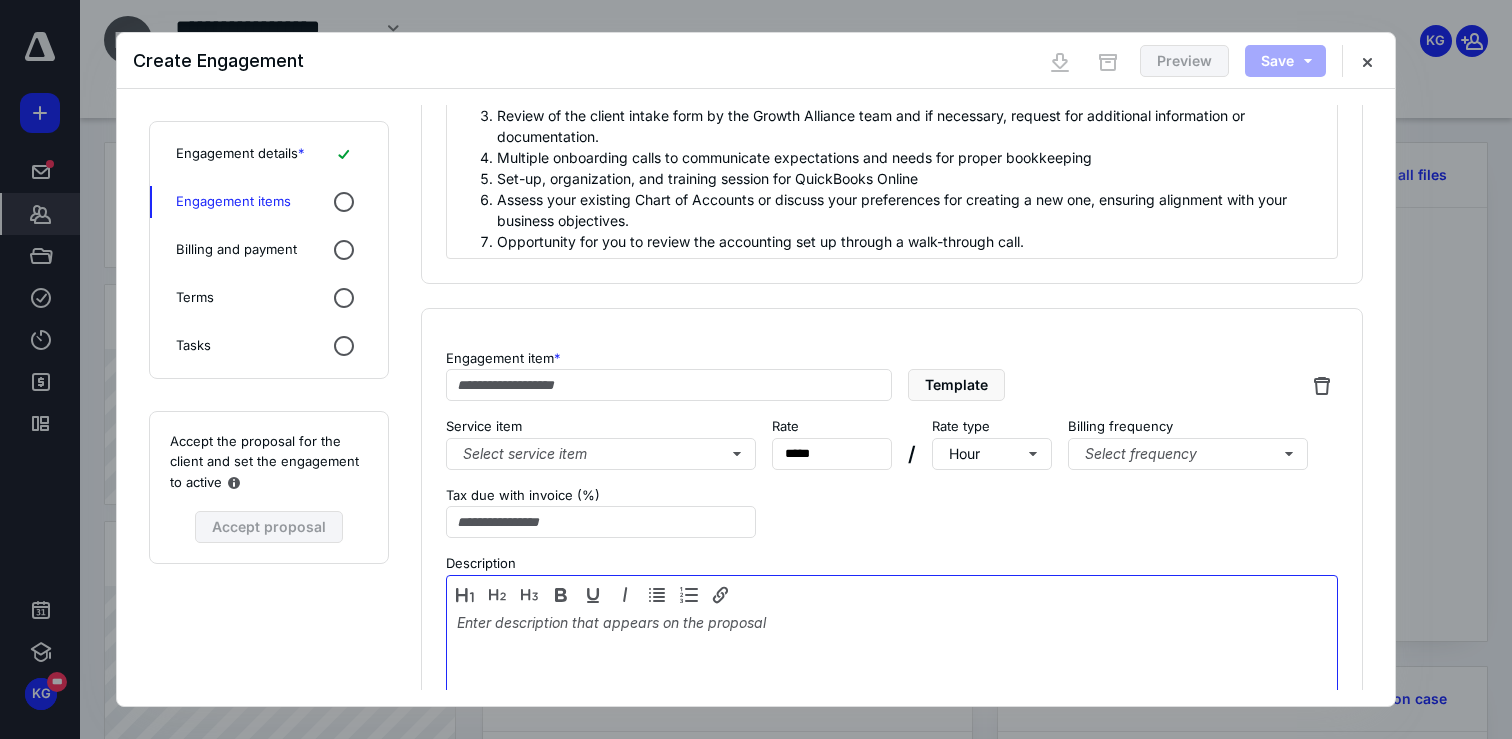type on "**********" 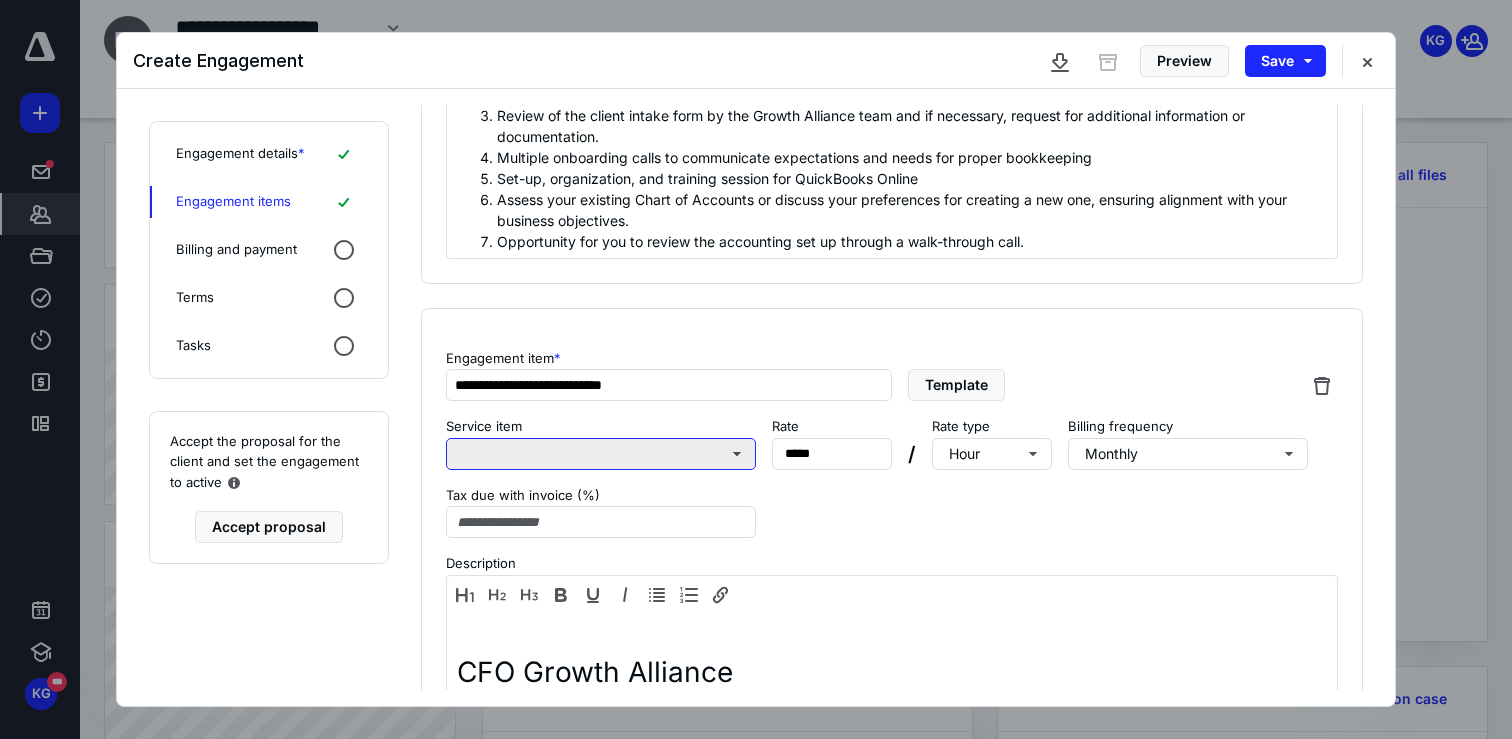 click at bounding box center (601, 454) 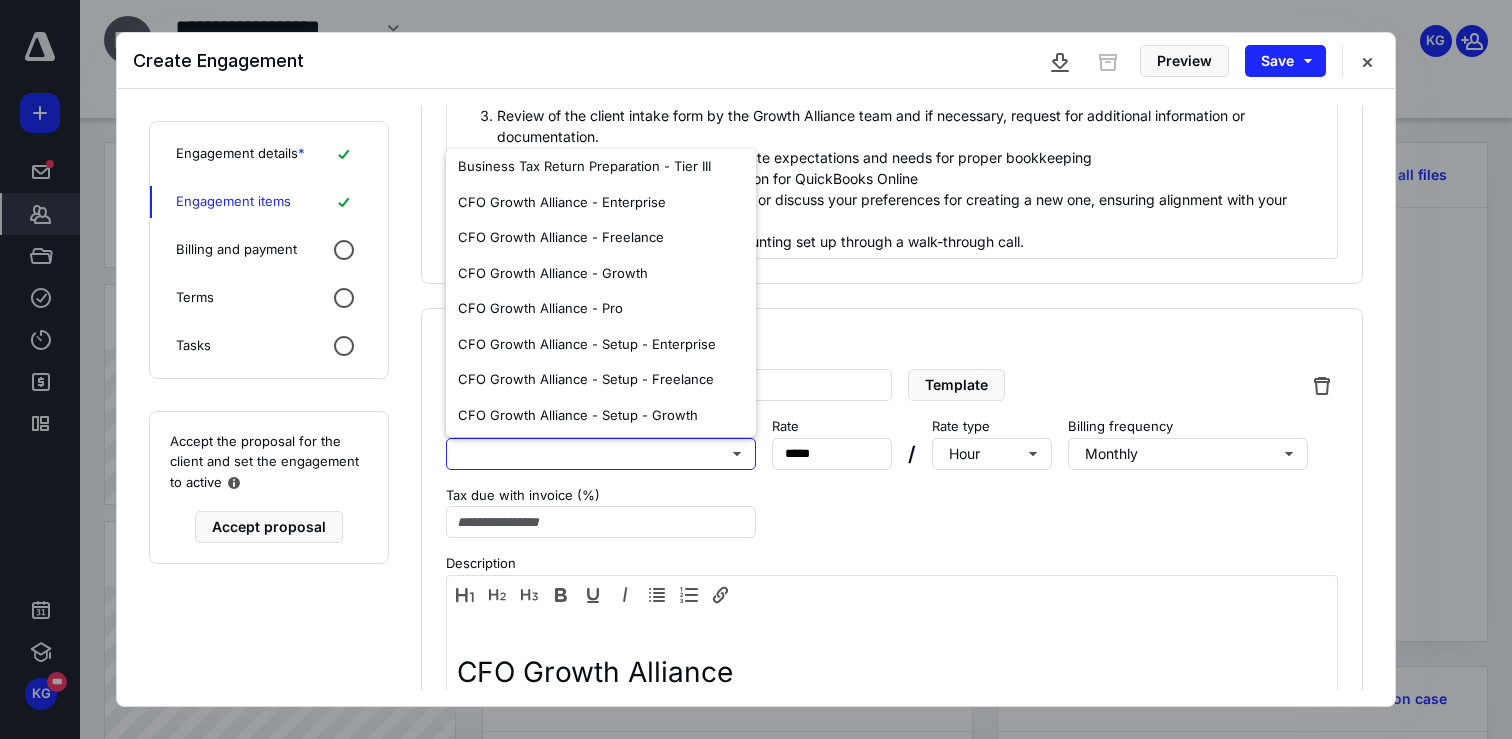scroll, scrollTop: 1163, scrollLeft: 0, axis: vertical 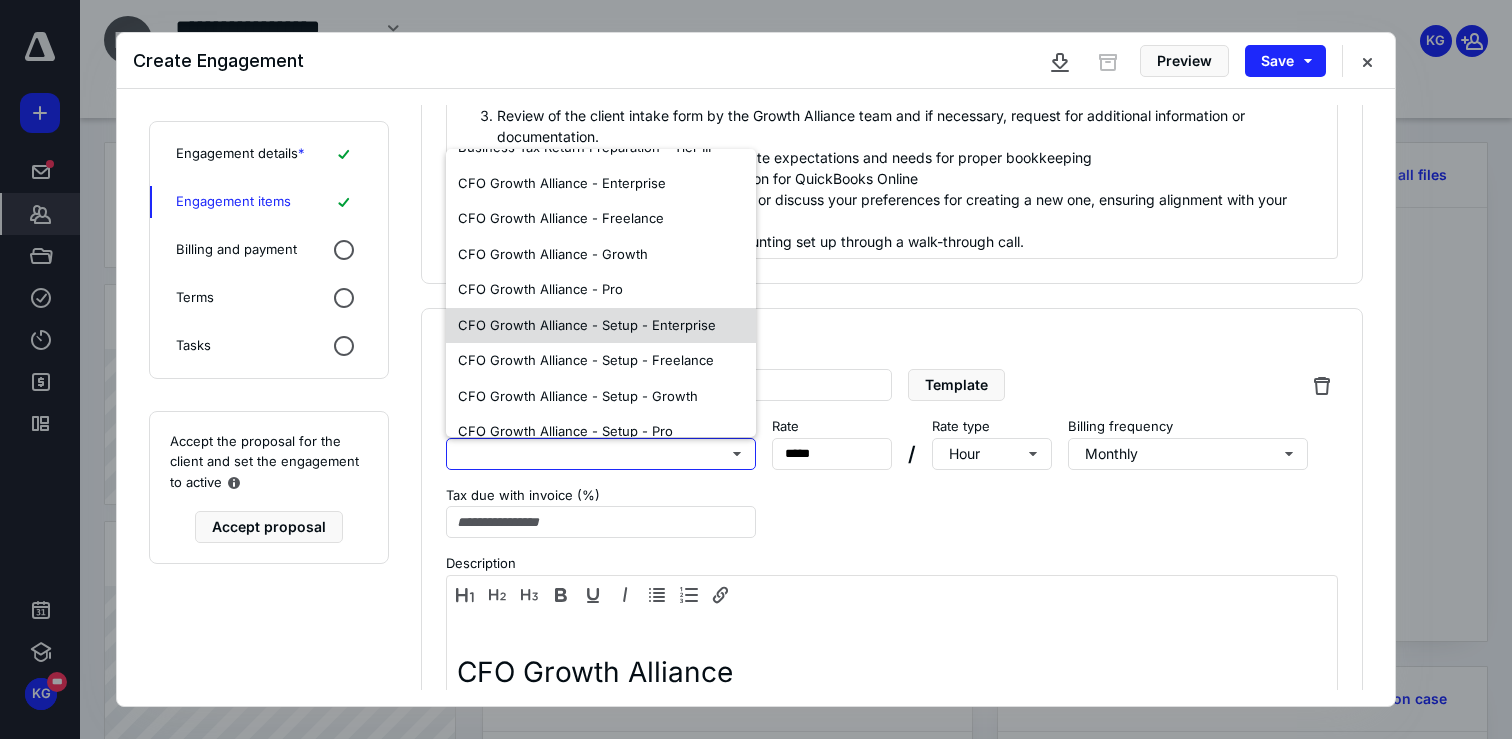 click on "CFO Growth Alliance - Setup - Enterprise" at bounding box center (587, 325) 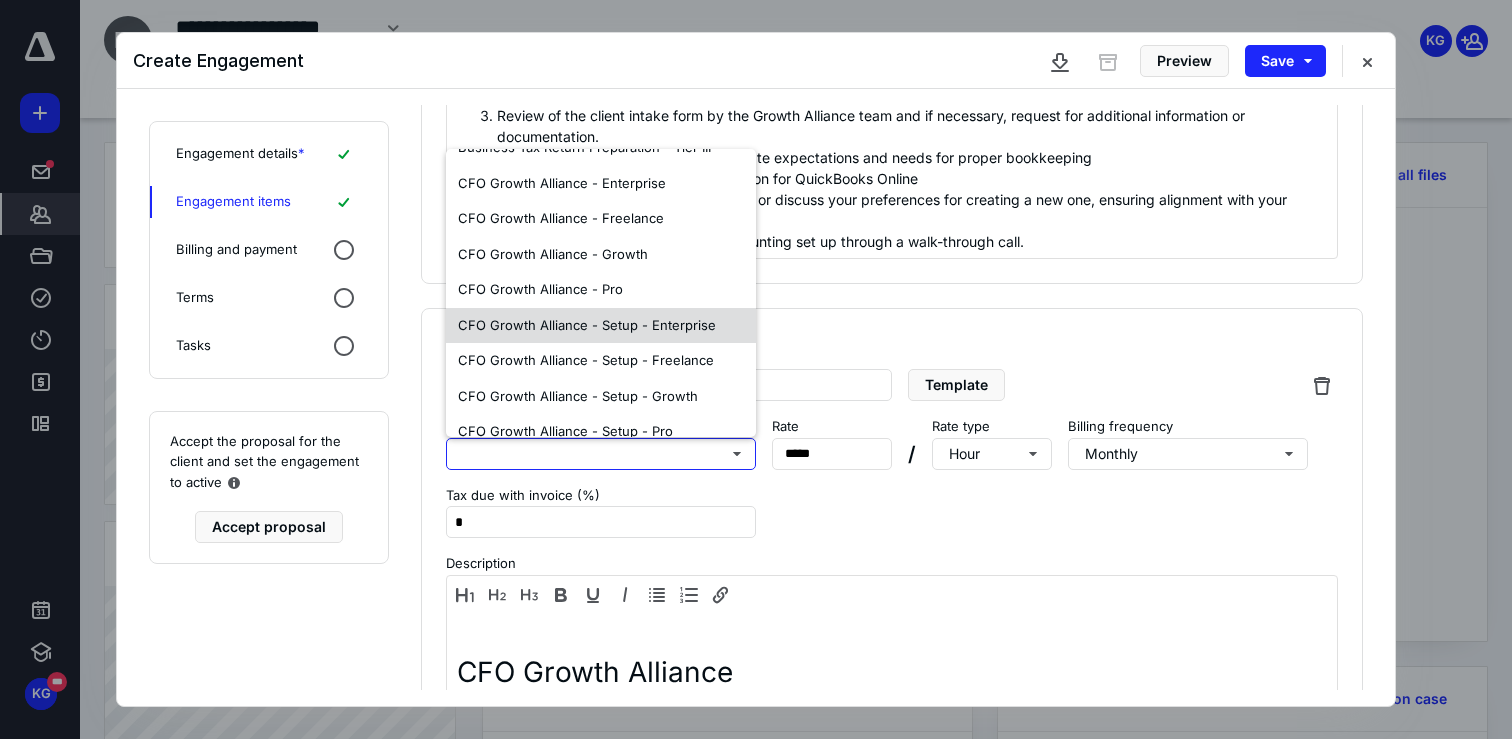 scroll, scrollTop: 0, scrollLeft: 0, axis: both 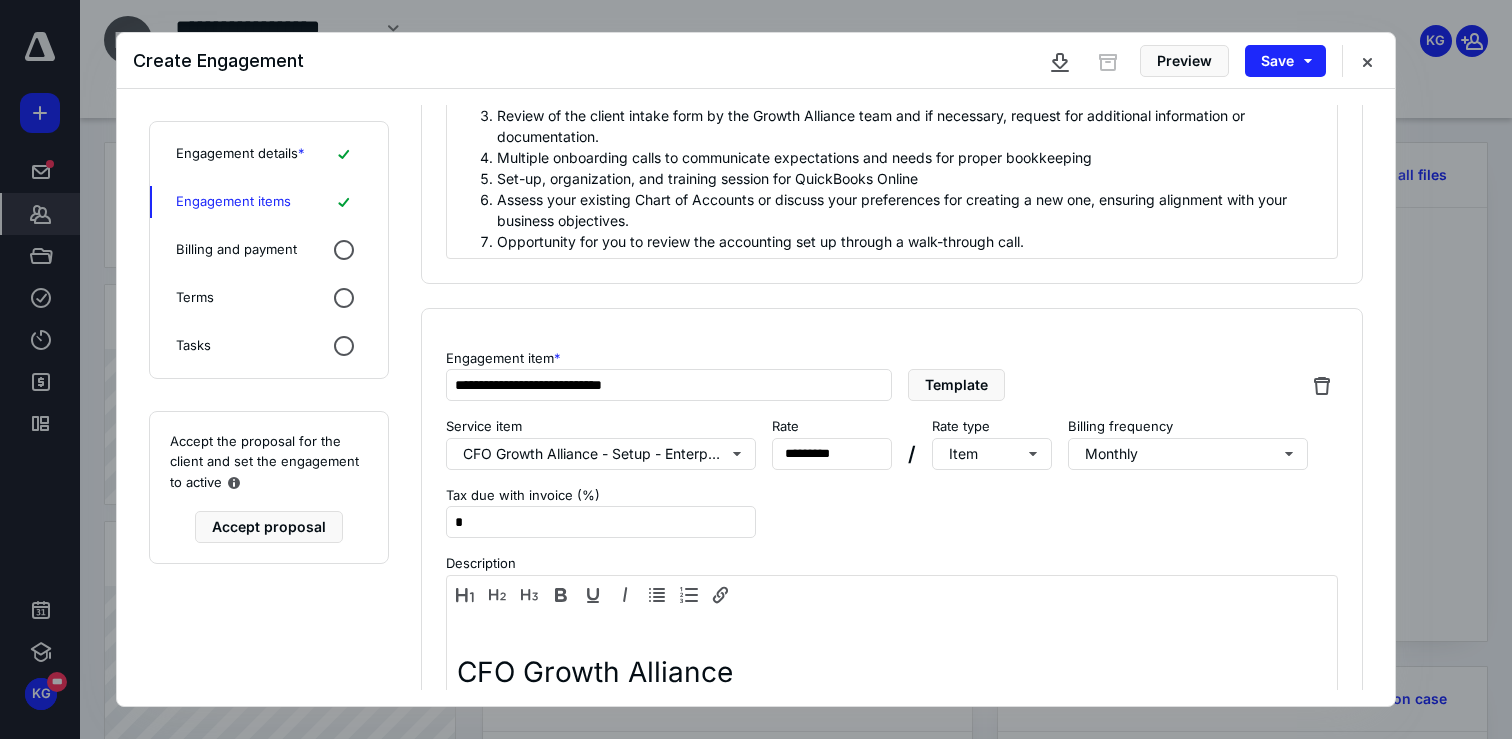 click on "**********" at bounding box center (892, 847) 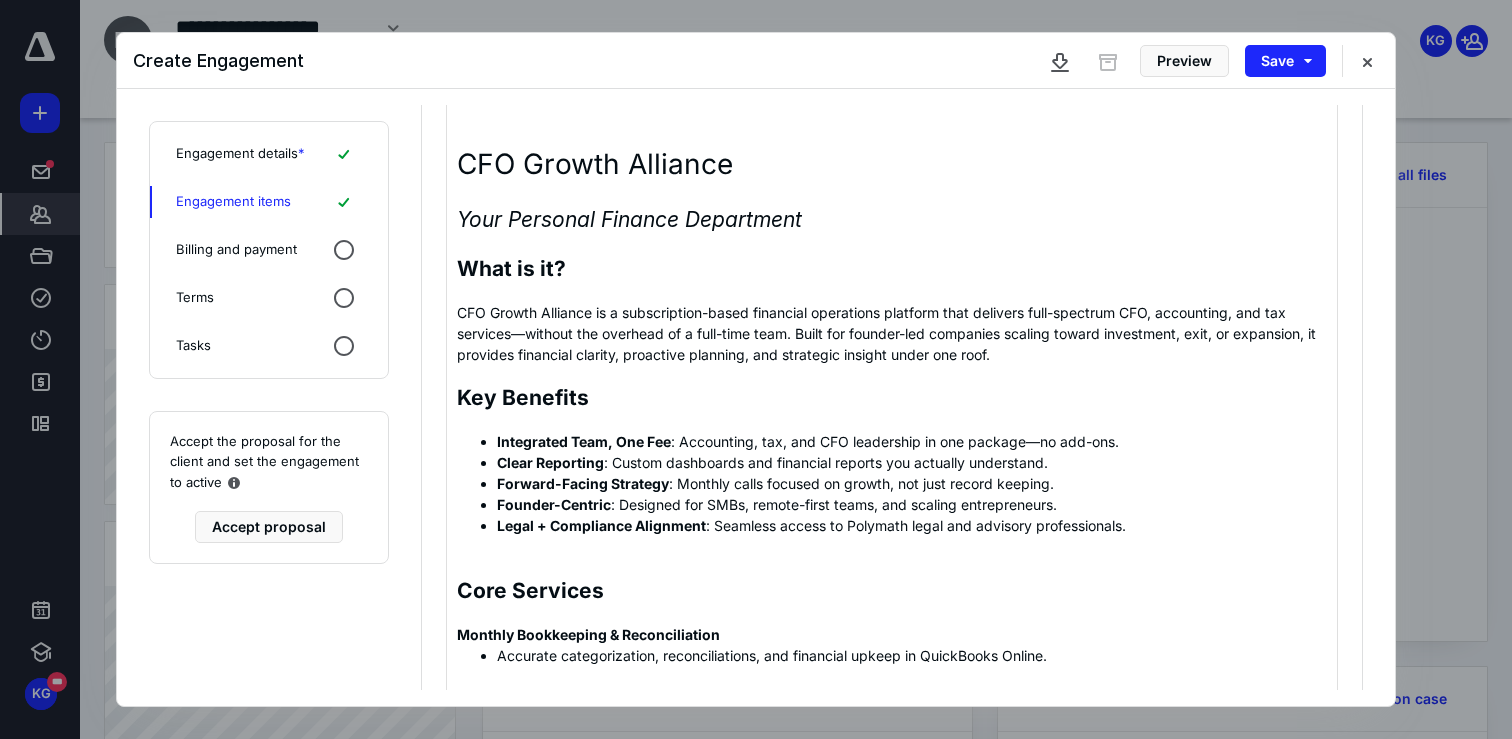 scroll, scrollTop: 1234, scrollLeft: 0, axis: vertical 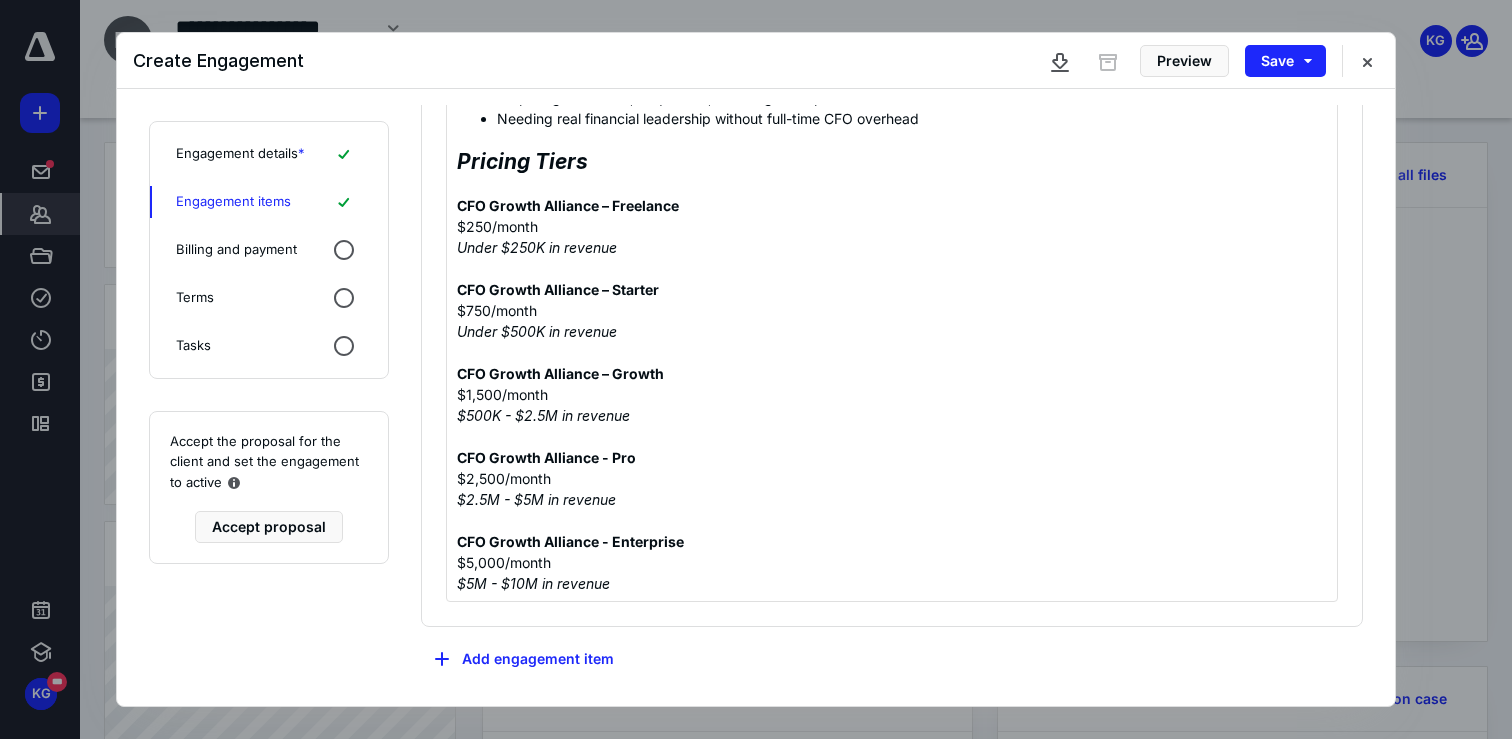 click on "Engagement details  * Engagement items Billing and payment Terms Tasks" at bounding box center [269, 250] 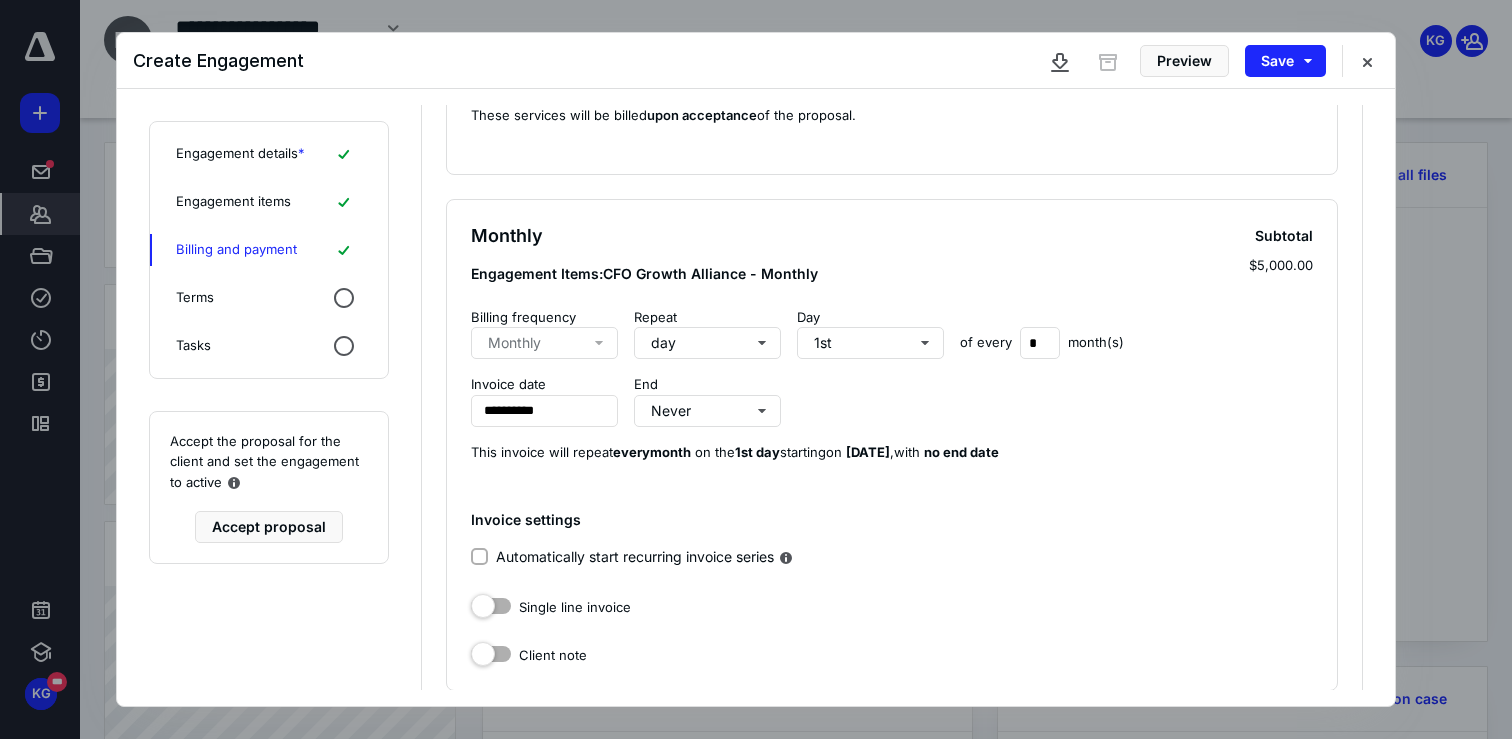 scroll, scrollTop: 217, scrollLeft: 0, axis: vertical 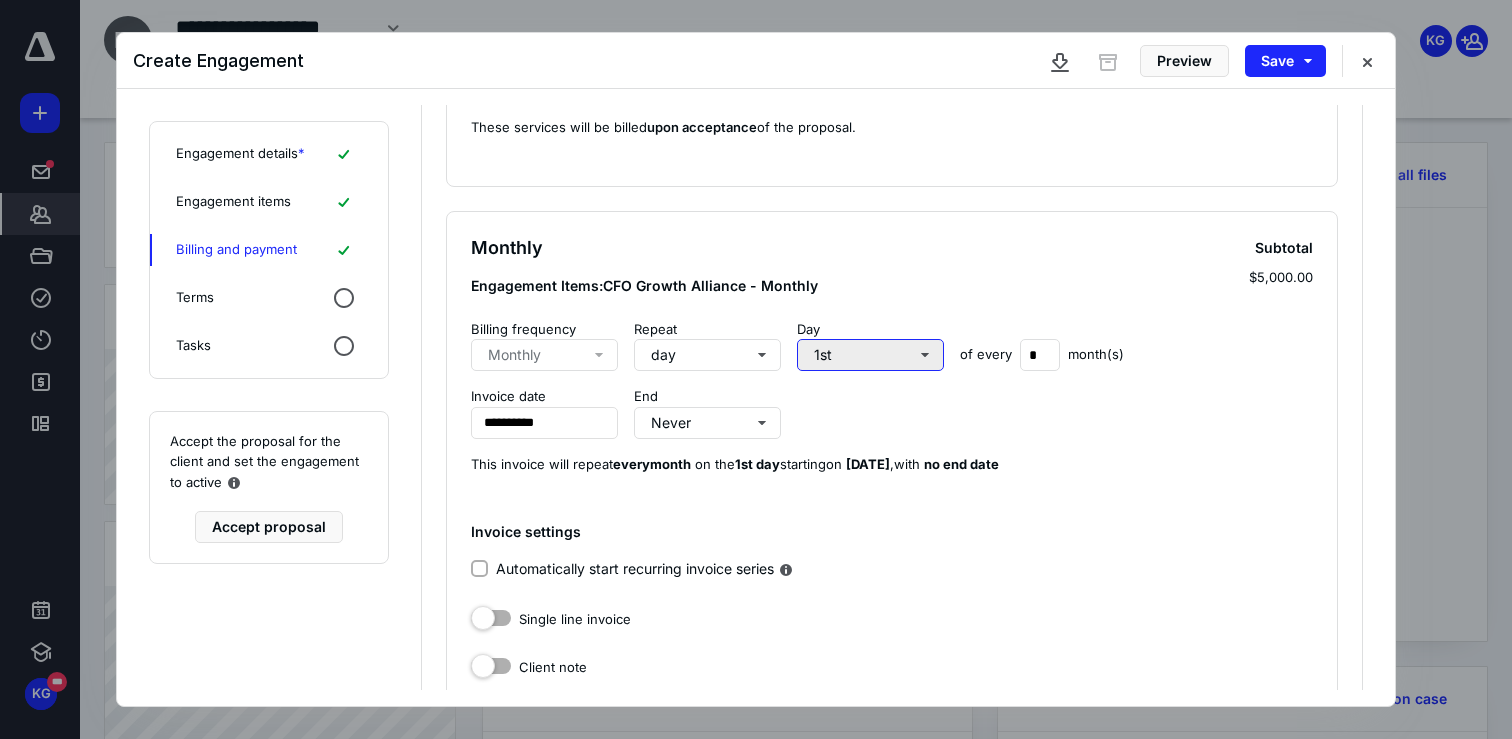 click on "1st" at bounding box center (870, 355) 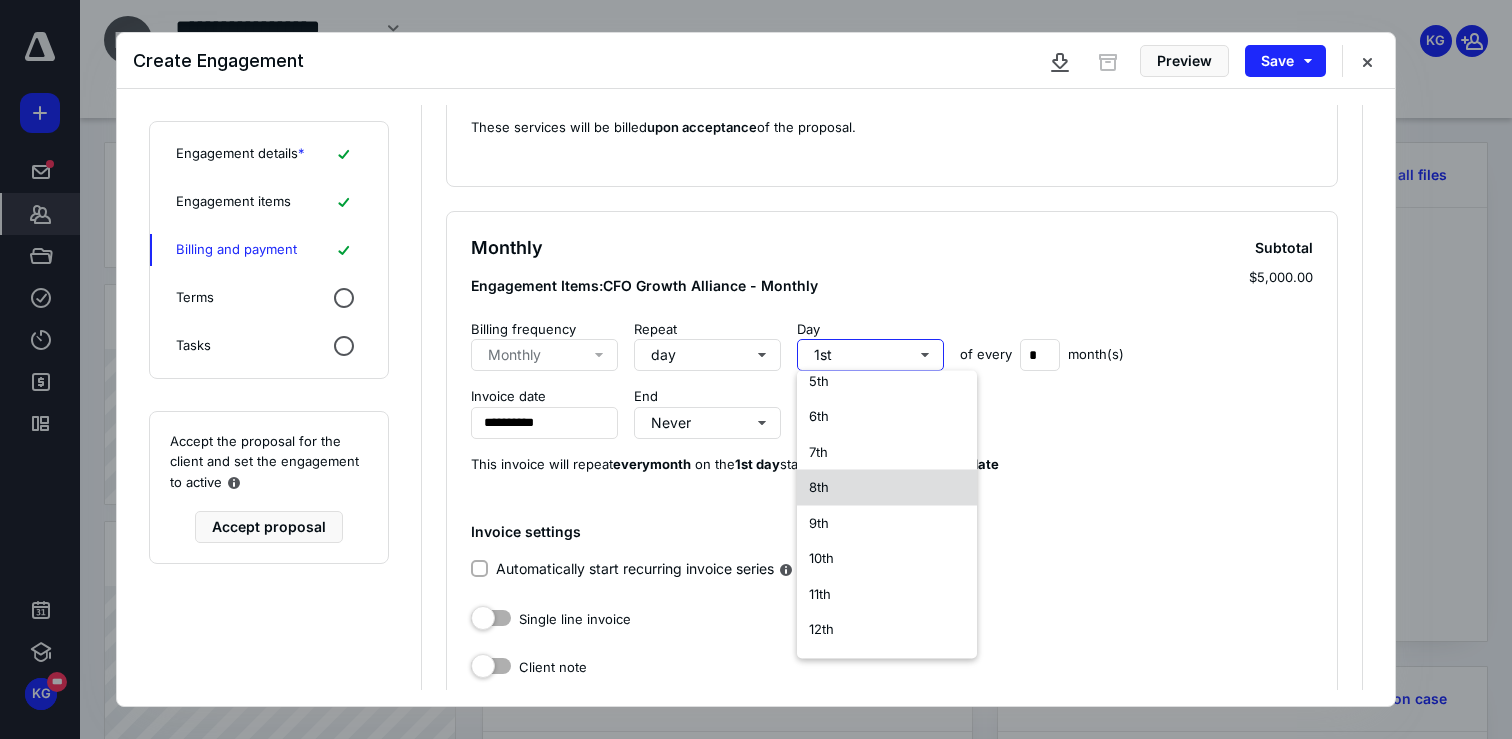 scroll, scrollTop: 174, scrollLeft: 0, axis: vertical 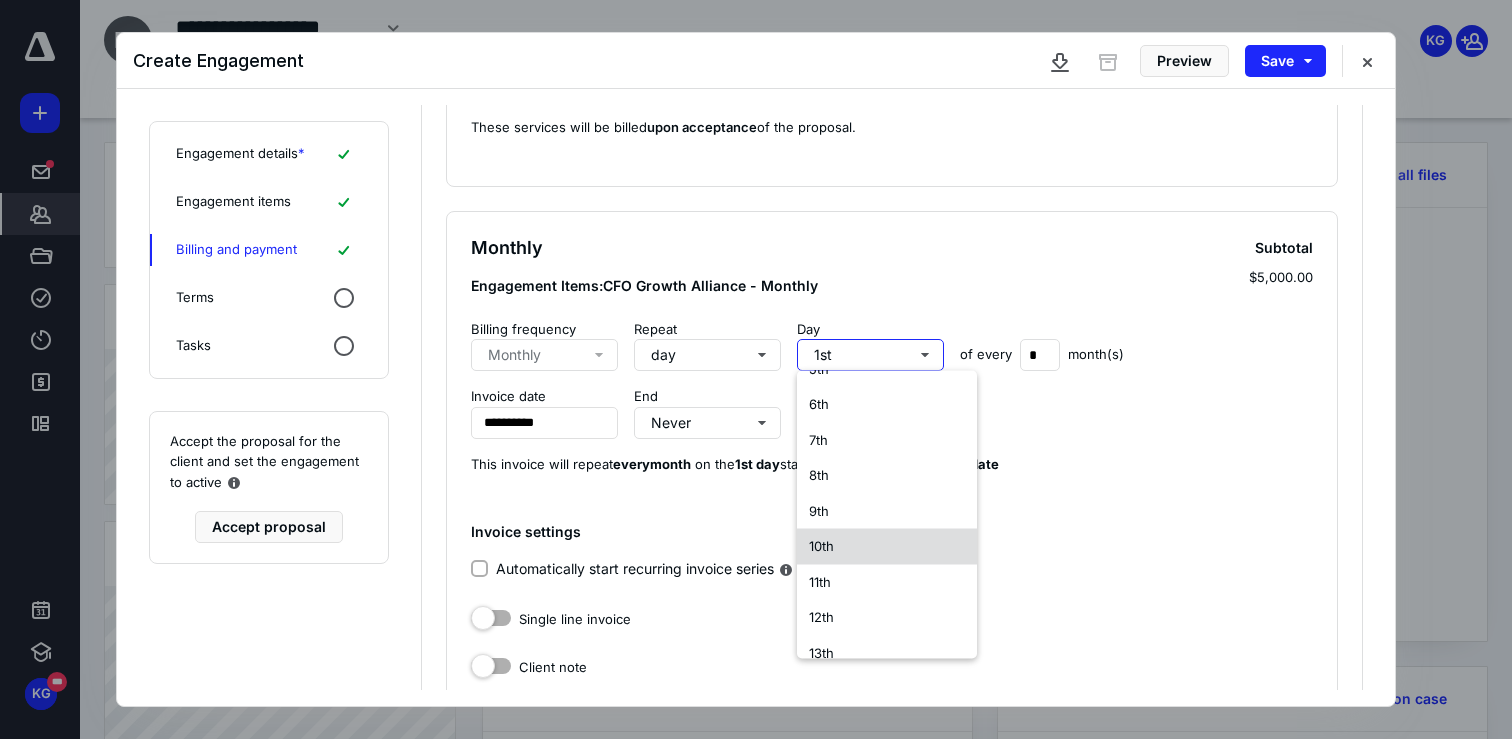 click on "10th" at bounding box center [887, 547] 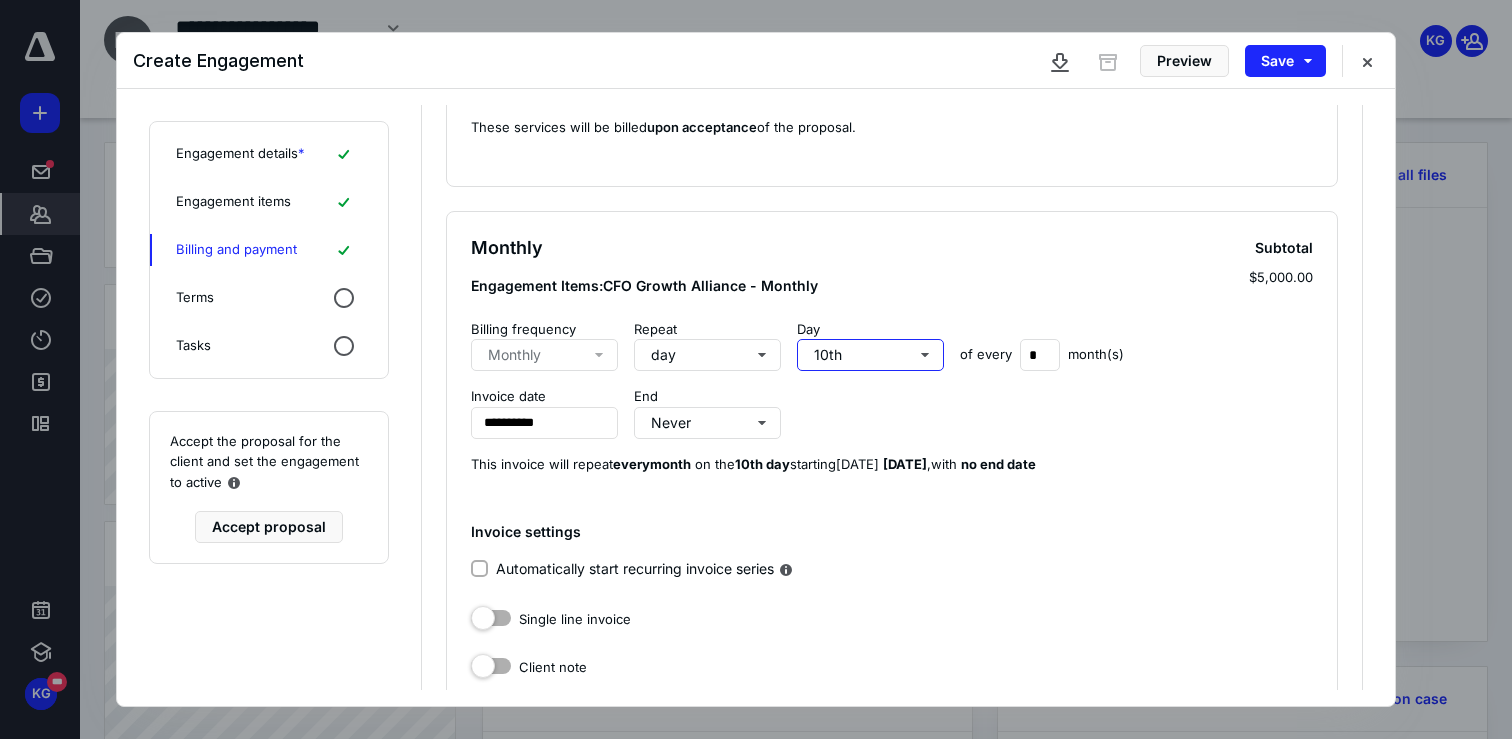 scroll, scrollTop: 0, scrollLeft: 0, axis: both 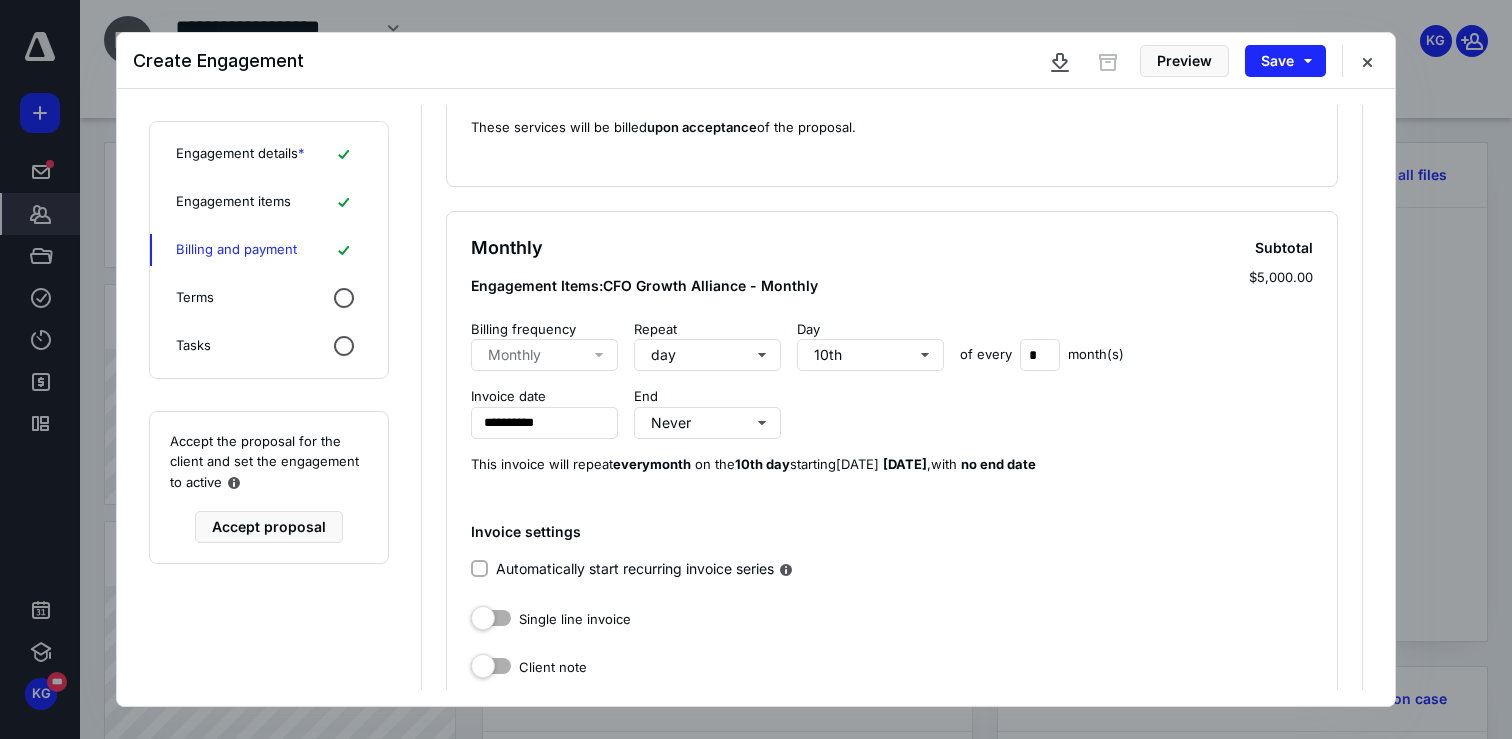 click on "**********" at bounding box center [892, 413] 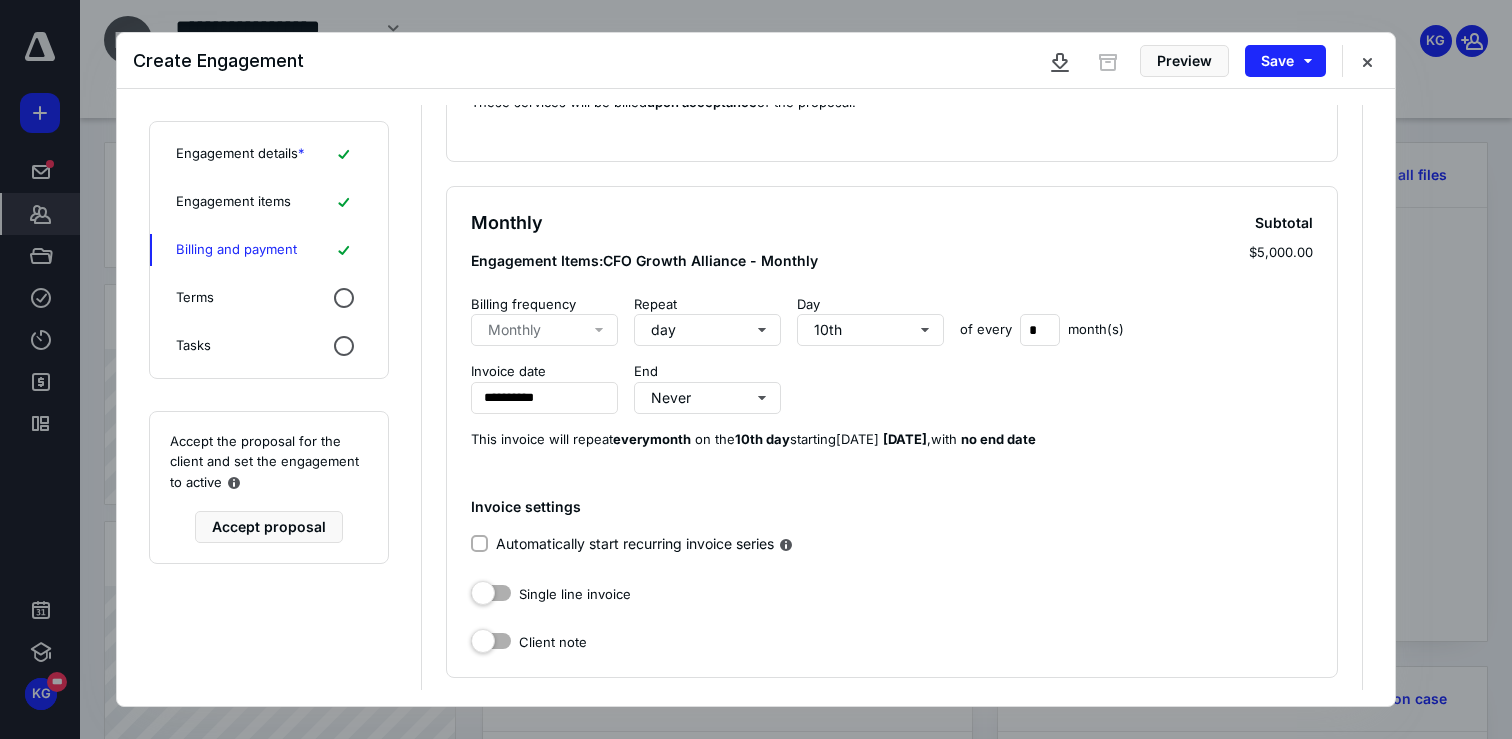 click on "Automatically start recurring invoice series" at bounding box center [647, 545] 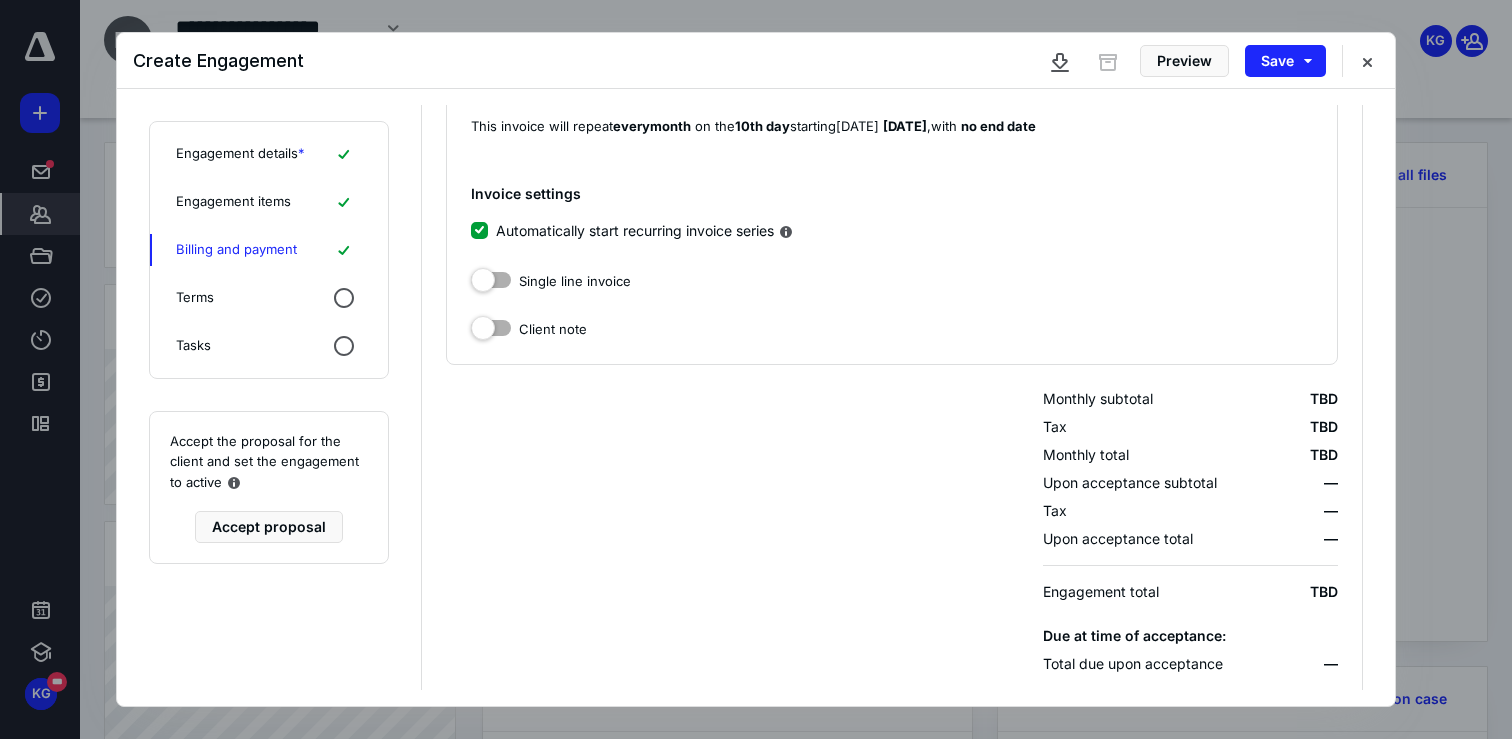 scroll, scrollTop: 743, scrollLeft: 0, axis: vertical 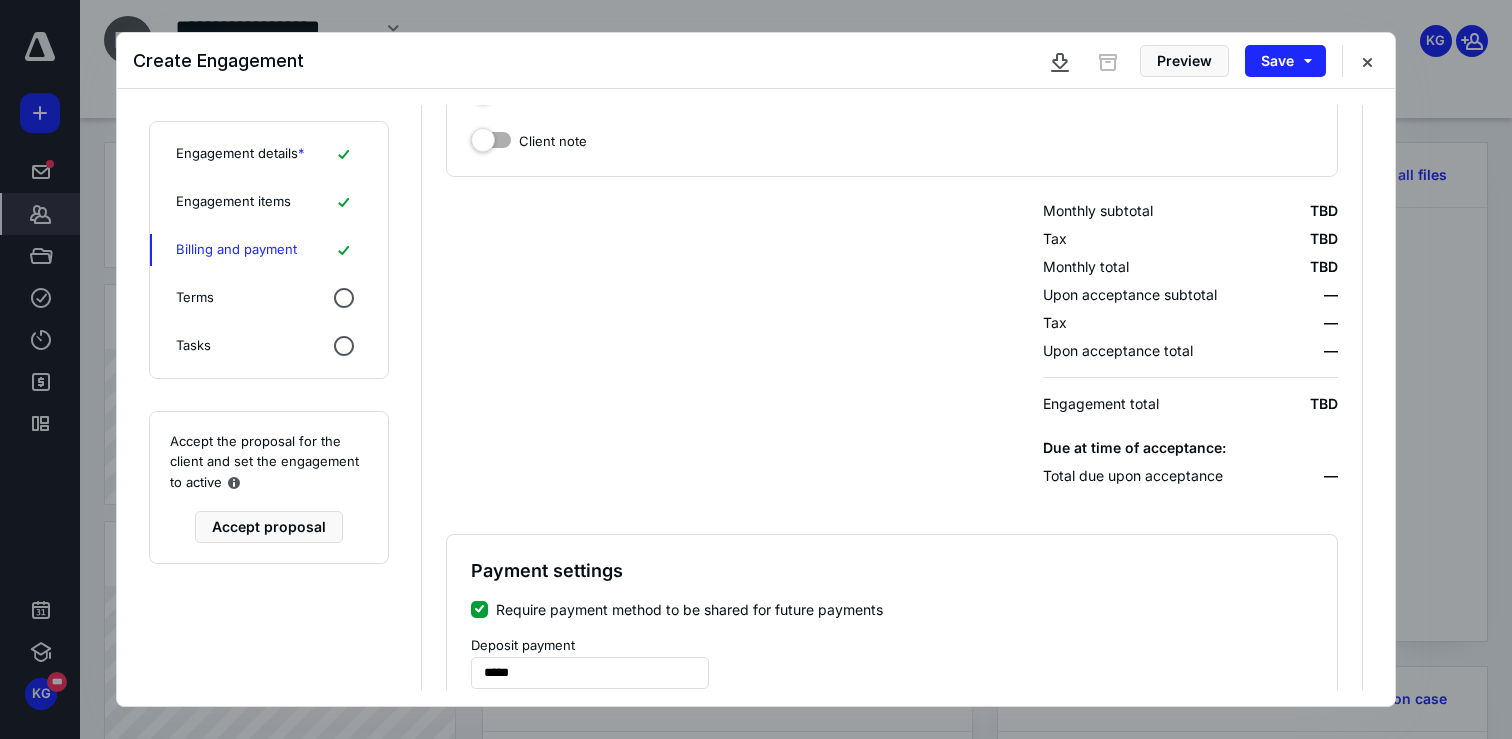 click on "Terms" at bounding box center (269, 298) 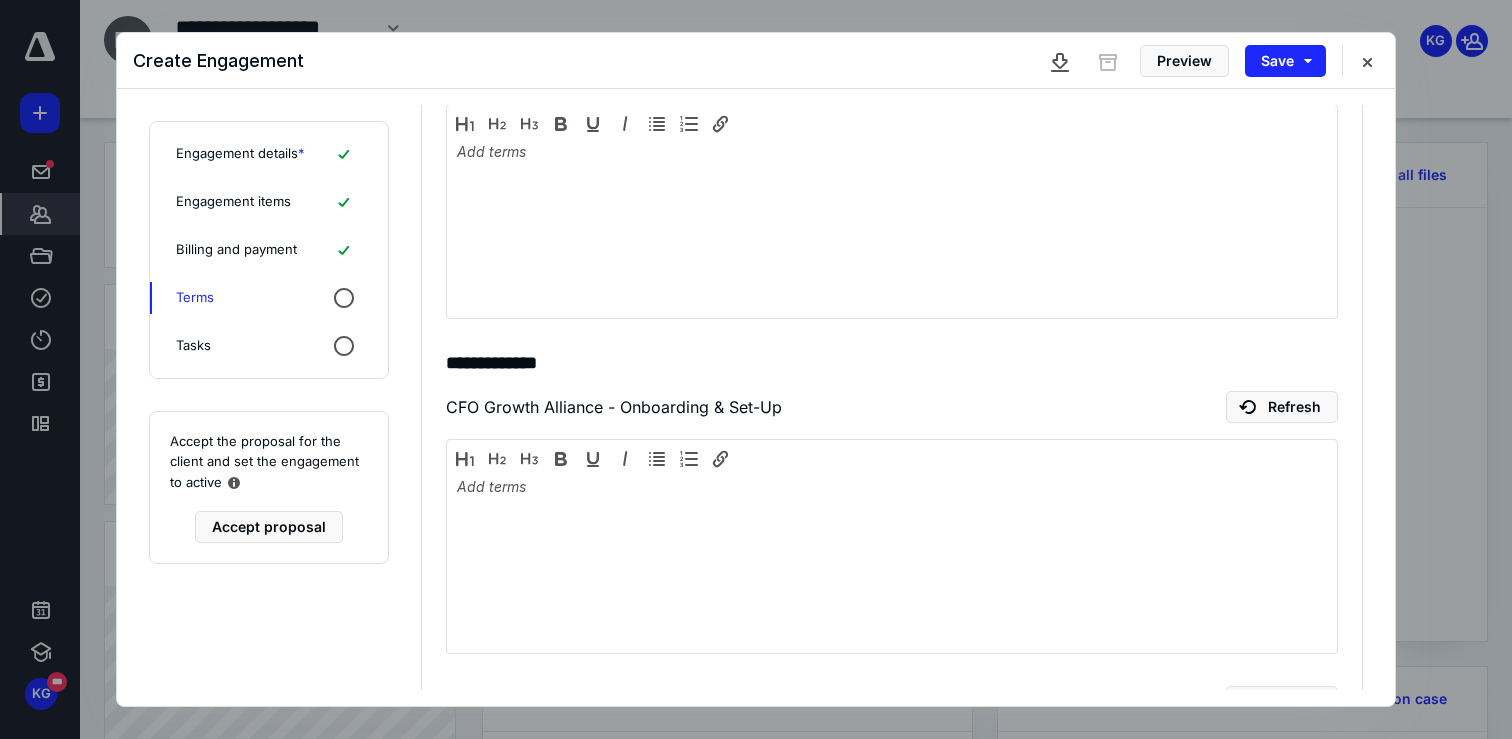 scroll, scrollTop: 0, scrollLeft: 0, axis: both 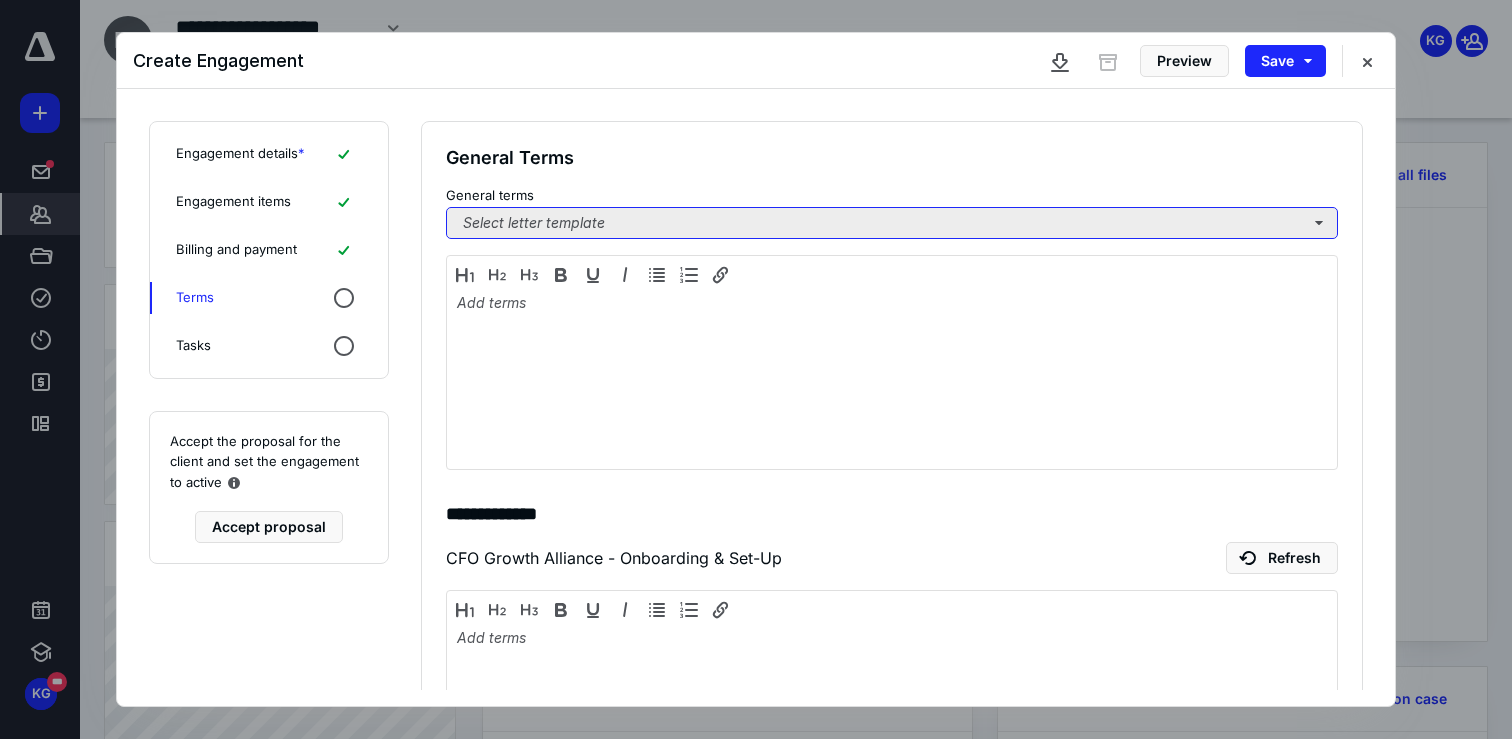 click on "Select letter template" at bounding box center (892, 223) 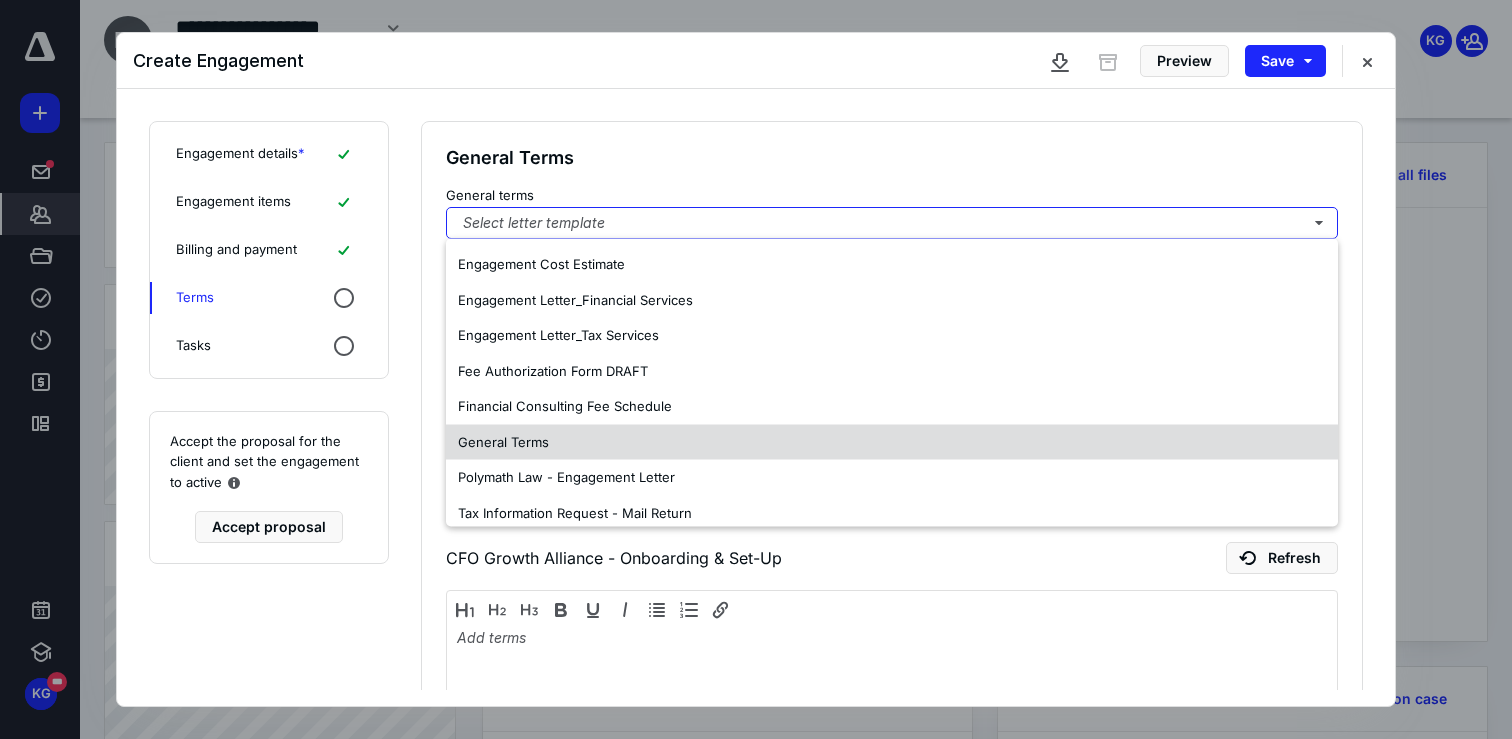 click on "General Terms" at bounding box center (892, 442) 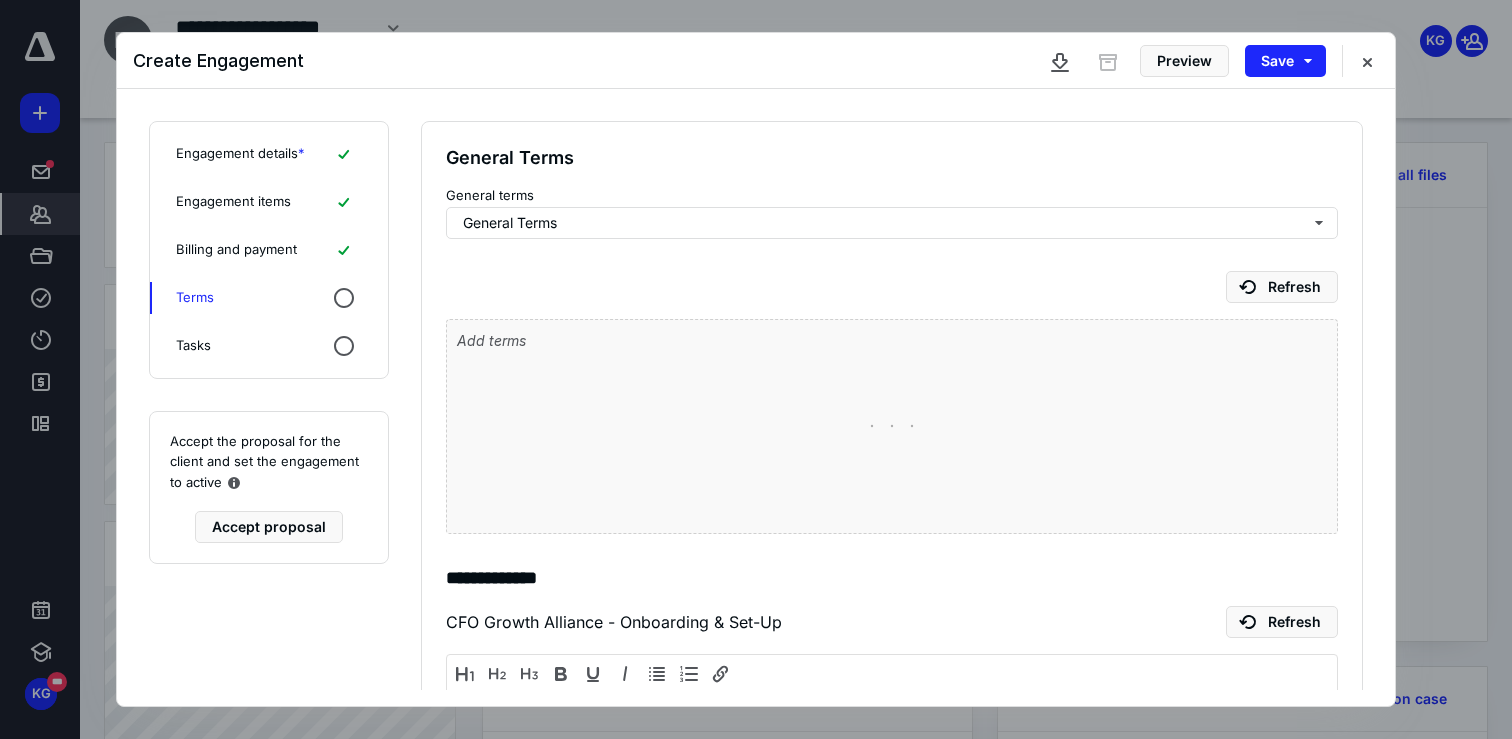 click on "**********" at bounding box center (892, 816) 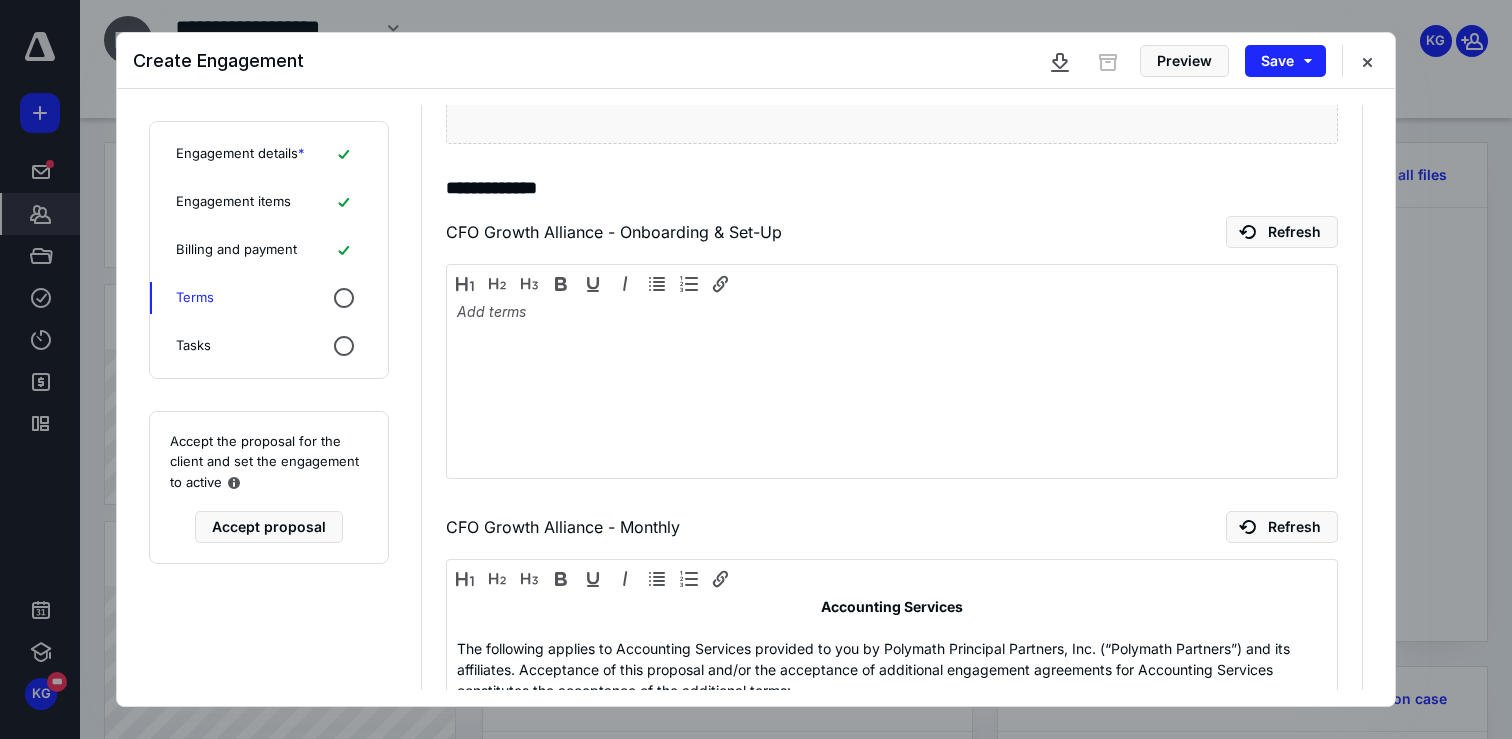 scroll, scrollTop: 468, scrollLeft: 0, axis: vertical 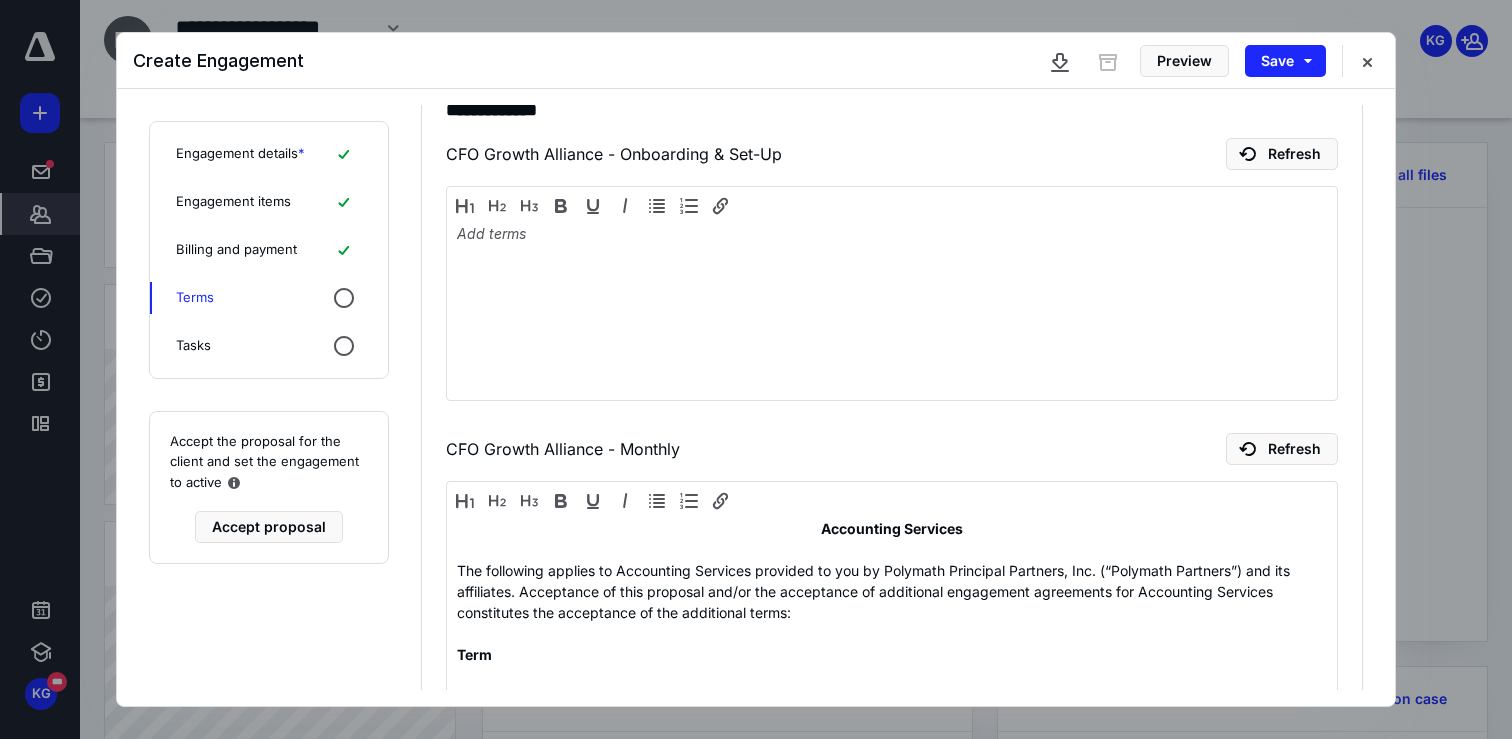 click 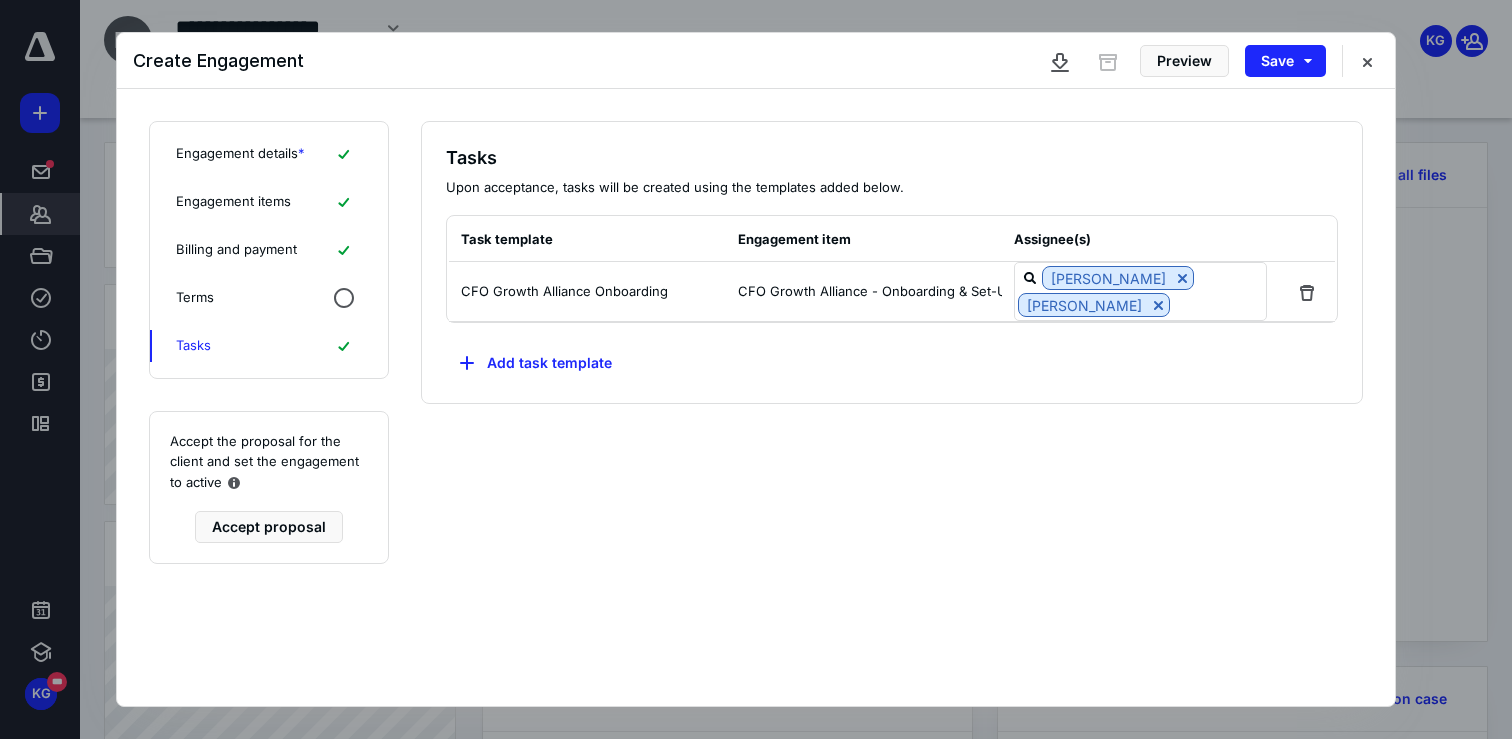 click 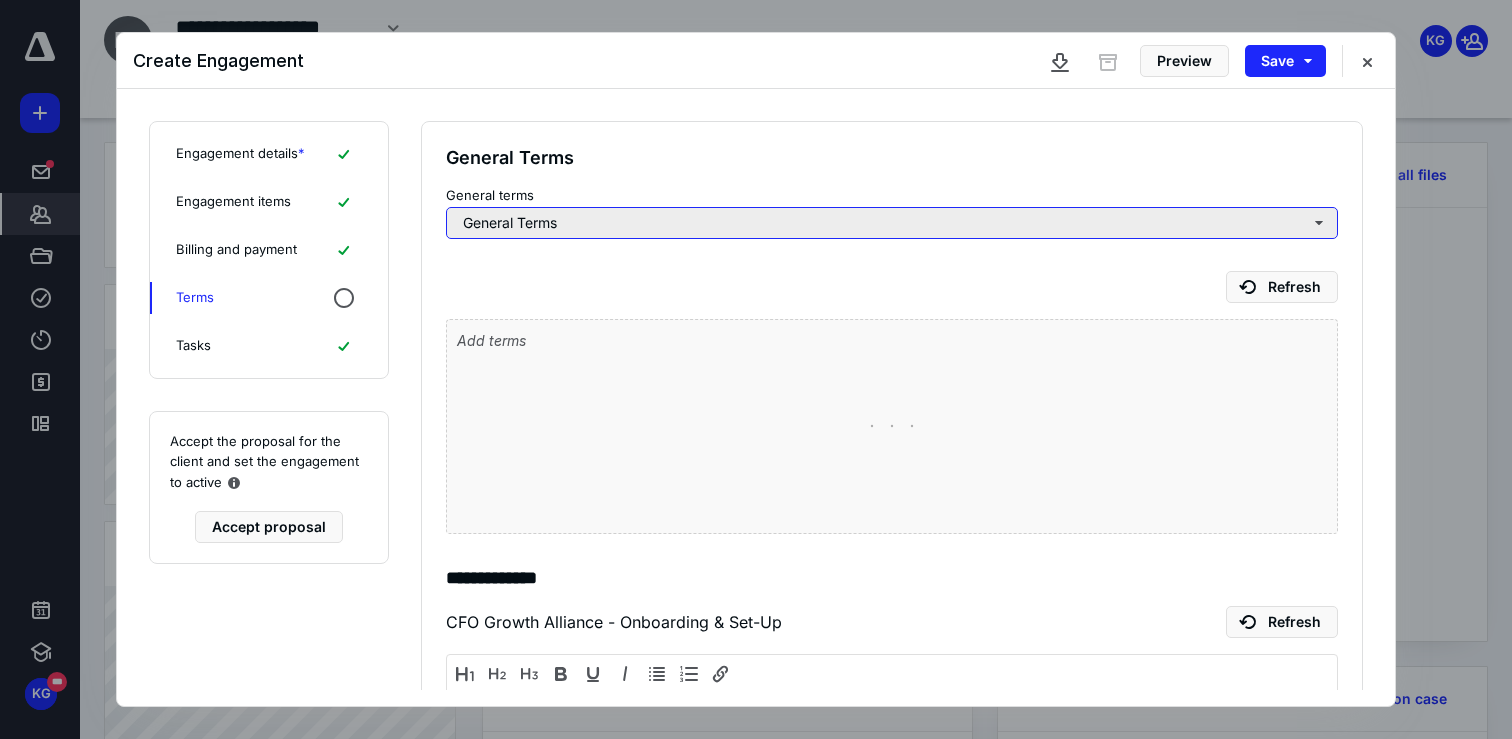 click on "General Terms" at bounding box center [892, 223] 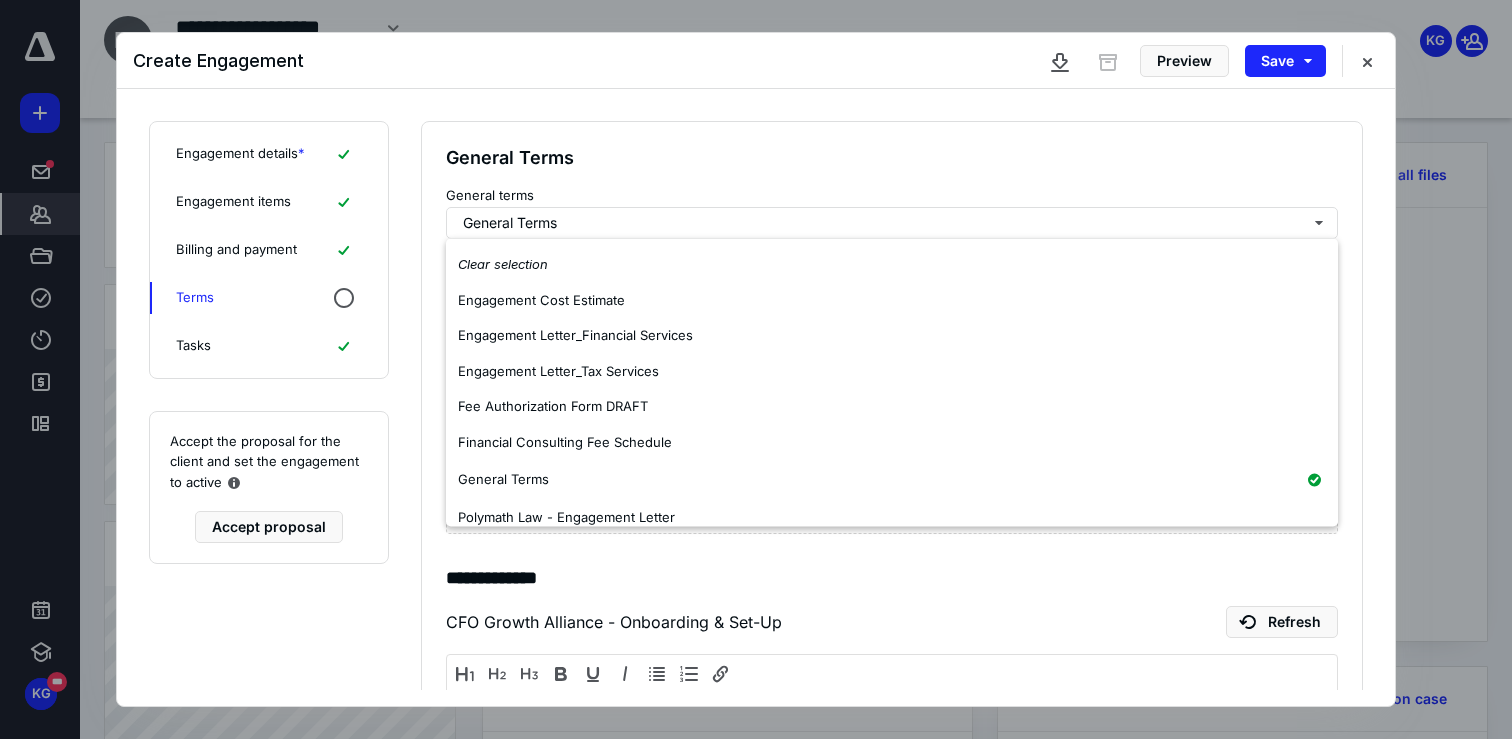 click on "General Terms" at bounding box center (892, 158) 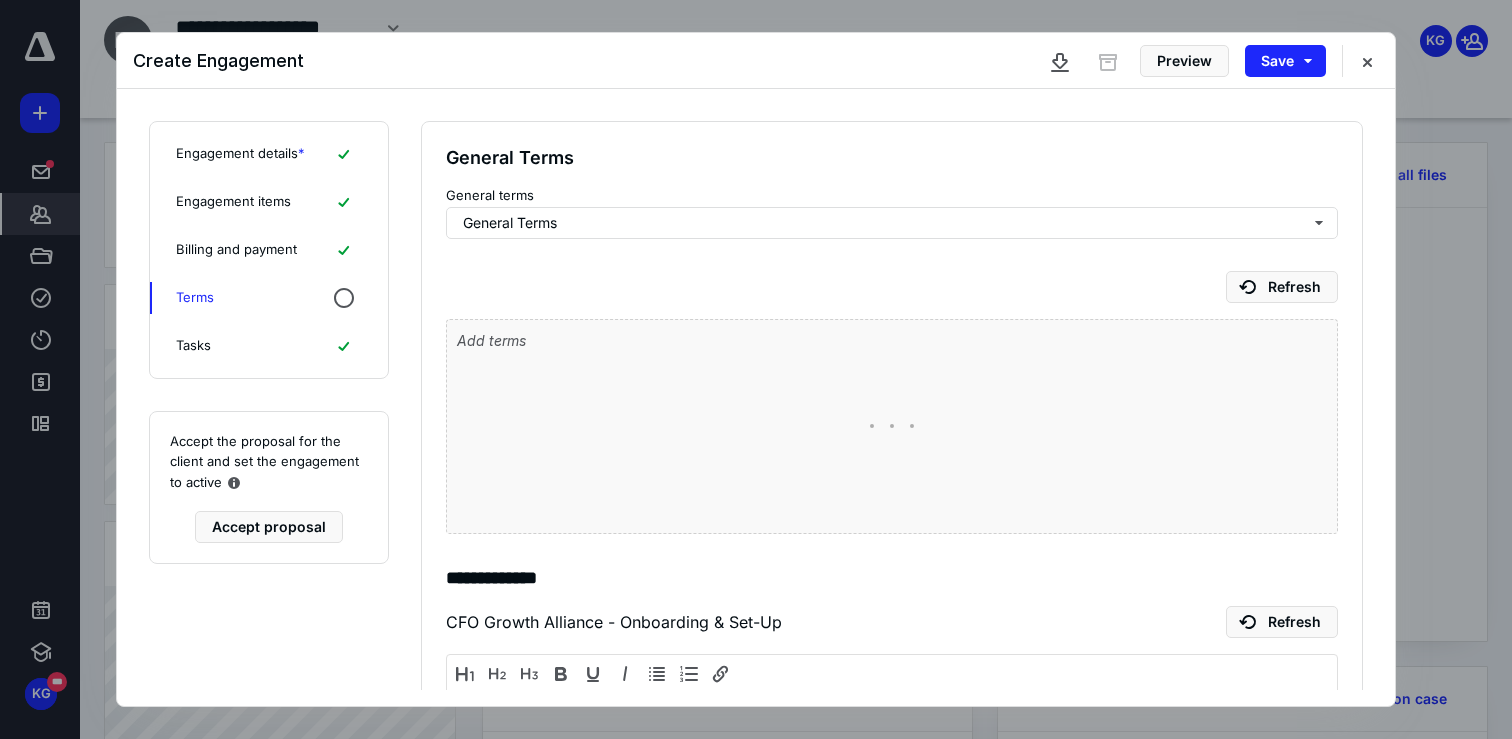 click on "Tasks" at bounding box center [269, 346] 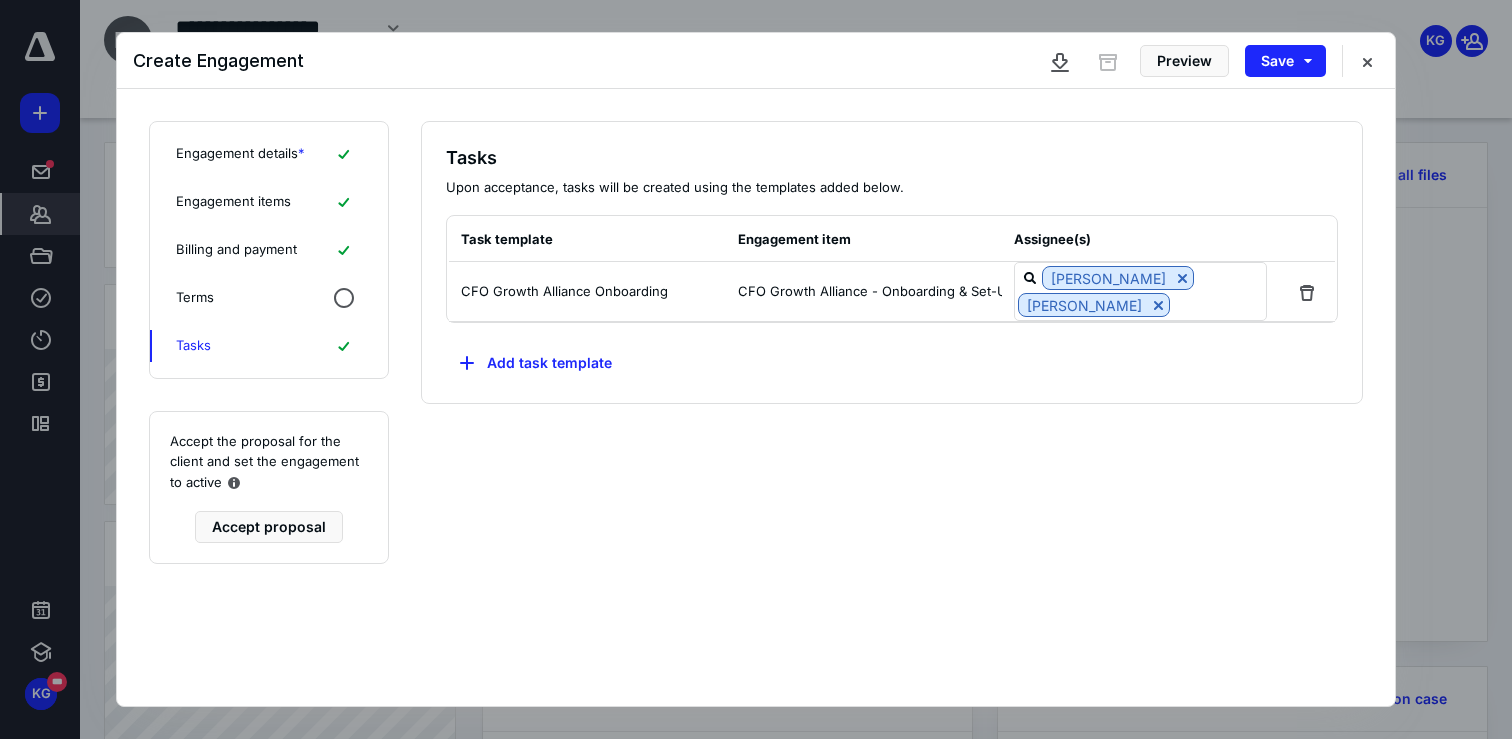 click on "Billing and payment" at bounding box center [236, 250] 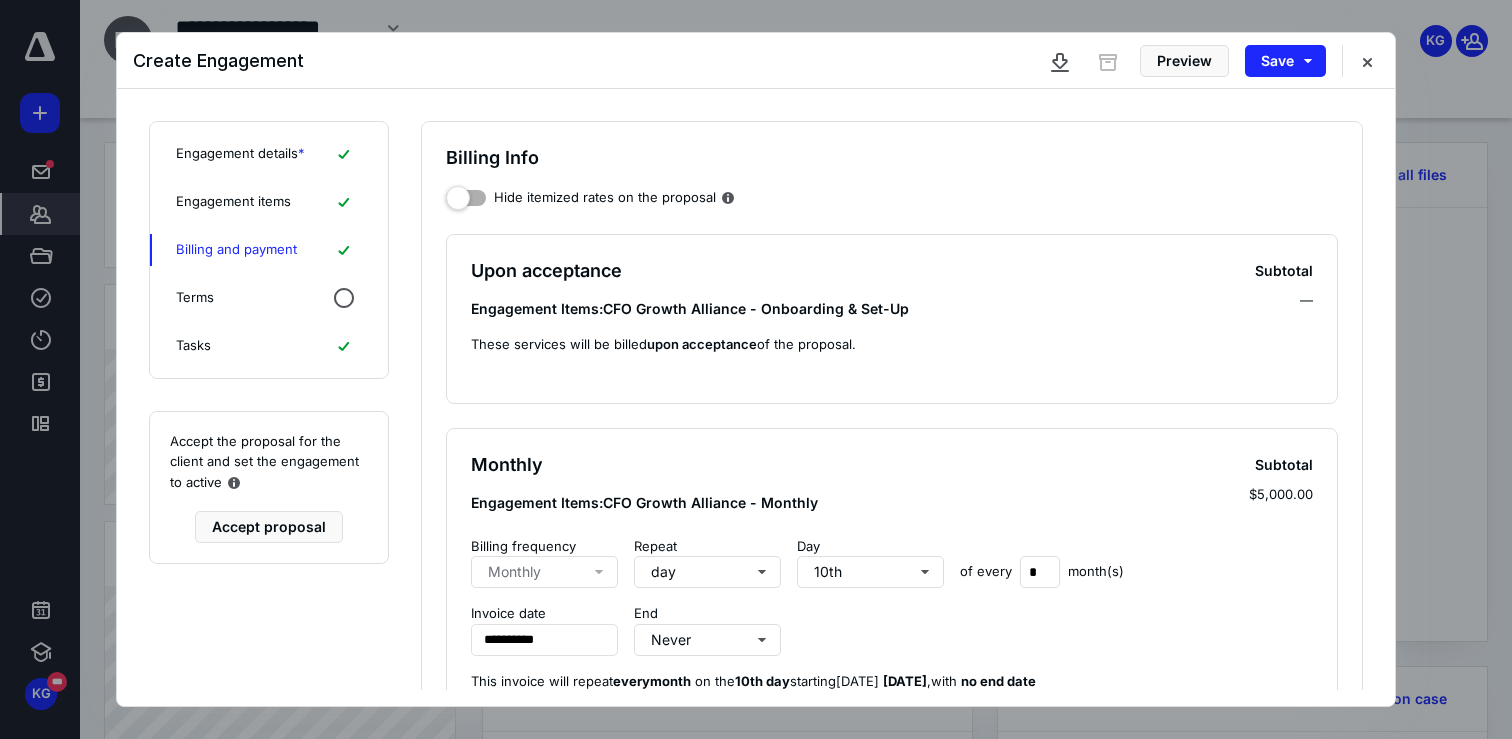 click on "Engagement items" at bounding box center (233, 202) 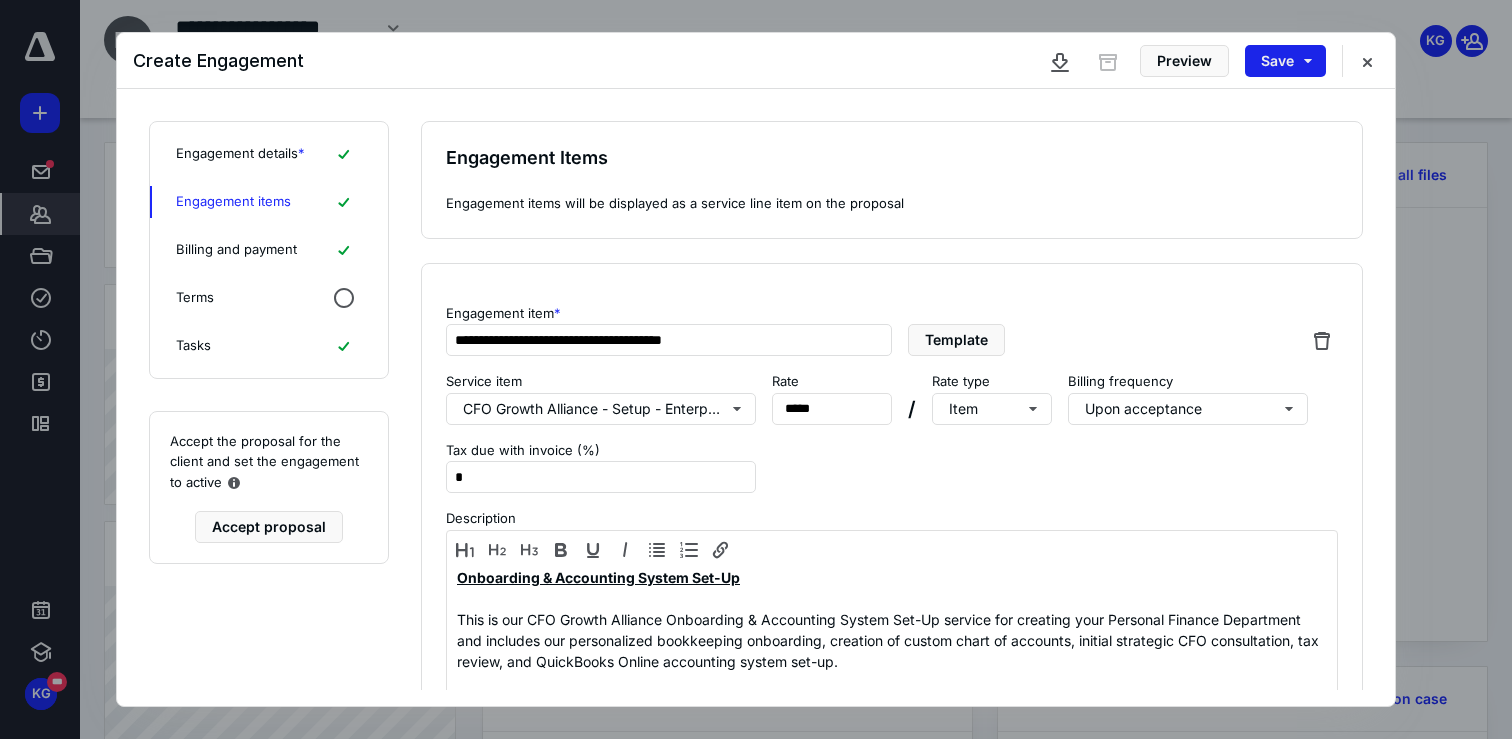 click on "Save" at bounding box center [1285, 61] 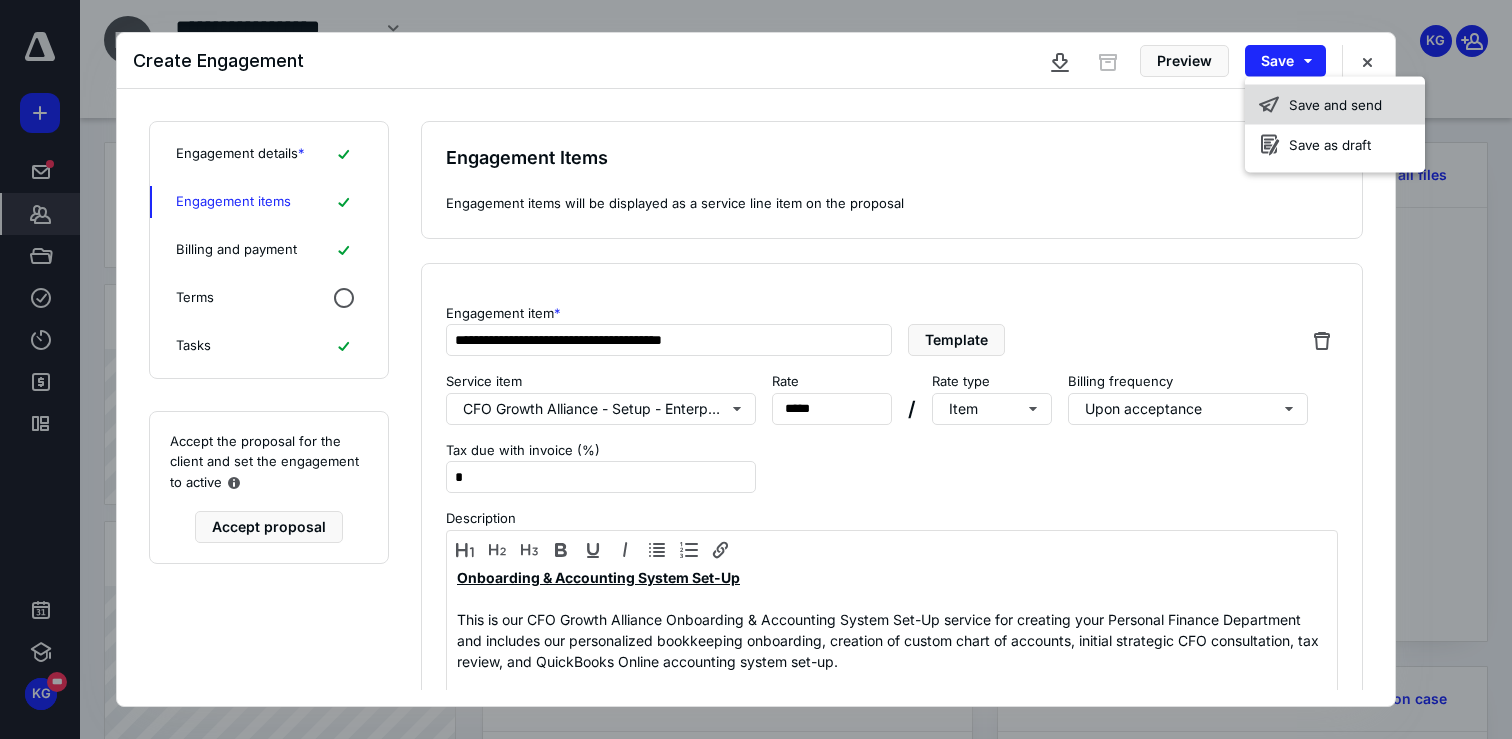 click on "Save and send" at bounding box center [1335, 105] 